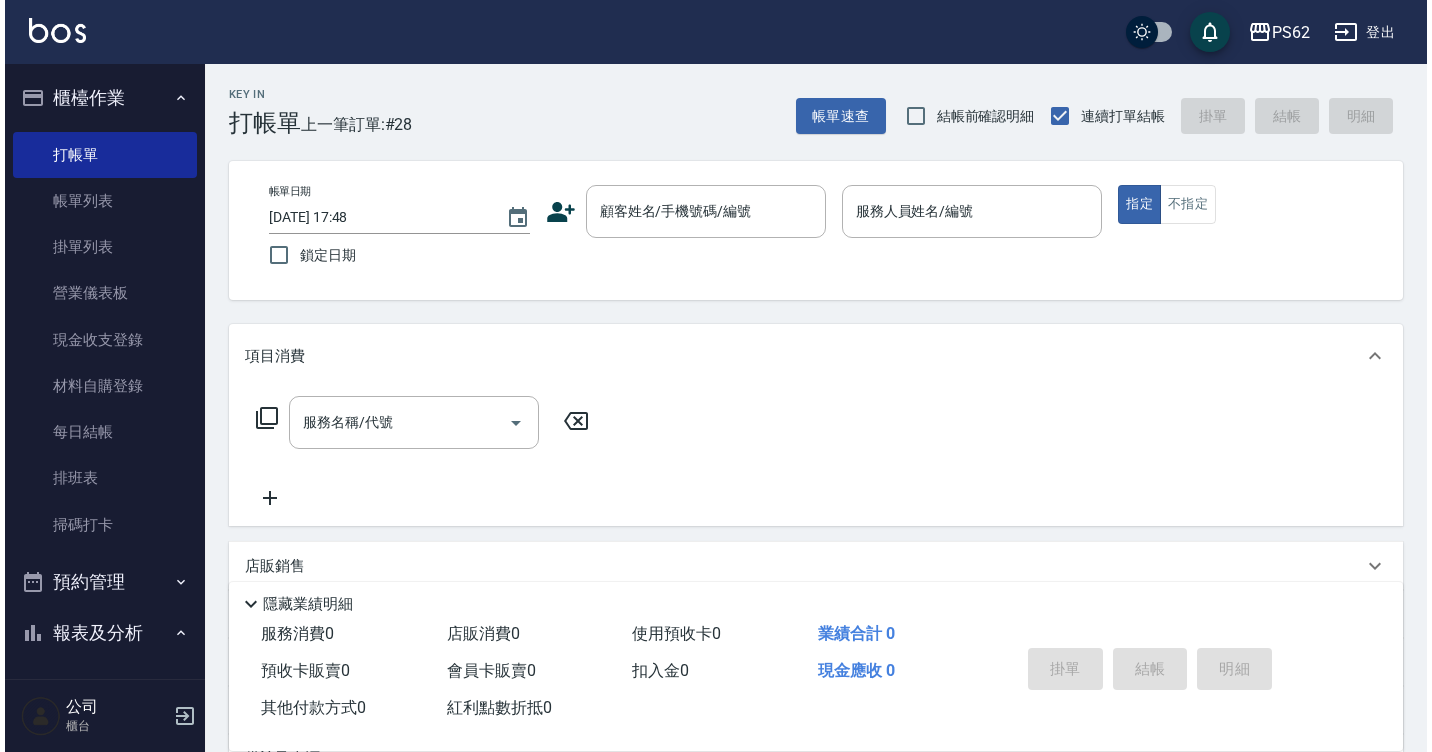 scroll, scrollTop: 0, scrollLeft: 0, axis: both 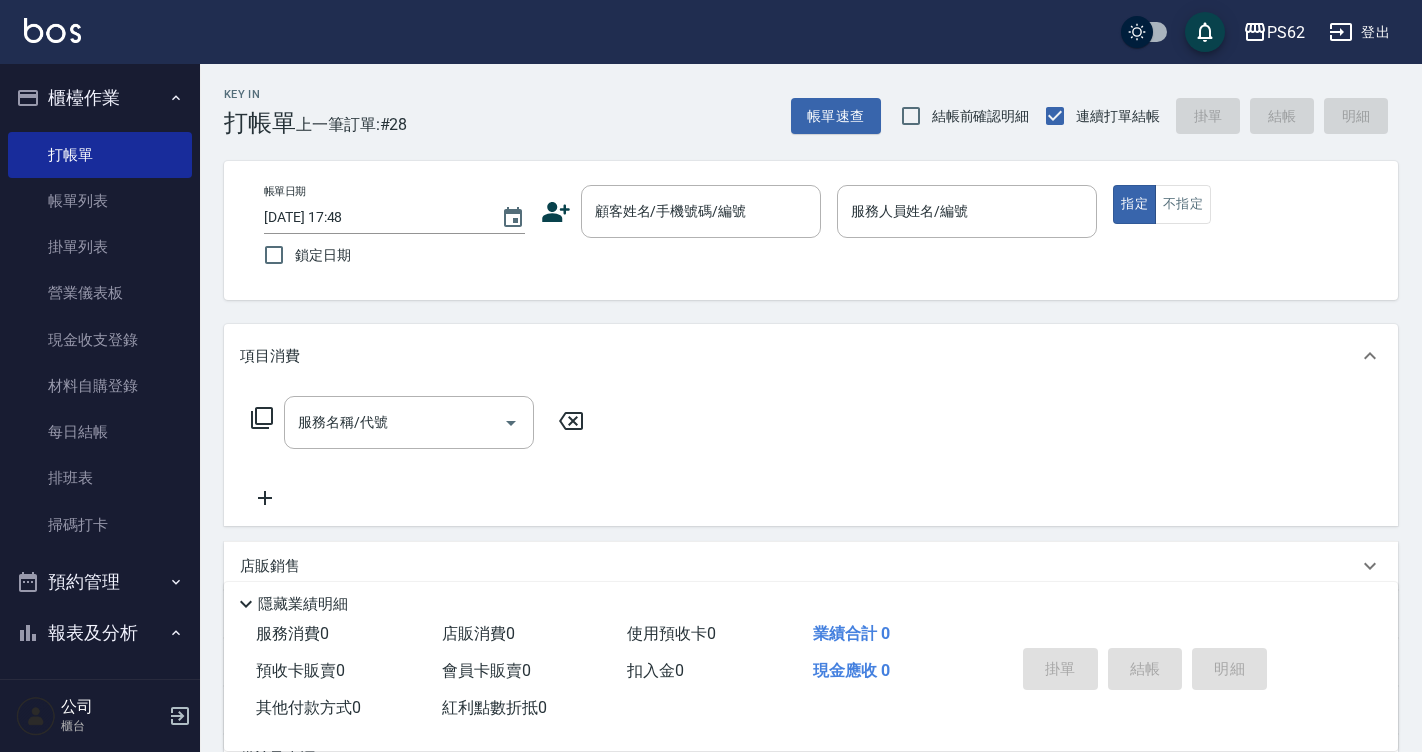 click on "現金應收   0" at bounding box center (898, 671) 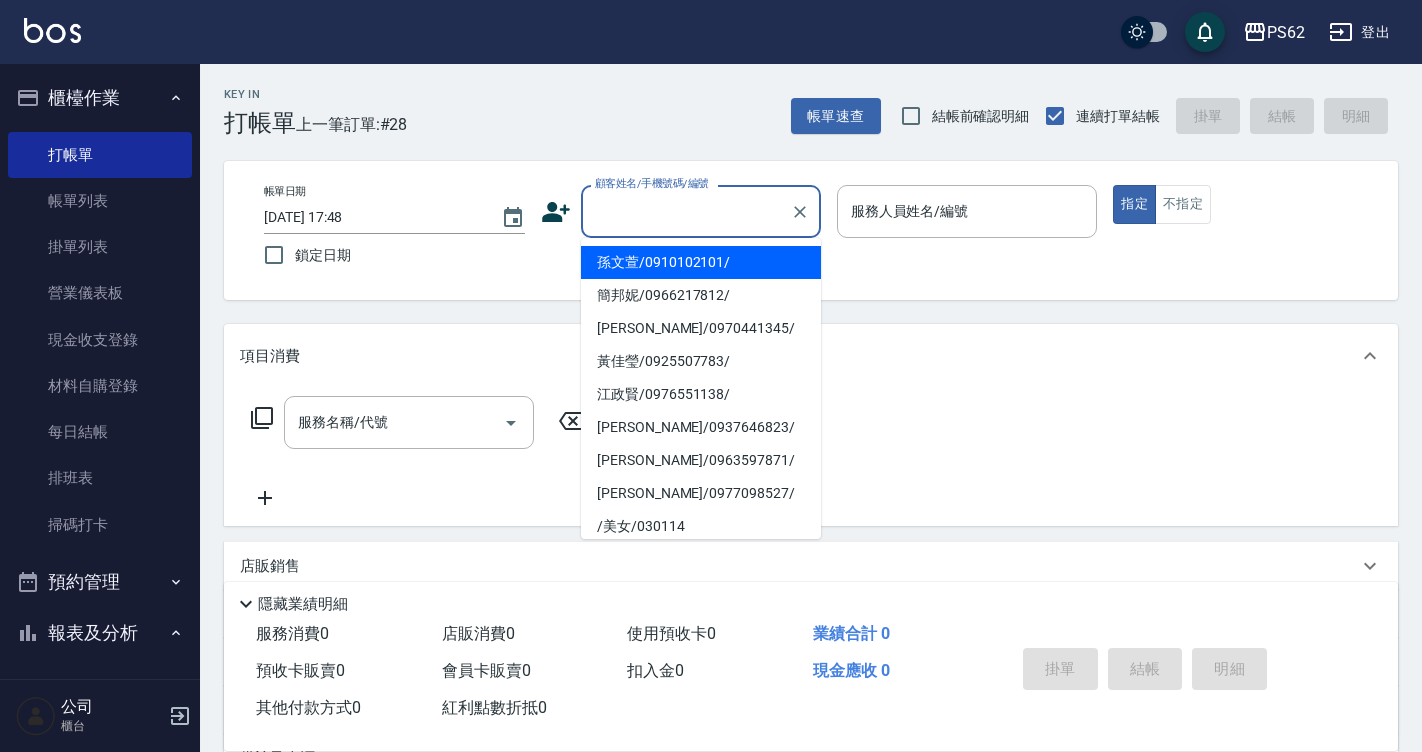 click on "顧客姓名/手機號碼/編號" at bounding box center [686, 211] 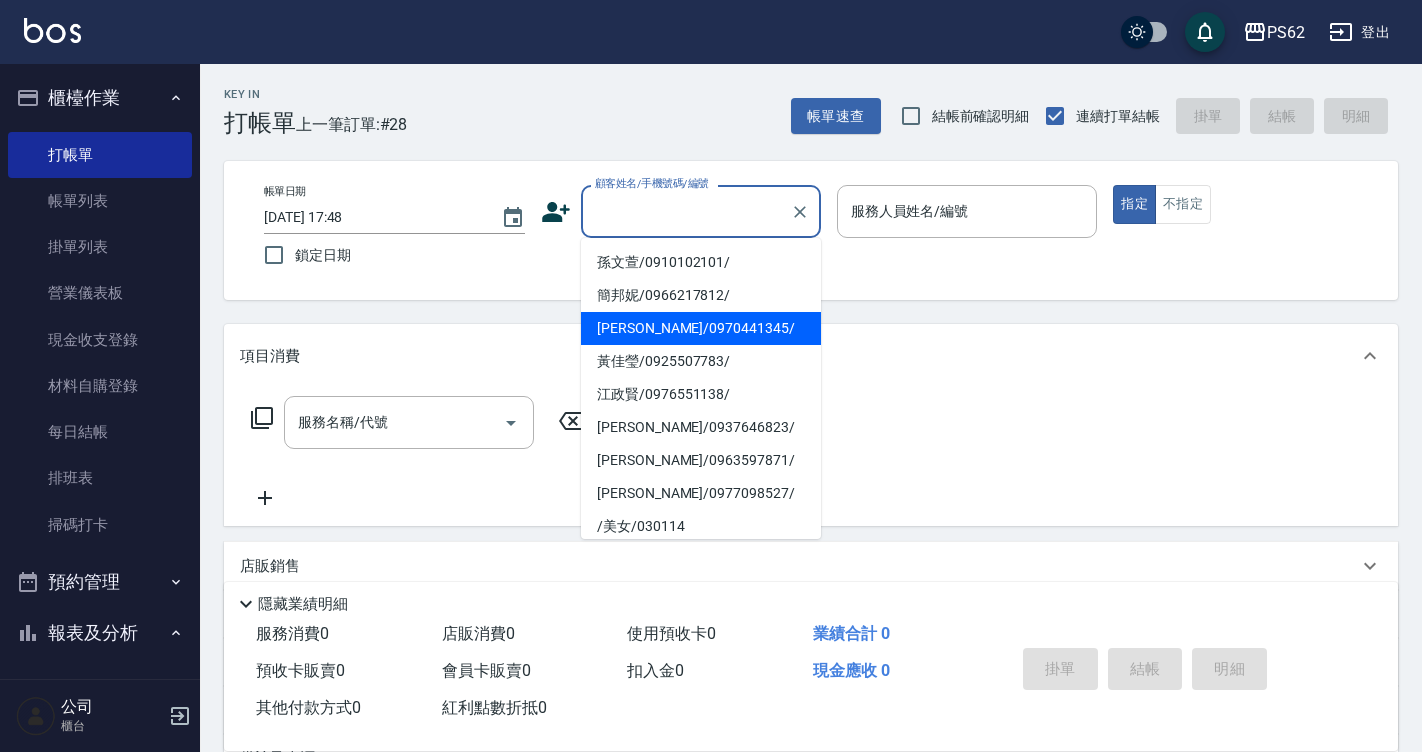 click on "顧客姓名/手機號碼/編號" at bounding box center (686, 211) 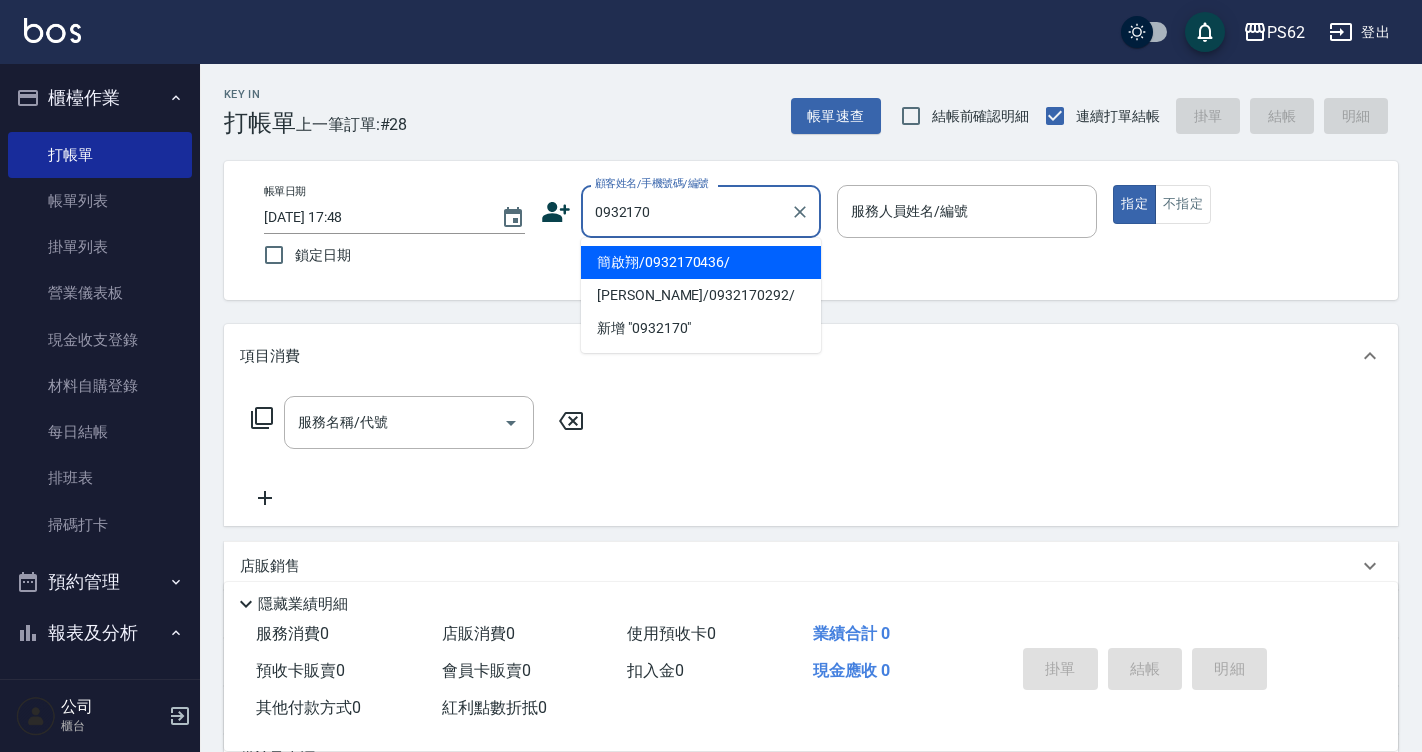 click on "簡啟翔/0932170436/" at bounding box center [701, 262] 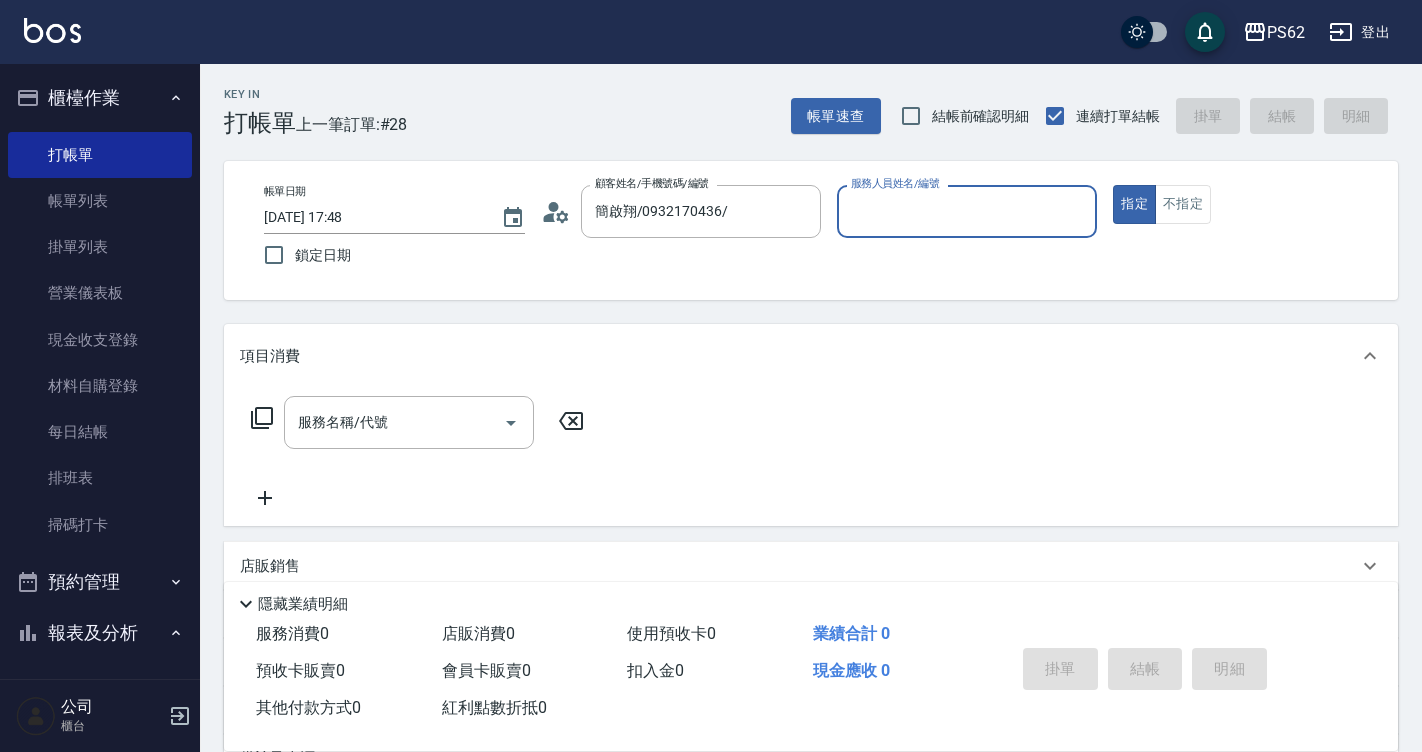 click on "服務人員姓名/編號" at bounding box center [967, 211] 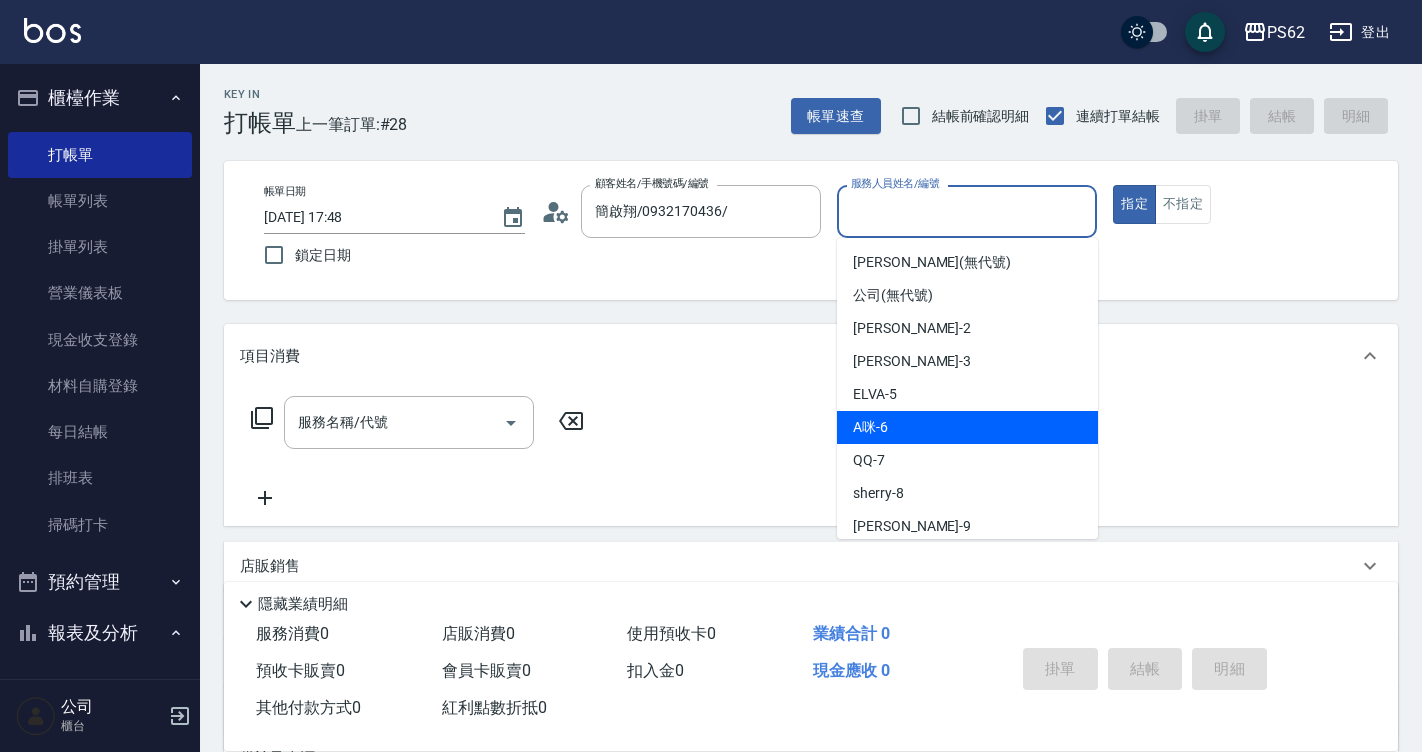 click on "A咪 -6" at bounding box center (967, 427) 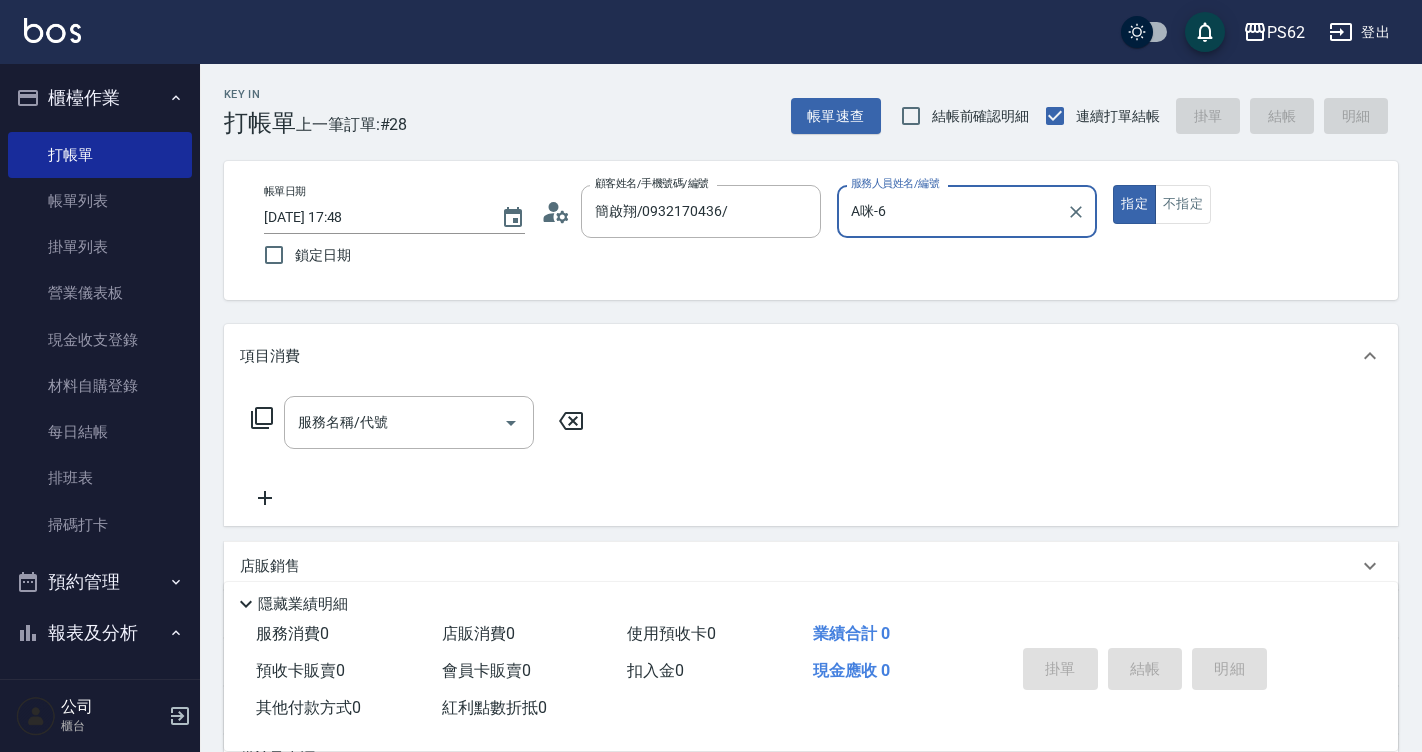 click 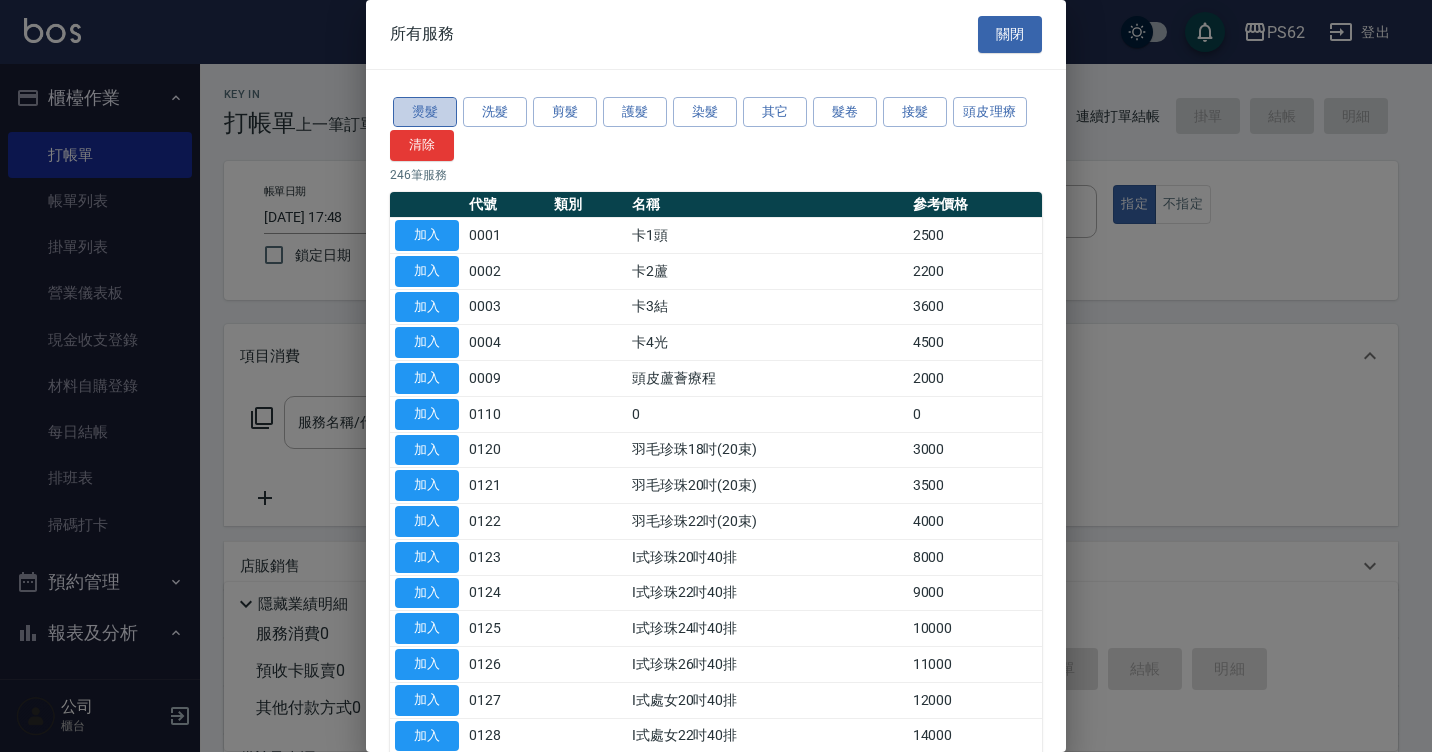 click on "燙髮" at bounding box center (425, 112) 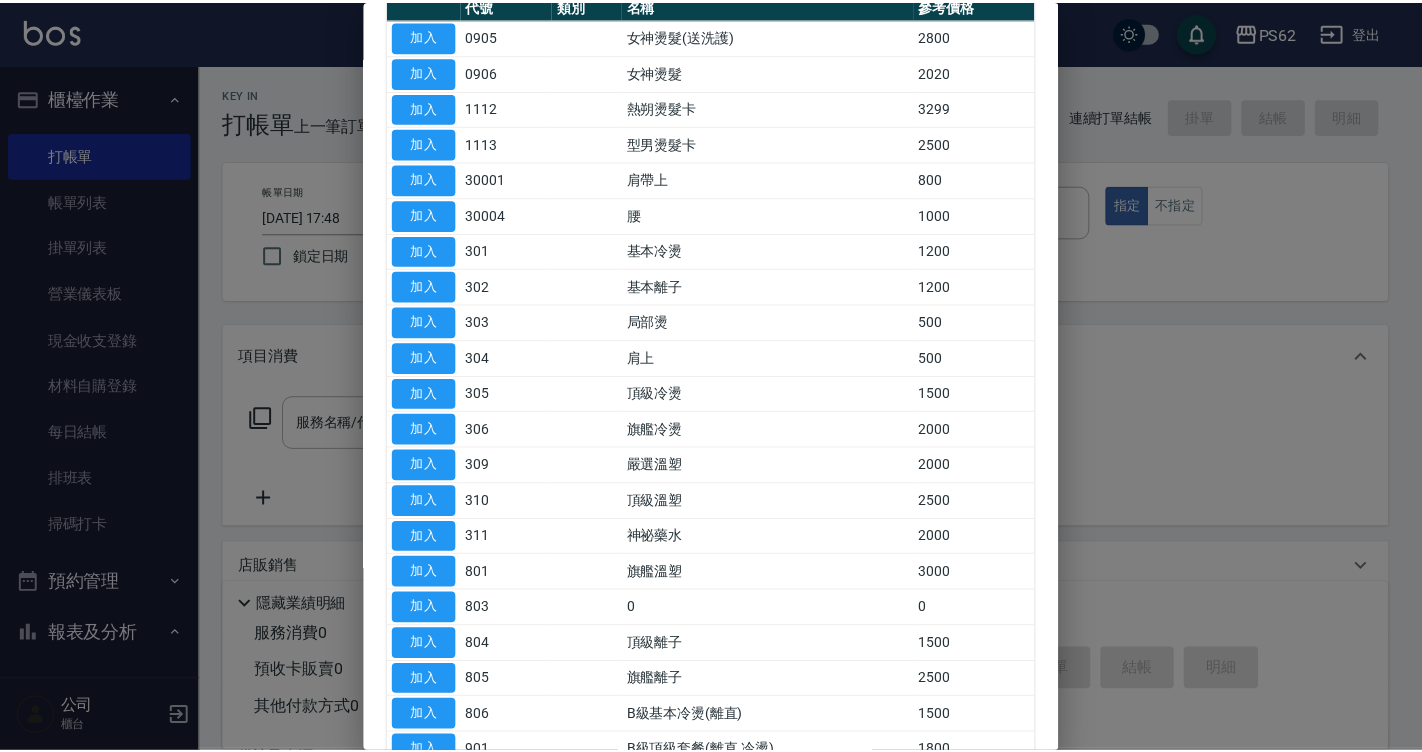 scroll, scrollTop: 200, scrollLeft: 0, axis: vertical 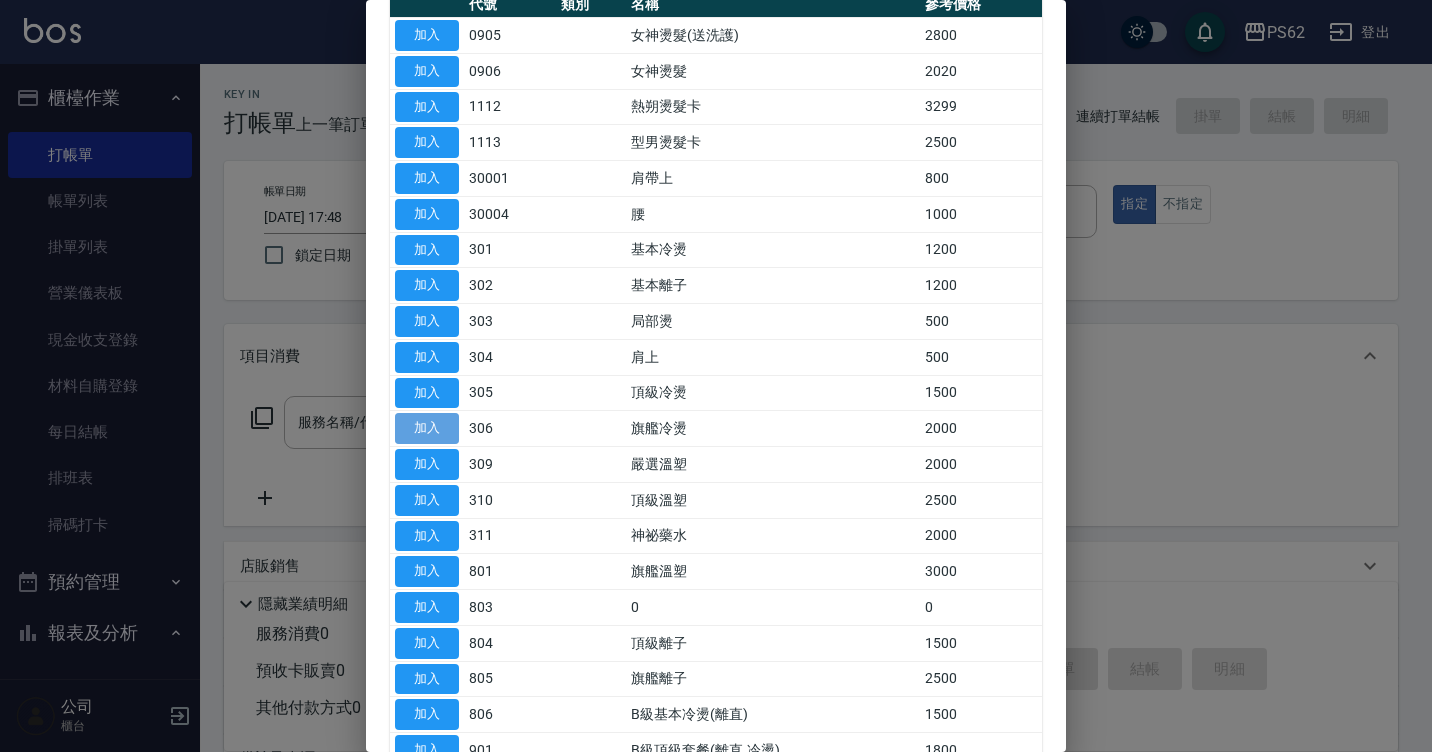 click on "加入" at bounding box center [427, 428] 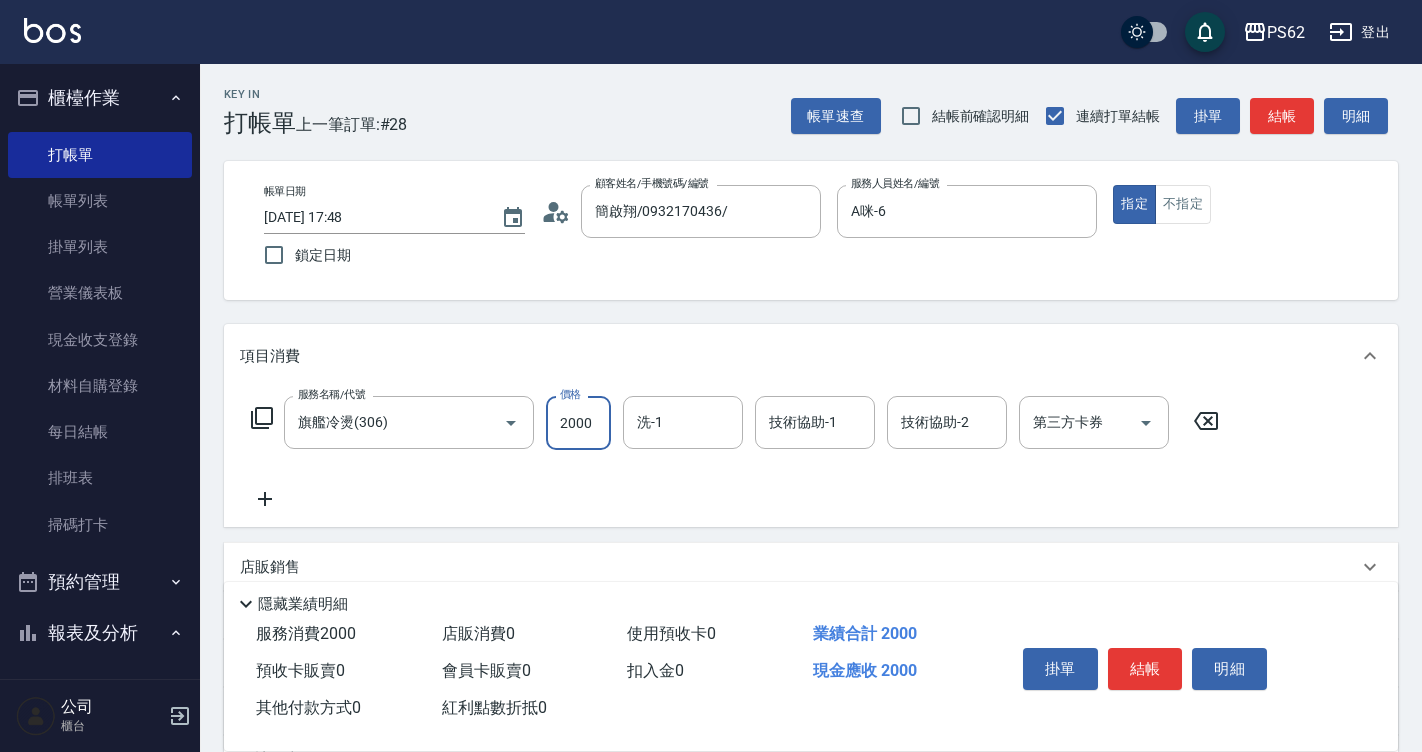 click on "2000" at bounding box center (578, 423) 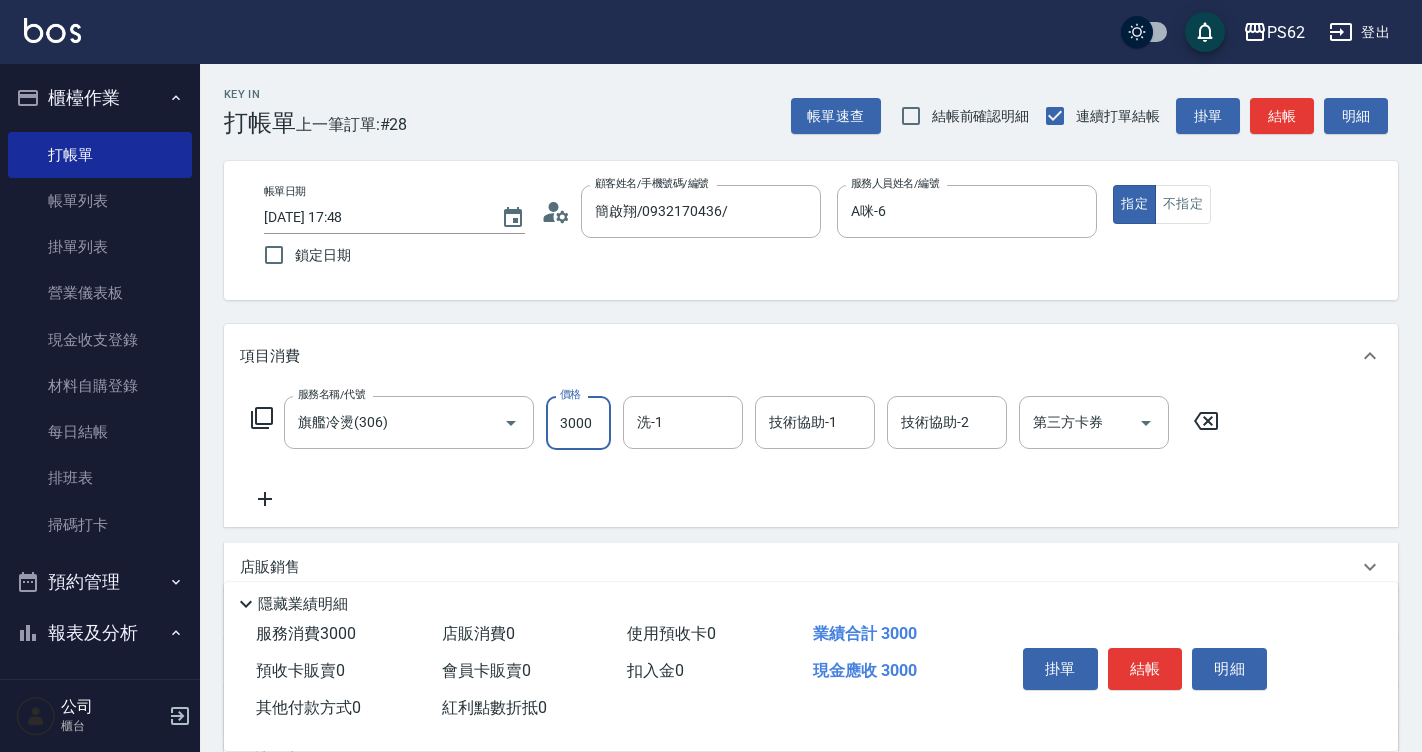 type on "3000" 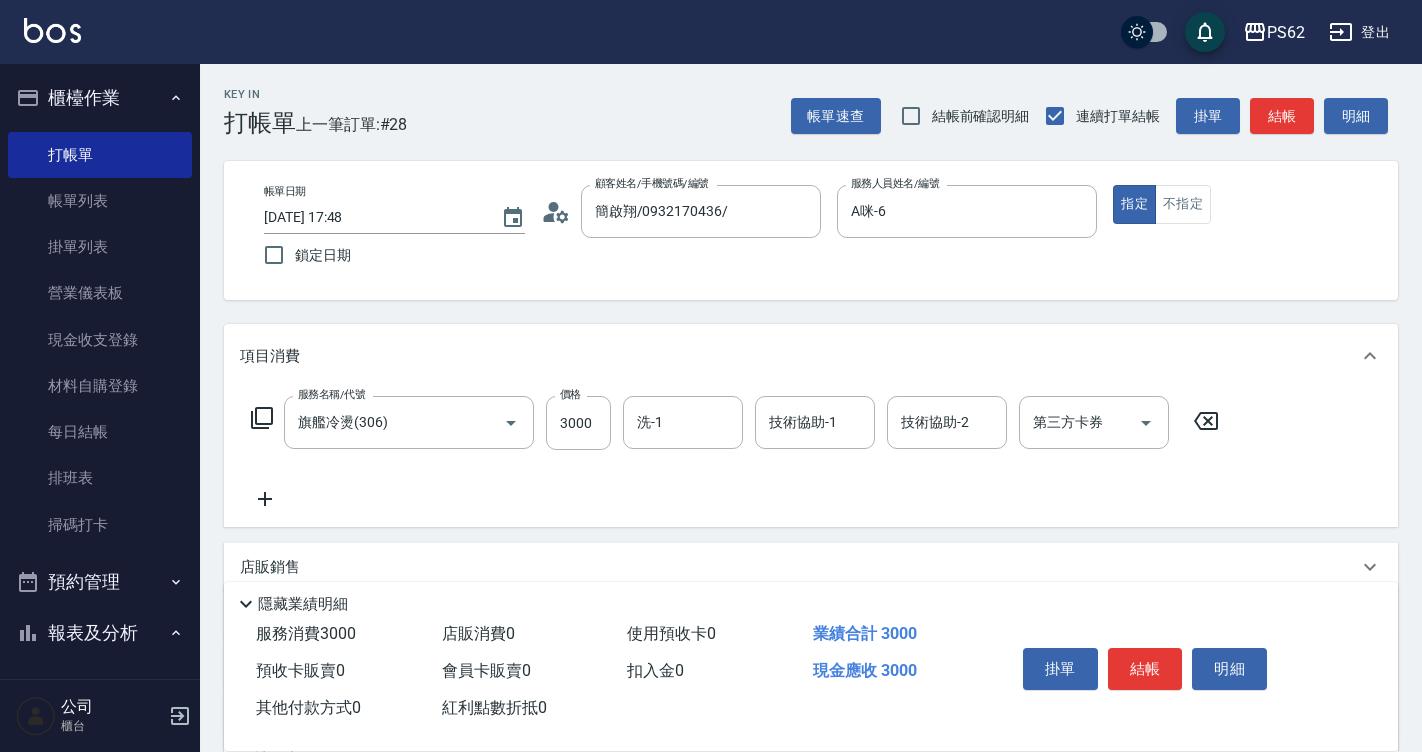 click on "店販銷售" at bounding box center [270, 567] 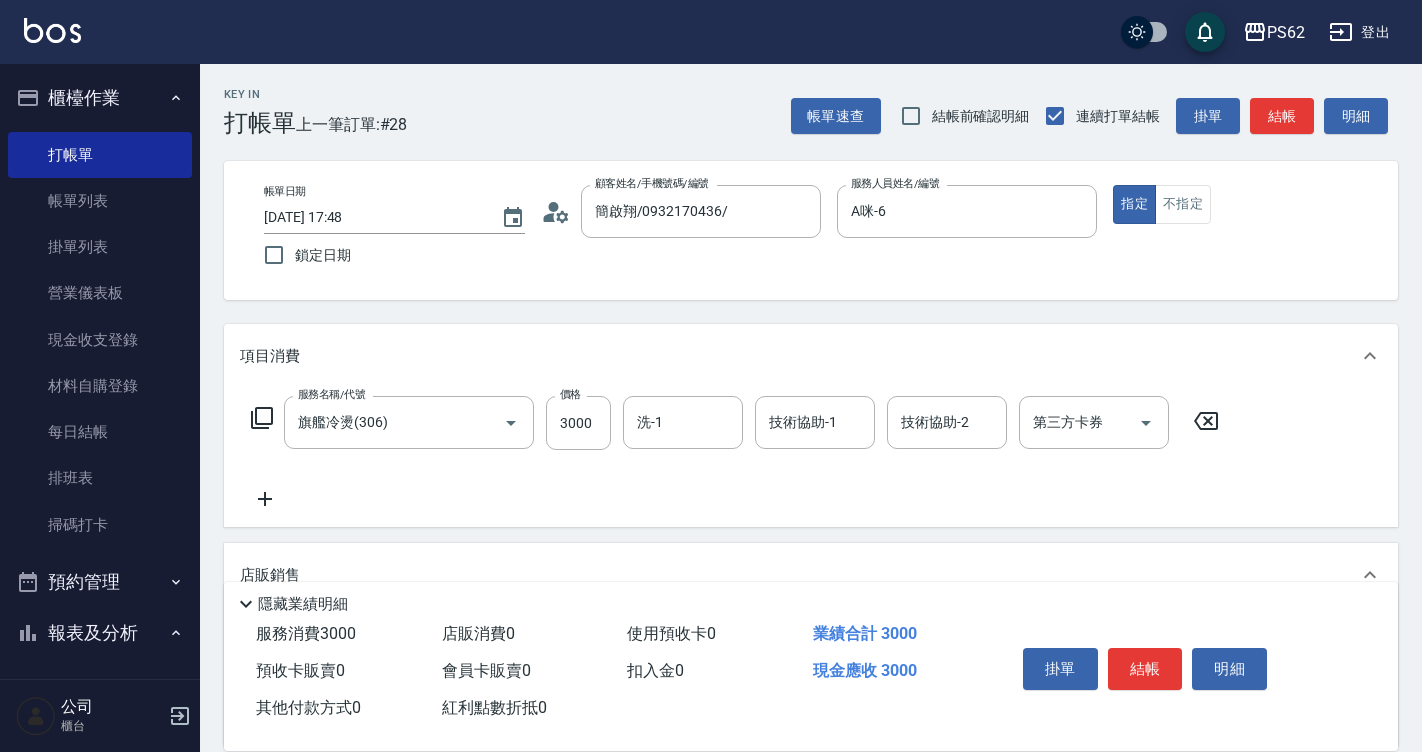 scroll, scrollTop: 0, scrollLeft: 0, axis: both 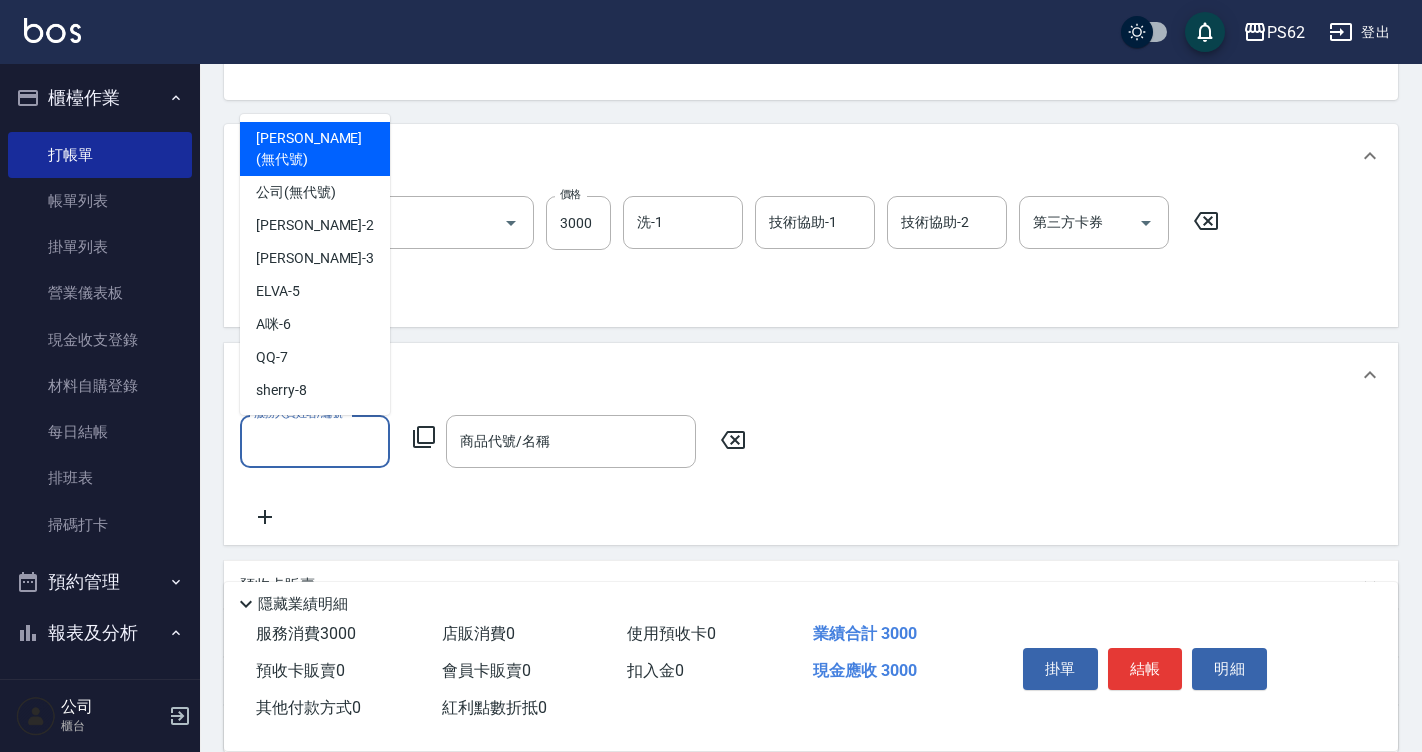 click on "服務人員姓名/編號" at bounding box center [315, 441] 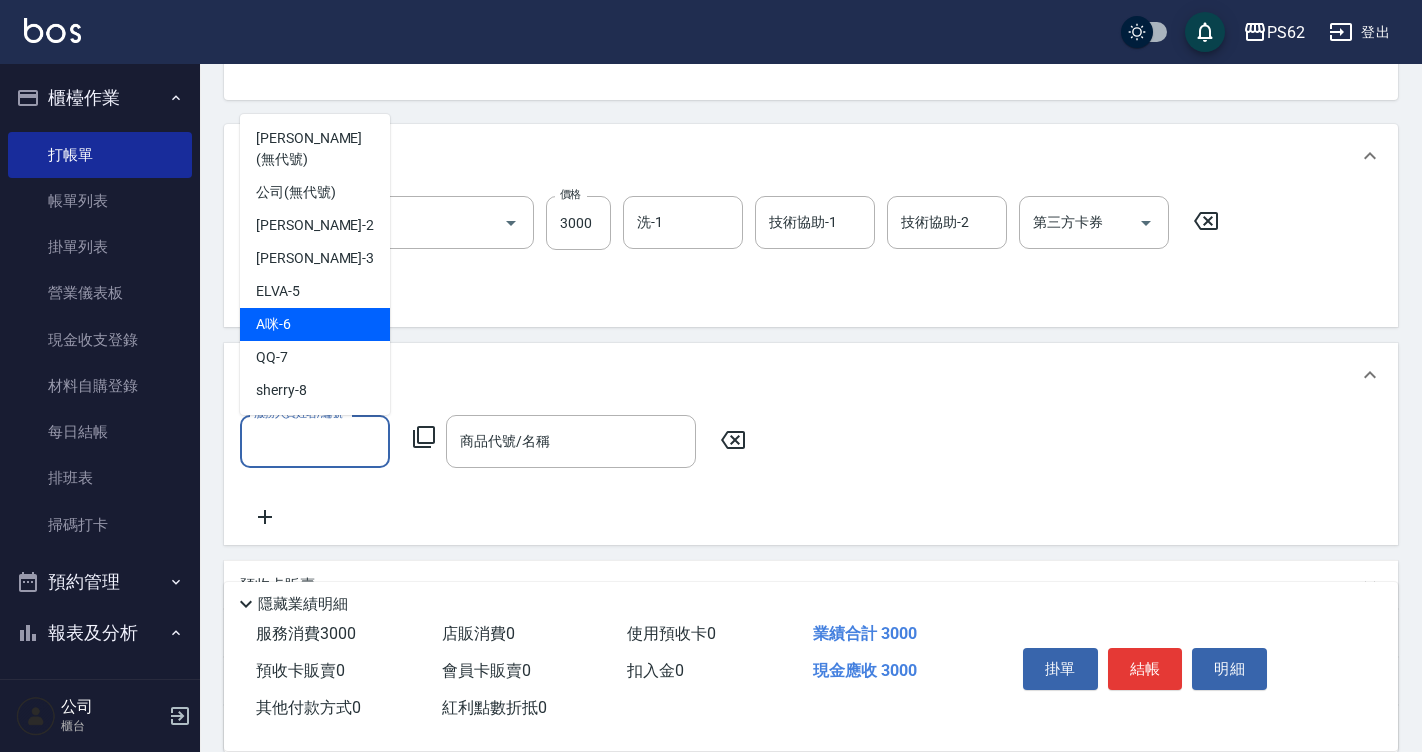 click on "A咪 -6" at bounding box center (315, 324) 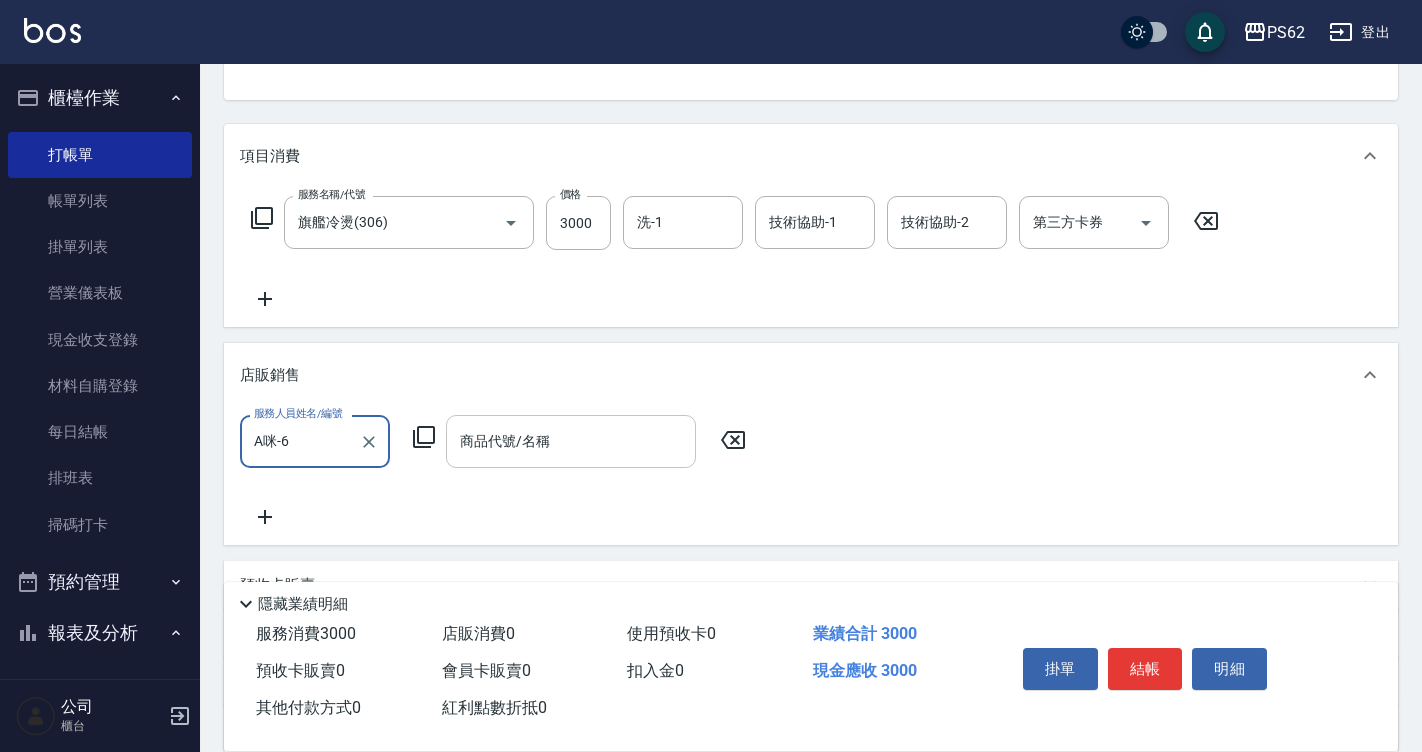 click on "商品代號/名稱" at bounding box center (571, 441) 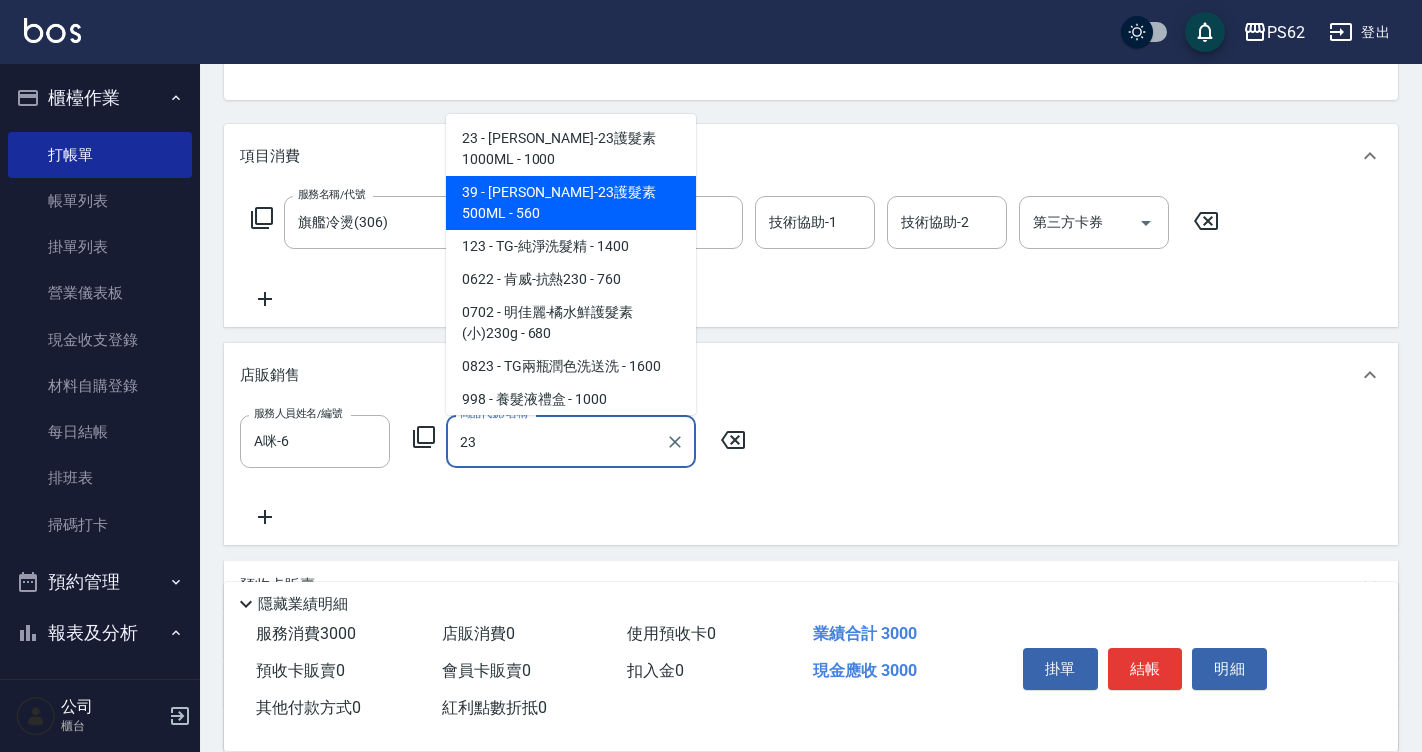 click on "39 - [PERSON_NAME]-23護髮素500ML - 560" at bounding box center (571, 203) 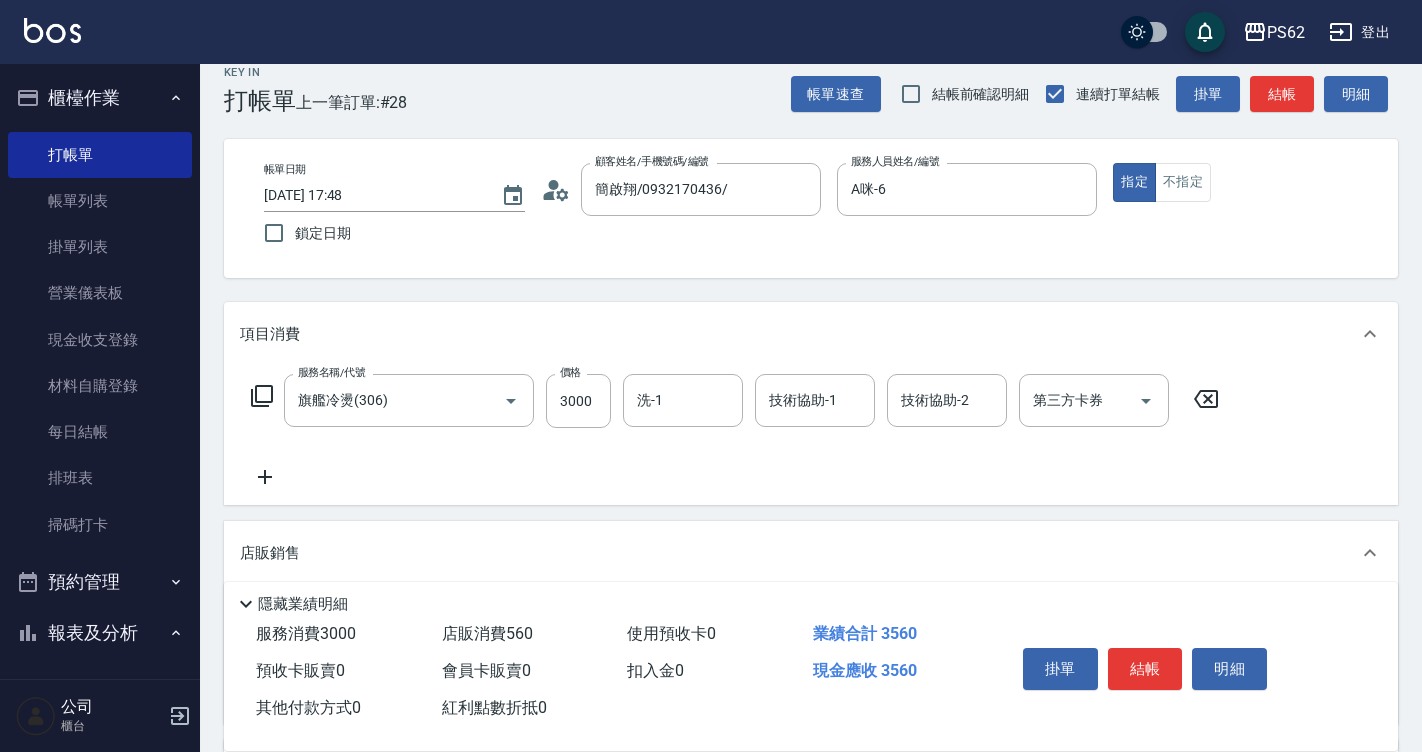 scroll, scrollTop: 0, scrollLeft: 0, axis: both 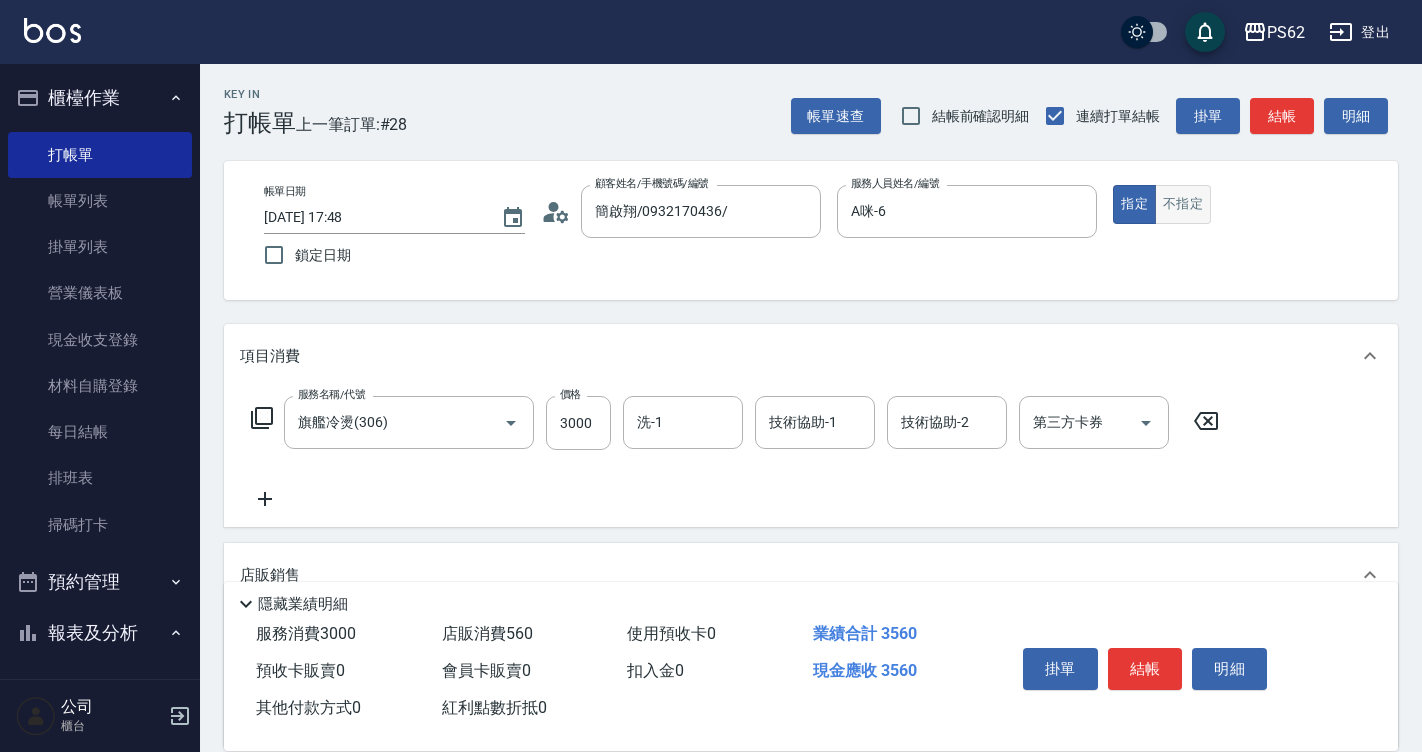 type on "[PERSON_NAME]-23護髮素500ML" 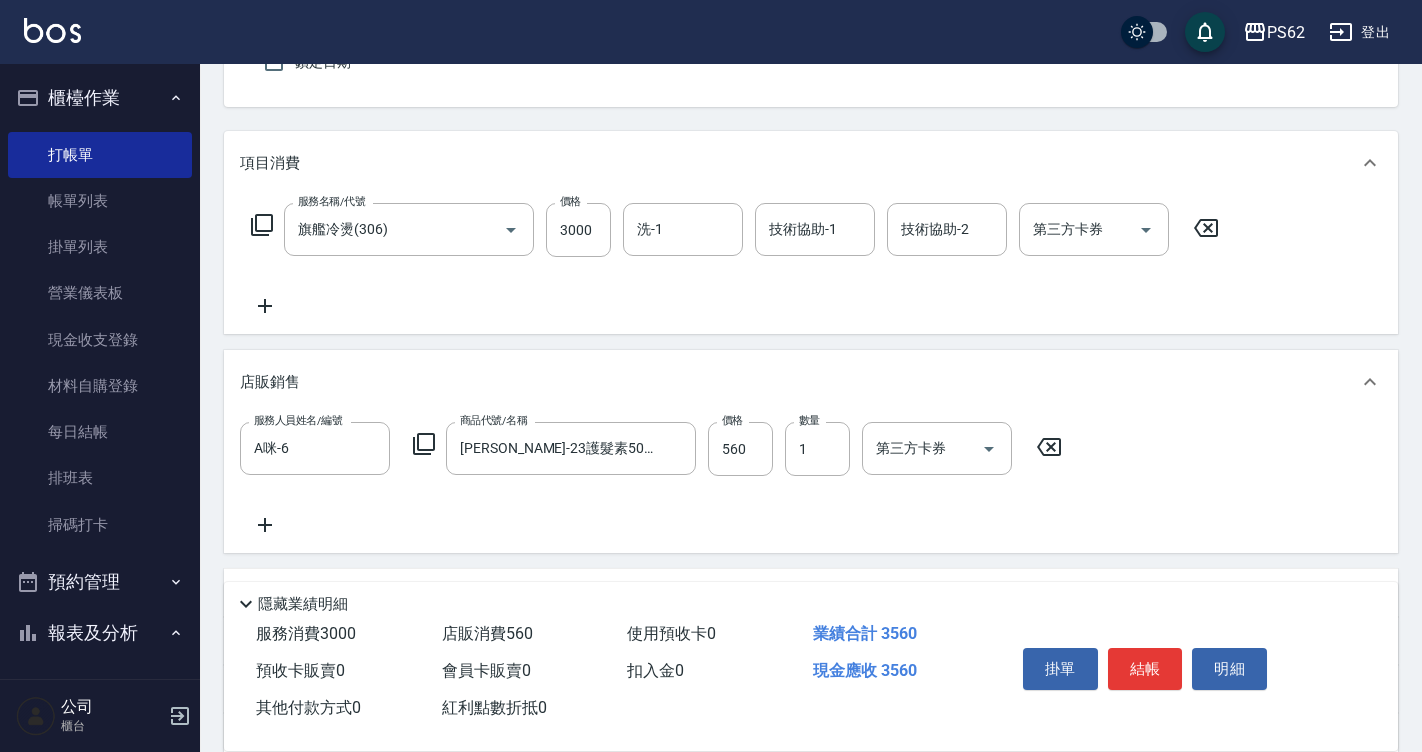 scroll, scrollTop: 200, scrollLeft: 0, axis: vertical 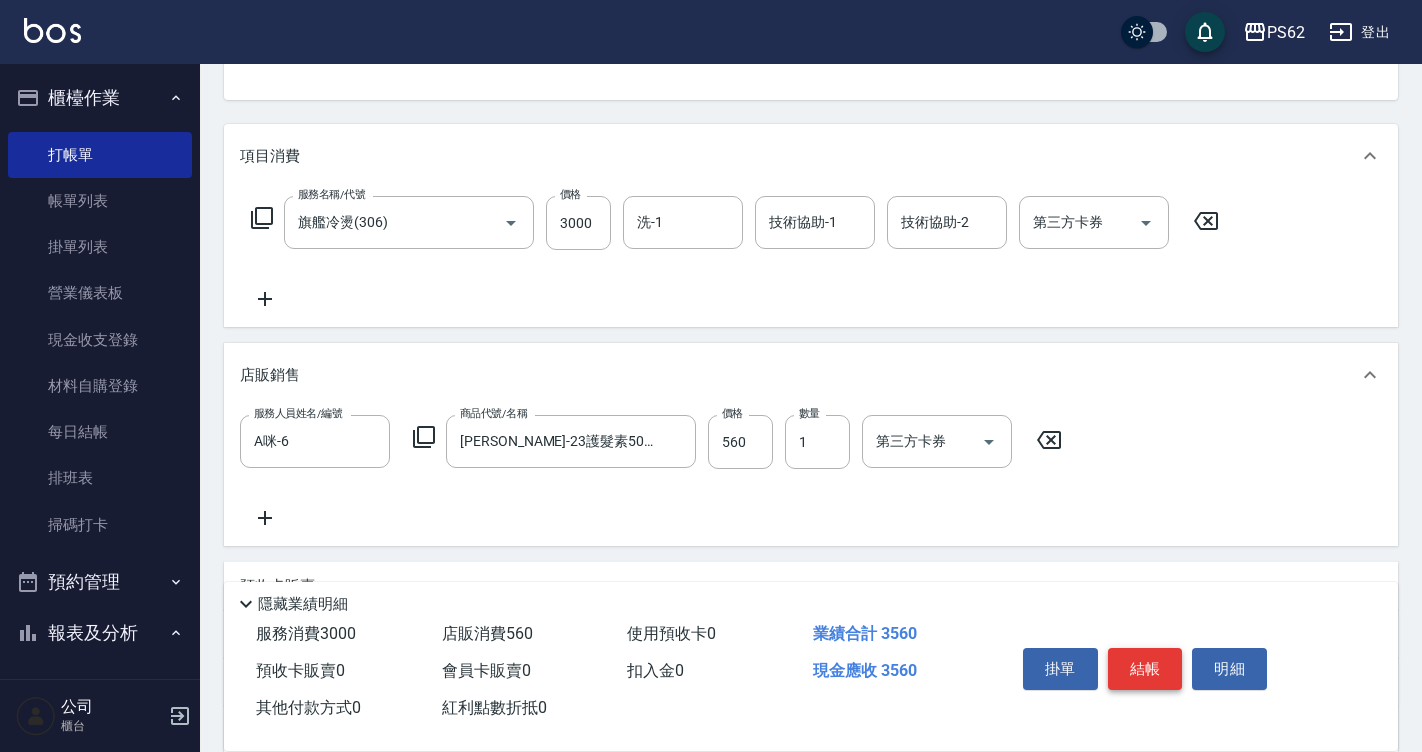 click on "結帳" at bounding box center [1145, 669] 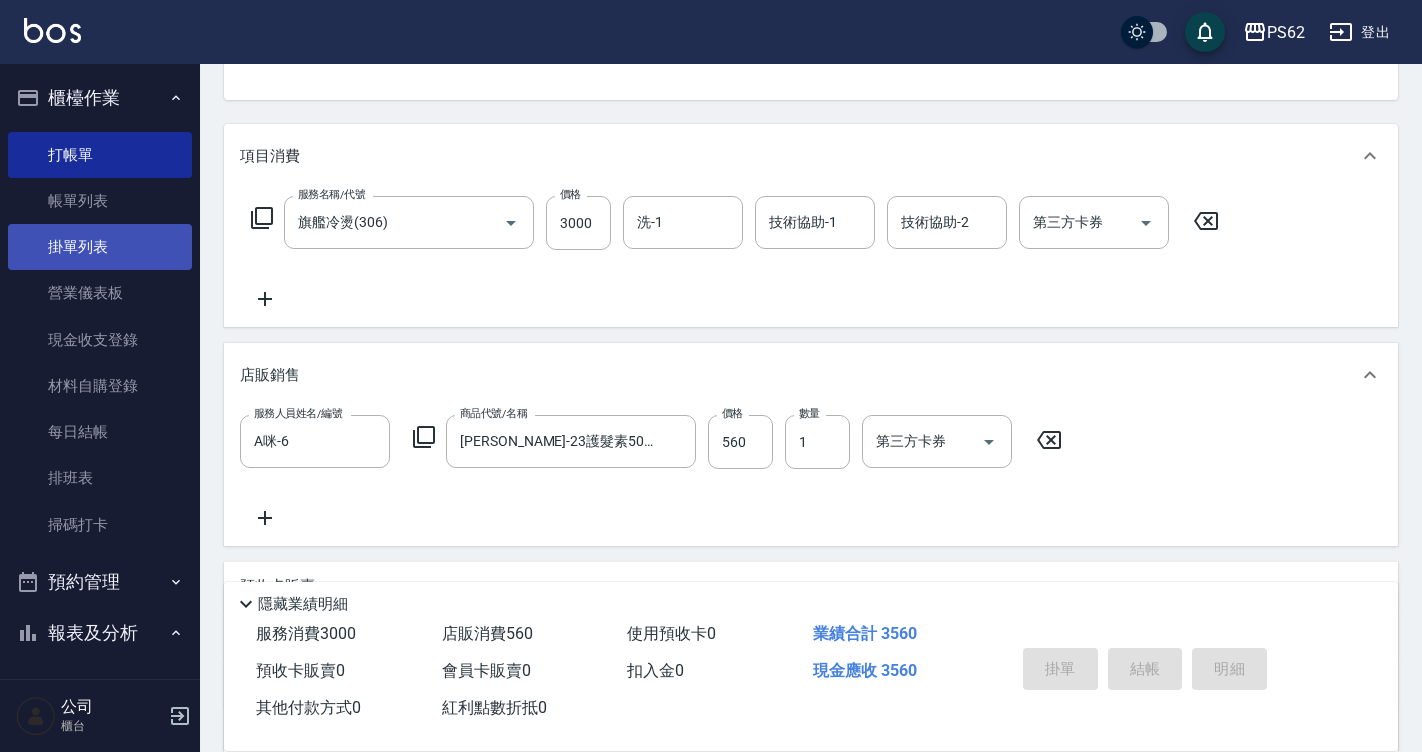 type on "[DATE] 18:45" 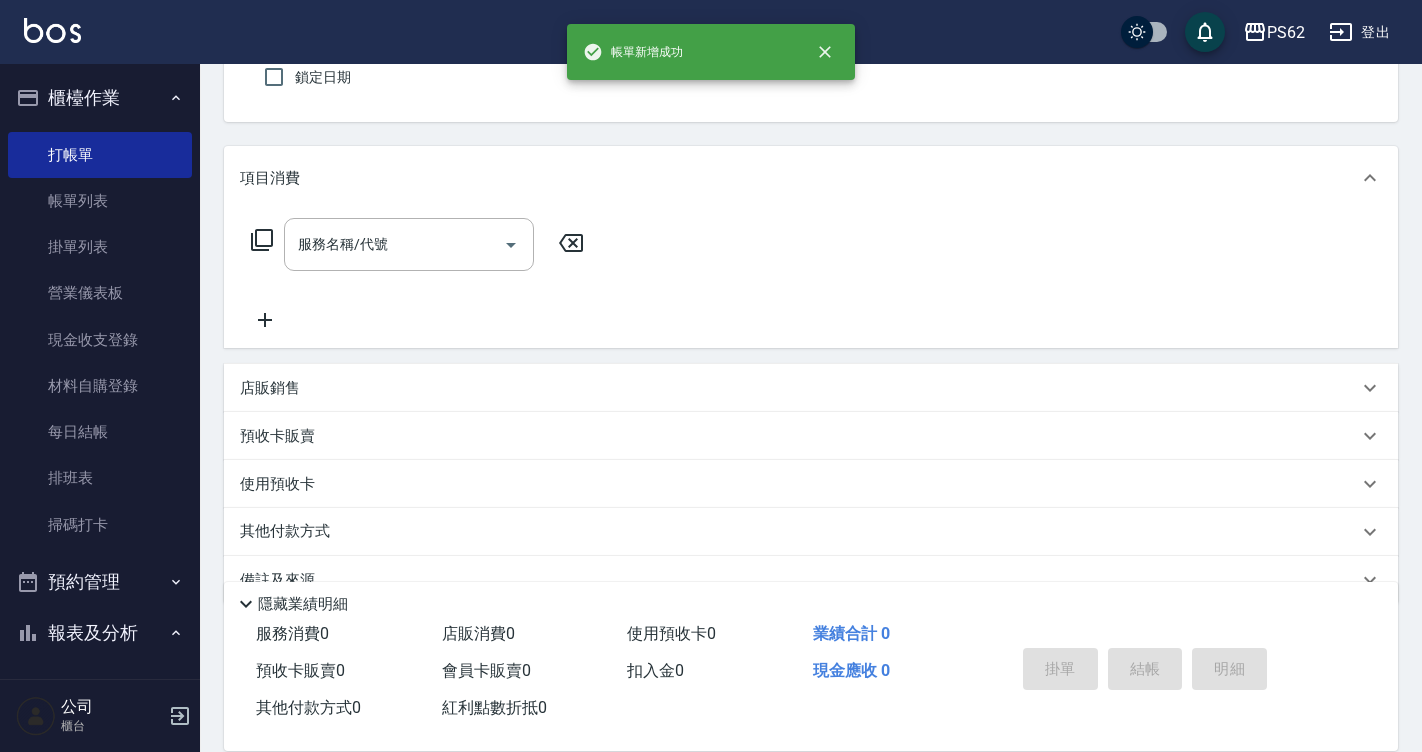 scroll, scrollTop: 0, scrollLeft: 0, axis: both 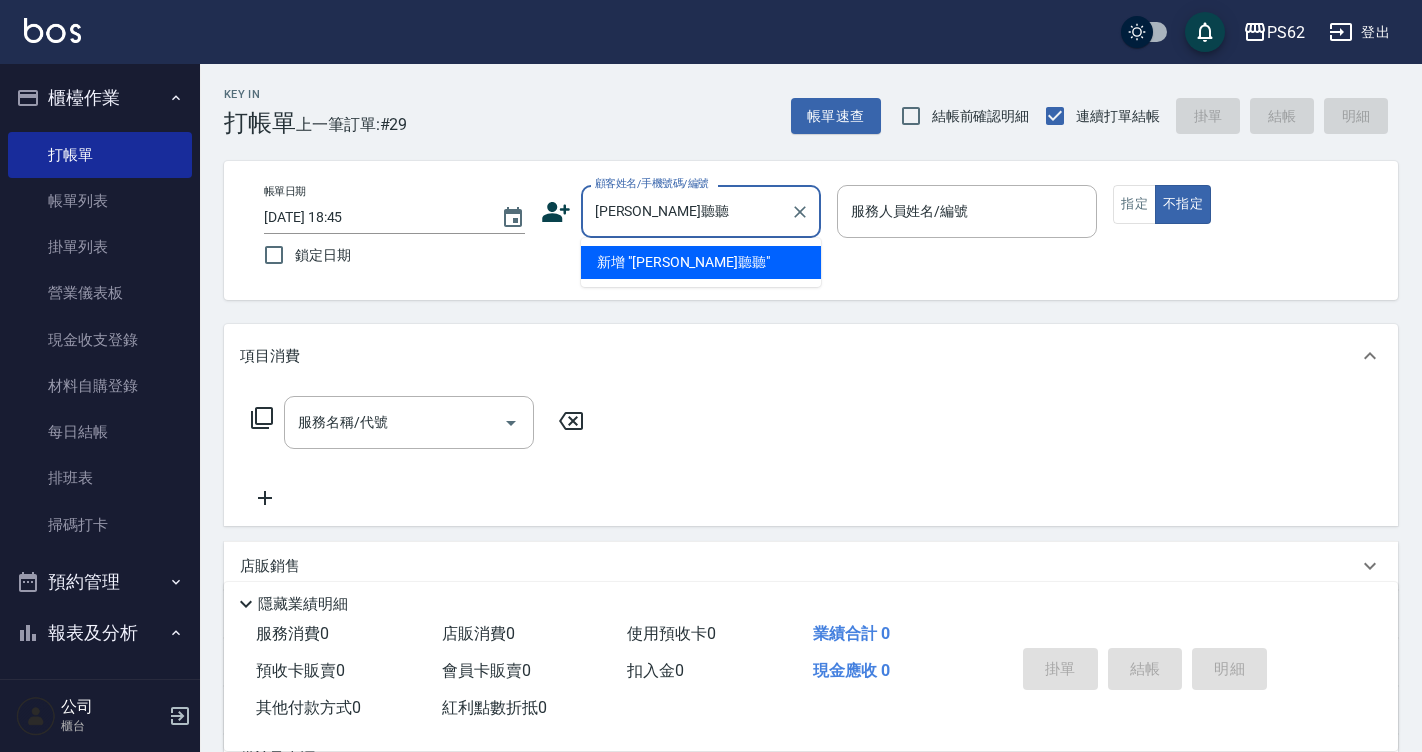 click on "[PERSON_NAME]聽聽" at bounding box center (686, 211) 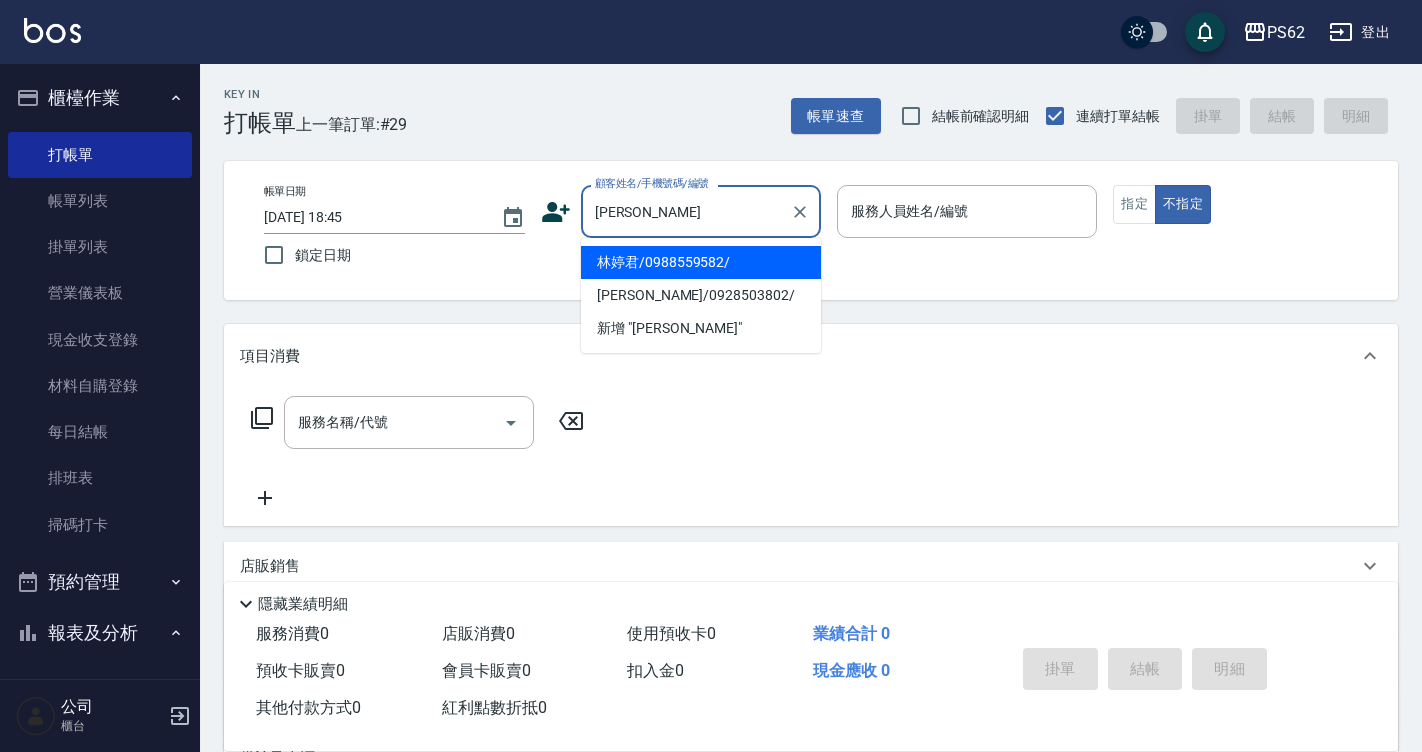 click on "林婷君/0988559582/" at bounding box center (701, 262) 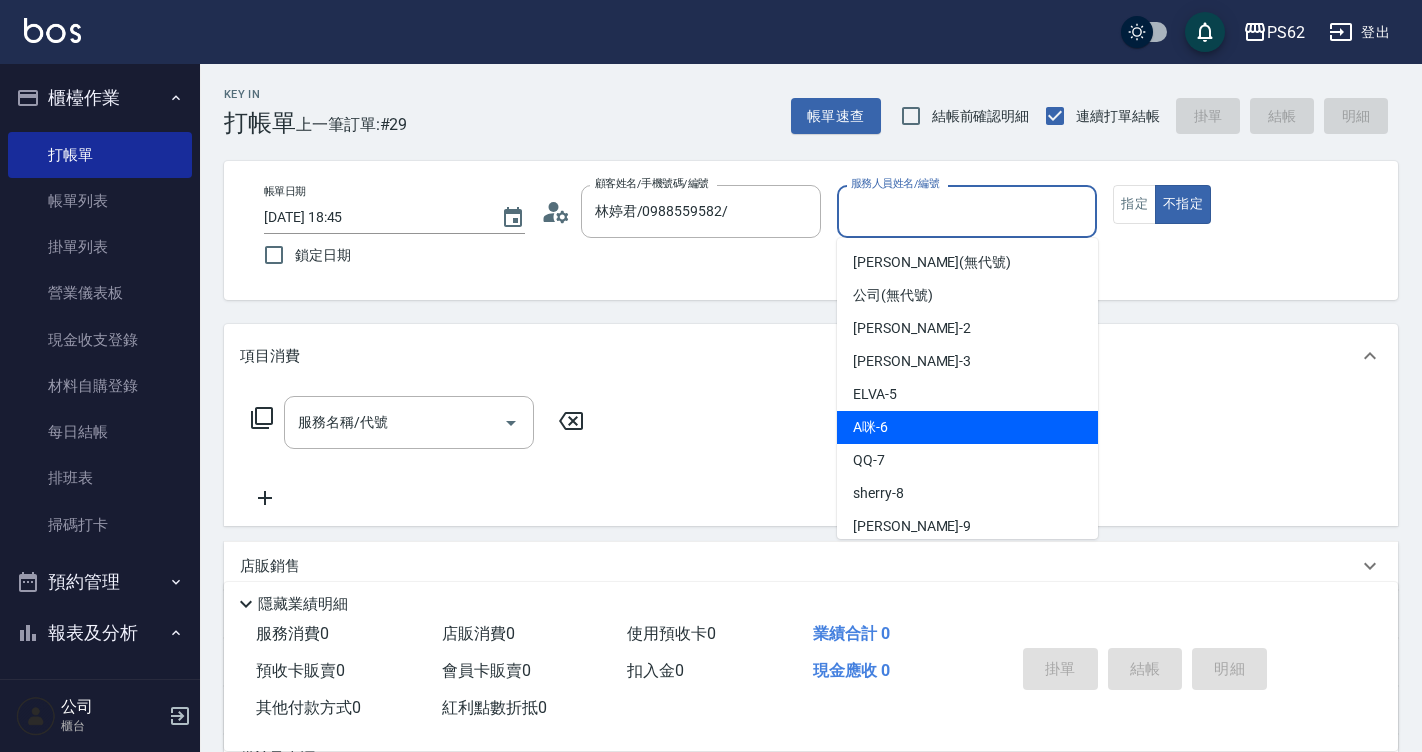 drag, startPoint x: 890, startPoint y: 219, endPoint x: 902, endPoint y: 424, distance: 205.35092 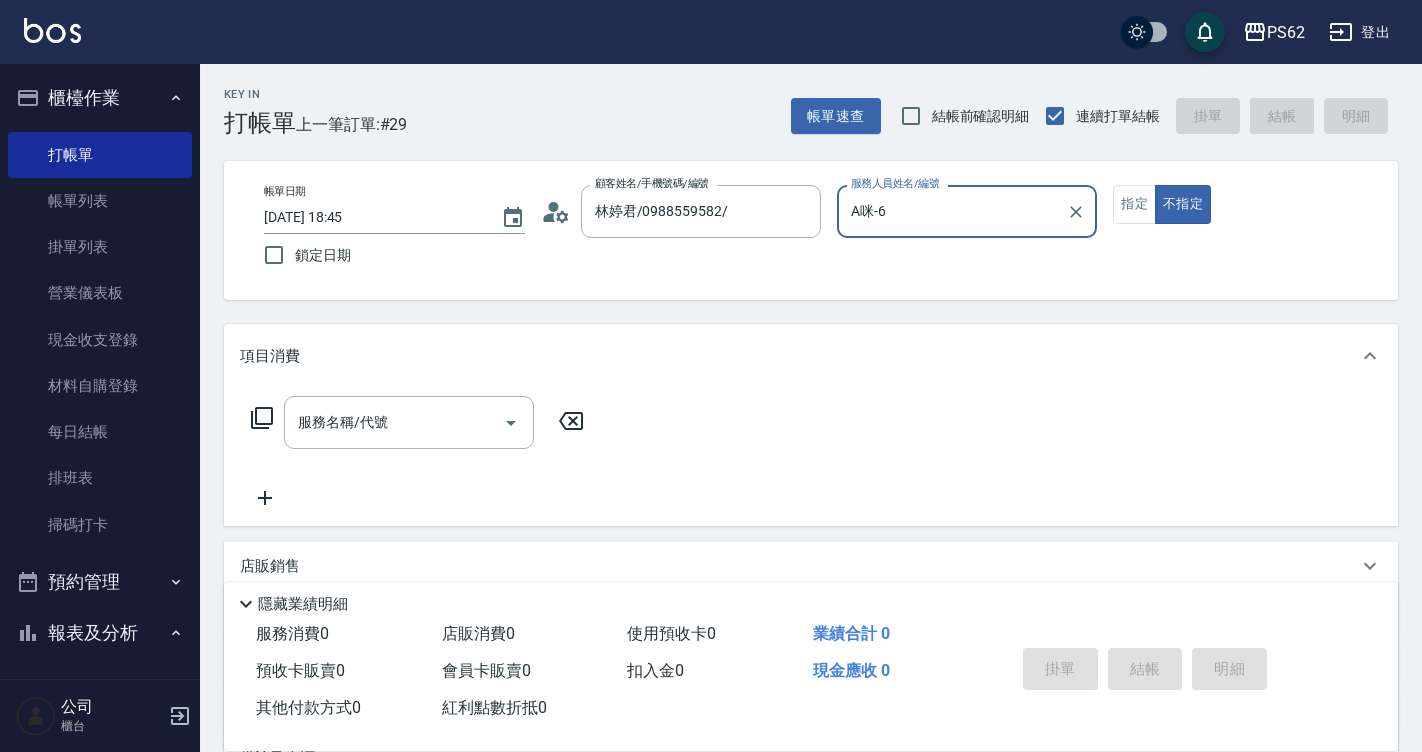 click 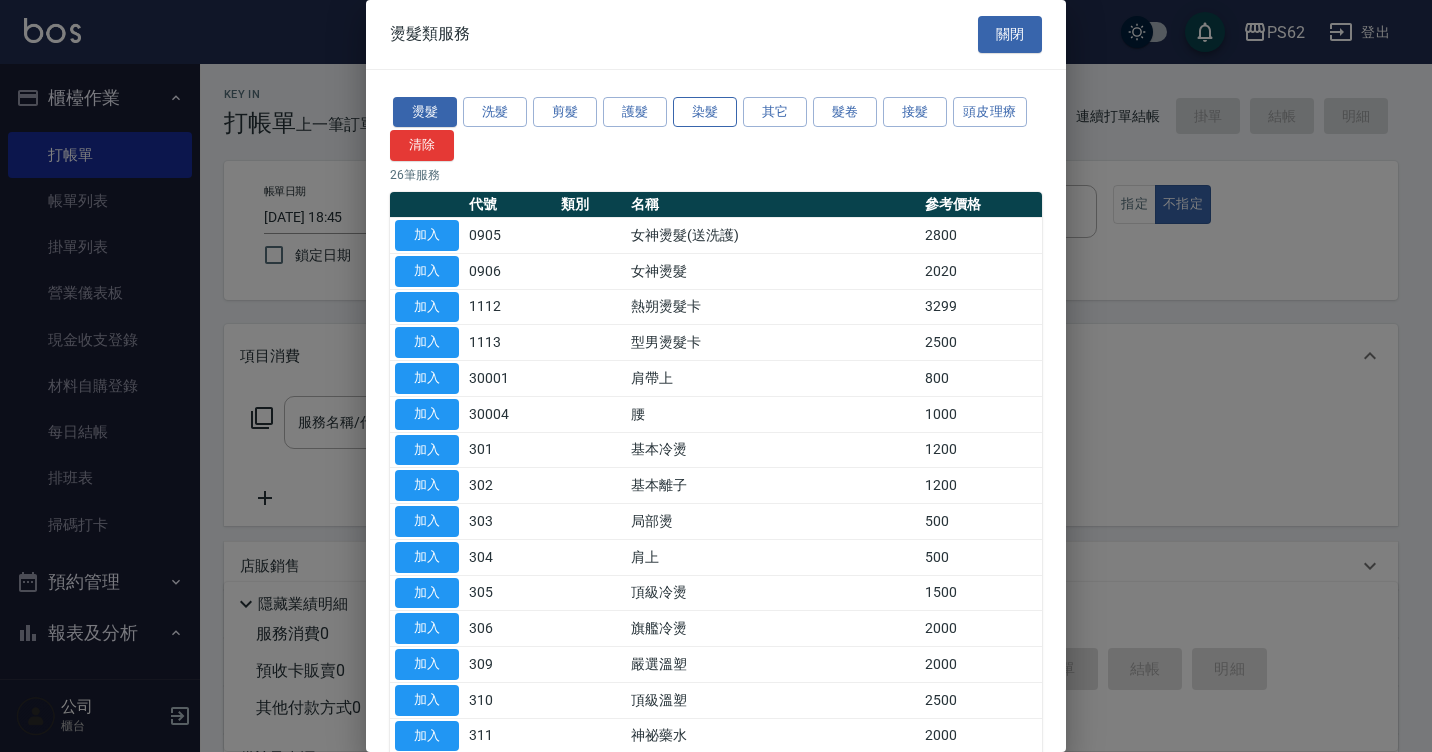 click on "染髮" at bounding box center (705, 112) 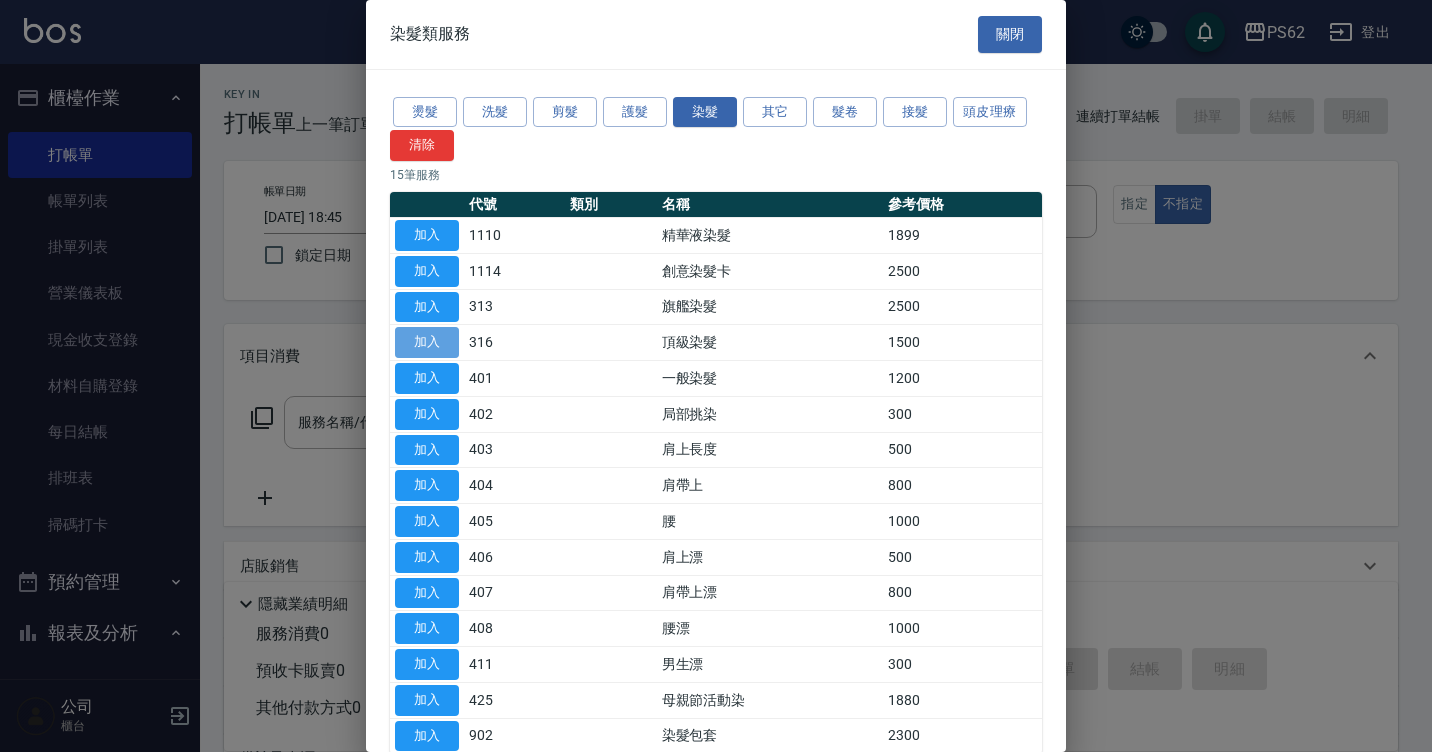 click on "加入" at bounding box center (427, 342) 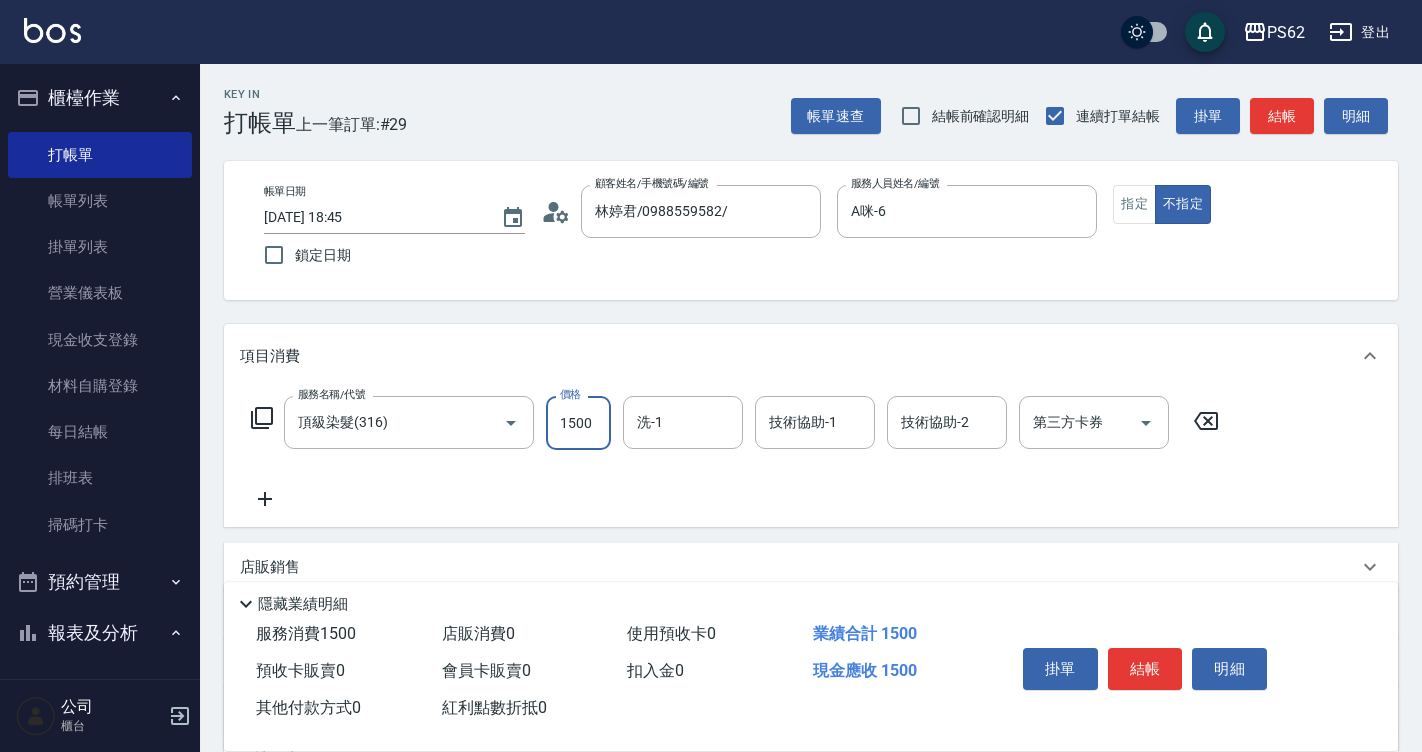 click on "1500" at bounding box center (578, 423) 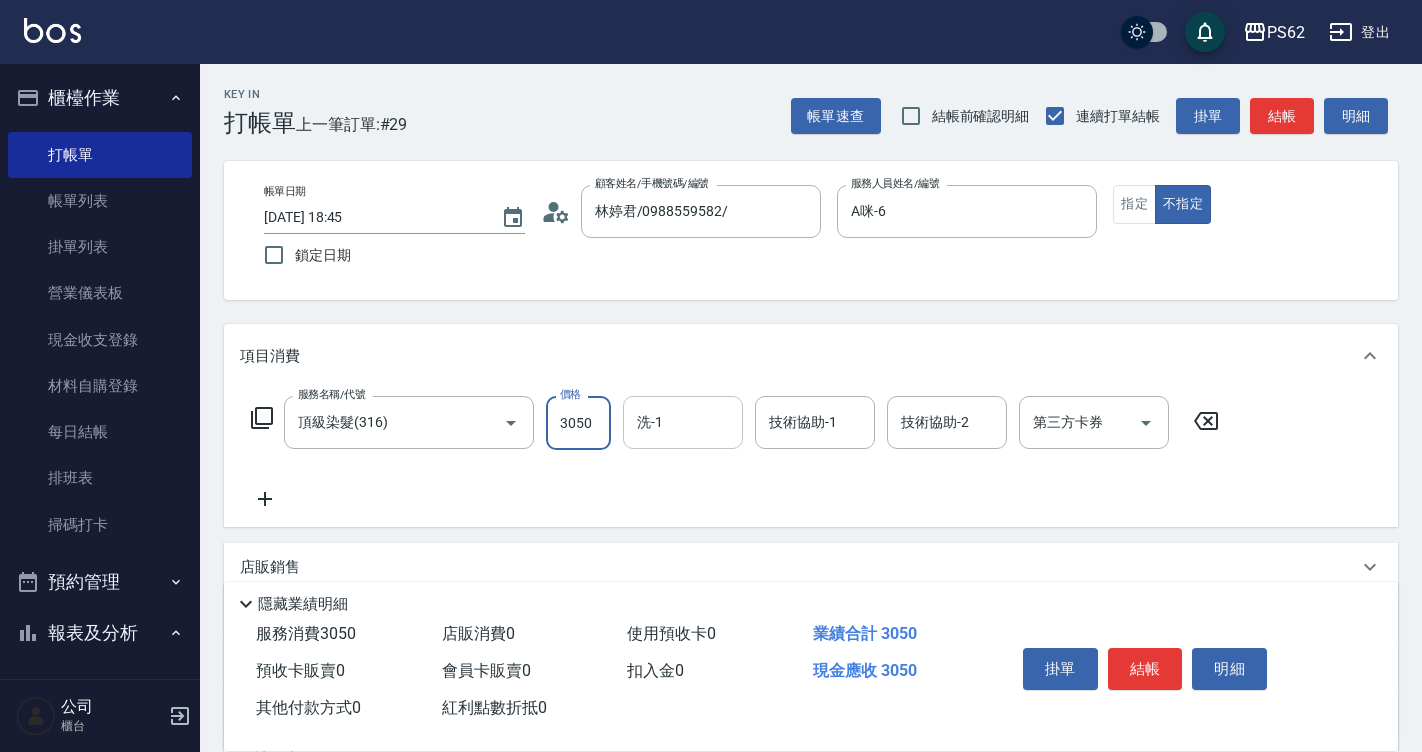 type on "3050" 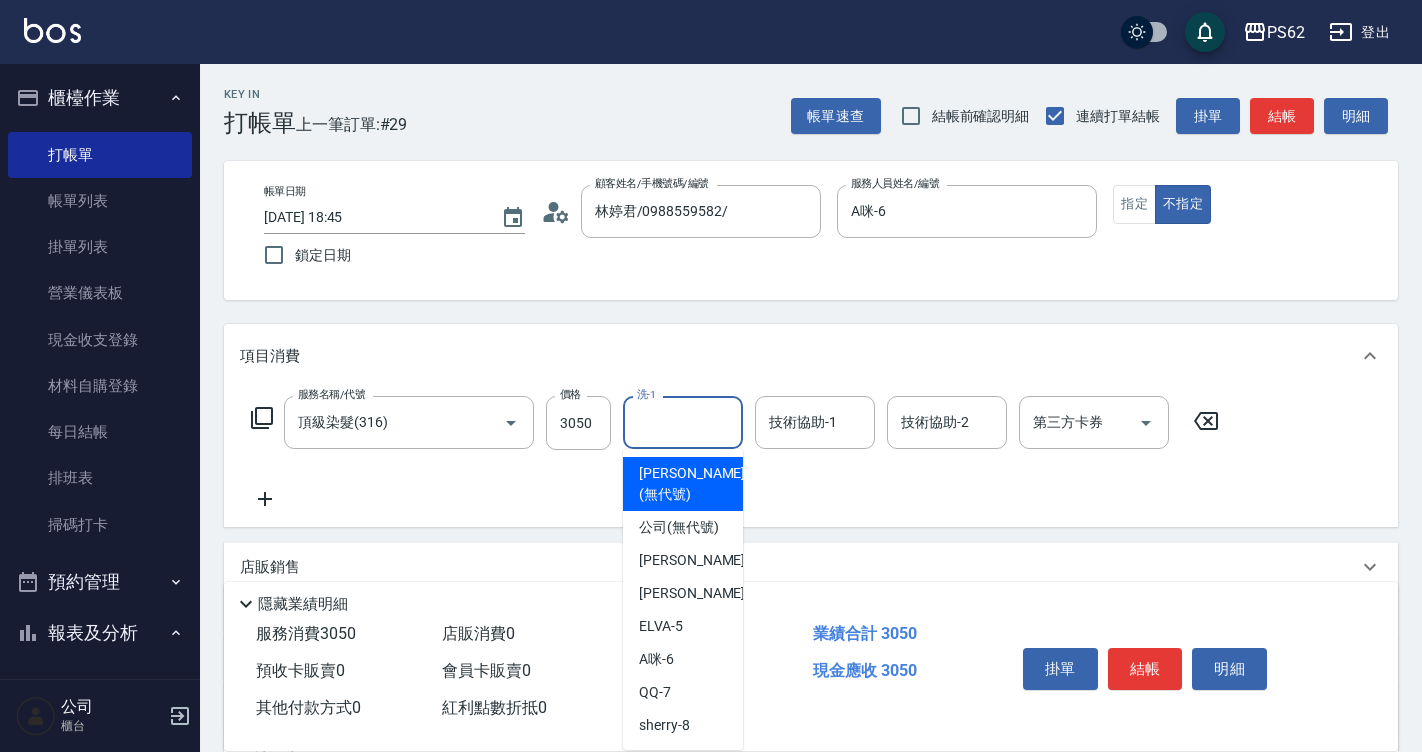 click on "洗-1" at bounding box center (683, 422) 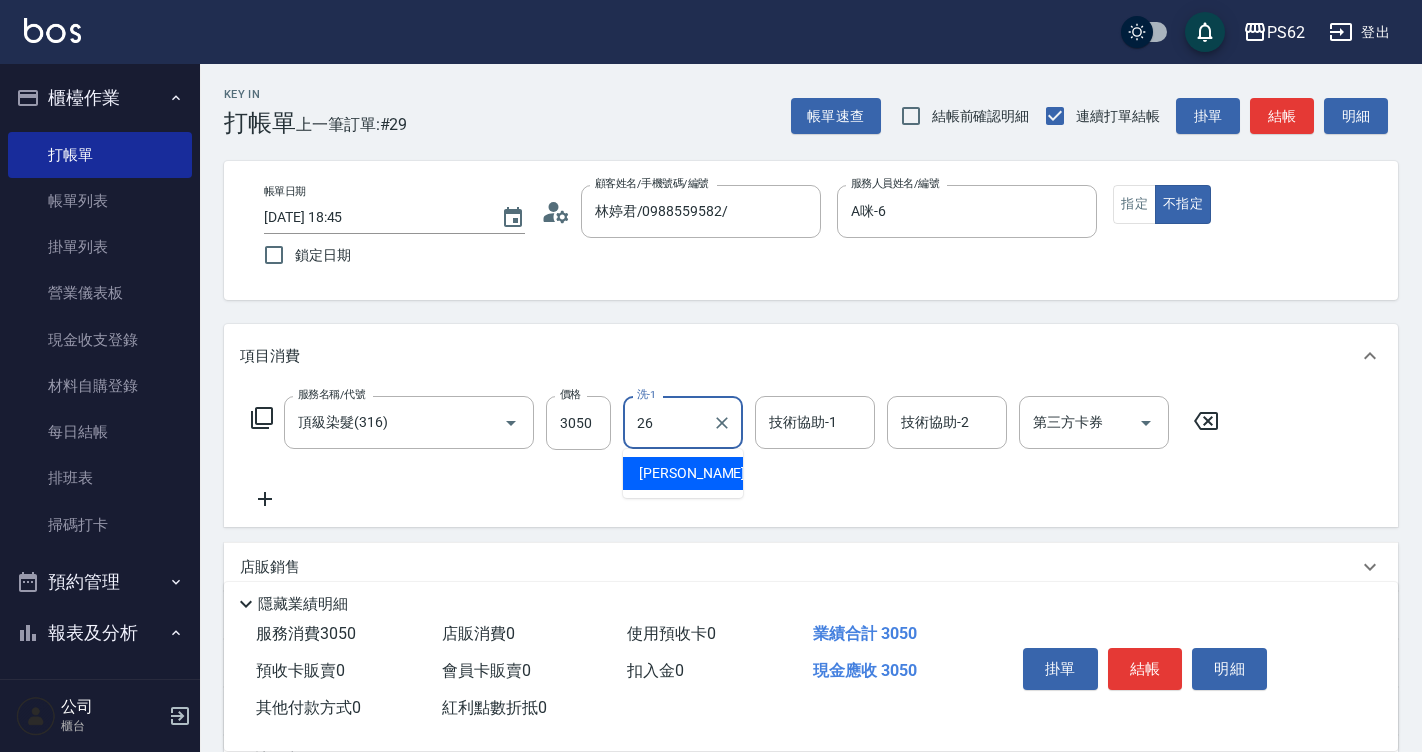 type on "[PERSON_NAME]-26" 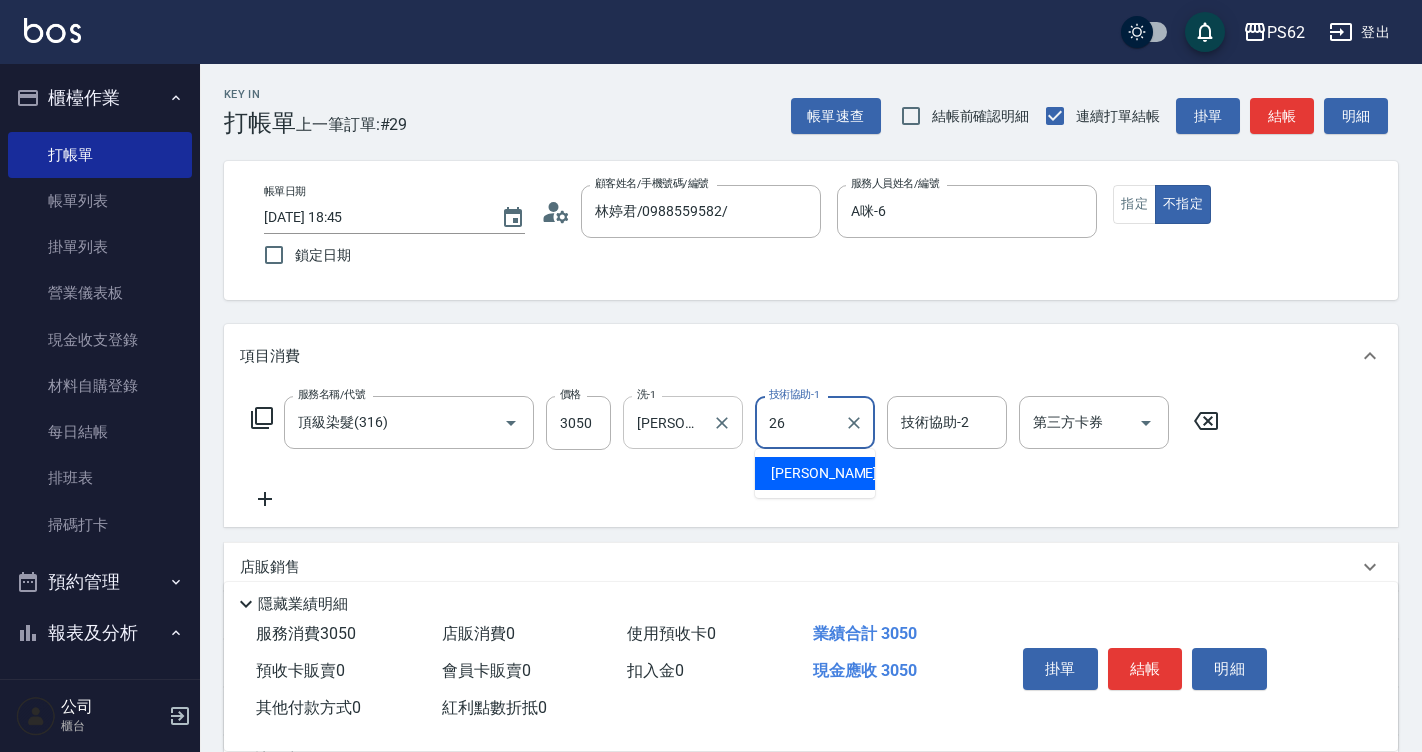 type on "[PERSON_NAME]-26" 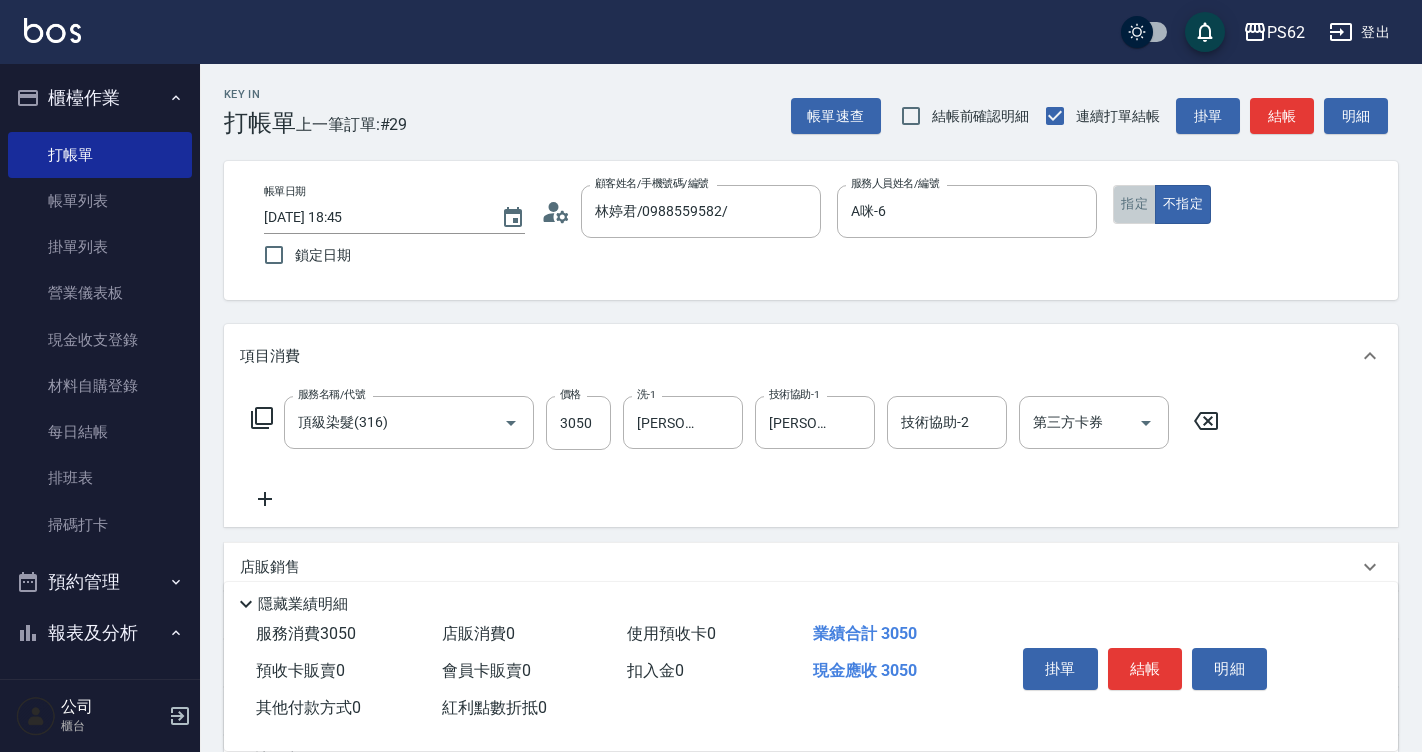 click on "指定" at bounding box center (1134, 204) 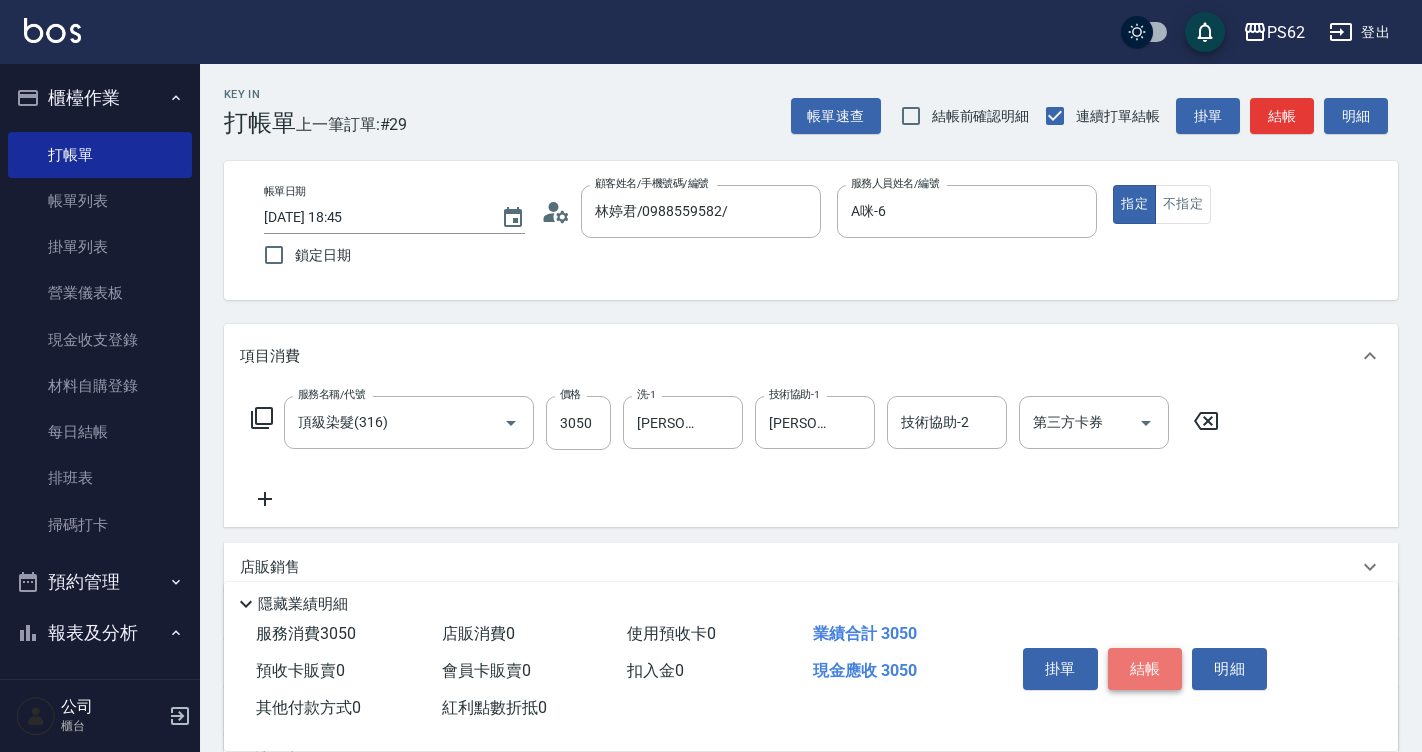 click on "結帳" at bounding box center [1145, 669] 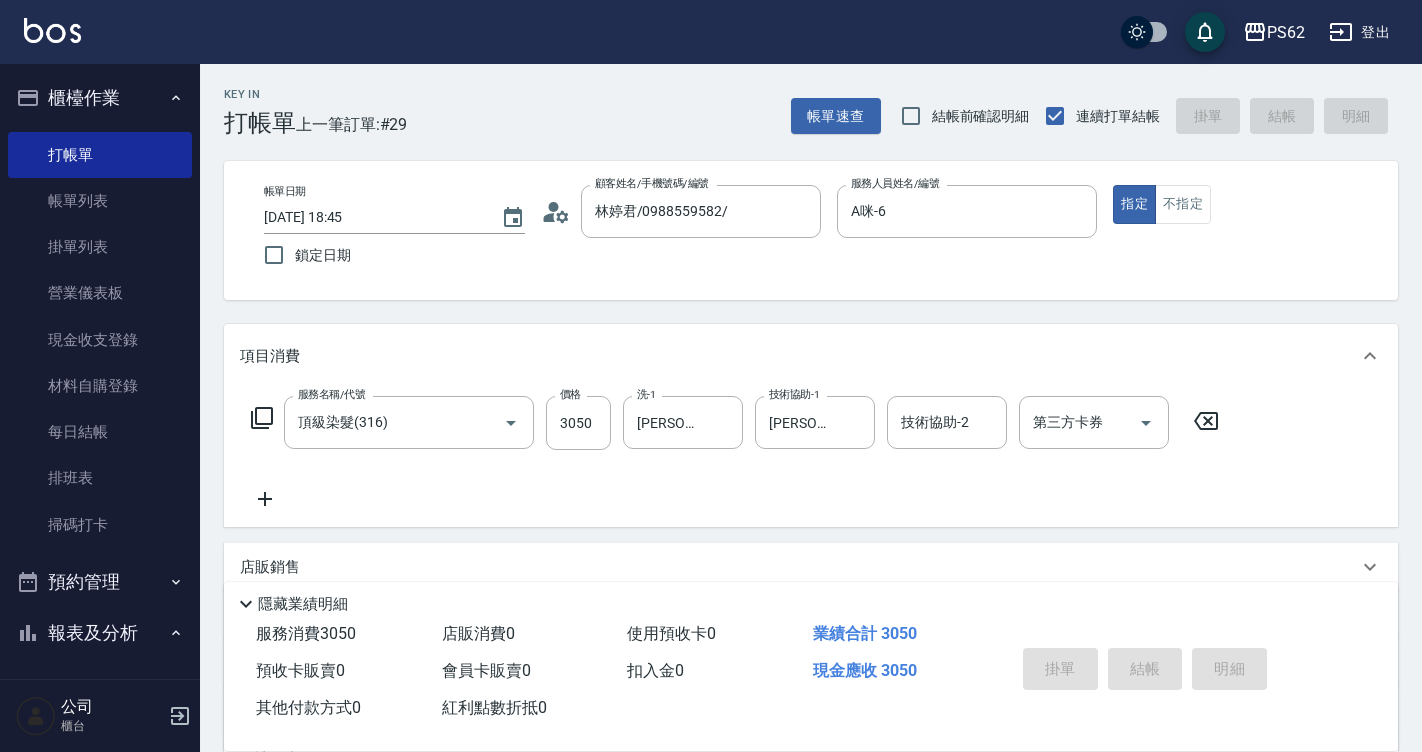 type on "[DATE] 18:46" 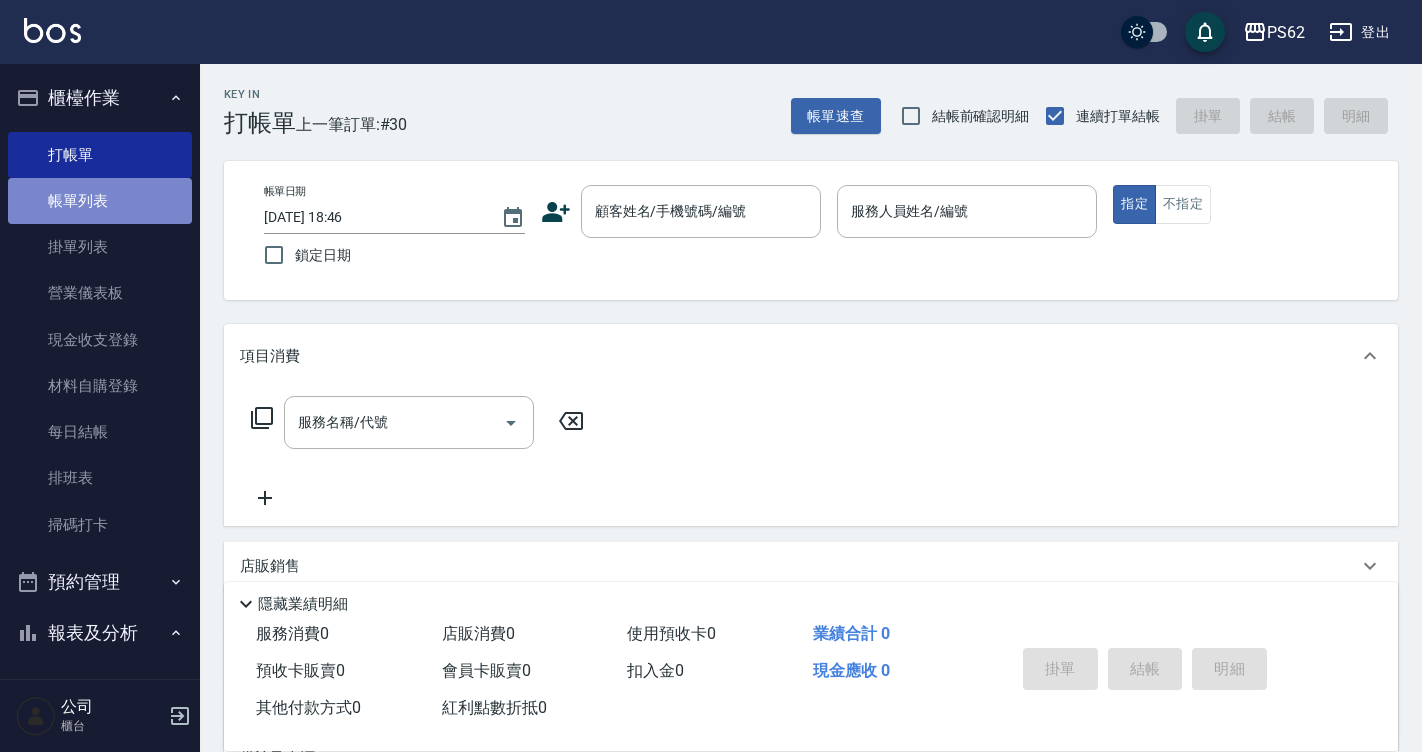 click on "帳單列表" at bounding box center [100, 201] 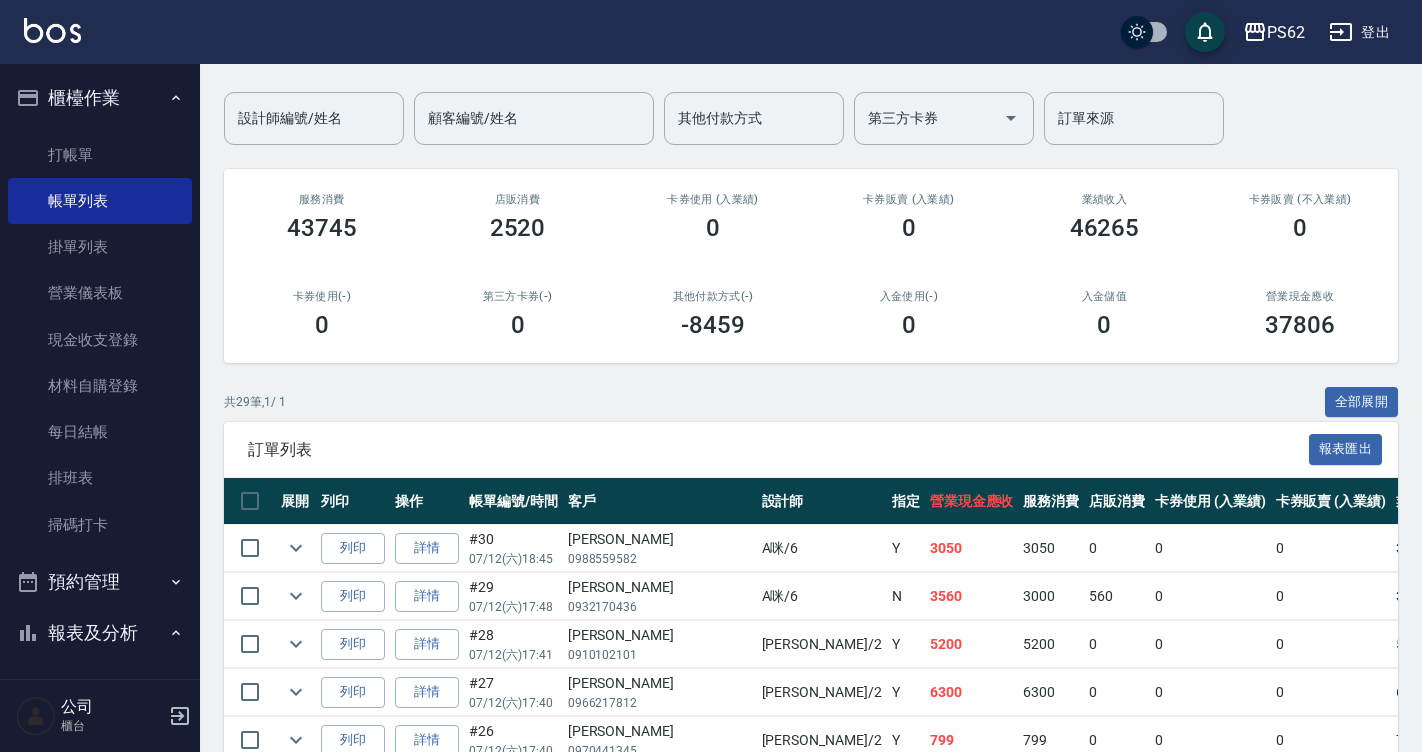 scroll, scrollTop: 0, scrollLeft: 0, axis: both 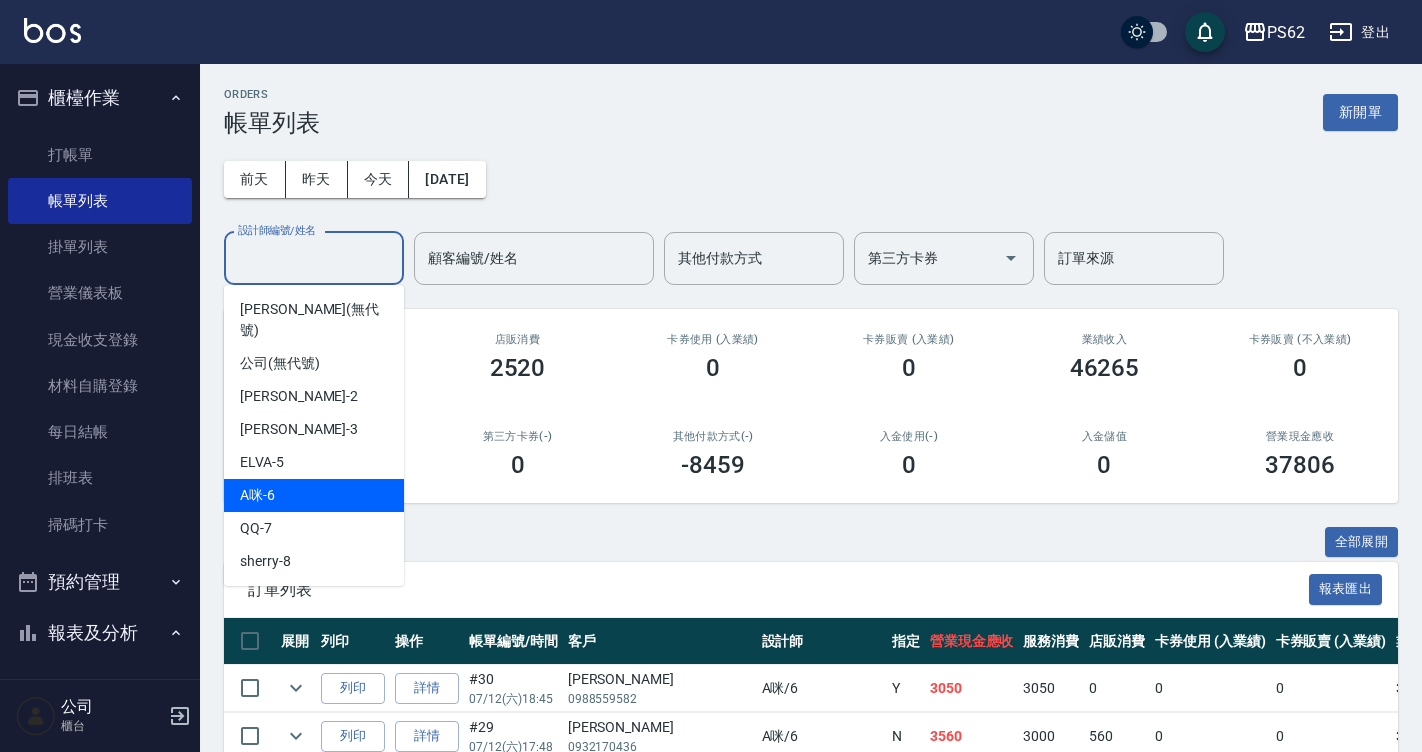 drag, startPoint x: 319, startPoint y: 266, endPoint x: 314, endPoint y: 459, distance: 193.06476 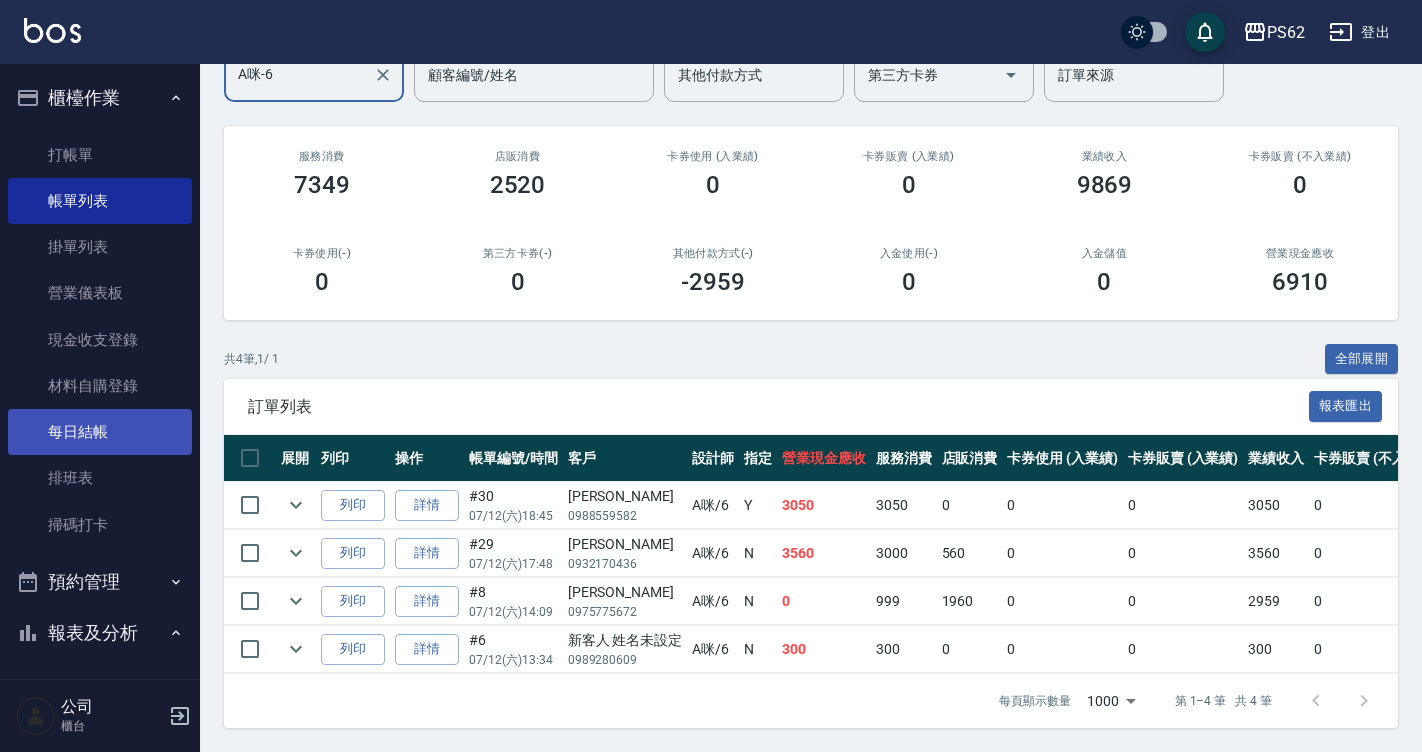 scroll, scrollTop: 198, scrollLeft: 0, axis: vertical 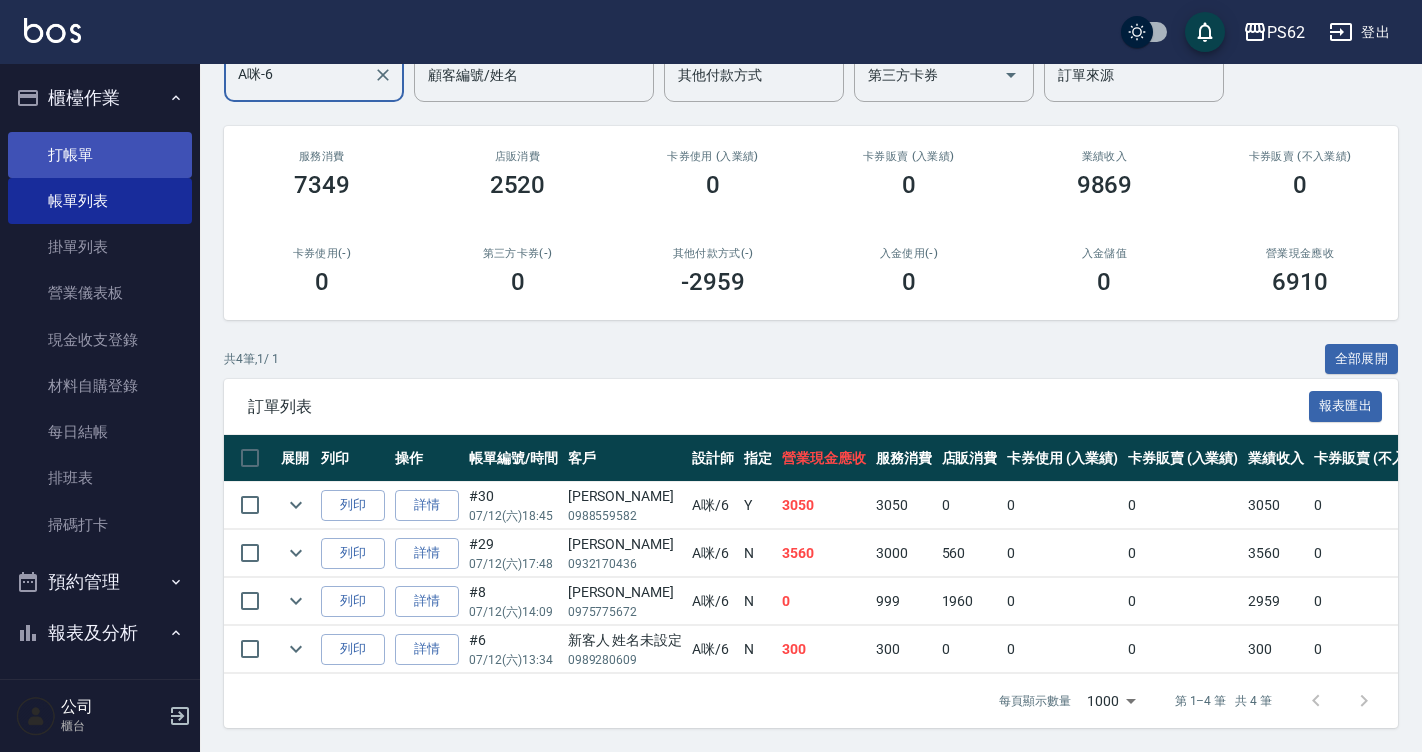 click on "打帳單" at bounding box center (100, 155) 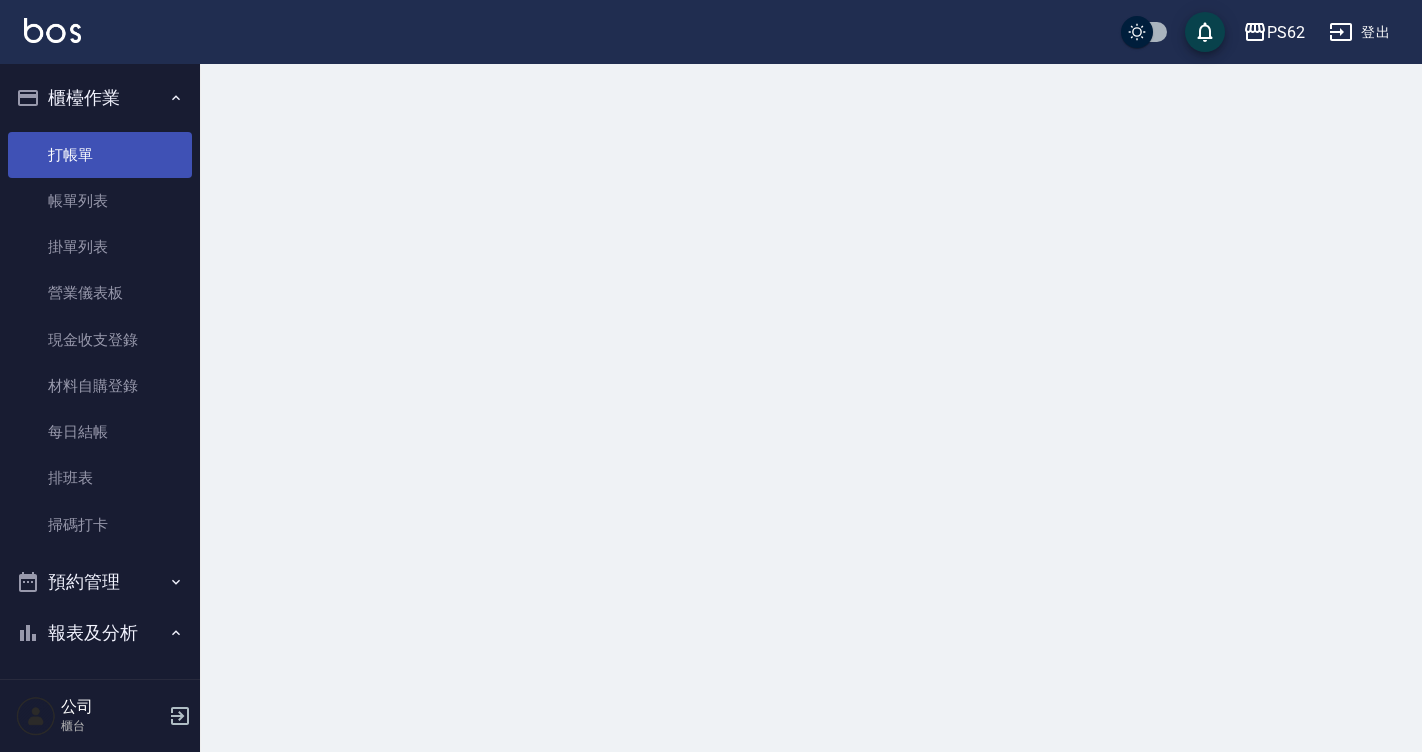 scroll, scrollTop: 0, scrollLeft: 0, axis: both 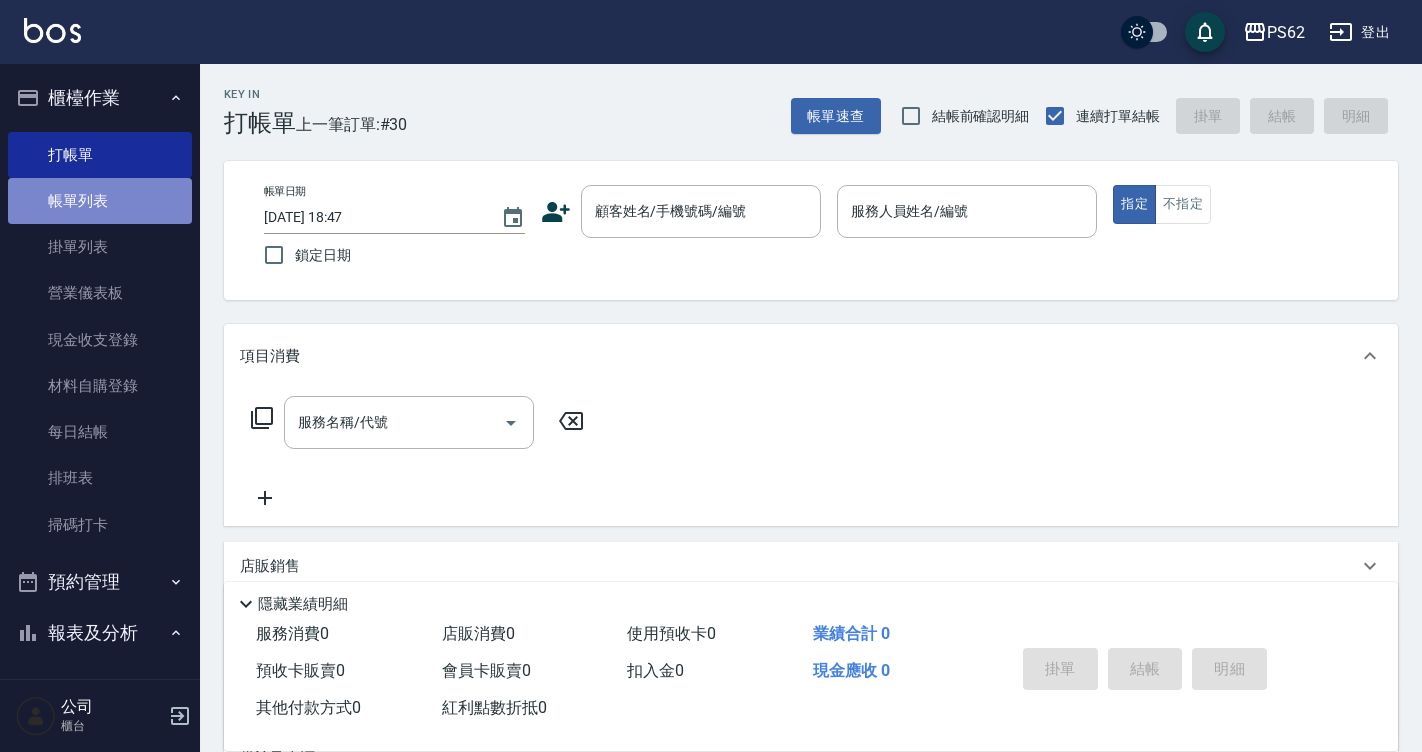 click on "帳單列表" at bounding box center [100, 201] 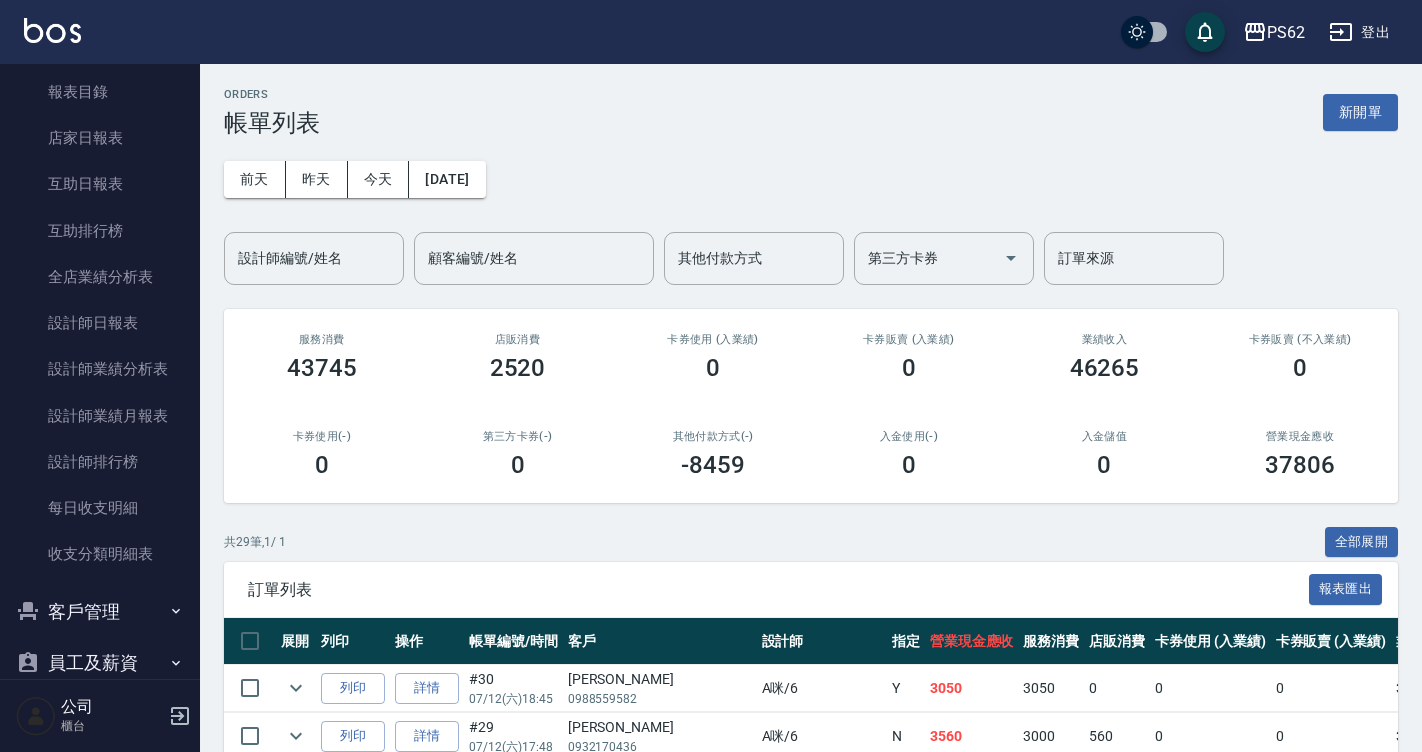 scroll, scrollTop: 700, scrollLeft: 0, axis: vertical 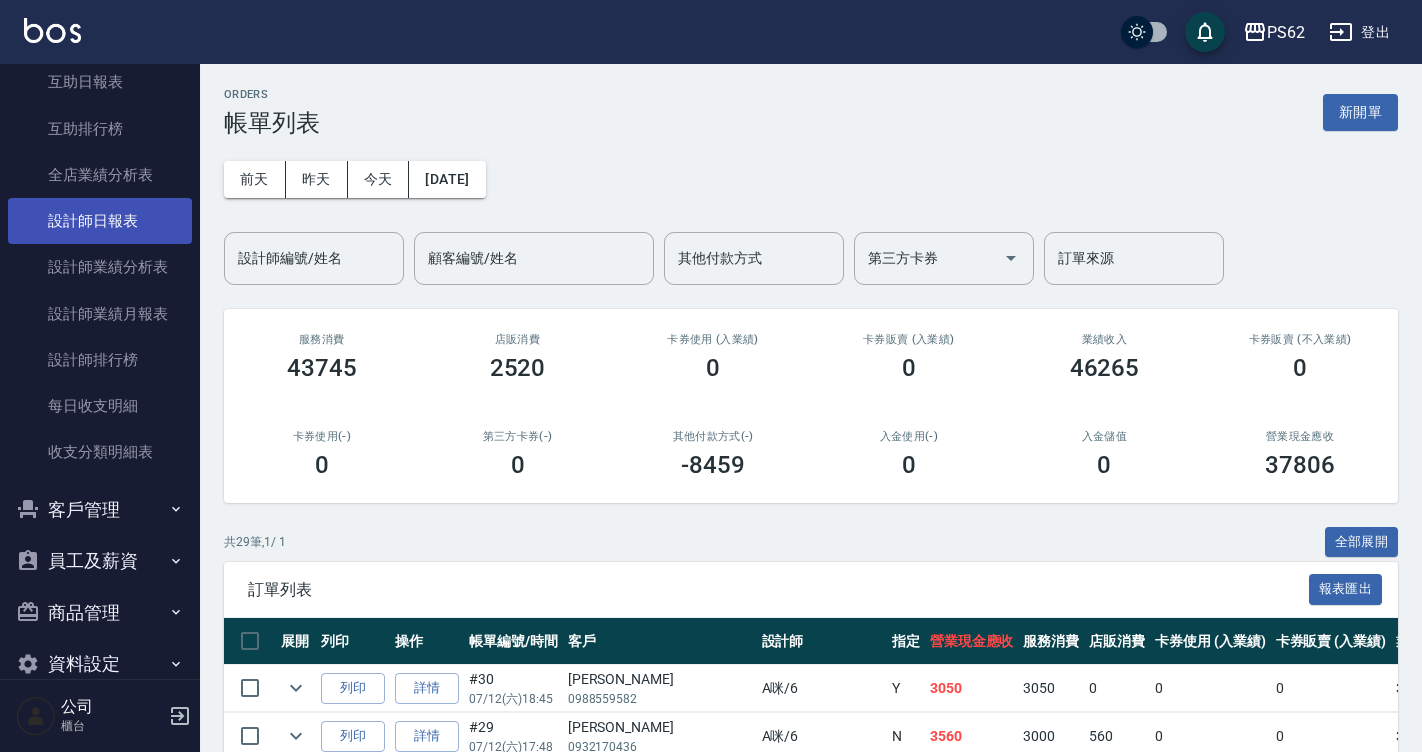 click on "設計師日報表" at bounding box center [100, 221] 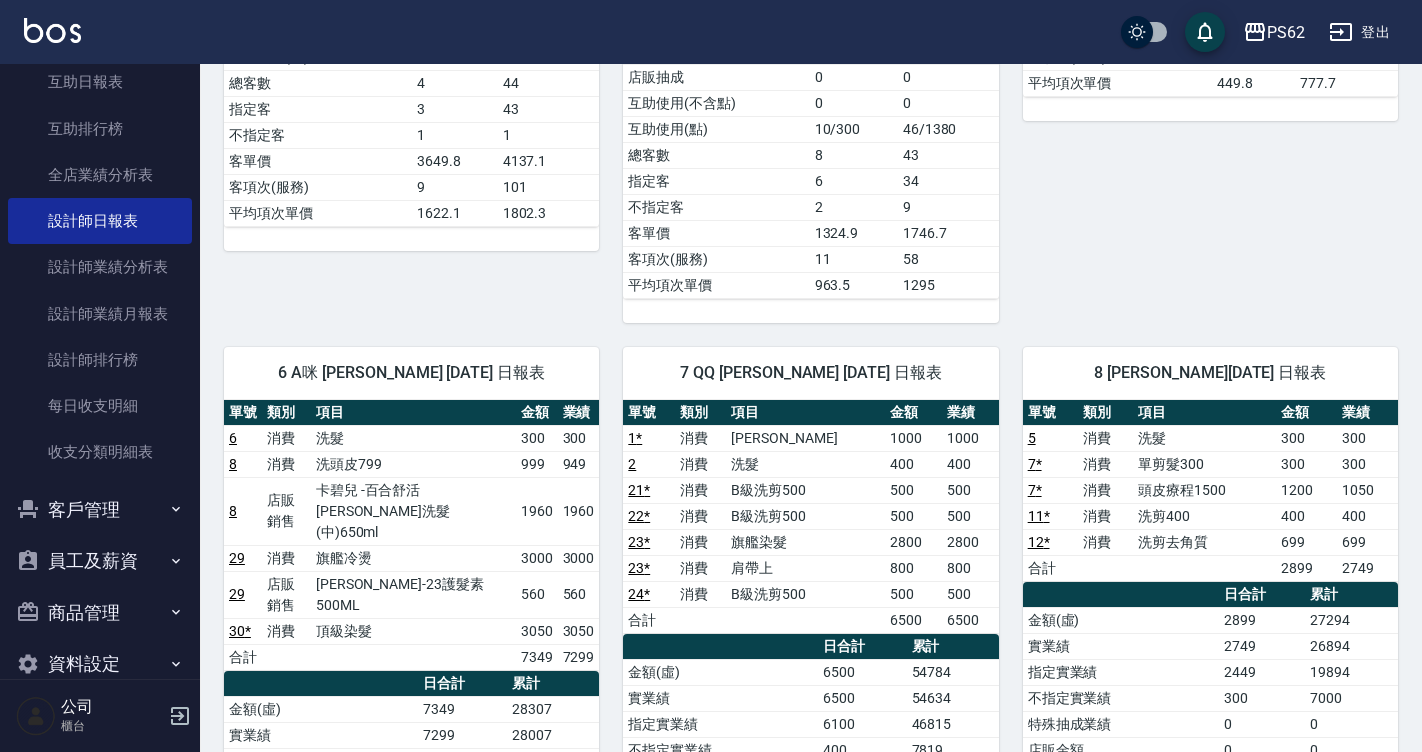 scroll, scrollTop: 800, scrollLeft: 0, axis: vertical 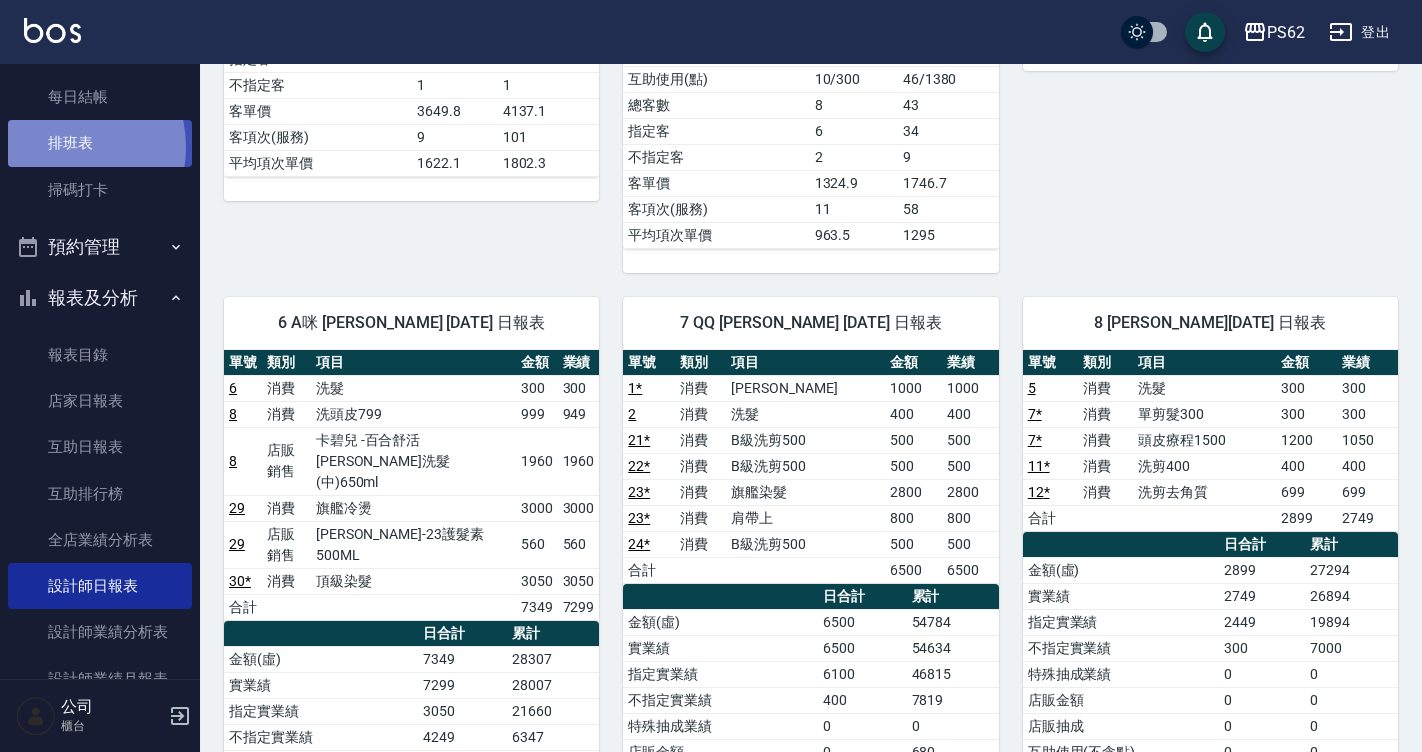click on "排班表" at bounding box center (100, 143) 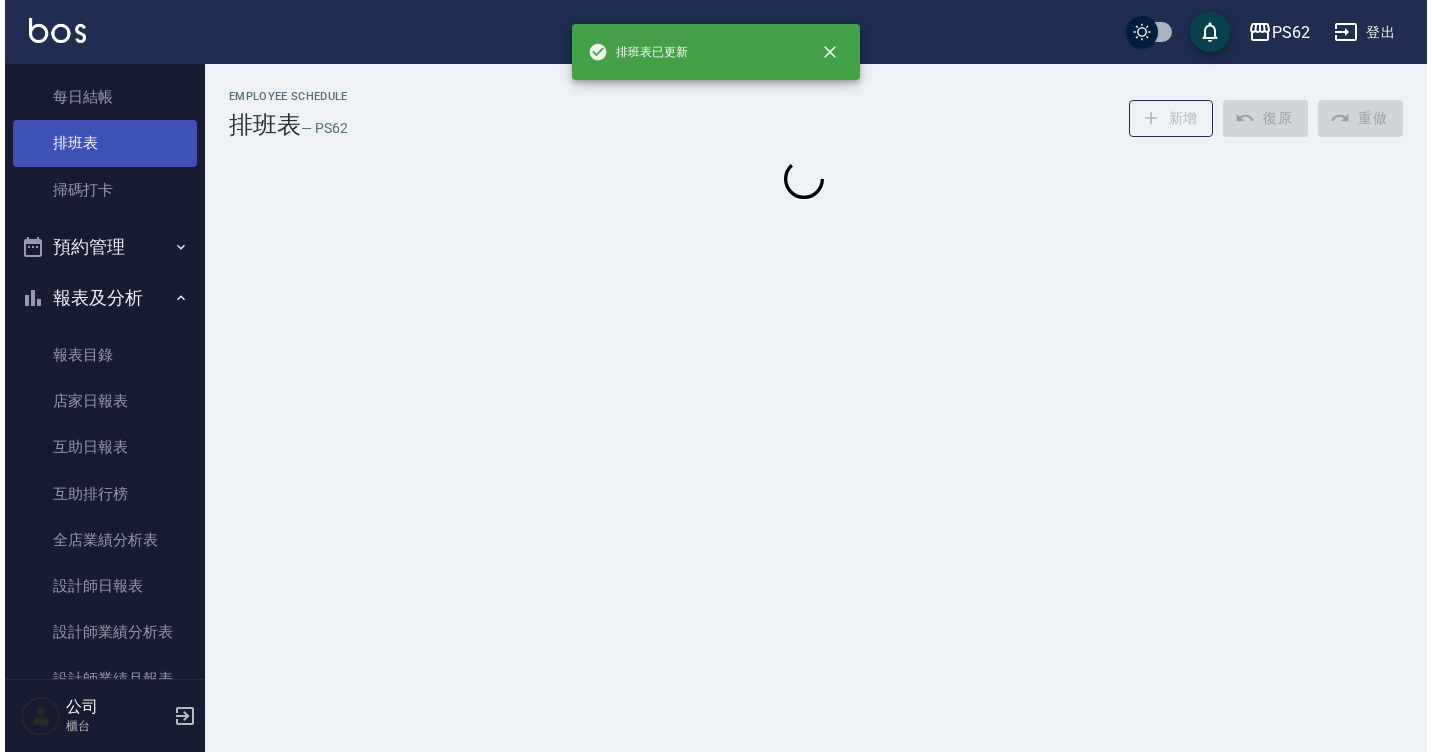 scroll, scrollTop: 0, scrollLeft: 0, axis: both 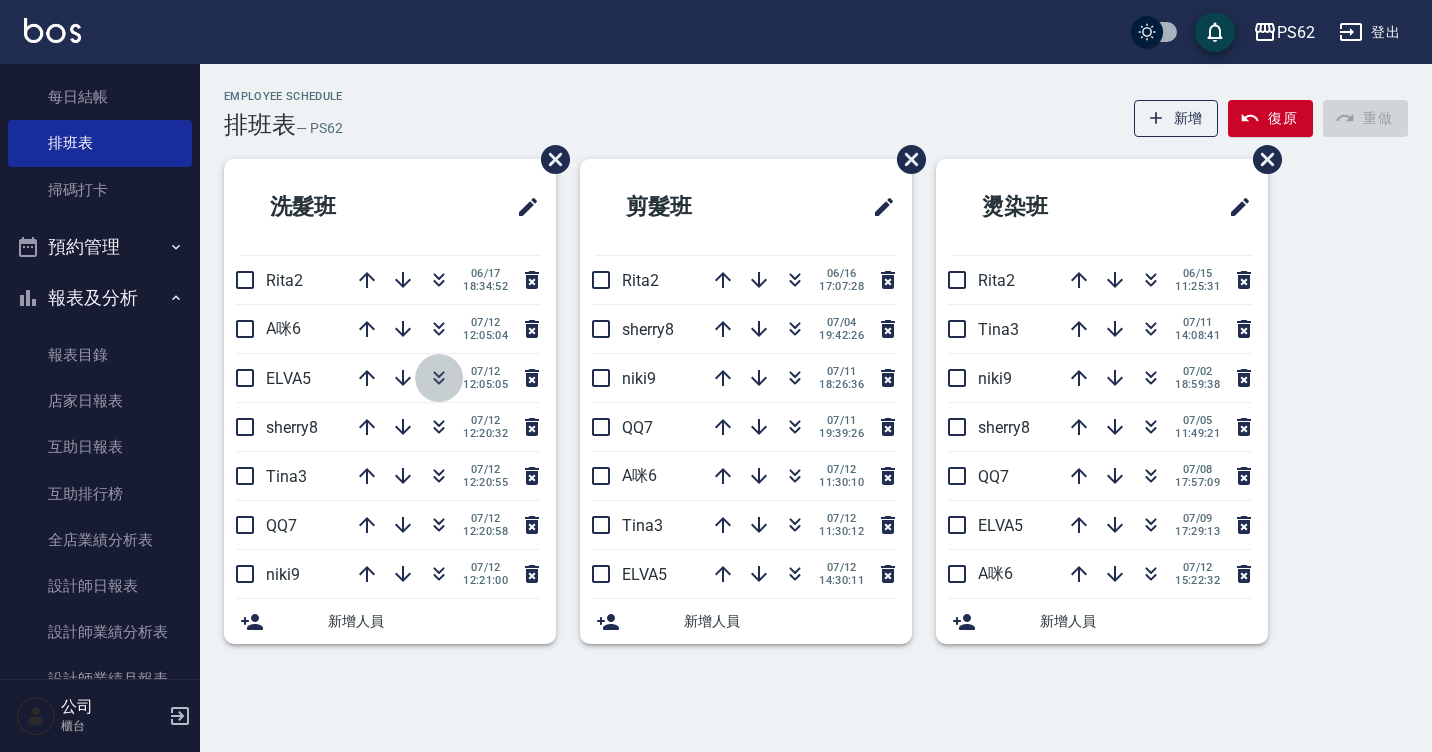 click 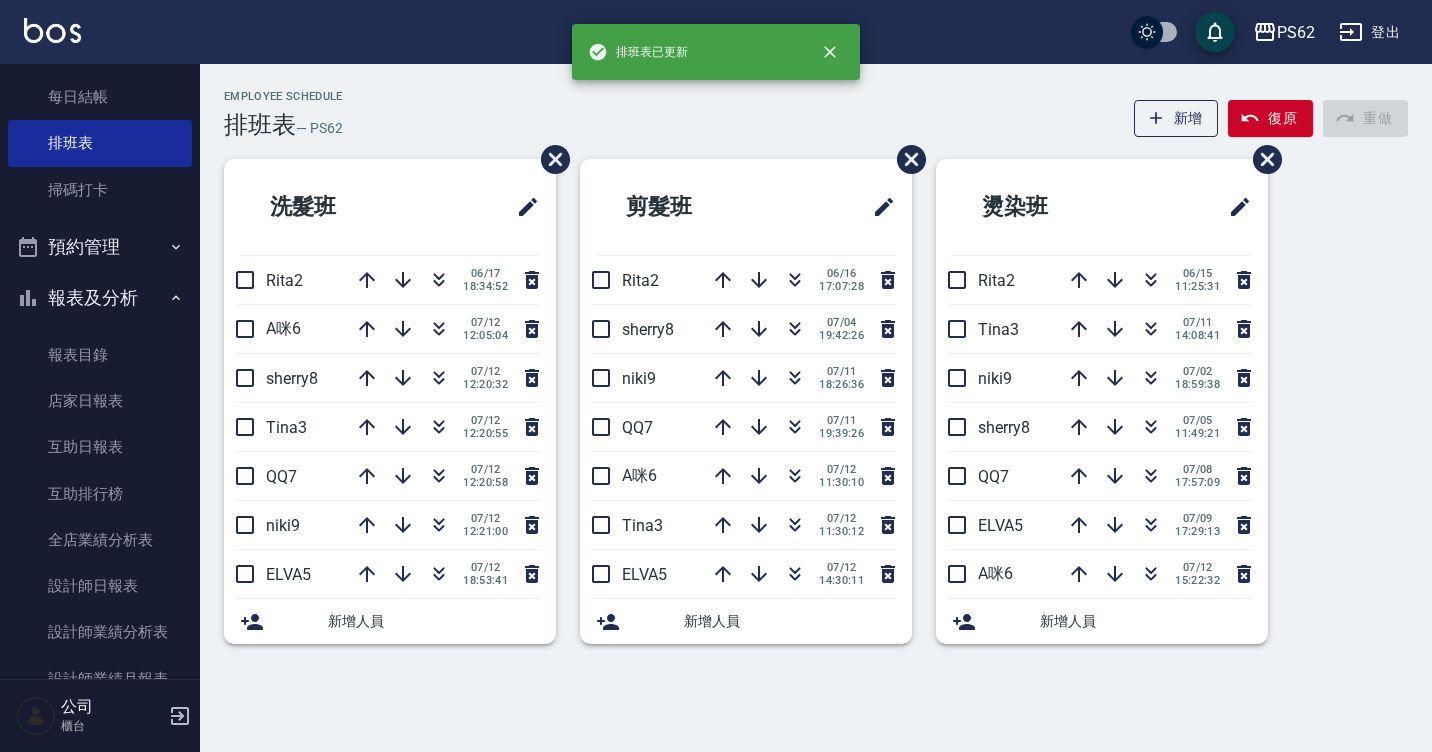 click on "Employee Schedule 排班表   —  PS62 新增 復原 重做 洗髮班 Rita2 [DATE] 18:34:52 A咪6 [DATE] 12:05:04 sherry8 [DATE] 12:20:32 Tina3 [DATE] 12:20:55 QQ7 [DATE] 12:20:58 niki9 [DATE] 12:21:00 ELVA5 [DATE] 18:53:41 新增人員 剪髮班 Rita2 [DATE] 17:07:28 sherry8 [DATE] 19:42:26 niki9 [DATE] 18:26:36 QQ7 [DATE] 19:39:26 A咪6 [DATE] 11:30:10 Tina3 [DATE] 11:30:12 ELVA5 [DATE] 14:30:11 新增人員 燙染班 Rita2 [DATE] 11:25:31 Tina3 [DATE] 14:08:41 niki9 [DATE] 18:59:38 sherry8 [DATE] 11:49:21 QQ7 [DATE] 17:57:09 ELVA5 [DATE] 17:29:13 A咪6 [DATE] 15:22:32 新增人員" at bounding box center [816, 379] 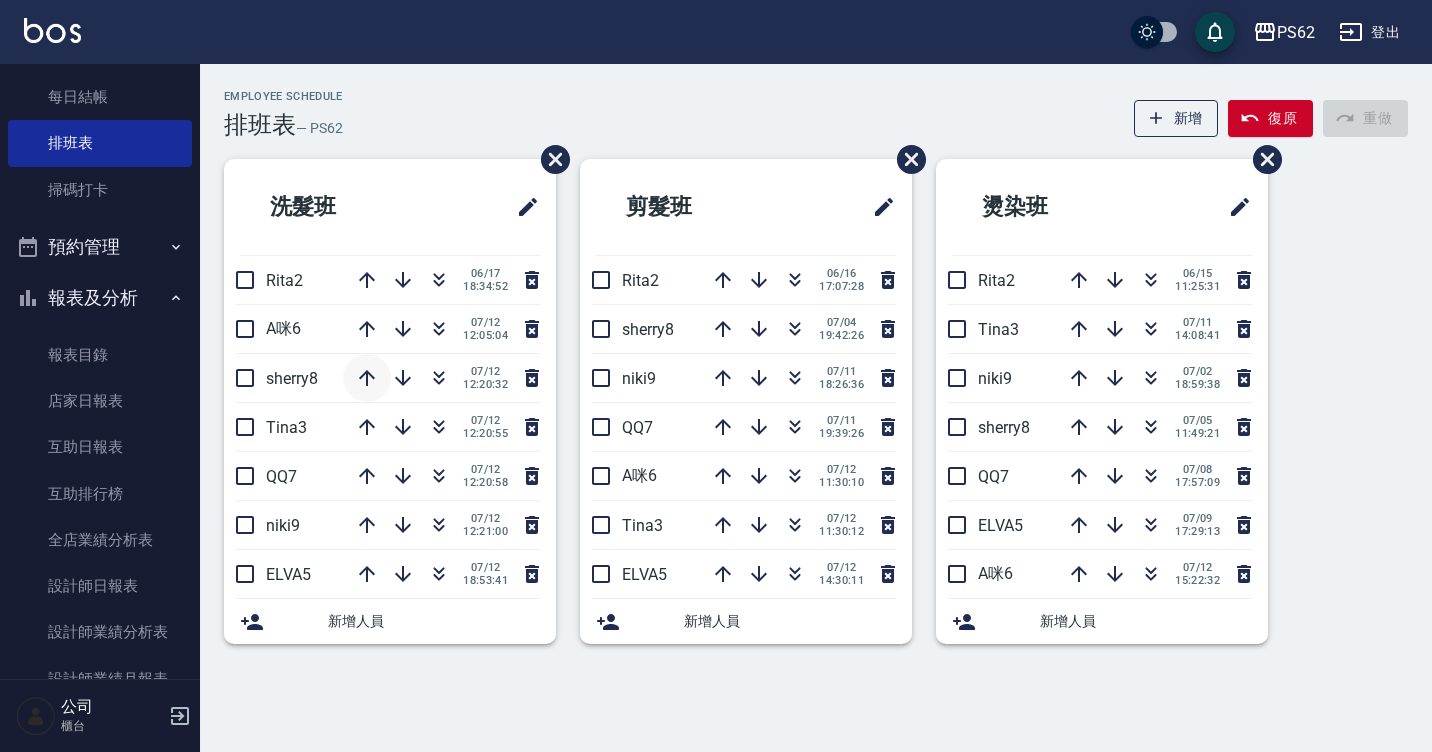 click at bounding box center (367, 378) 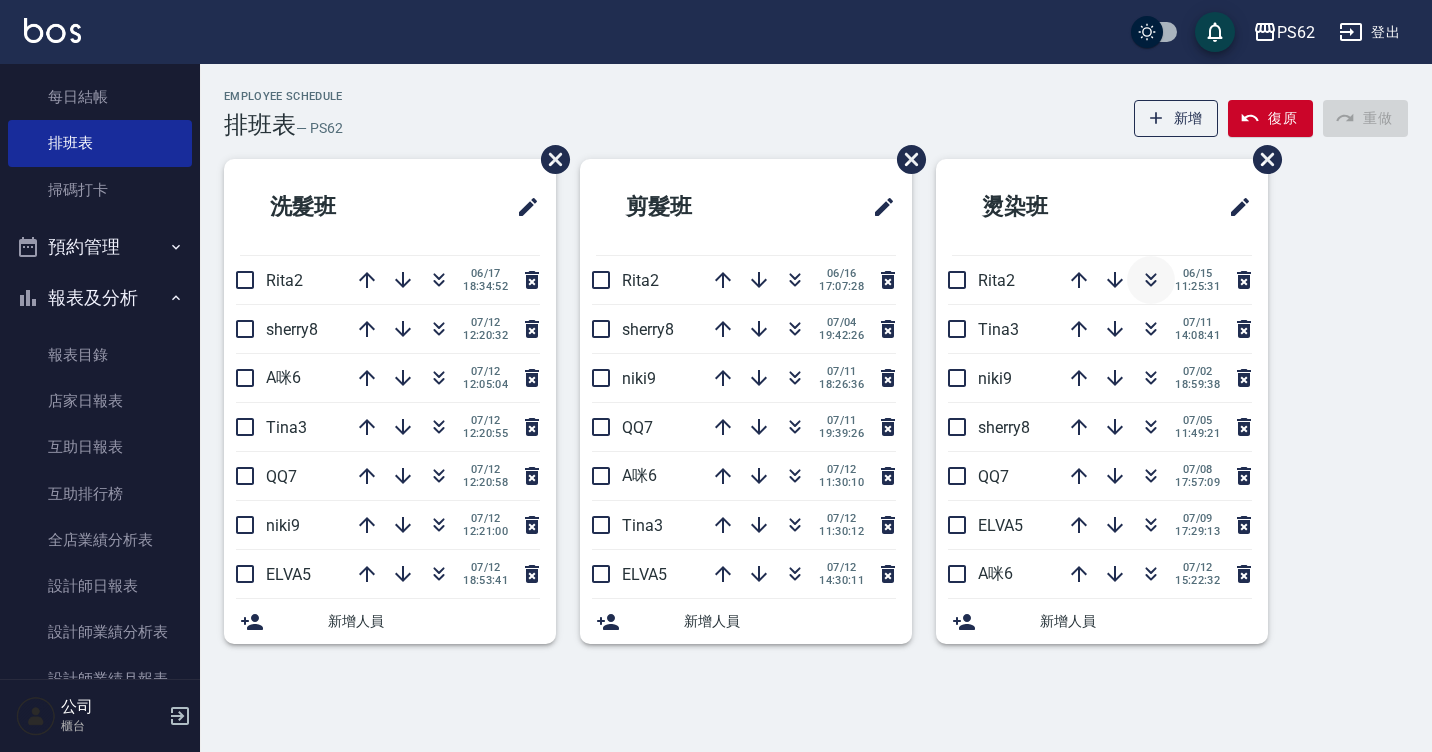 click 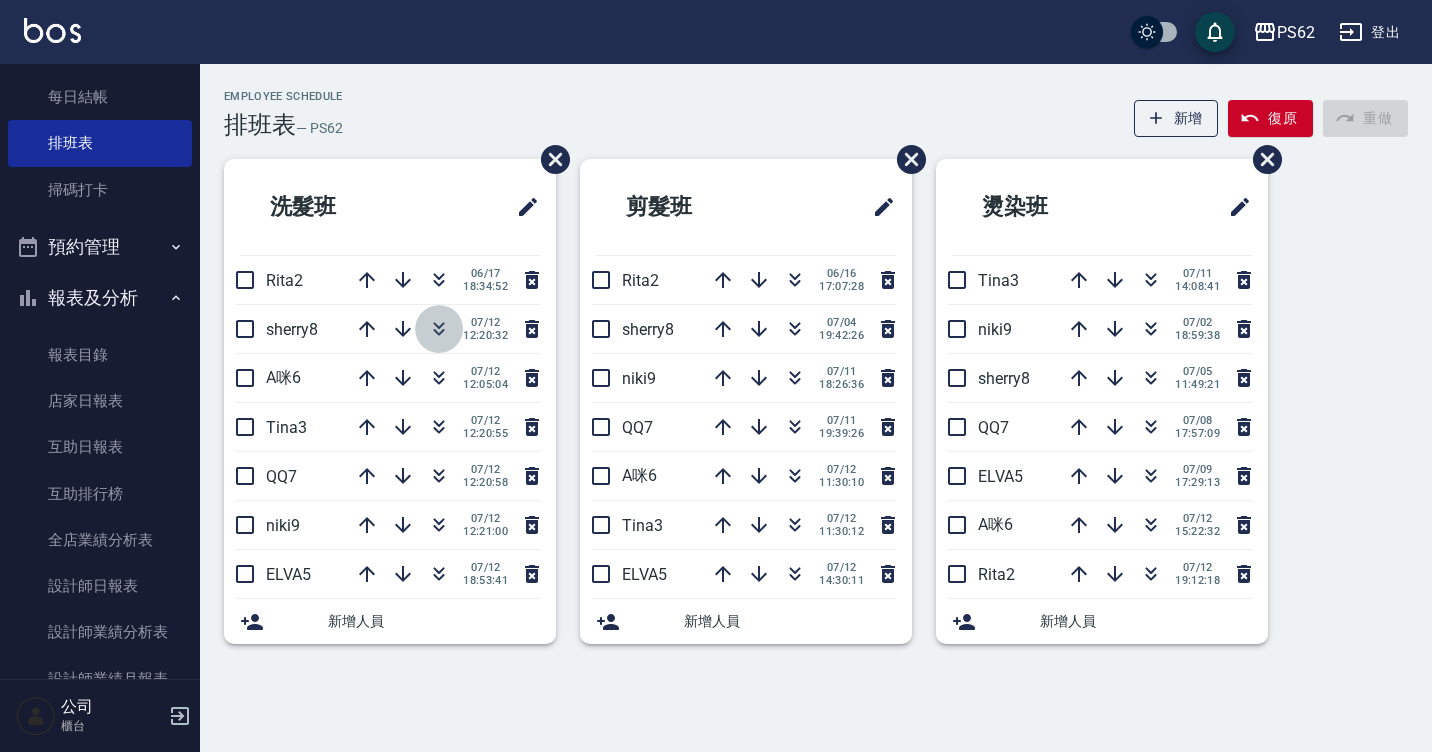 click 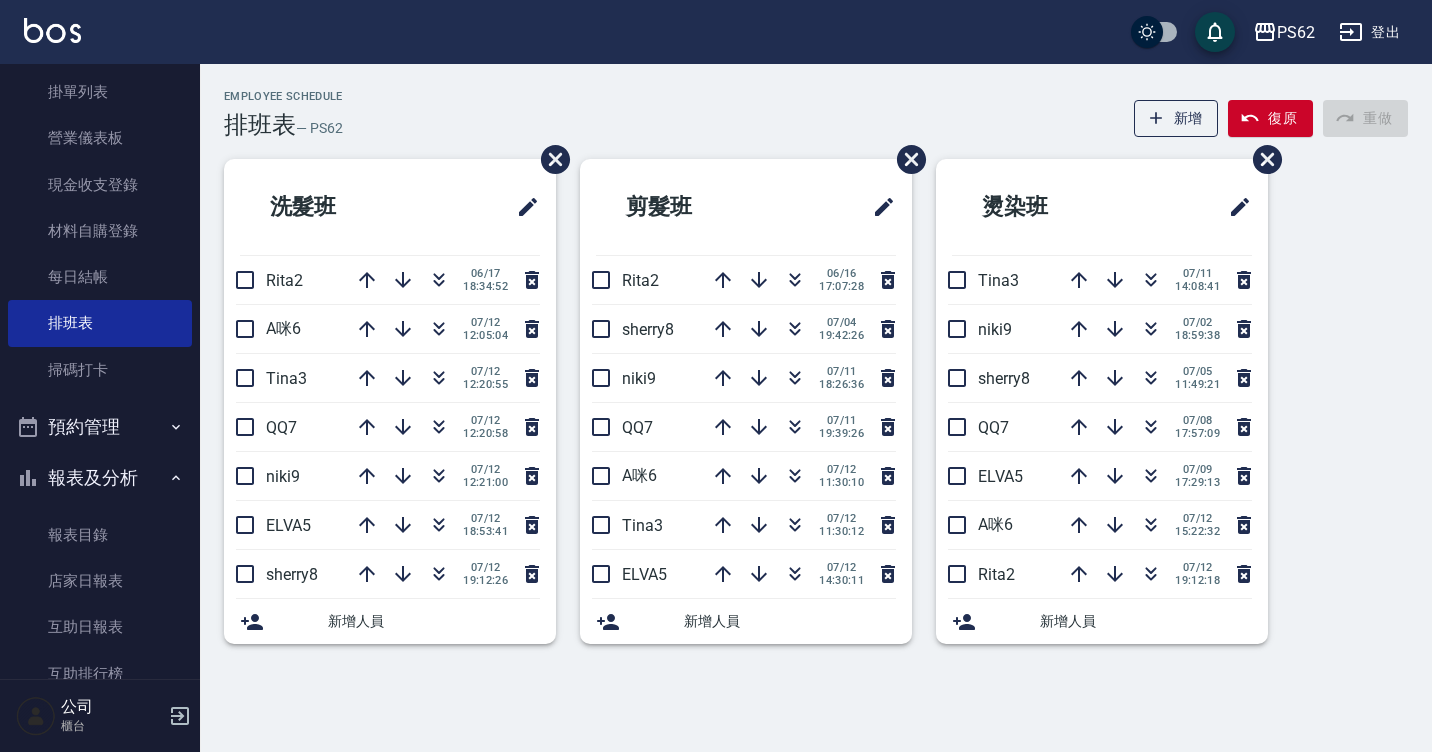 scroll, scrollTop: 135, scrollLeft: 0, axis: vertical 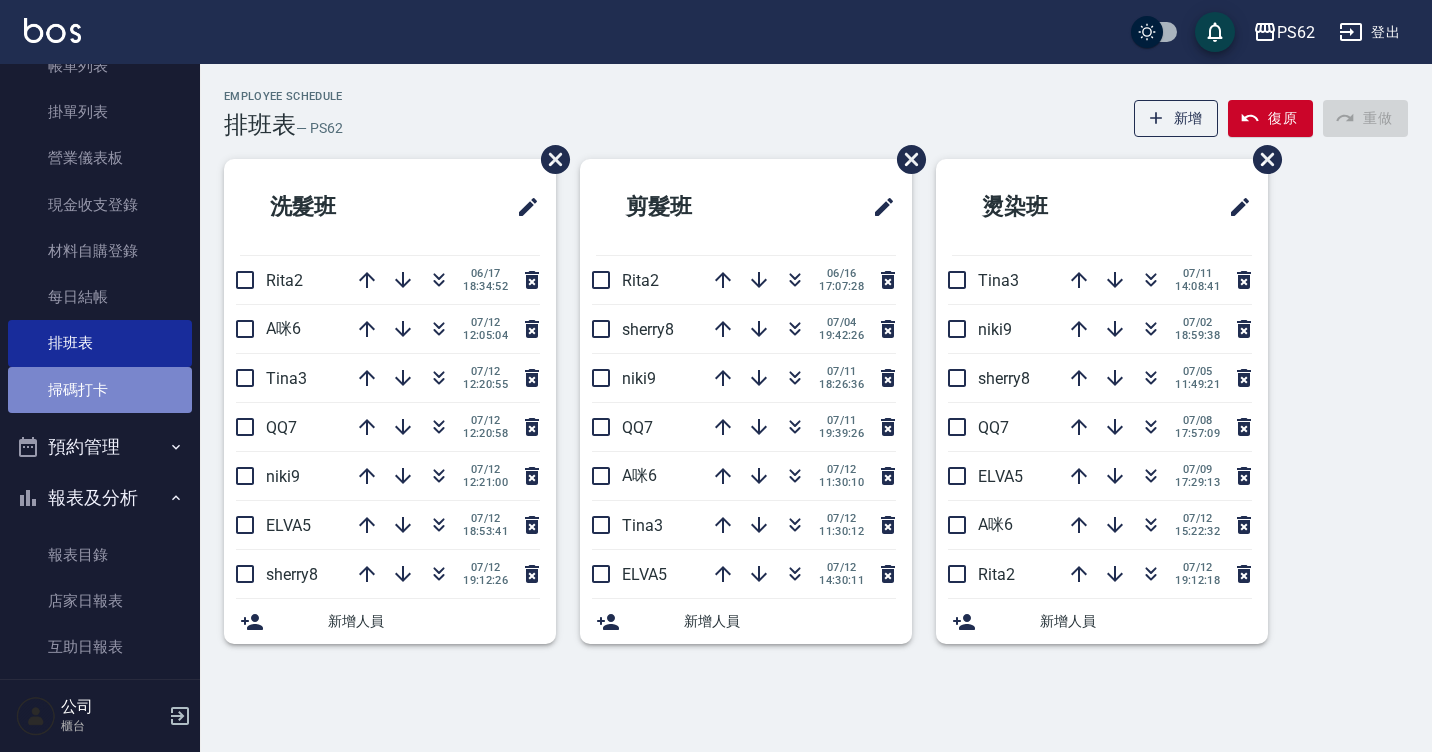 click on "掃碼打卡" at bounding box center (100, 390) 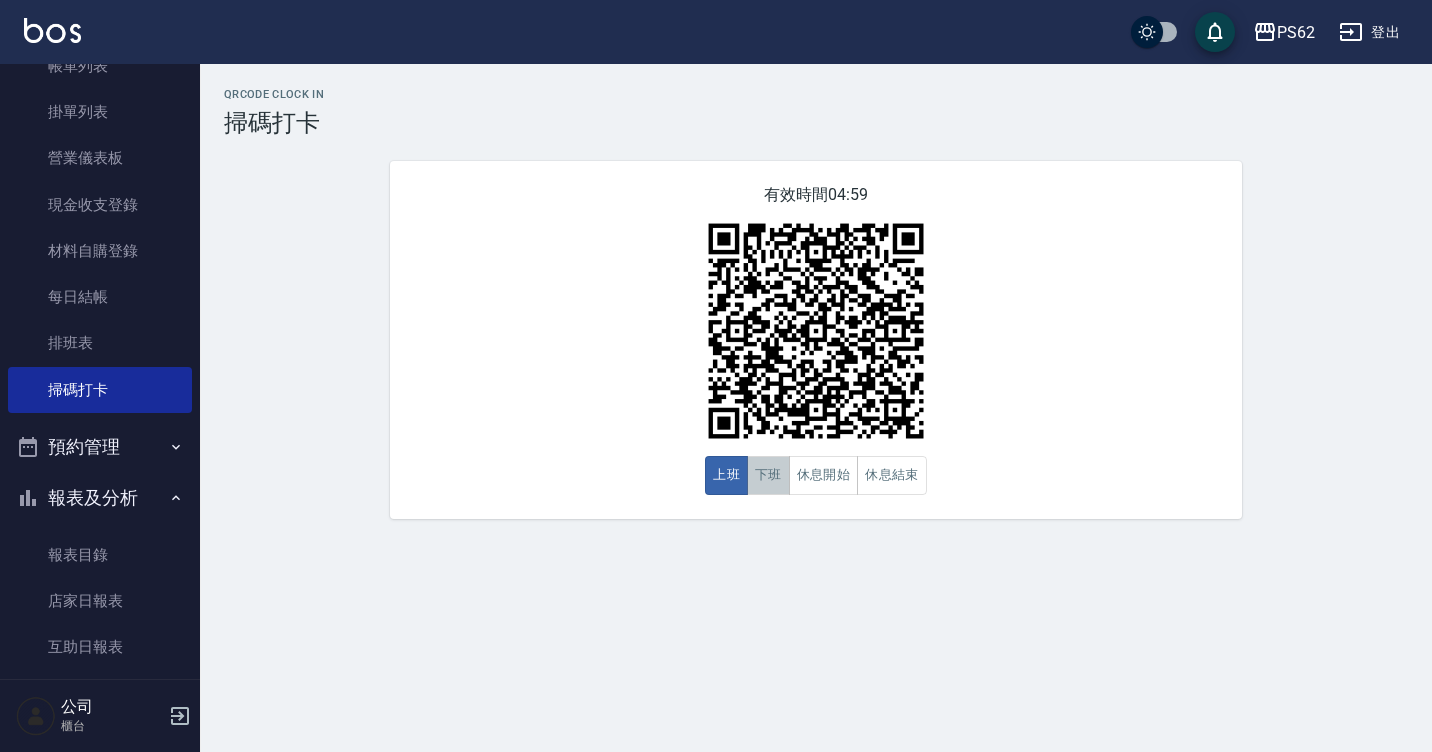 click on "下班" at bounding box center (768, 475) 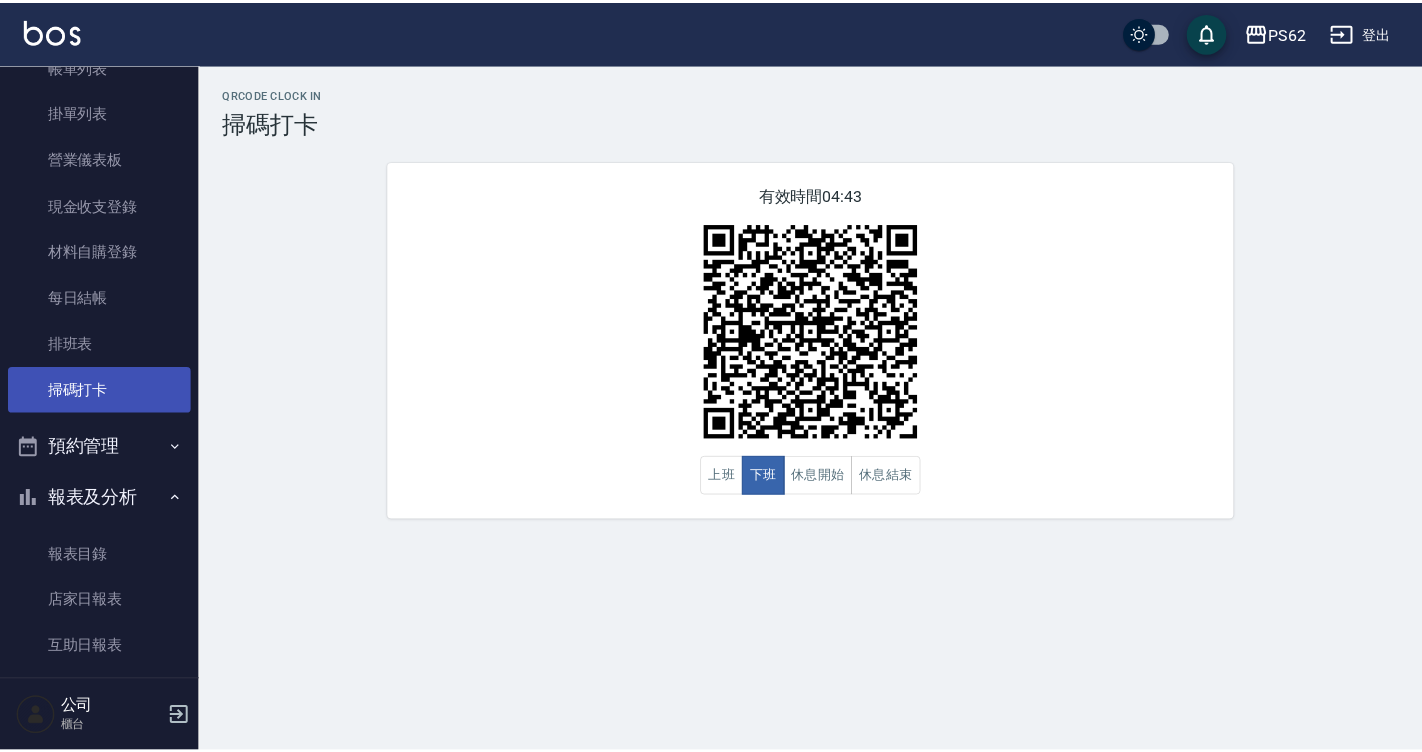 scroll, scrollTop: 535, scrollLeft: 0, axis: vertical 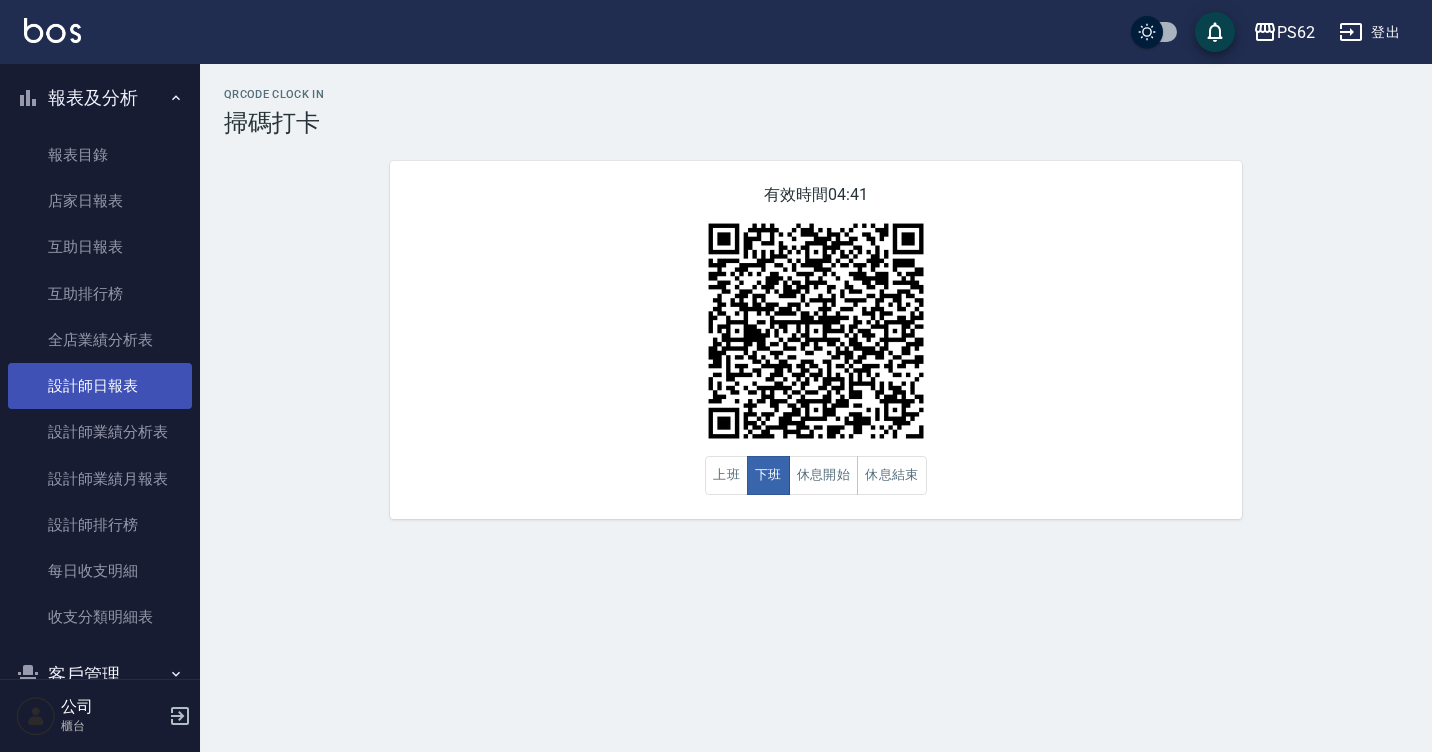 drag, startPoint x: 127, startPoint y: 392, endPoint x: 172, endPoint y: 392, distance: 45 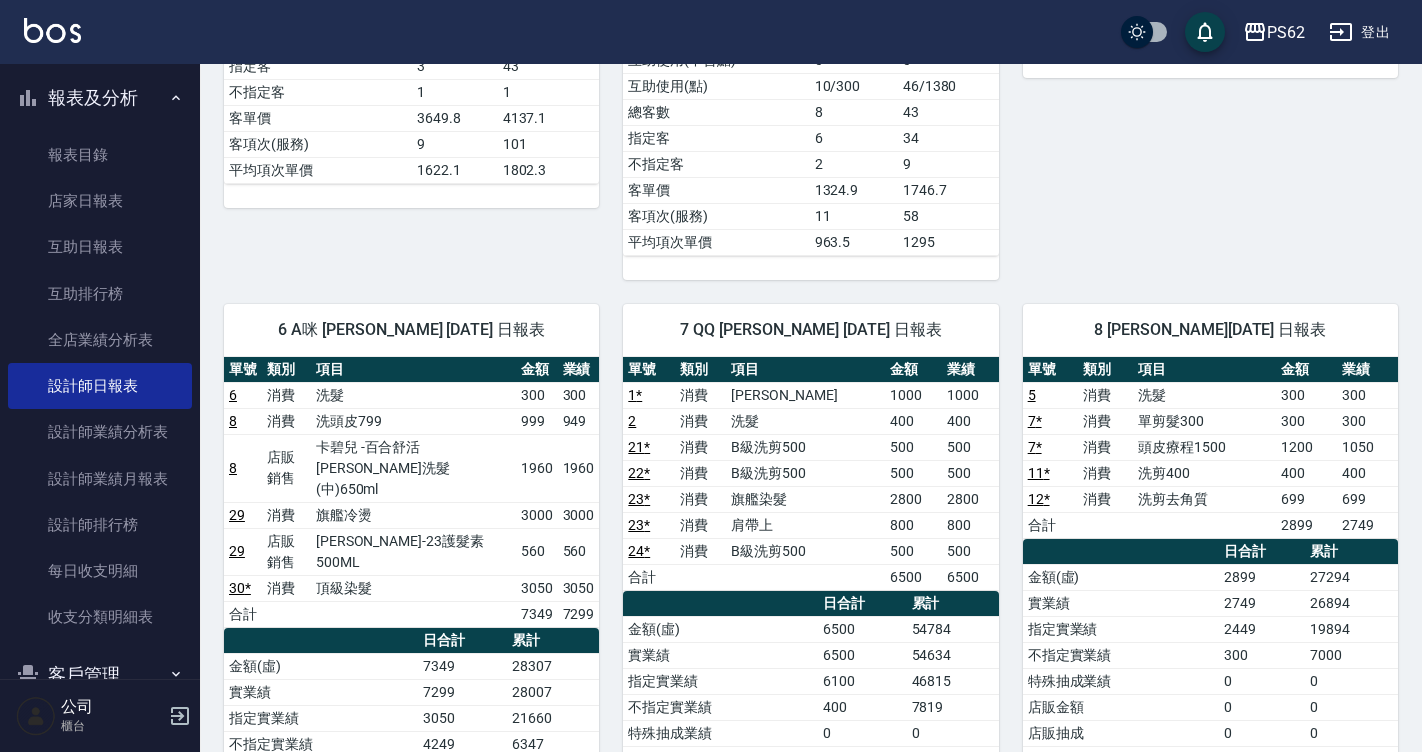 scroll, scrollTop: 792, scrollLeft: 0, axis: vertical 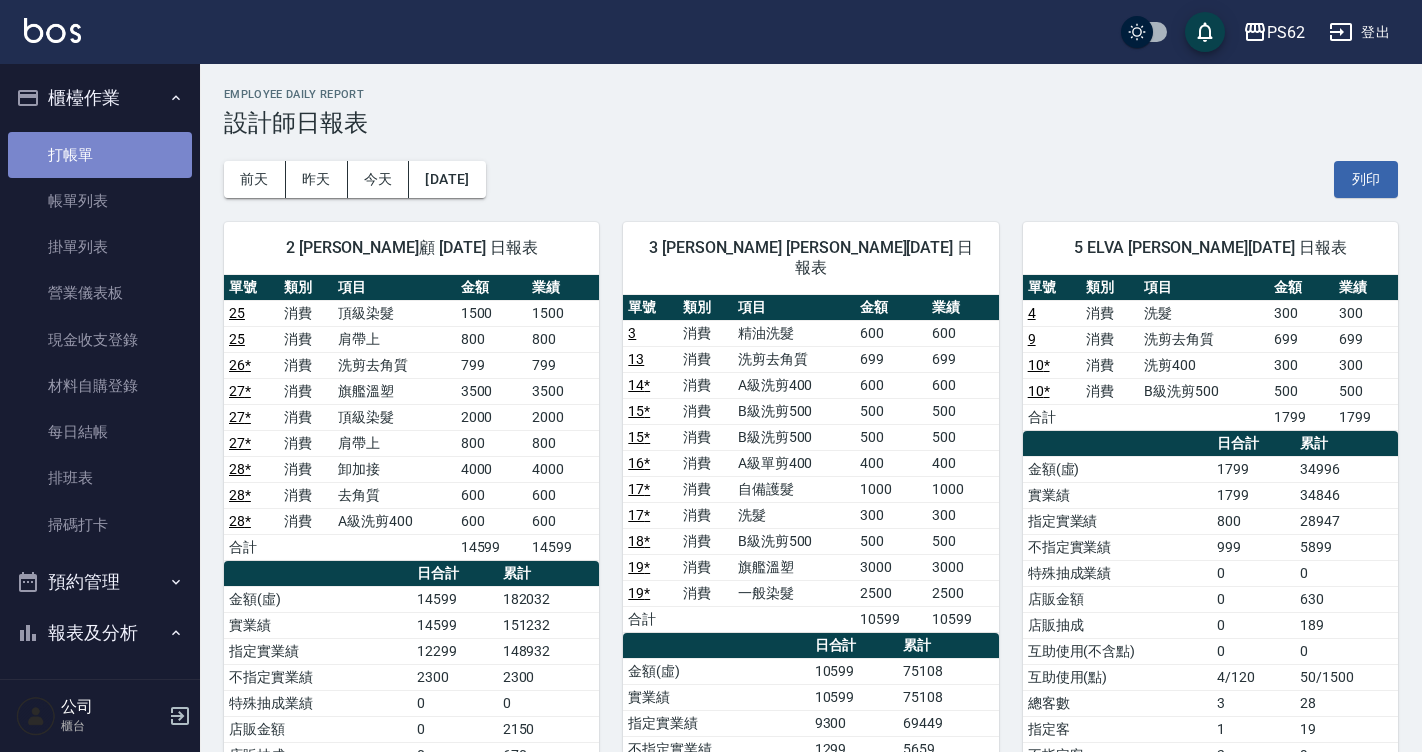 click on "打帳單" at bounding box center (100, 155) 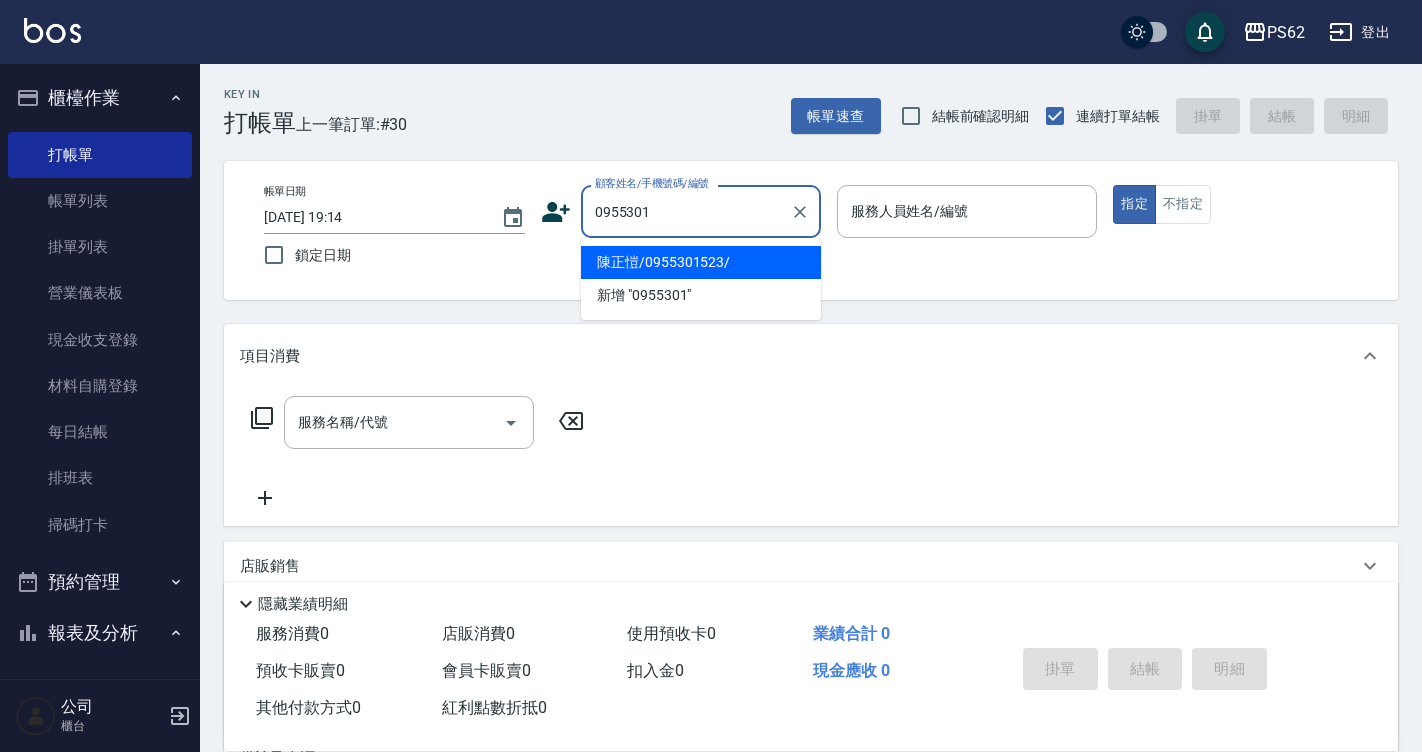 type on "陳正愷/0955301523/" 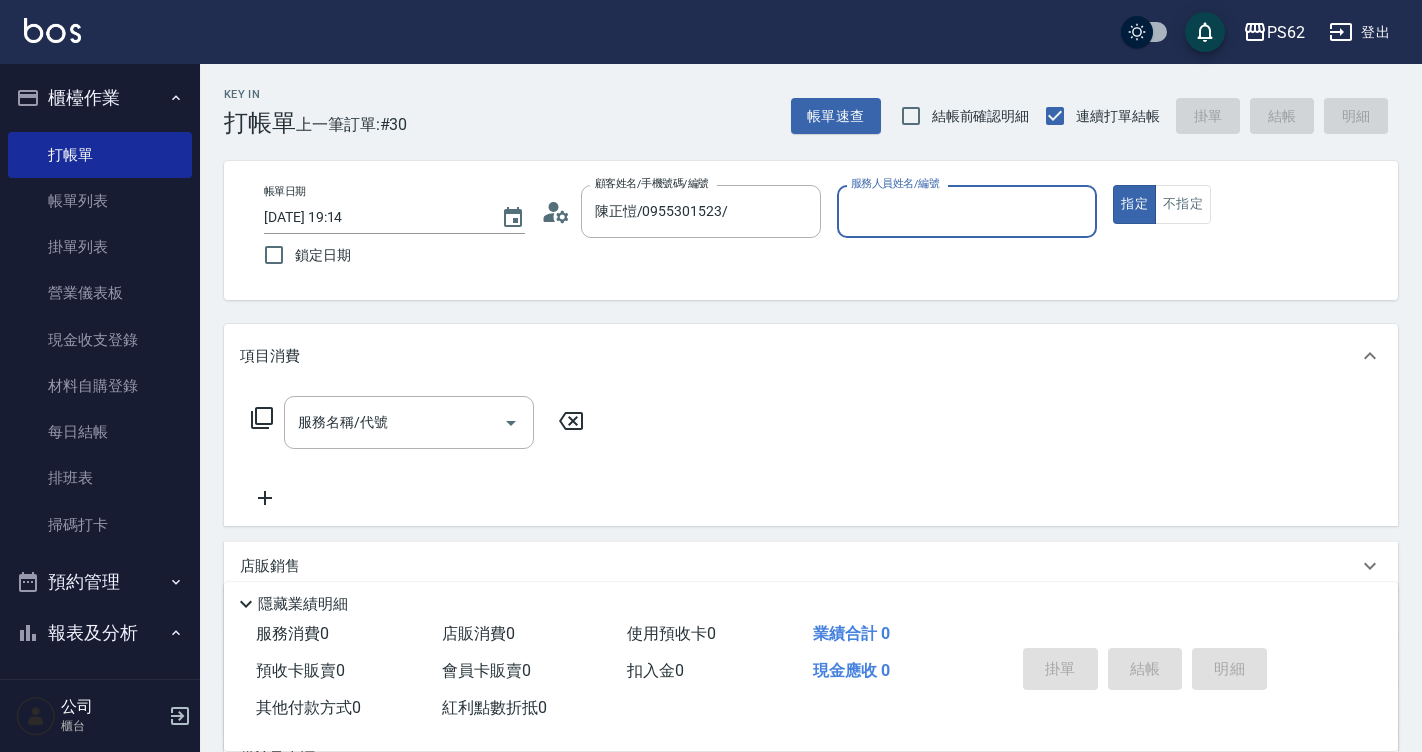 type on "8" 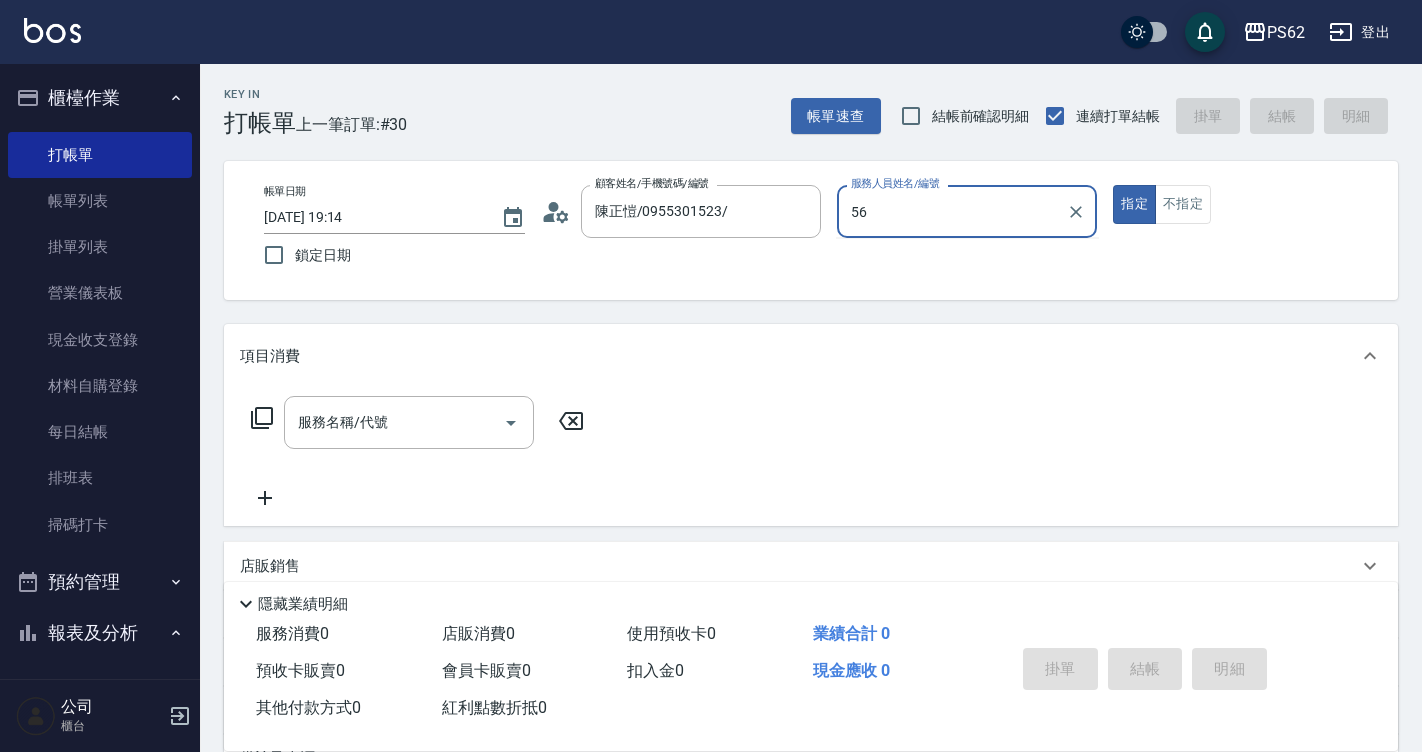 type on "56" 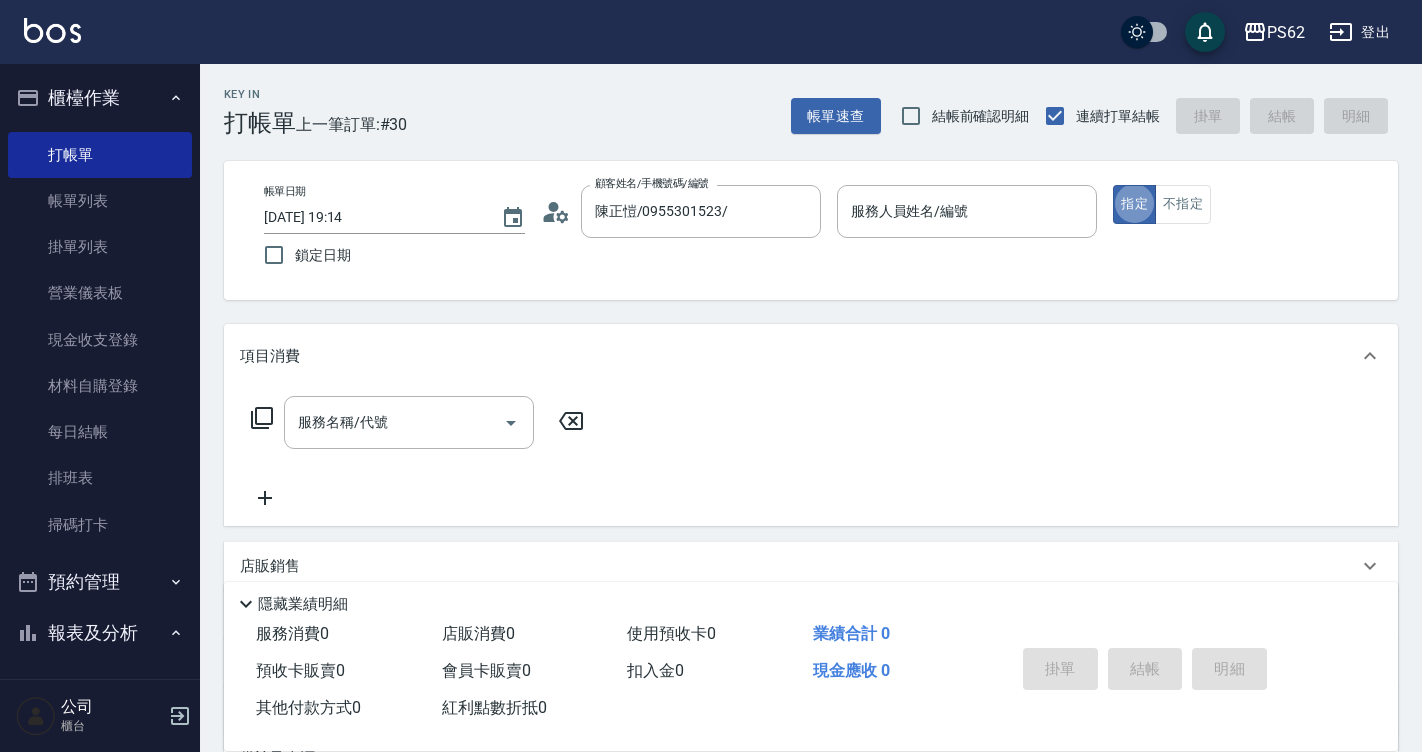 type on "true" 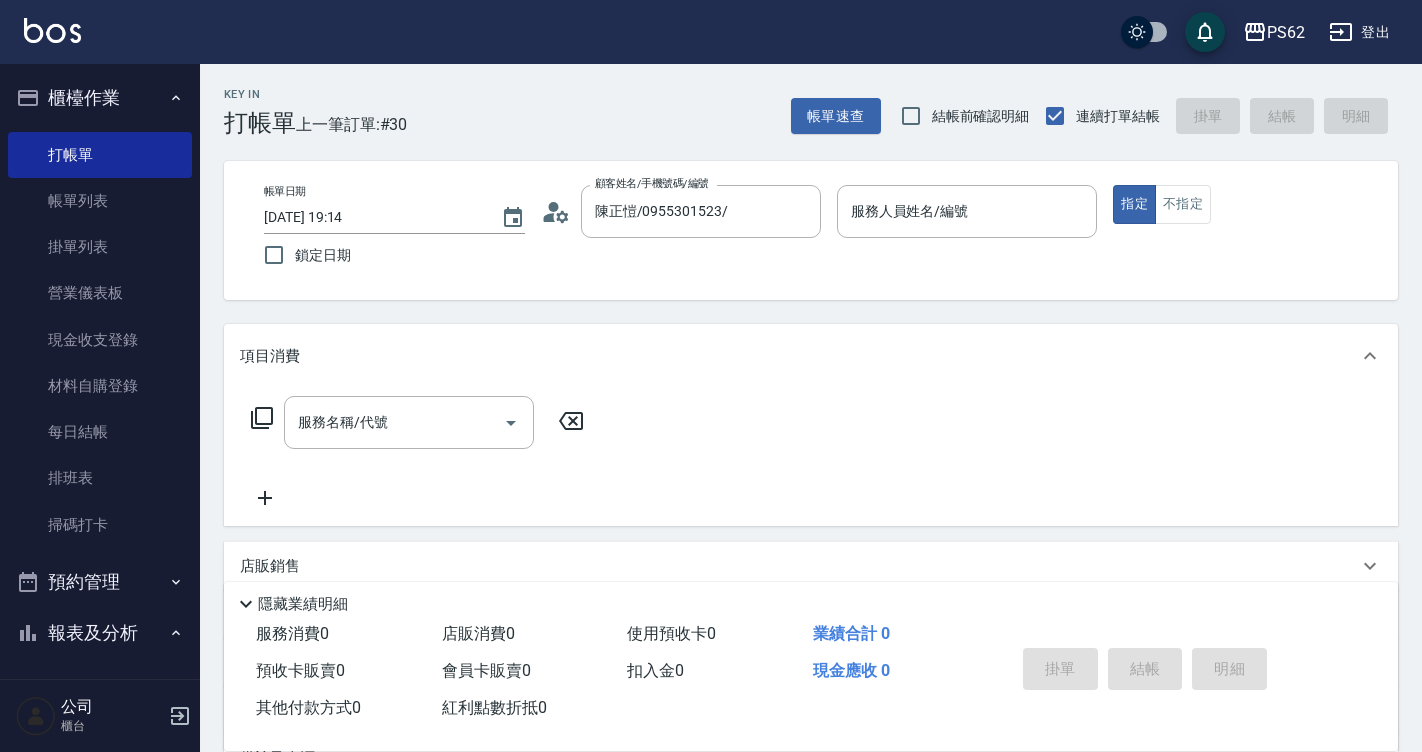 drag, startPoint x: 602, startPoint y: 664, endPoint x: 495, endPoint y: 504, distance: 192.48117 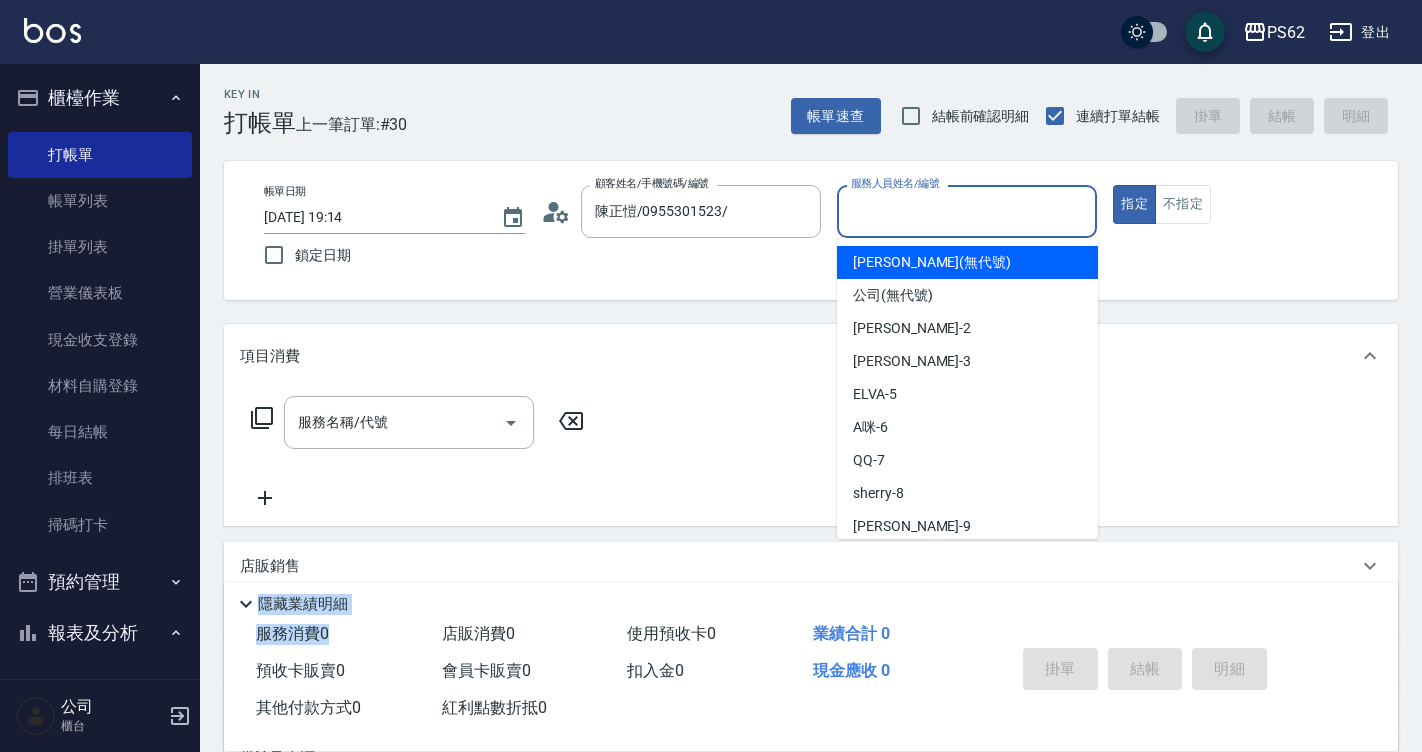 click on "服務人員姓名/編號" at bounding box center (967, 211) 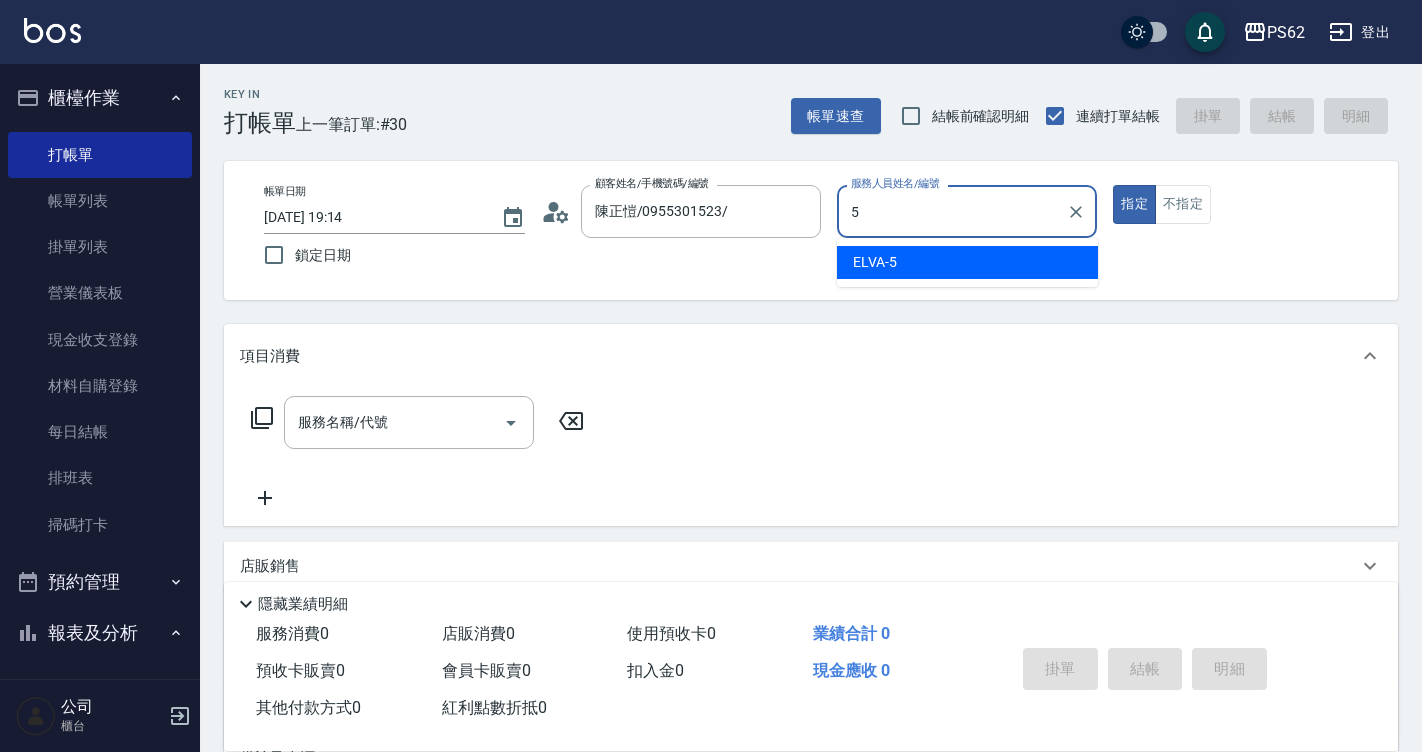 type on "ELVA-5" 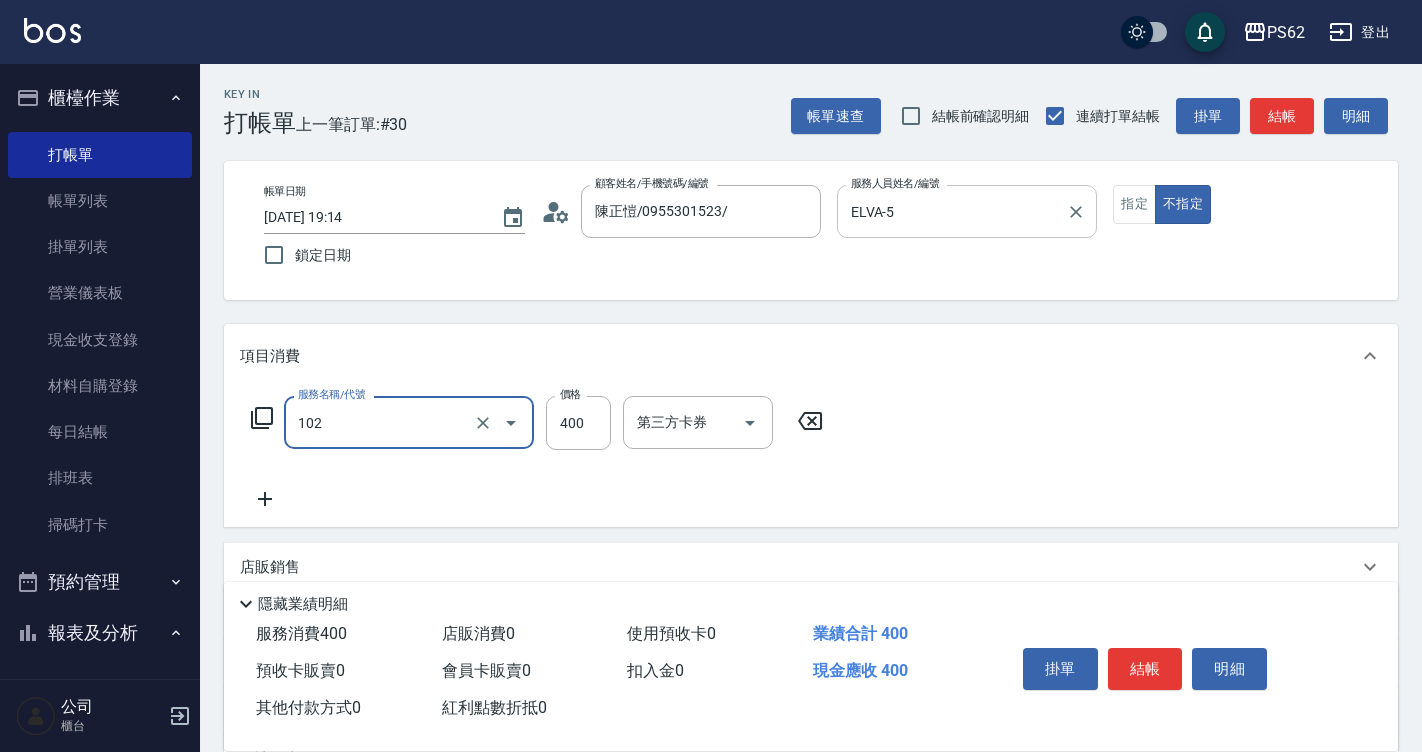 type on "精油洗髮(102)" 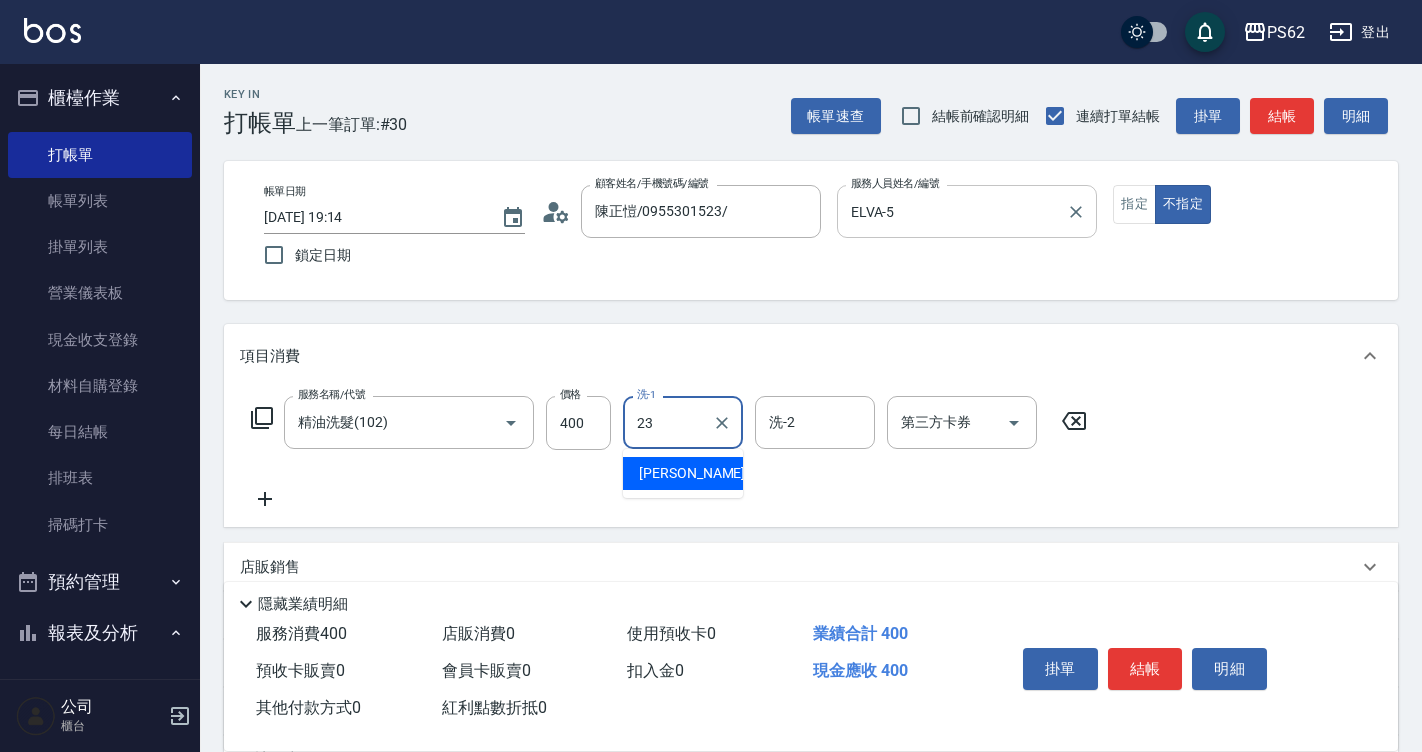 type on "Sunny-23" 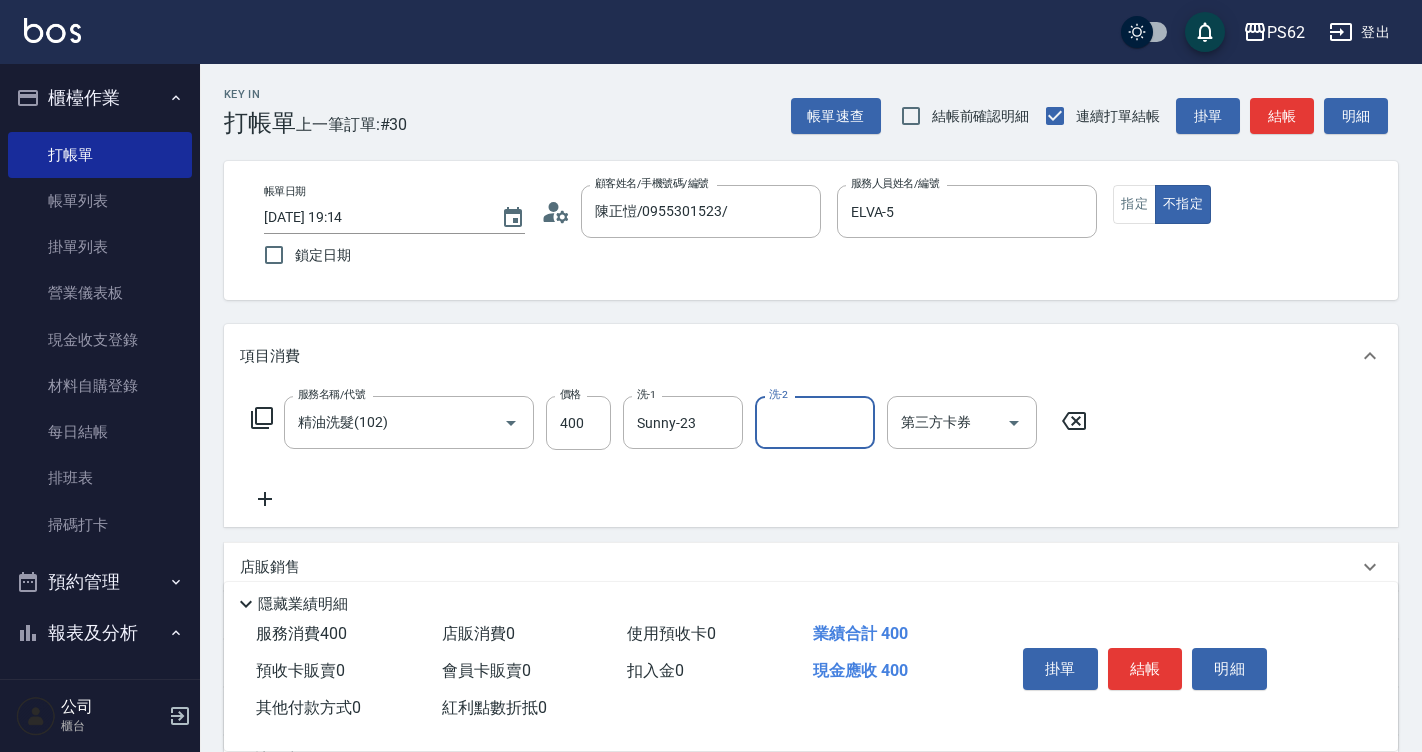 click on "結帳" at bounding box center (1282, 116) 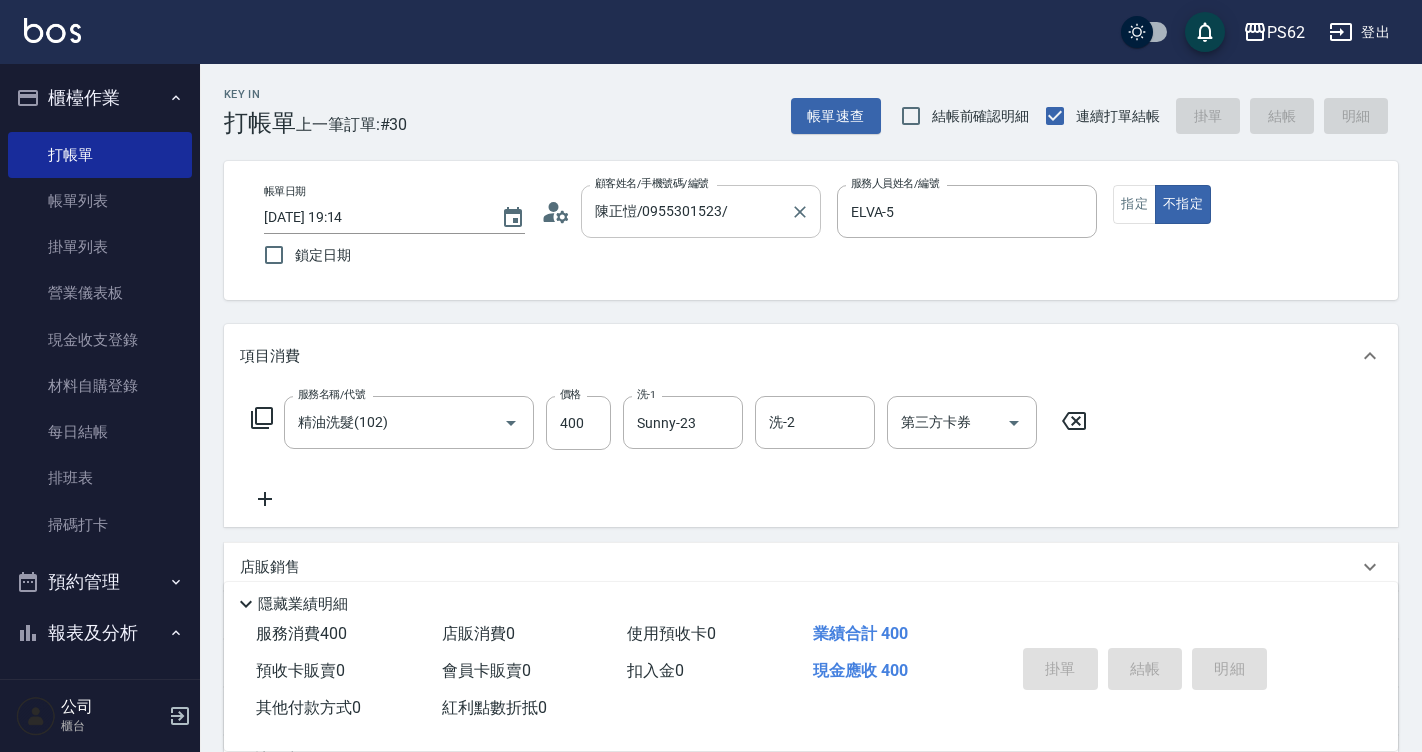 type on "[DATE] 19:22" 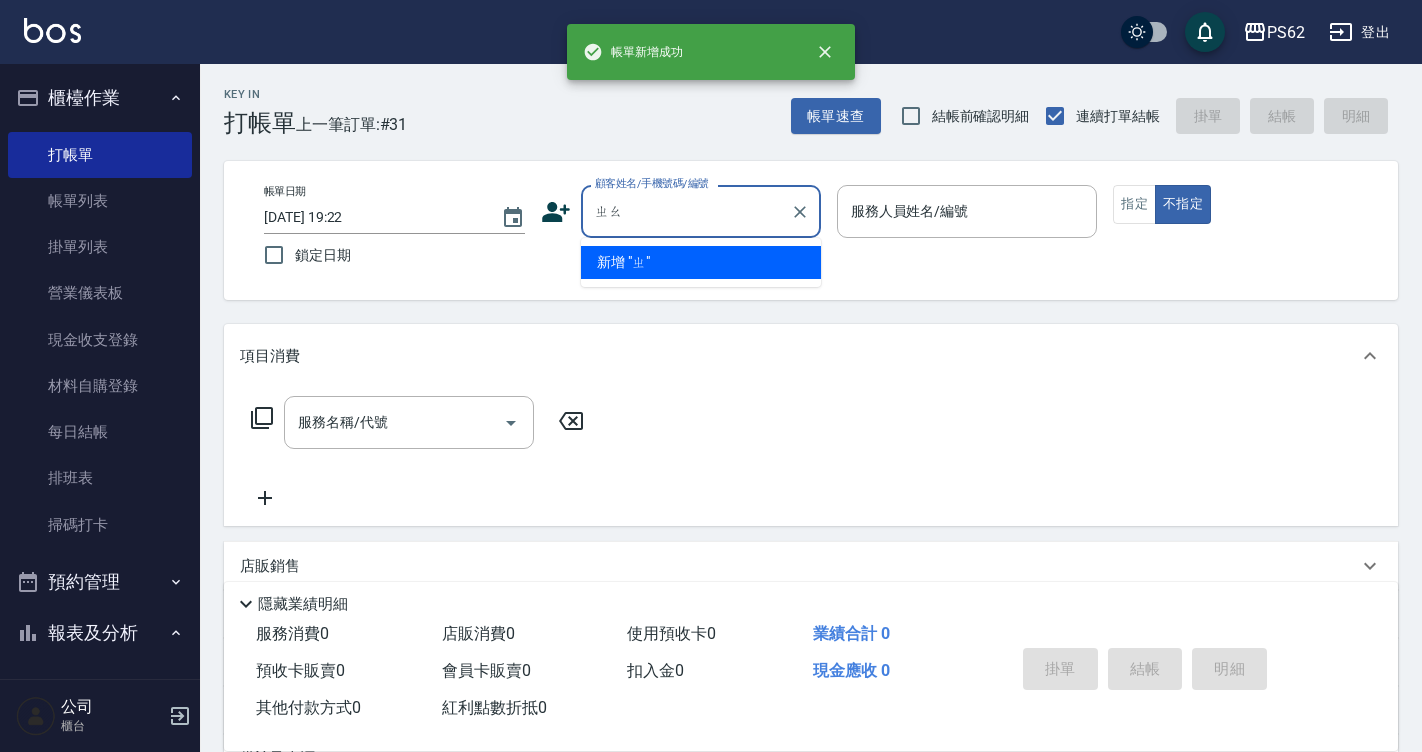 type on "朝" 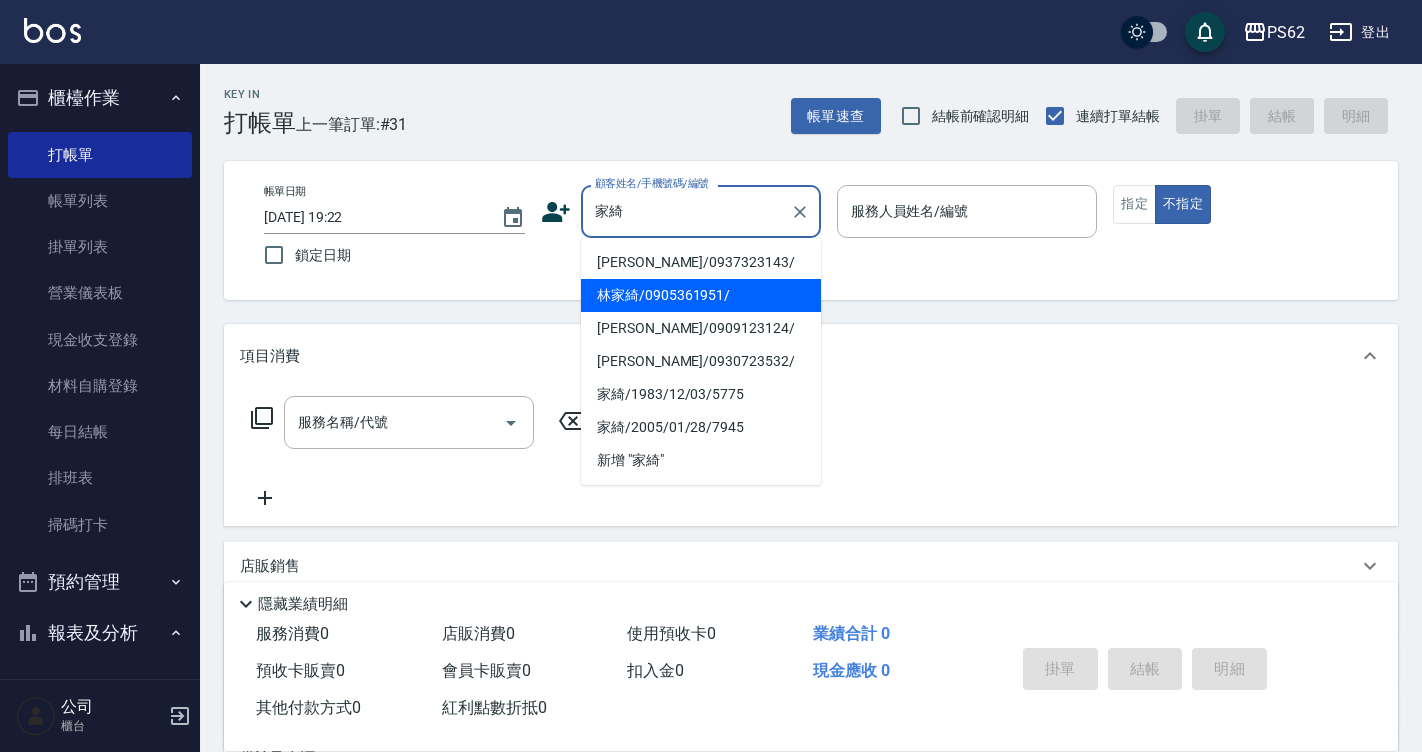 type on "林家綺/0905361951/" 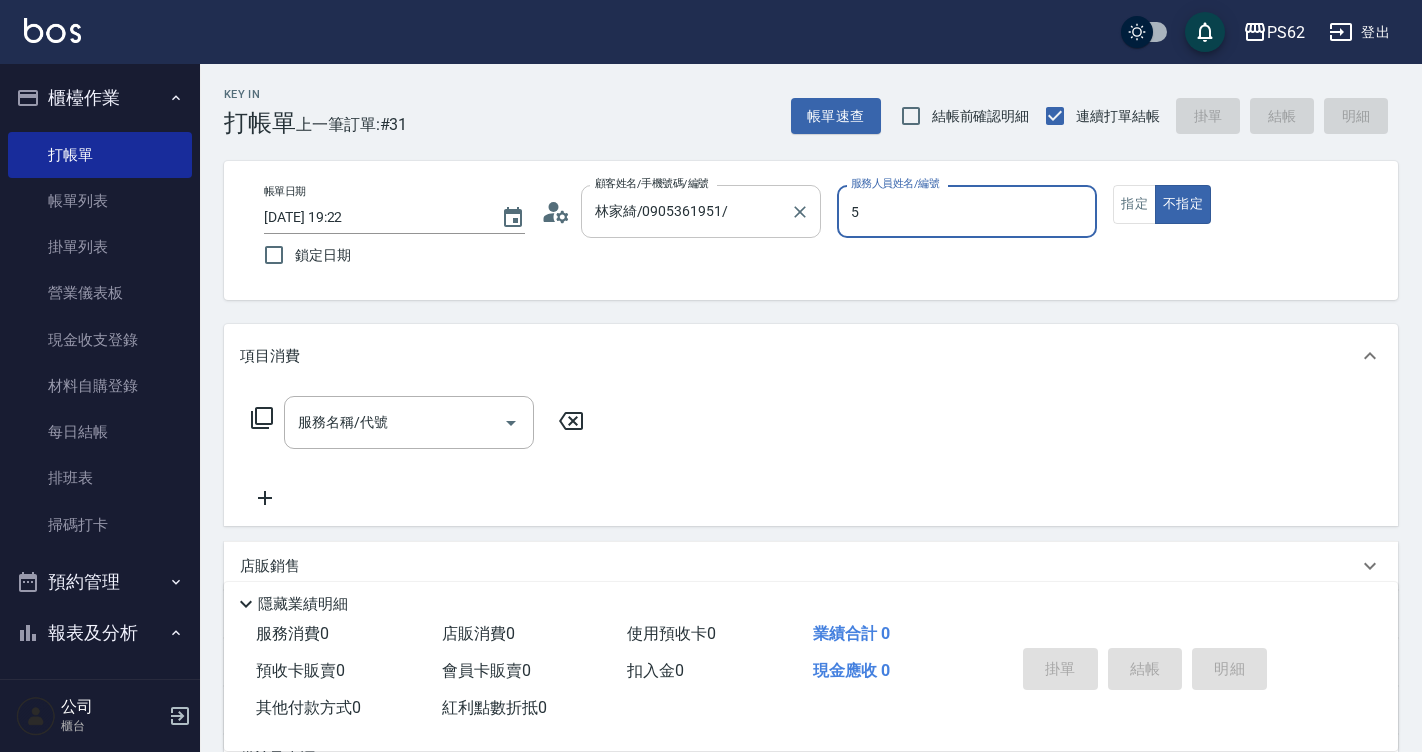 type on "ELVA-5" 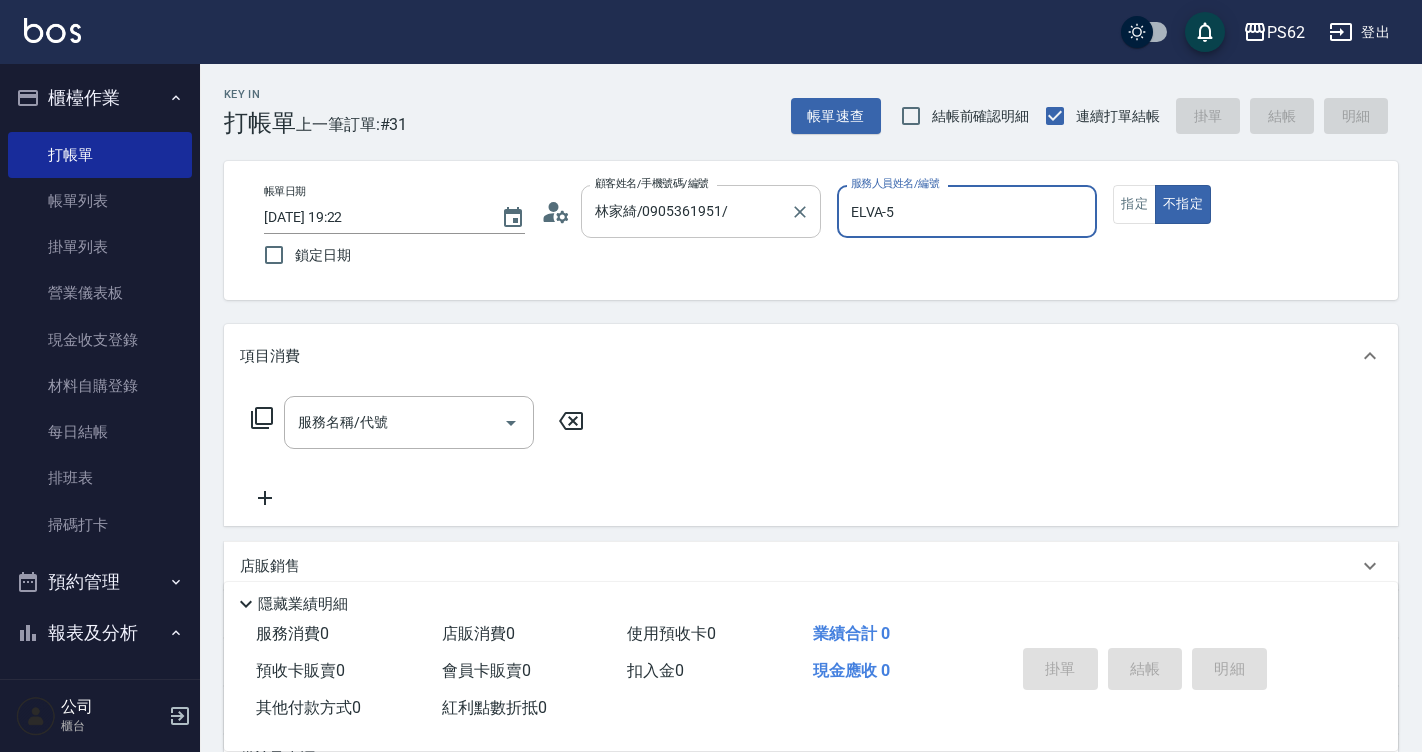 type on "false" 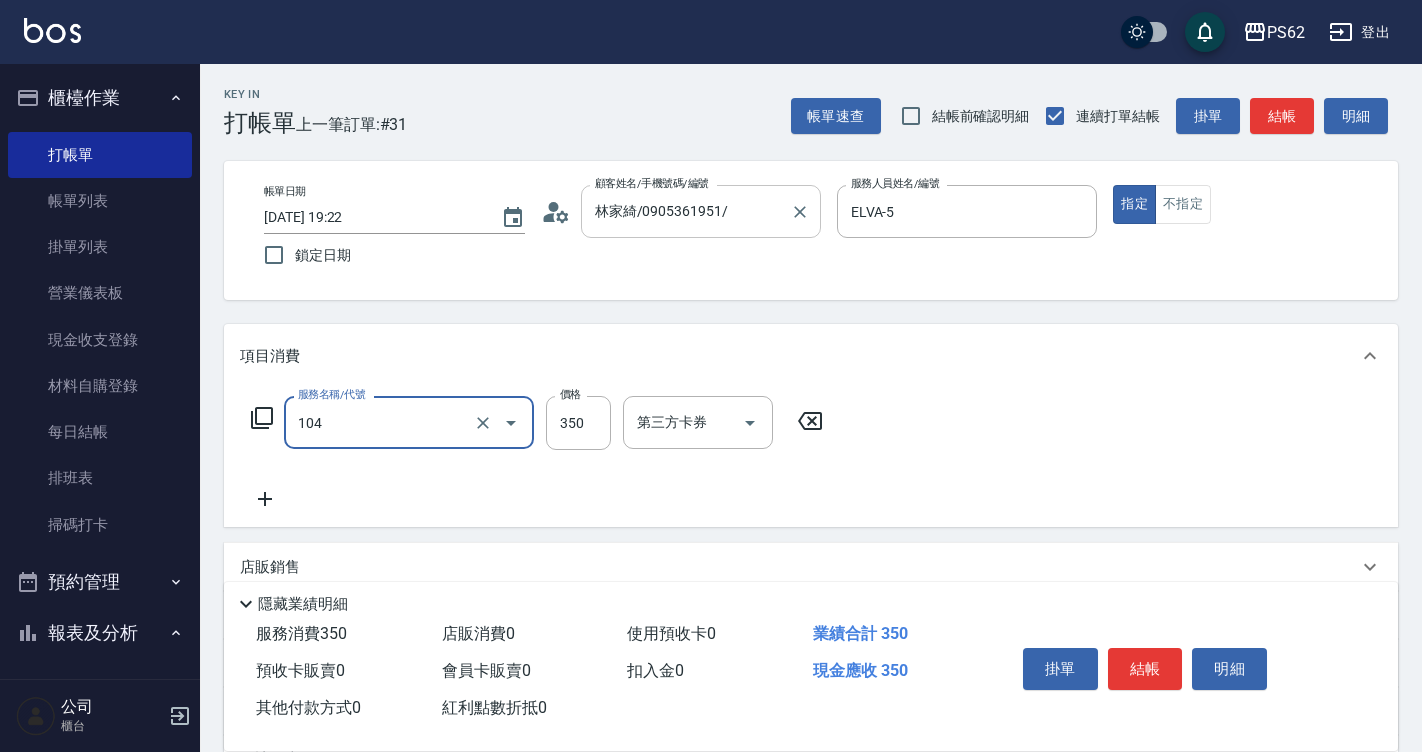 type on "B級單剪350(104)" 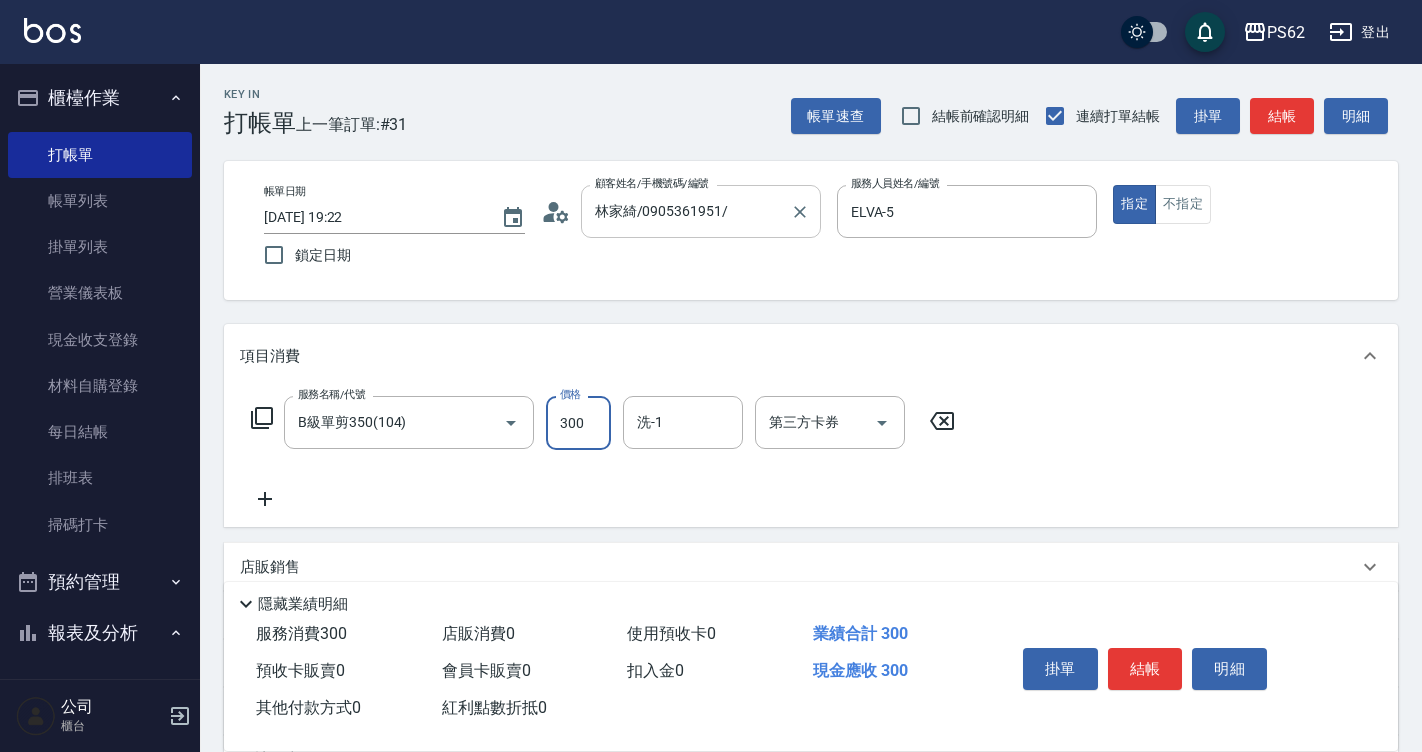 type on "300" 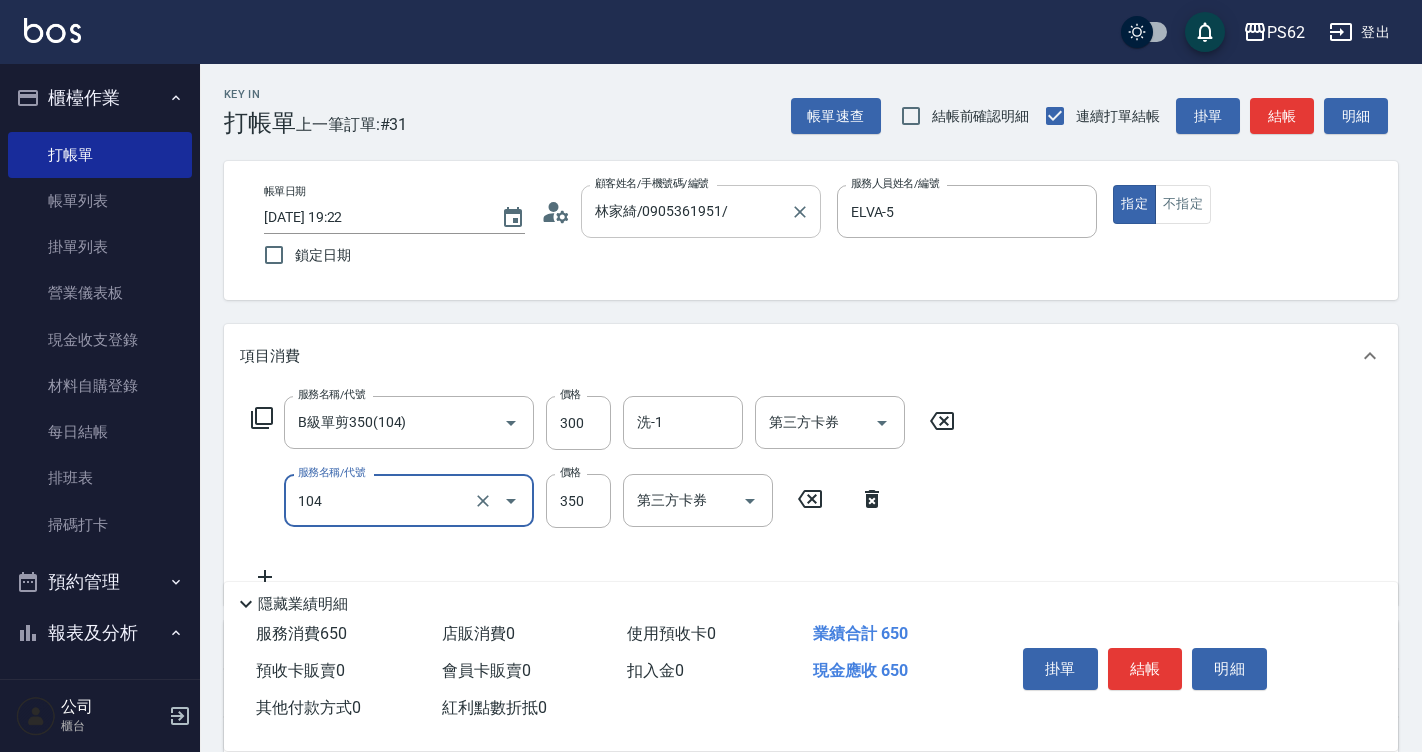 type on "B級單剪350(104)" 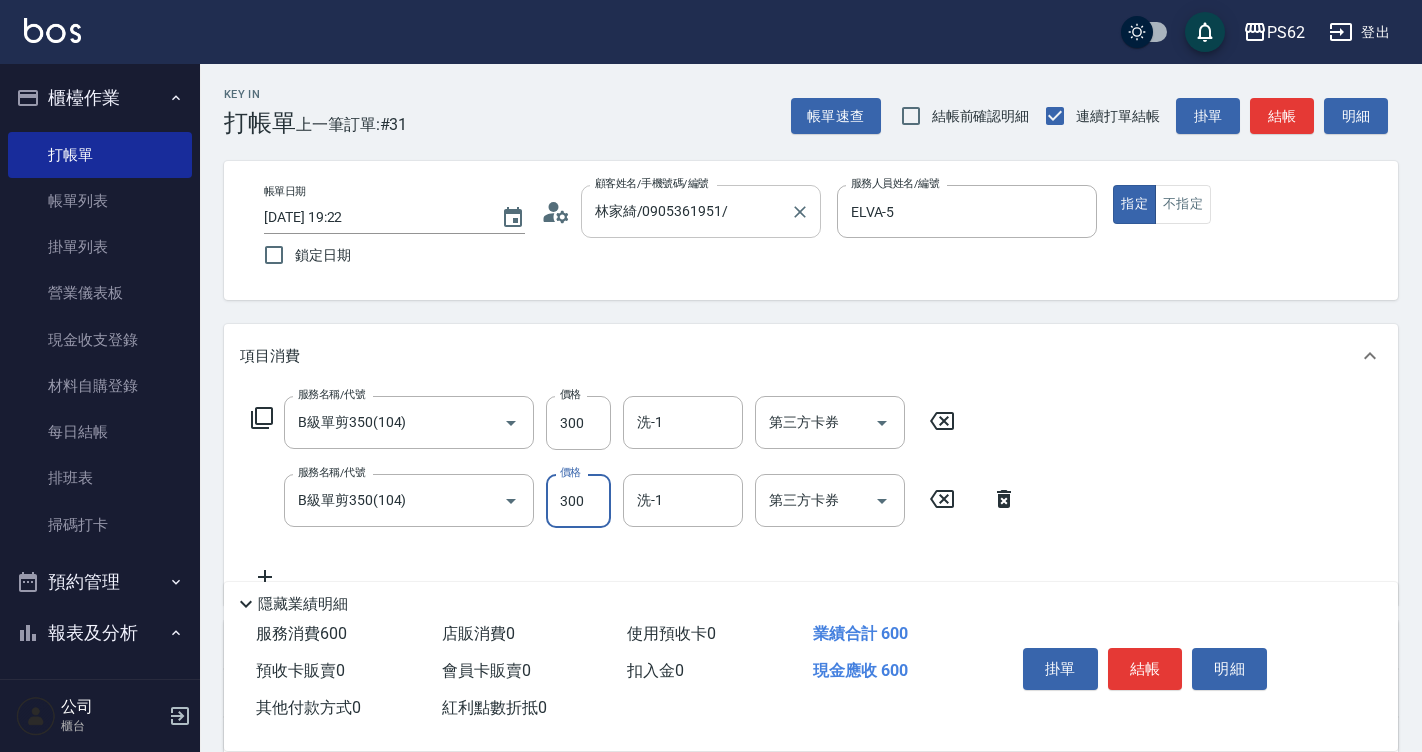 type on "300" 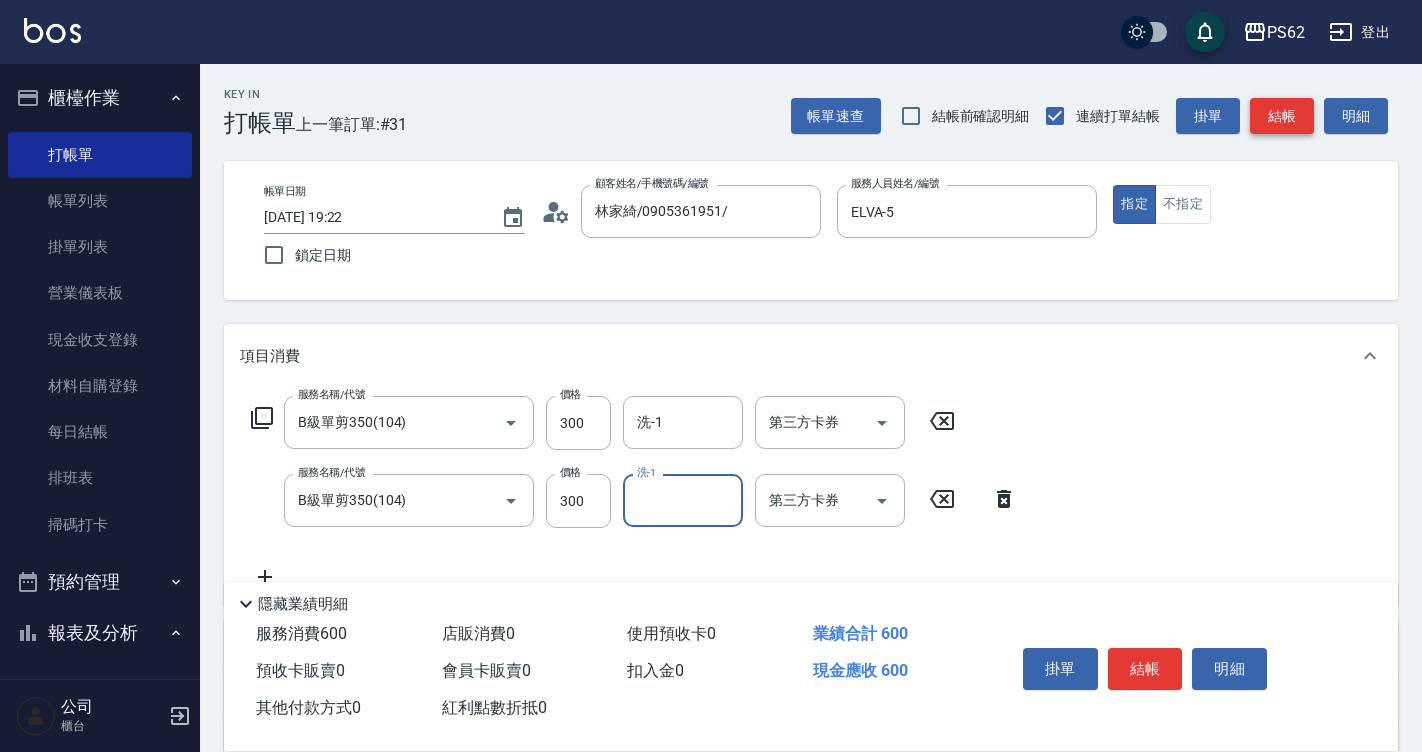 click on "結帳" at bounding box center [1282, 116] 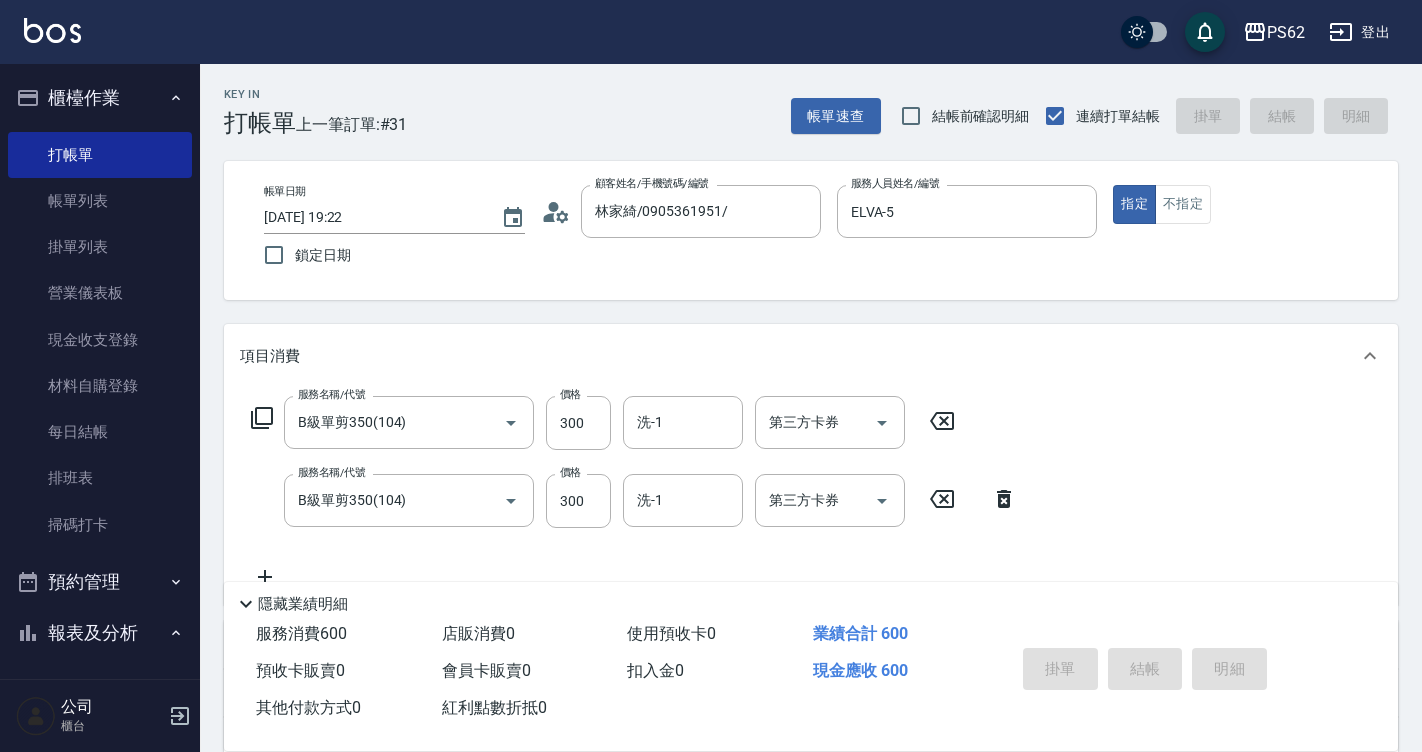 type on "[DATE] 19:23" 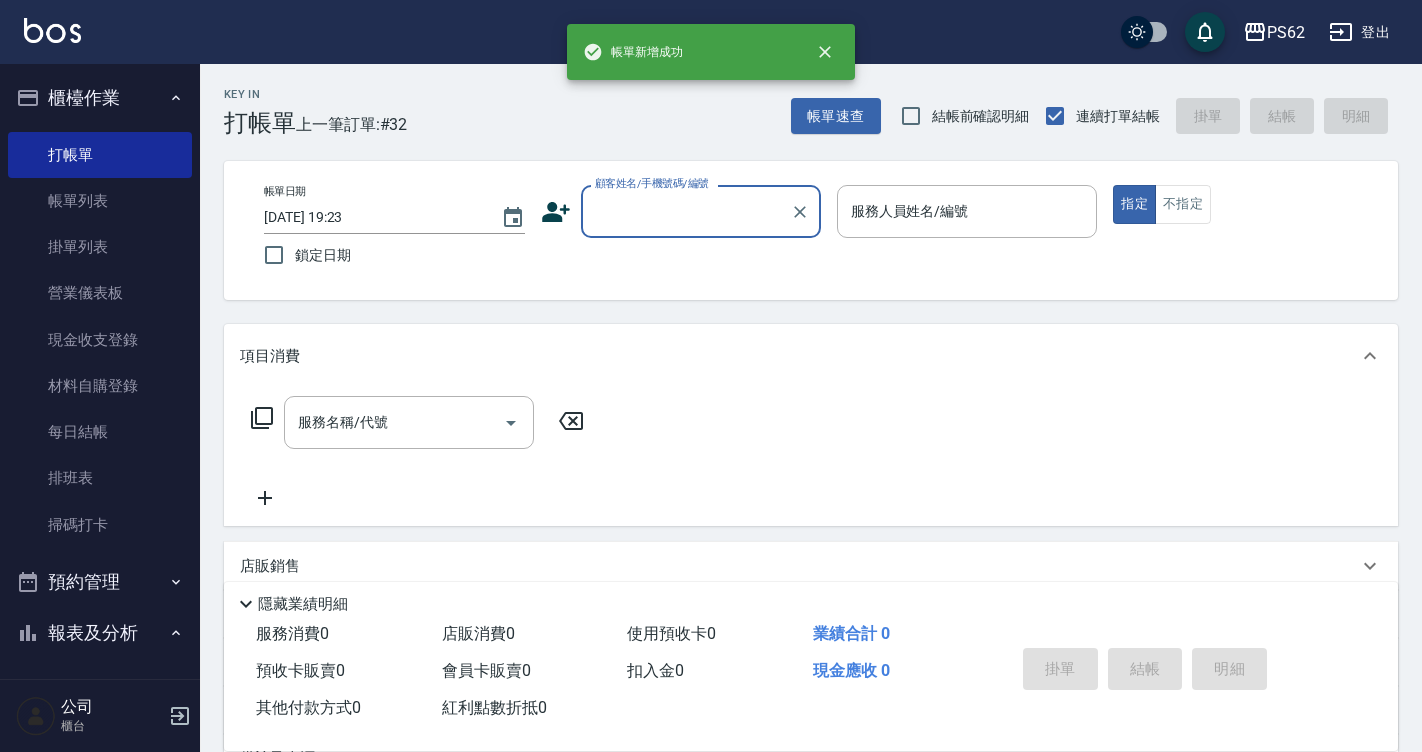 click on "顧客姓名/手機號碼/編號" at bounding box center [701, 211] 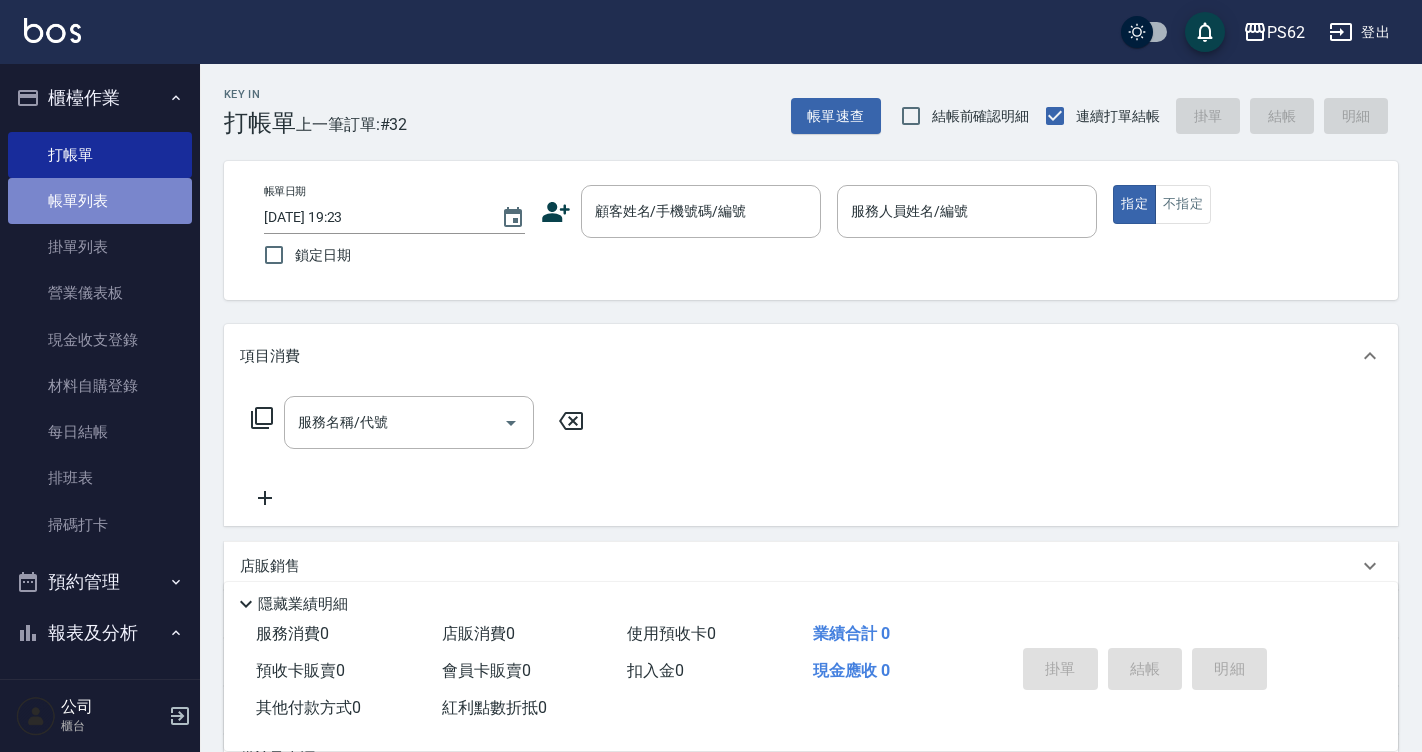click on "帳單列表" at bounding box center (100, 201) 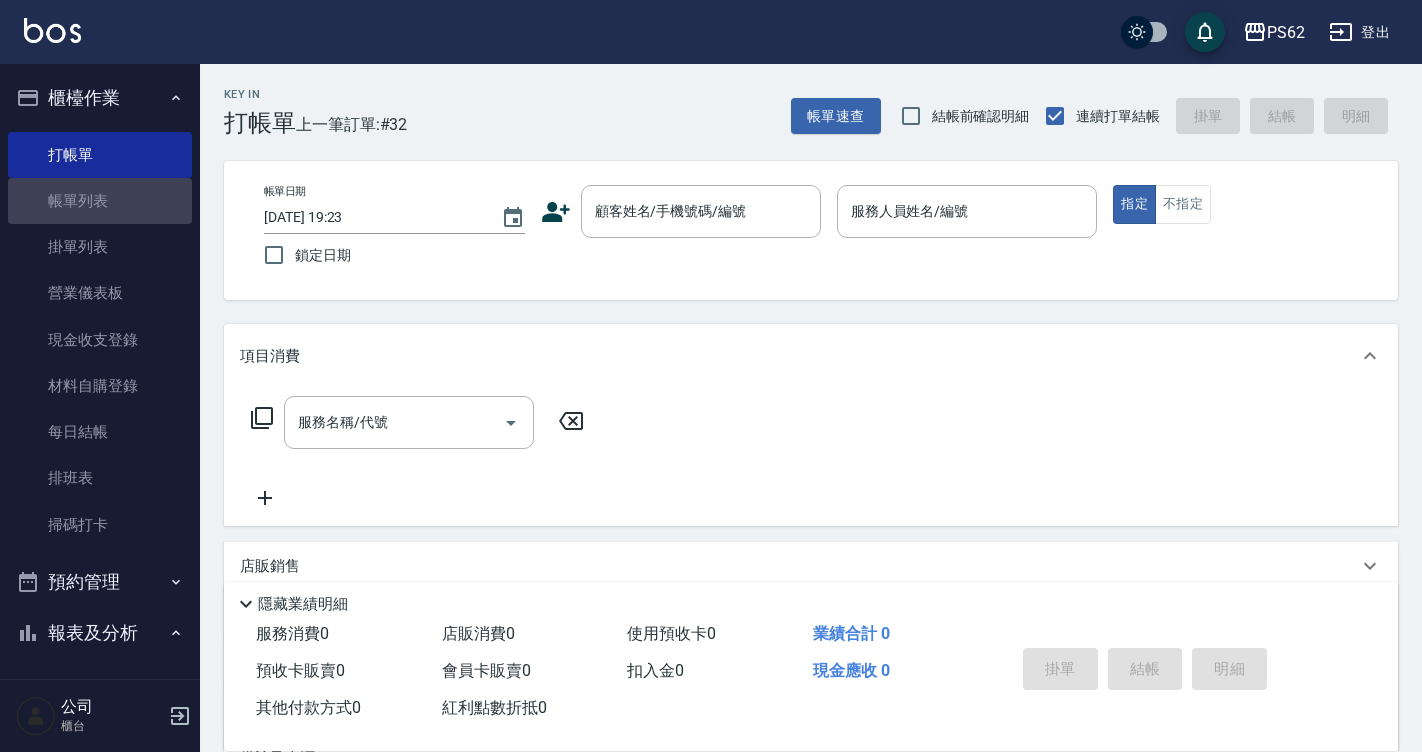 click on "帳單列表" at bounding box center (100, 201) 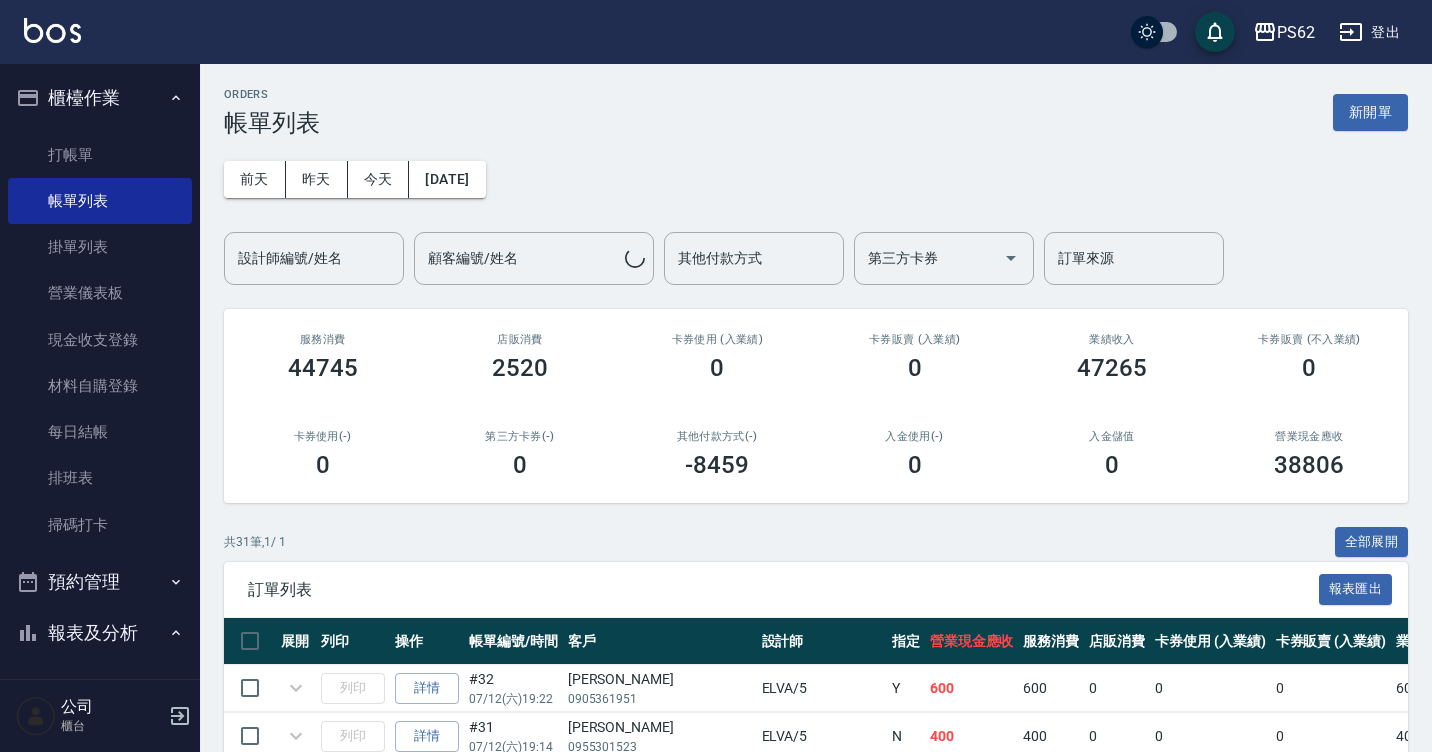 click on "設計師編號/姓名 設計師編號/姓名" at bounding box center (314, 258) 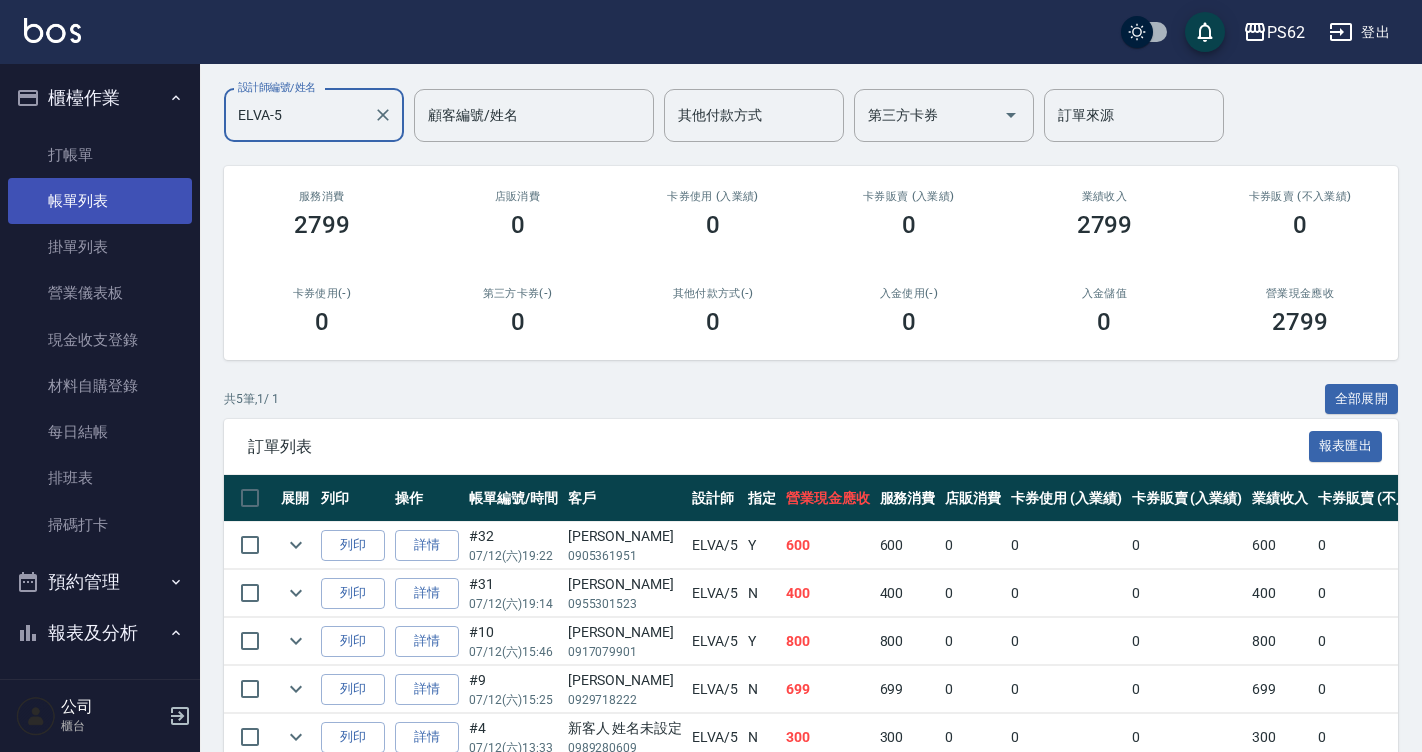 scroll, scrollTop: 100, scrollLeft: 0, axis: vertical 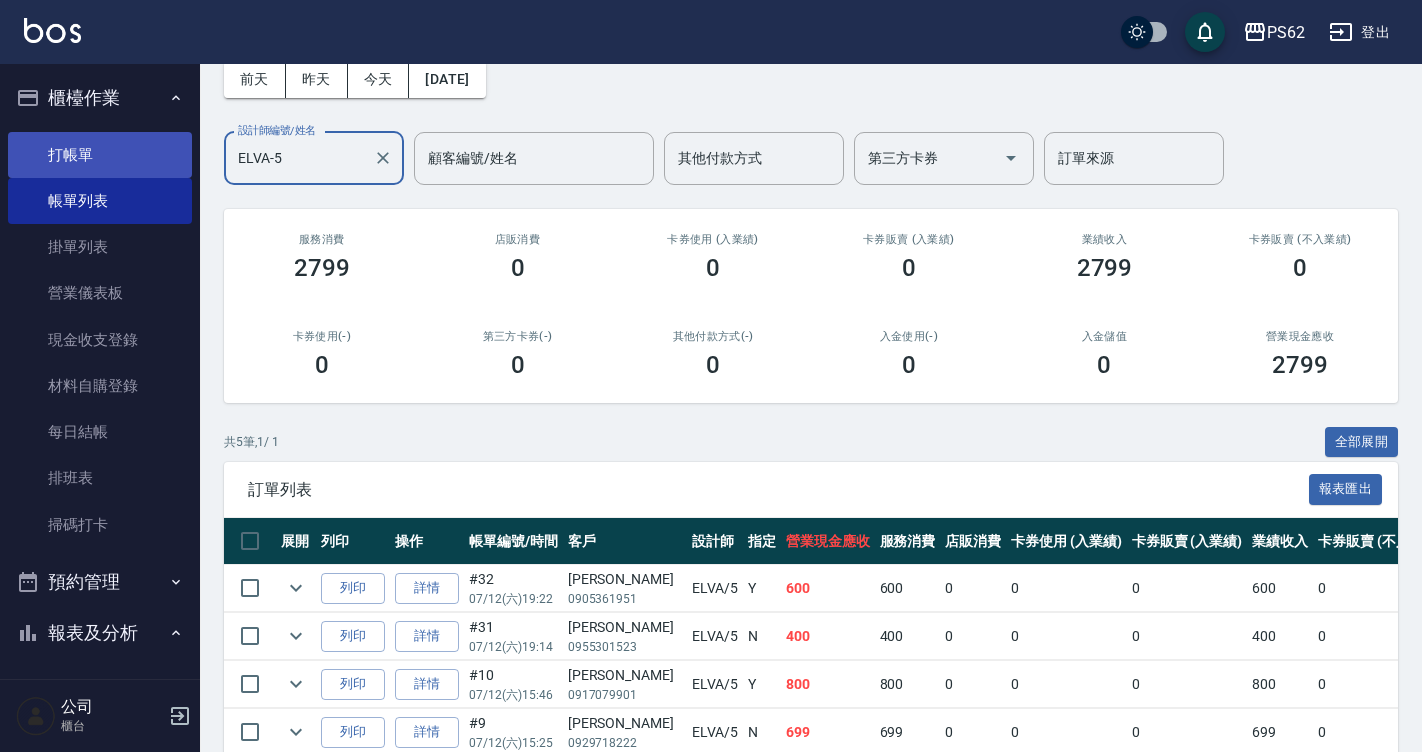 type on "ELVA-5" 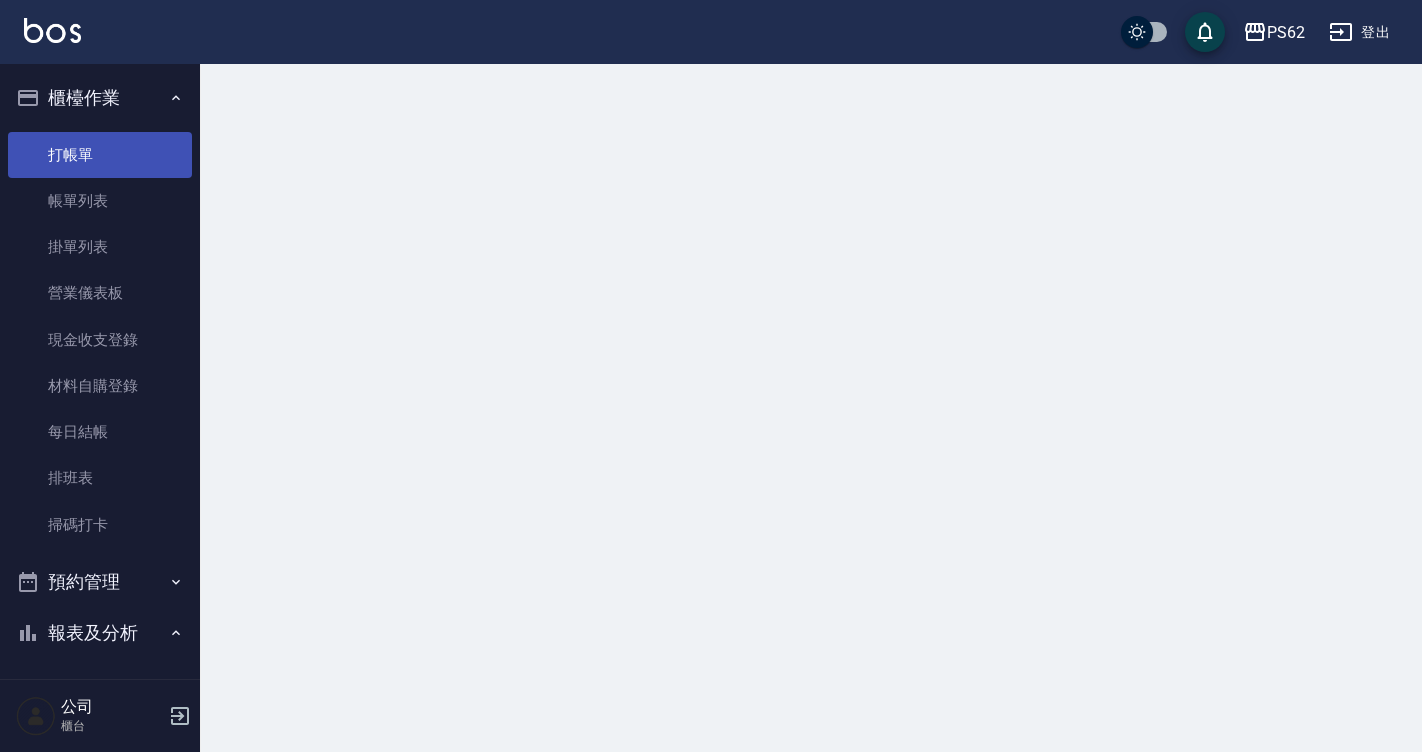 scroll, scrollTop: 0, scrollLeft: 0, axis: both 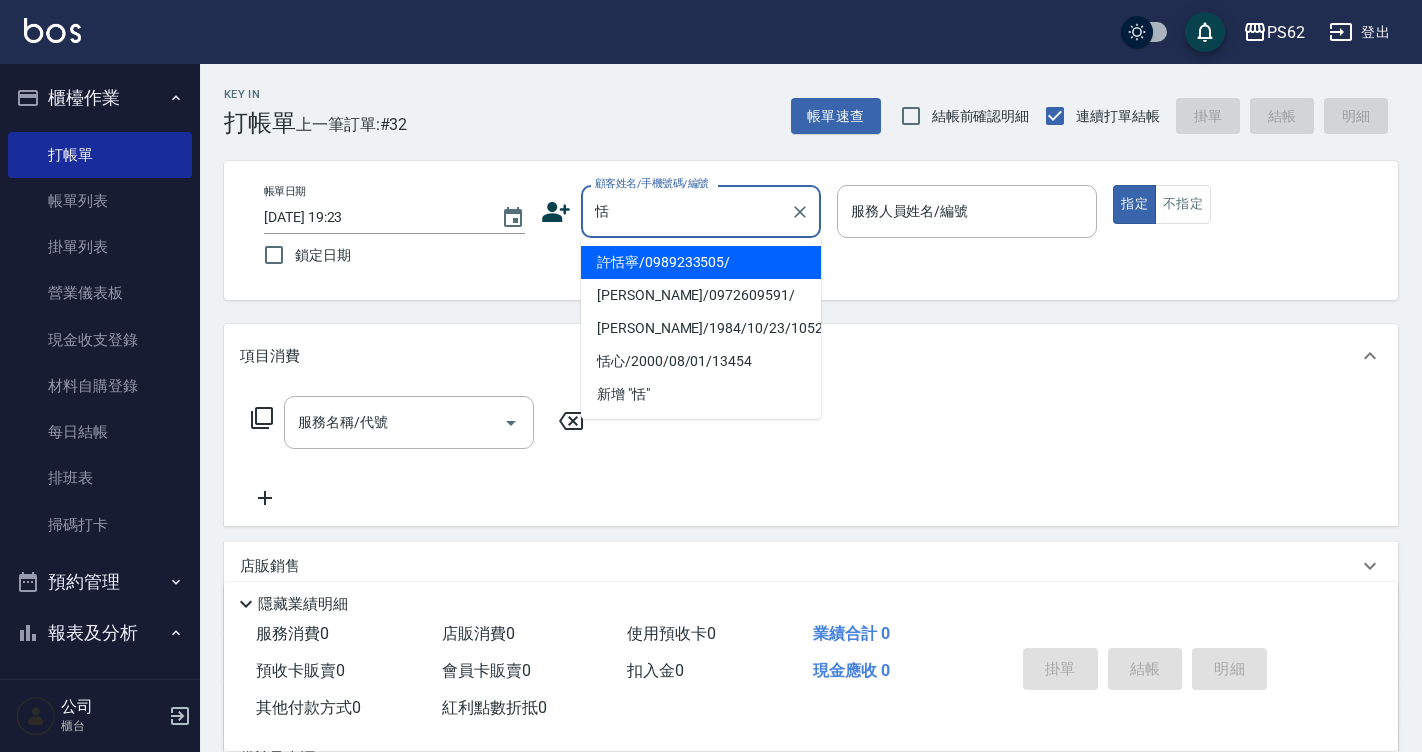 type on "許恬寧/0989233505/" 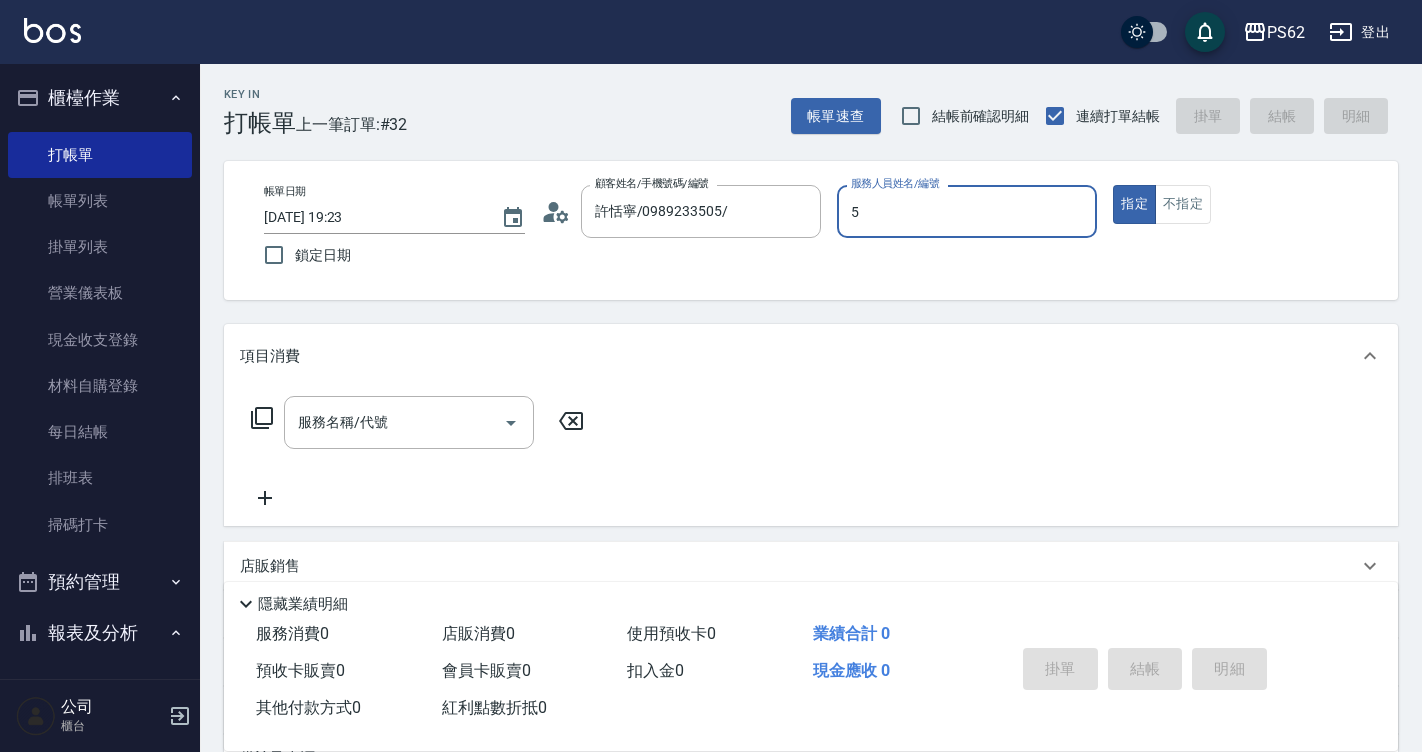 type on "ELVA-5" 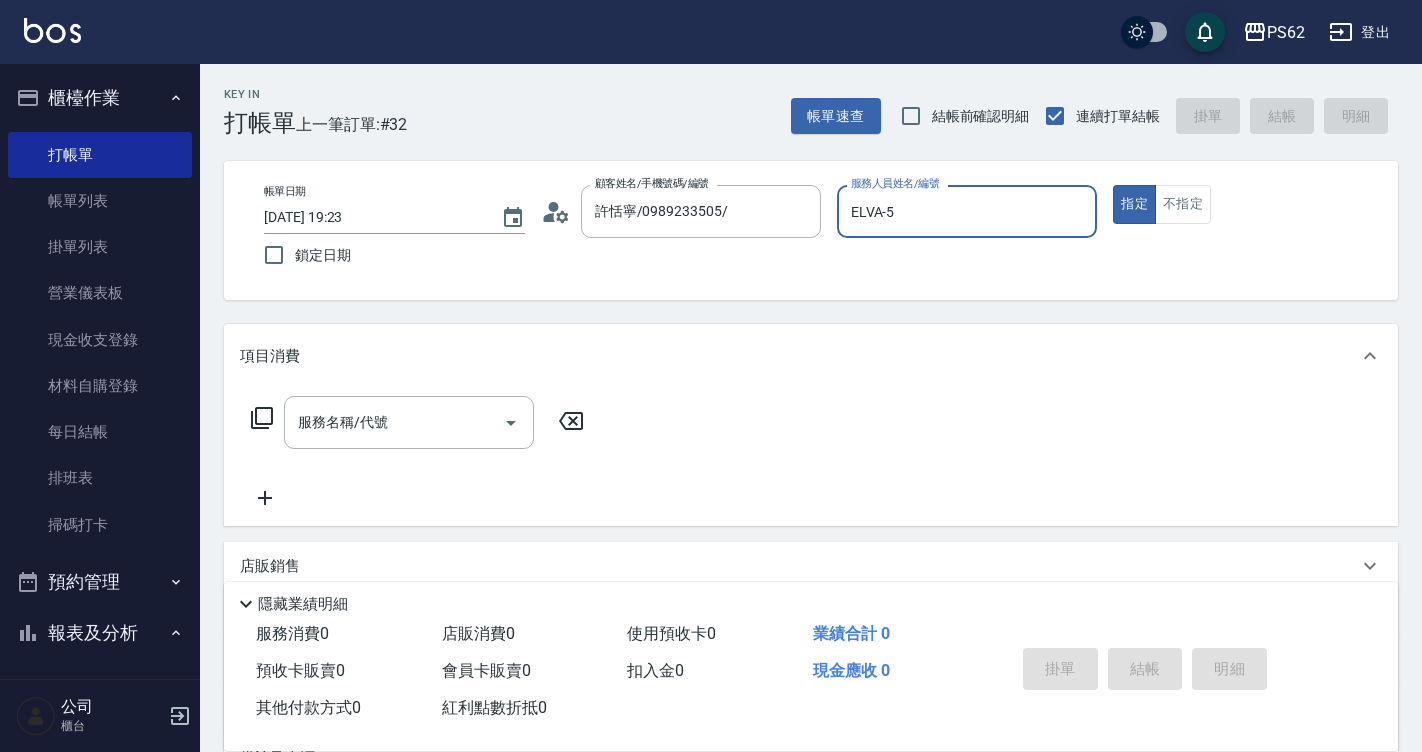 type on "true" 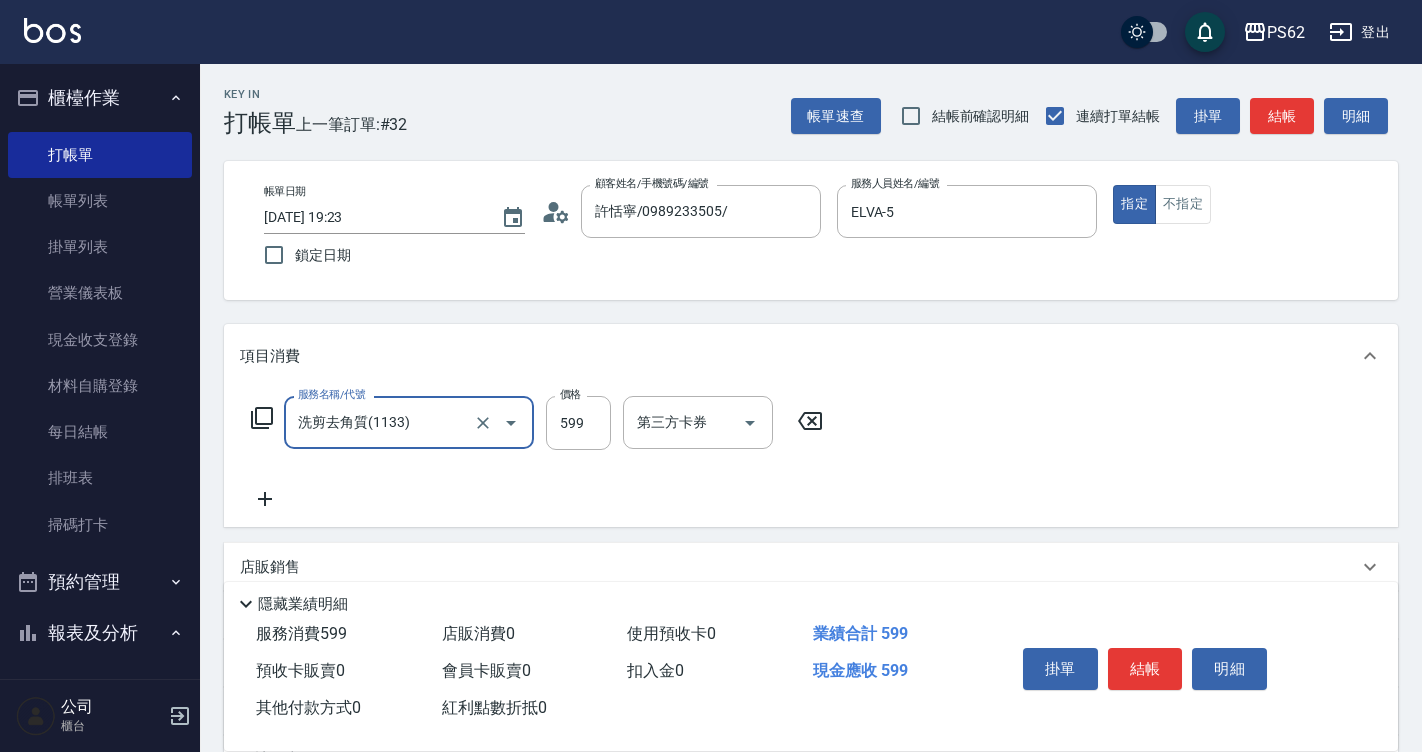 type on "洗剪去角質(1133)" 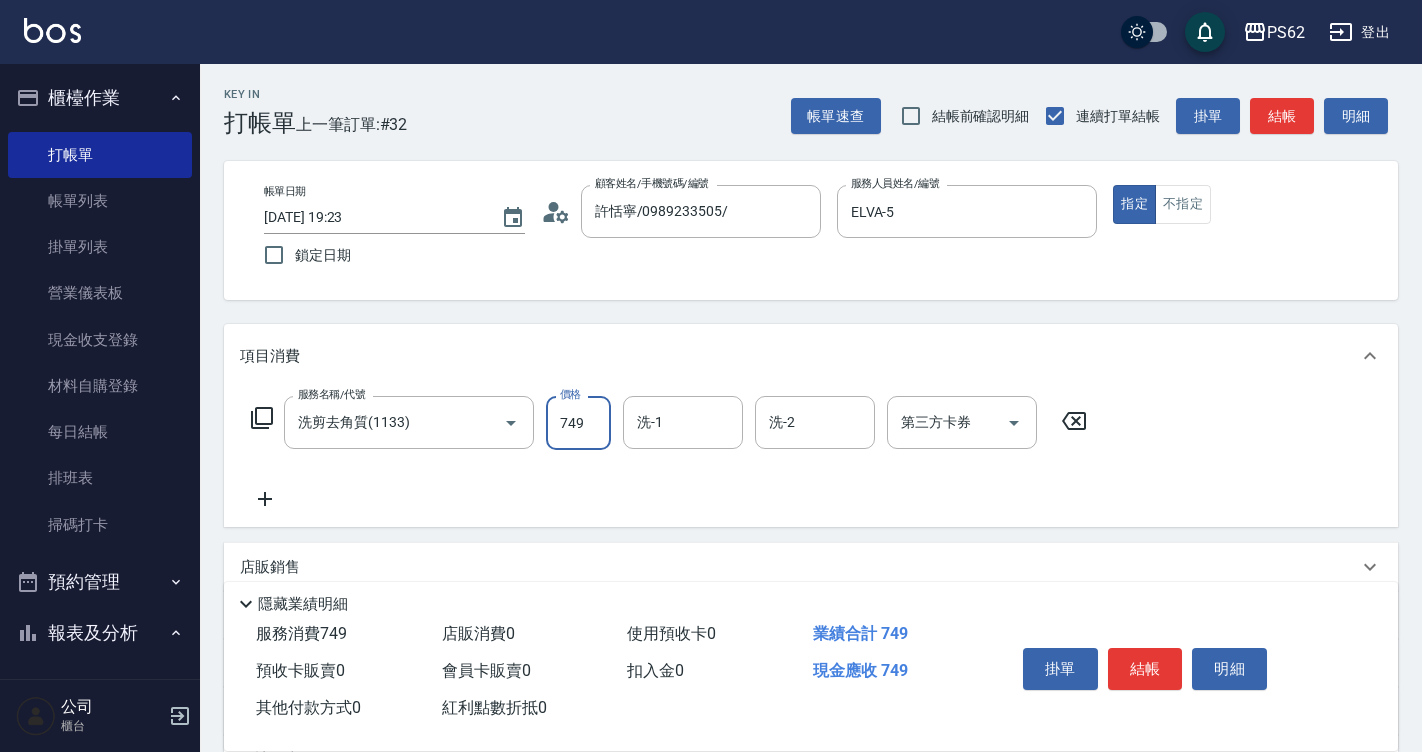 type on "749" 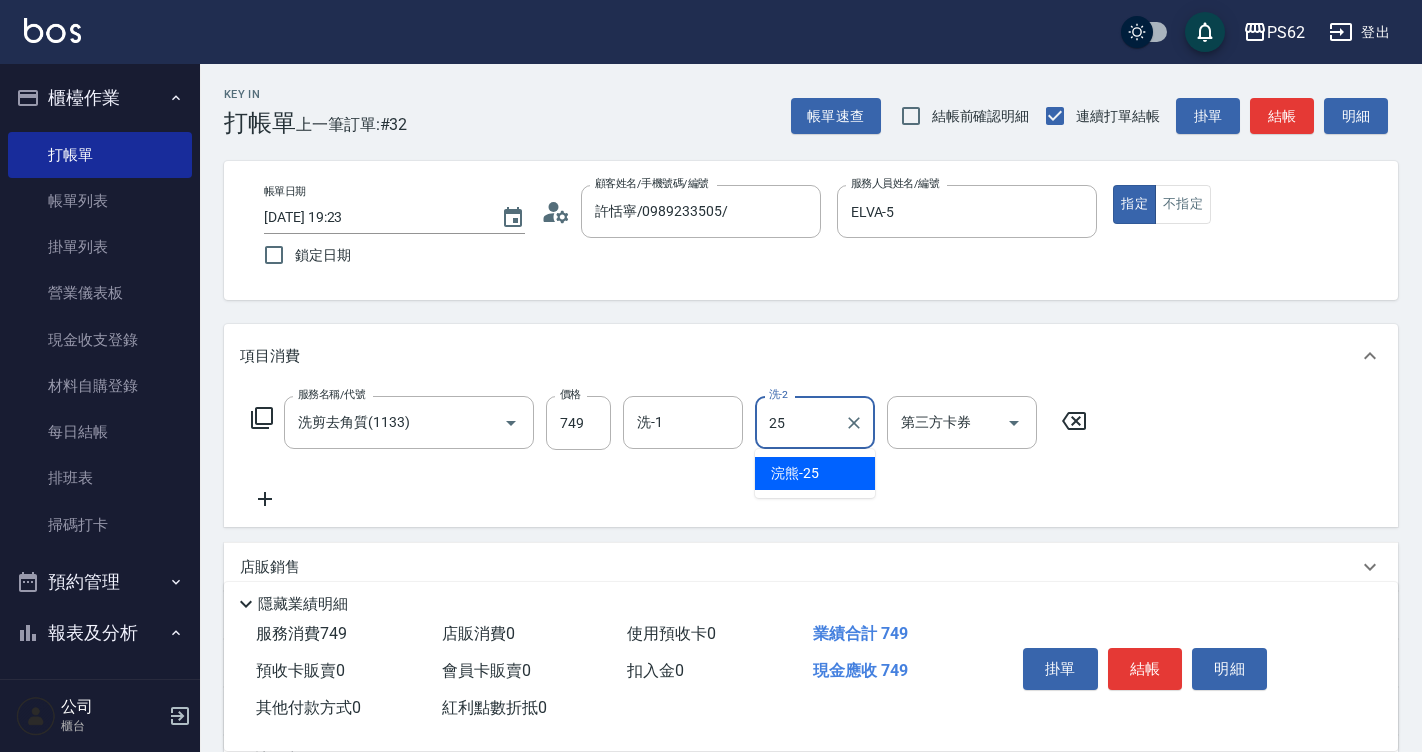 type on "浣熊-25" 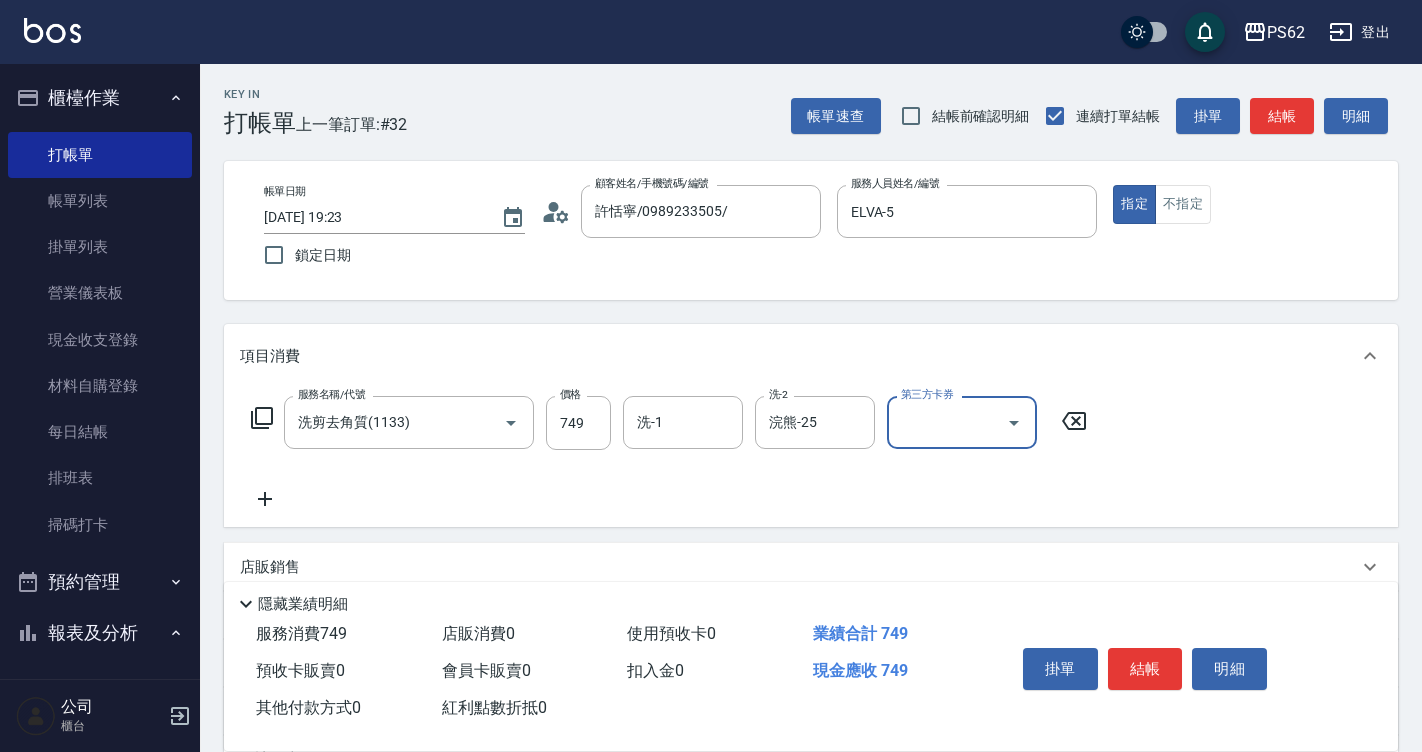 click on "結帳" at bounding box center (1282, 116) 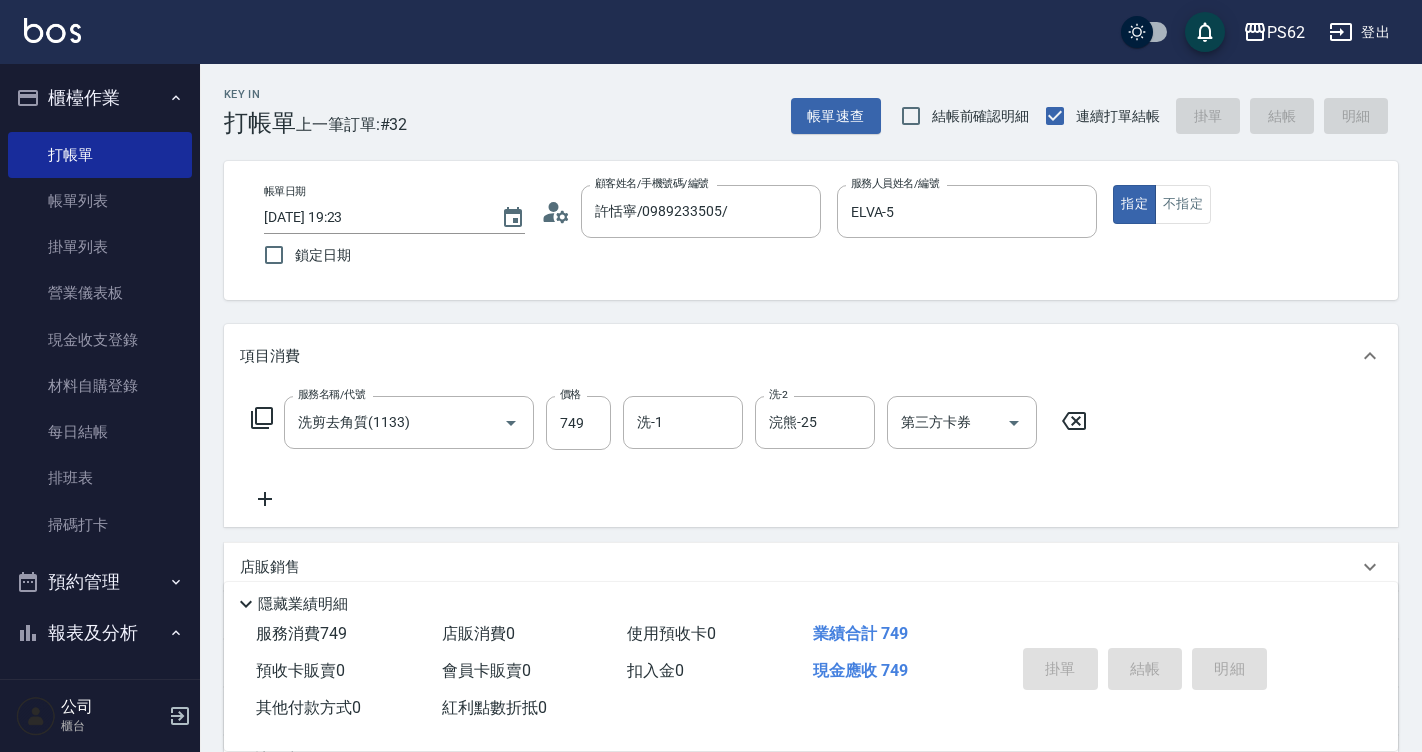 type 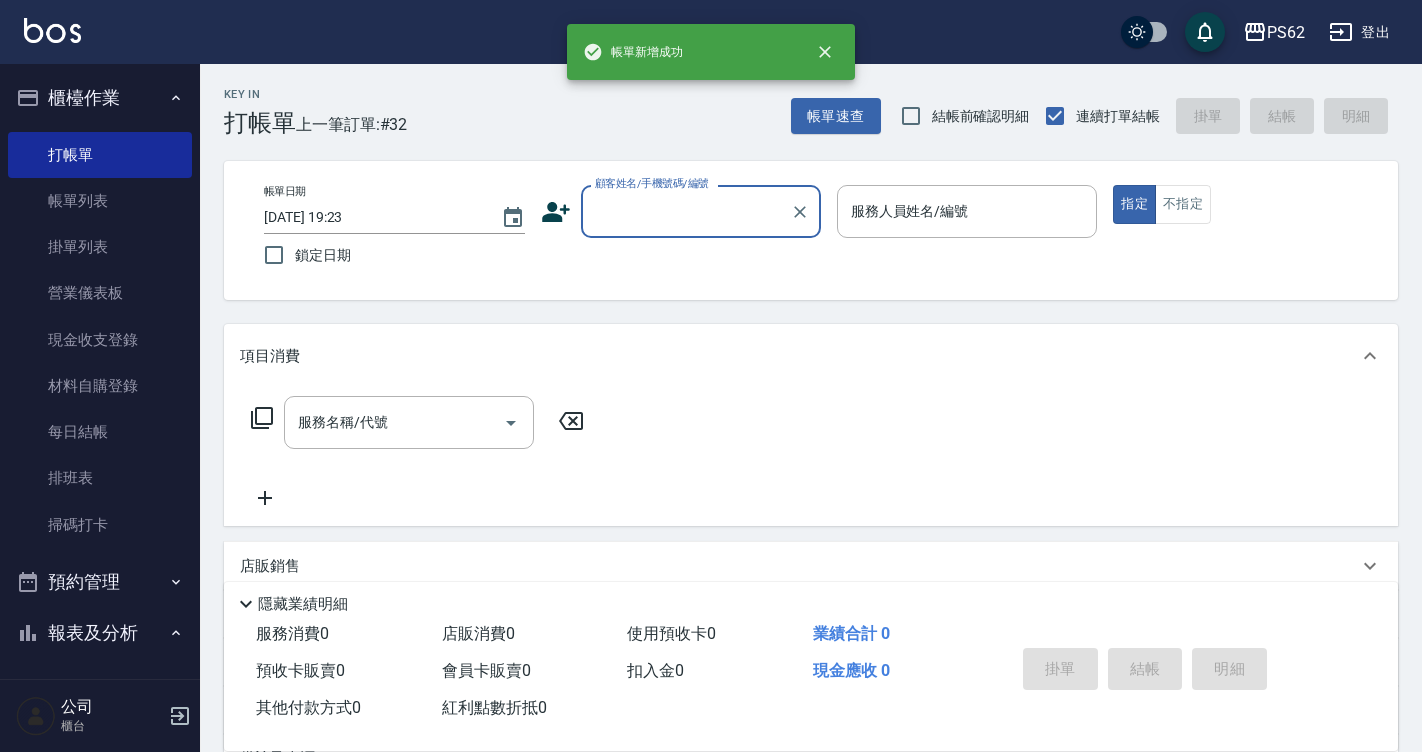 click on "顧客姓名/手機號碼/編號" at bounding box center (686, 211) 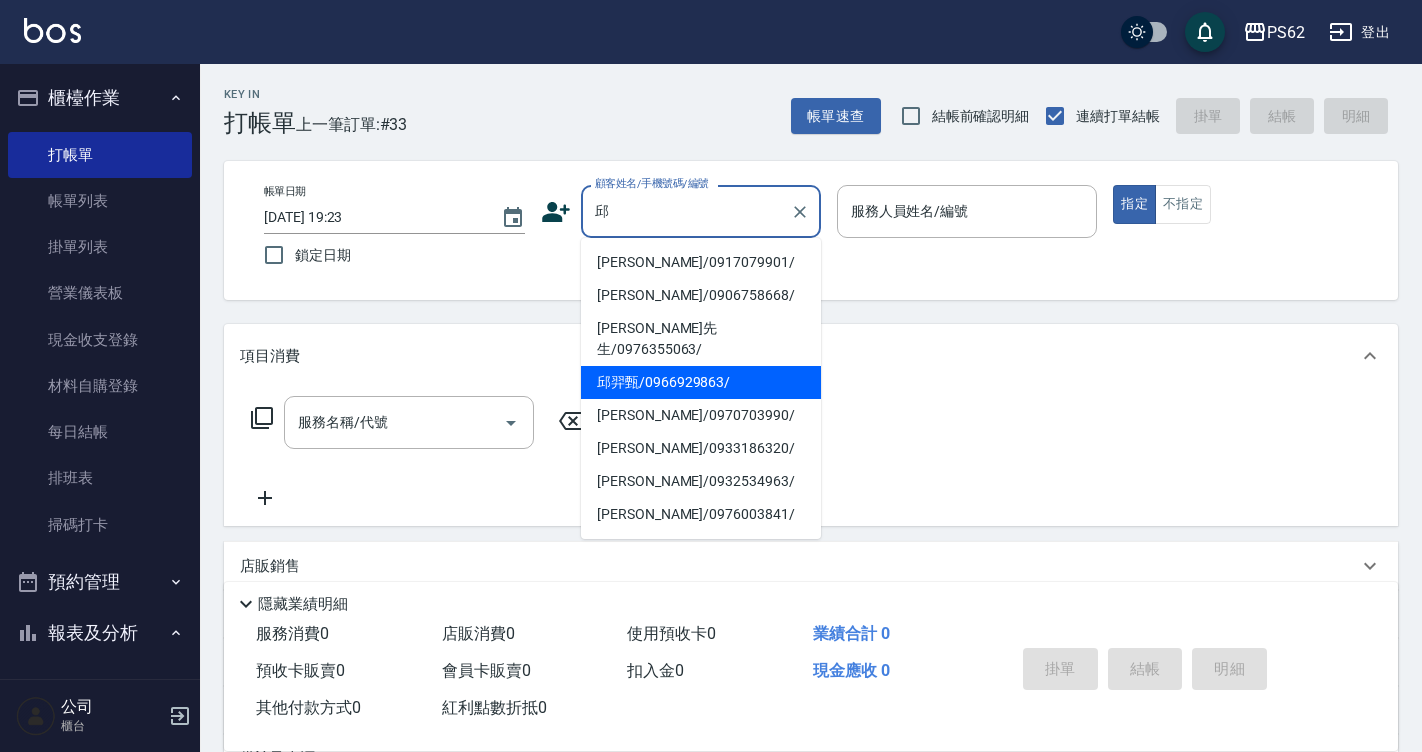 type on "邱羿甄/0966929863/" 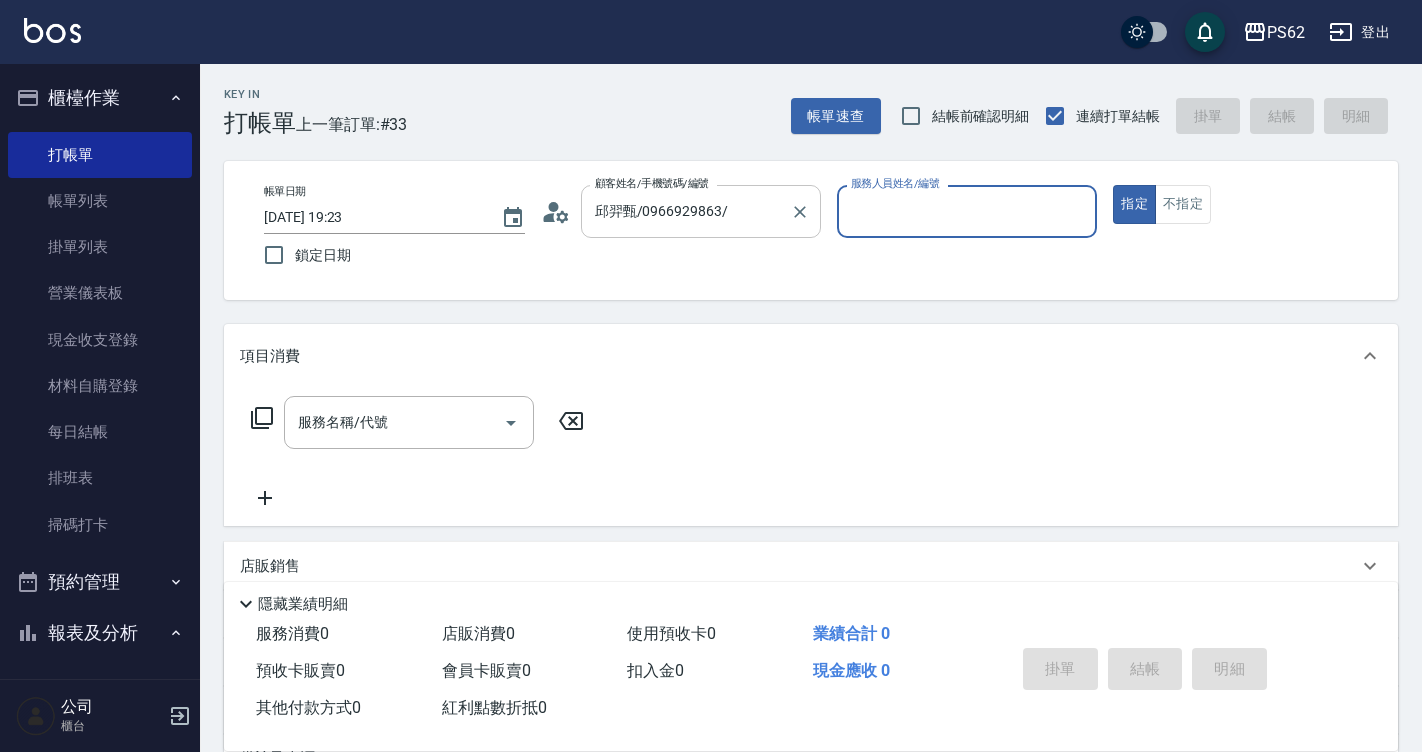 type on "[PERSON_NAME]-2" 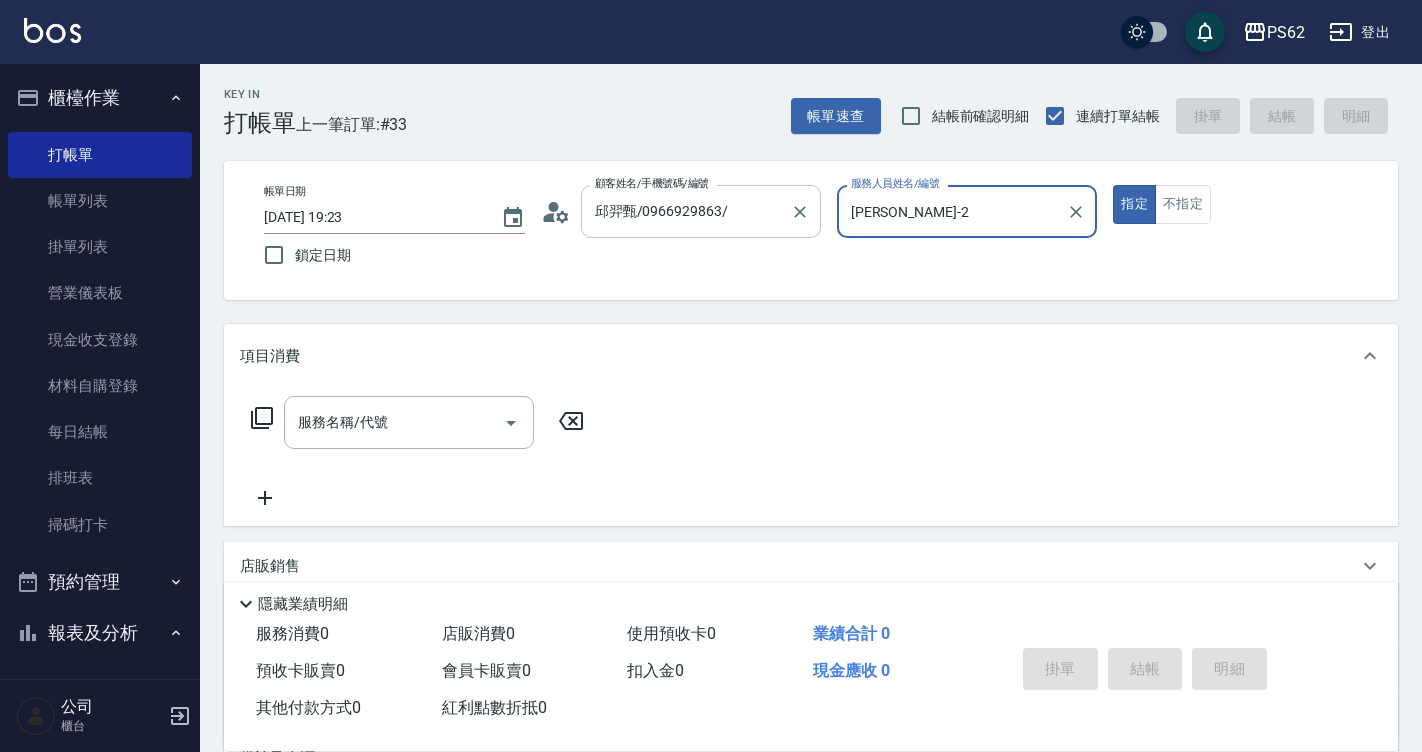 click on "指定" at bounding box center [1134, 204] 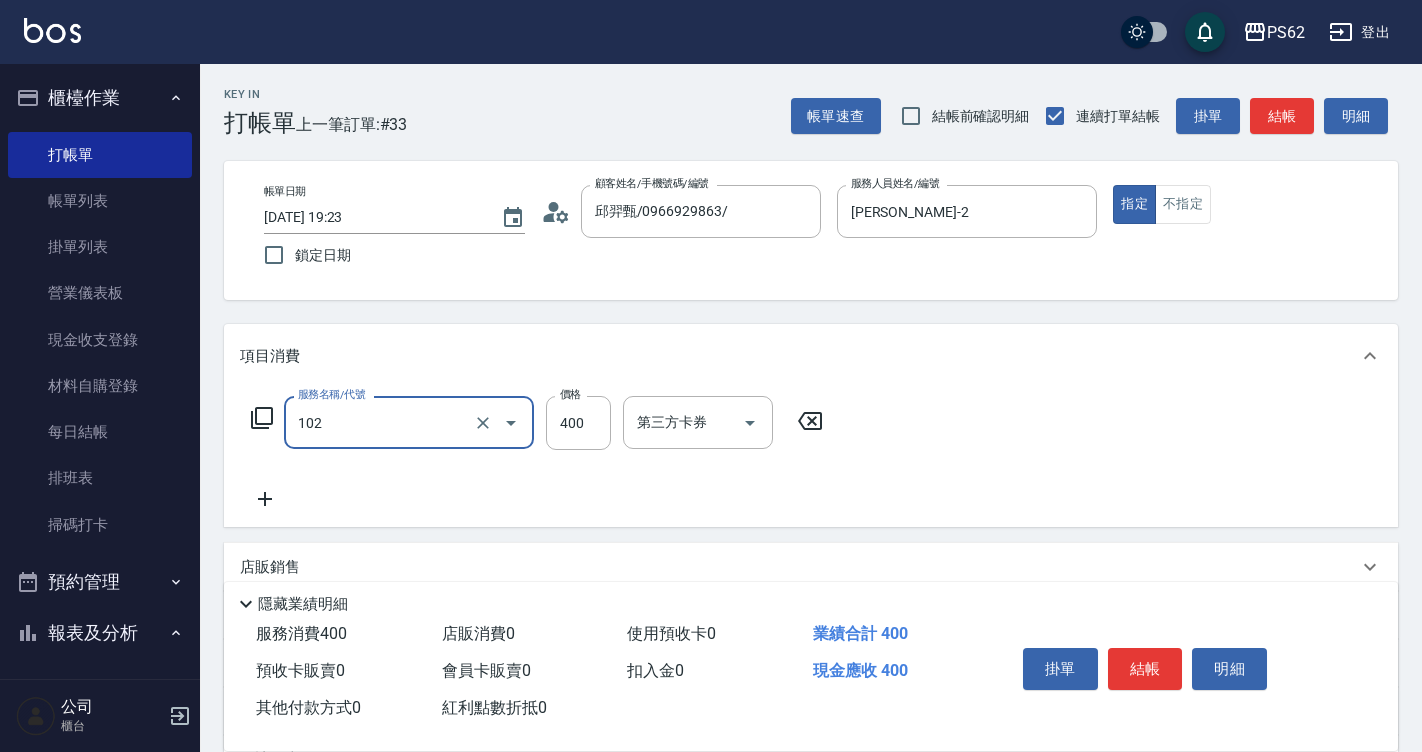type on "精油洗髮(102)" 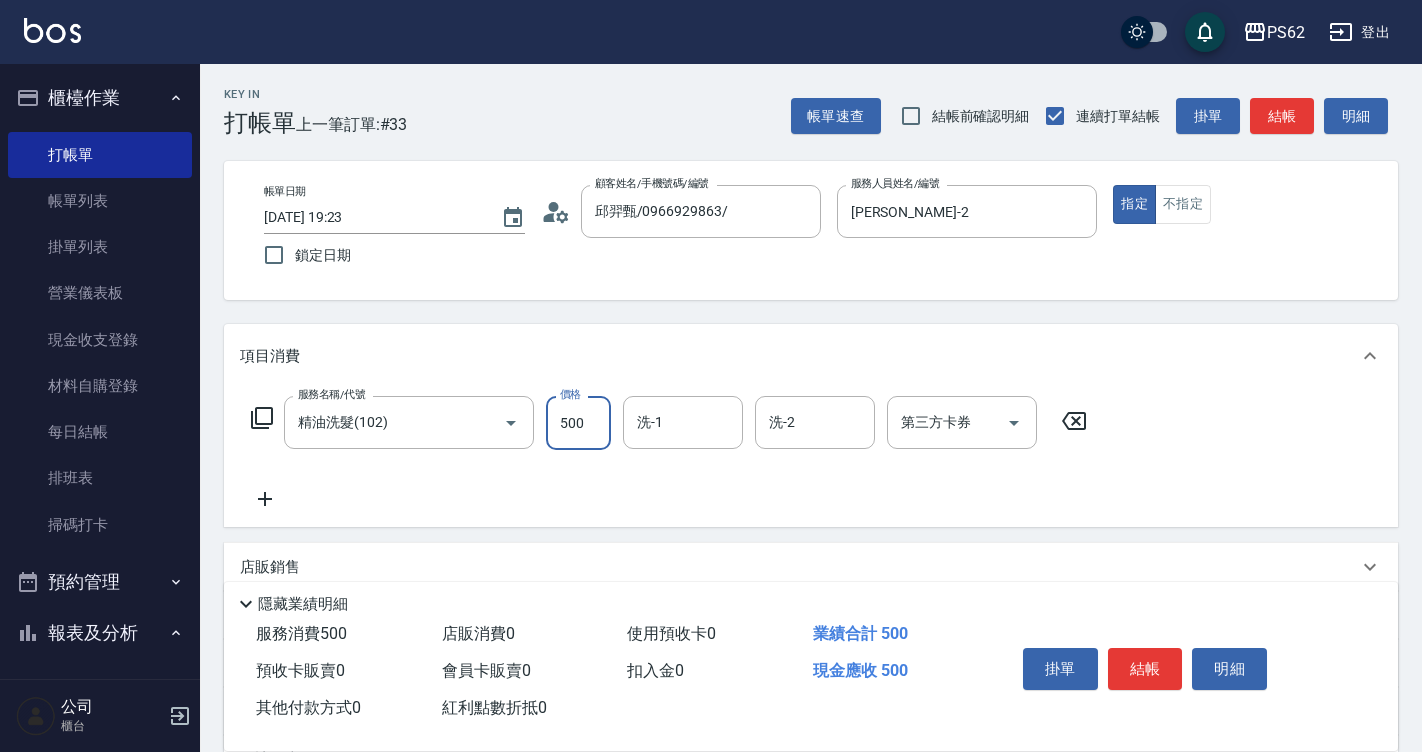 type on "500" 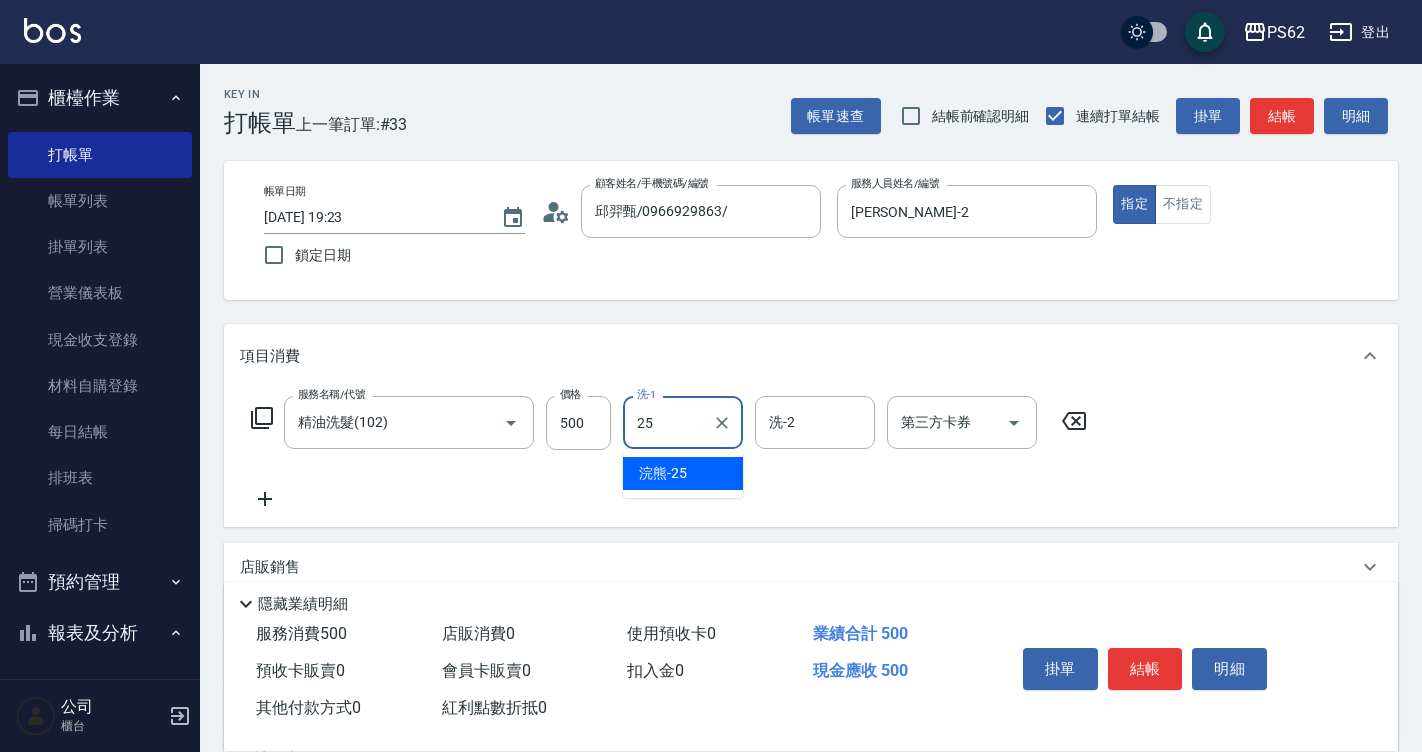 type on "浣熊-25" 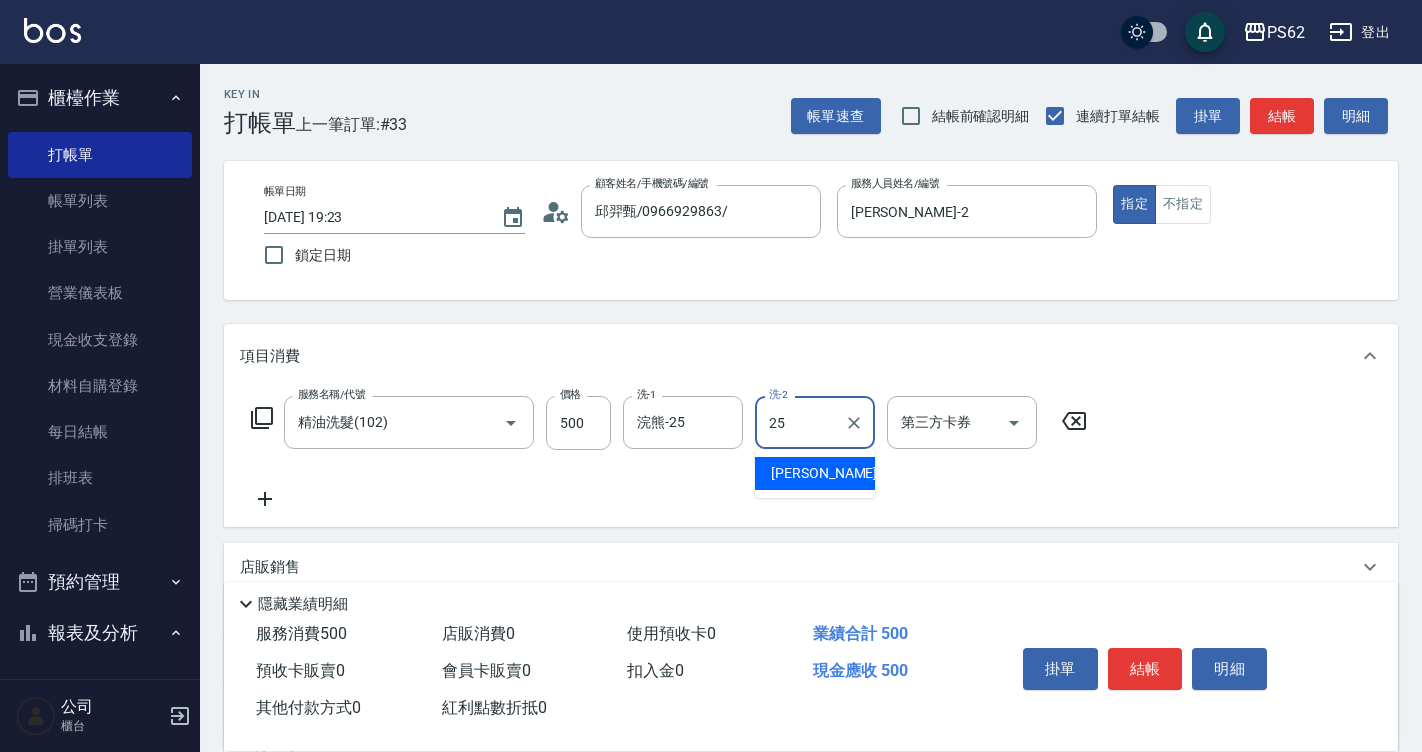 type on "浣熊-25" 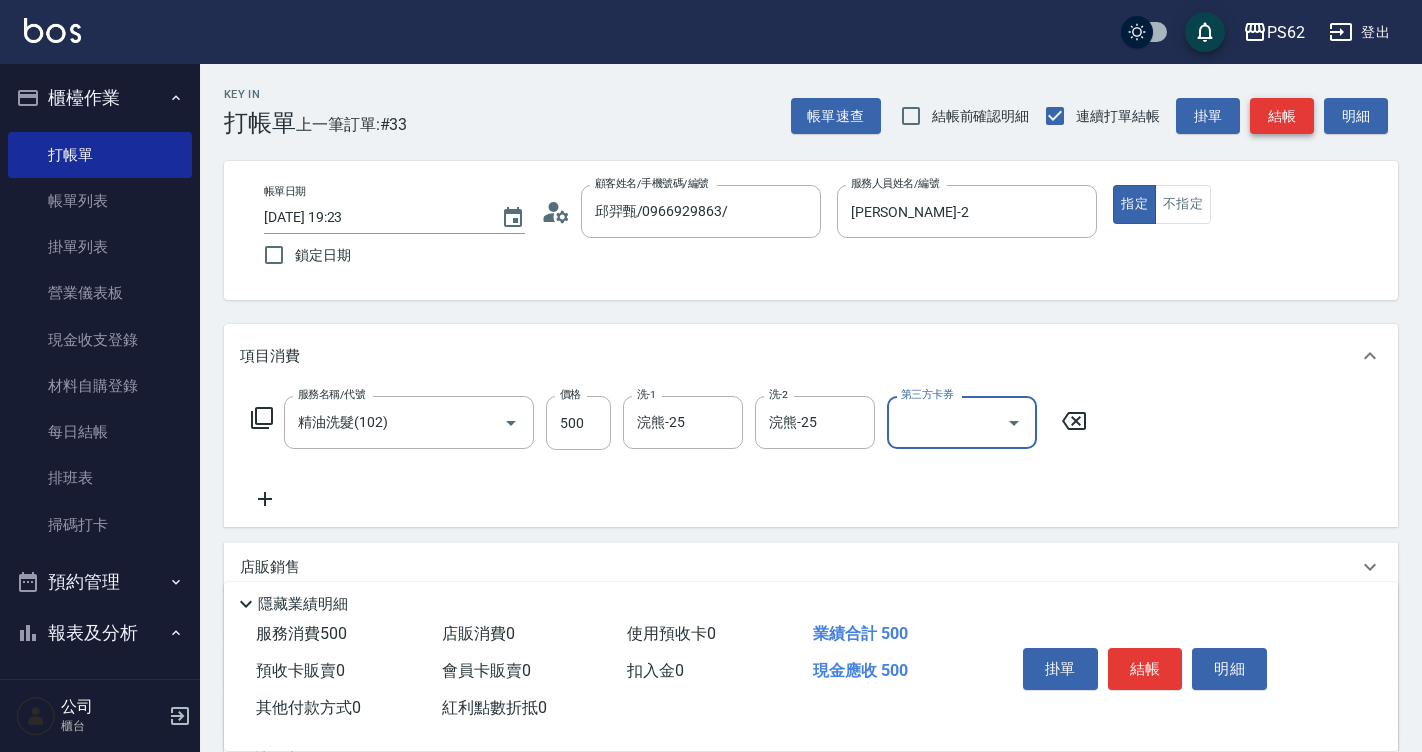 click on "結帳" at bounding box center [1282, 116] 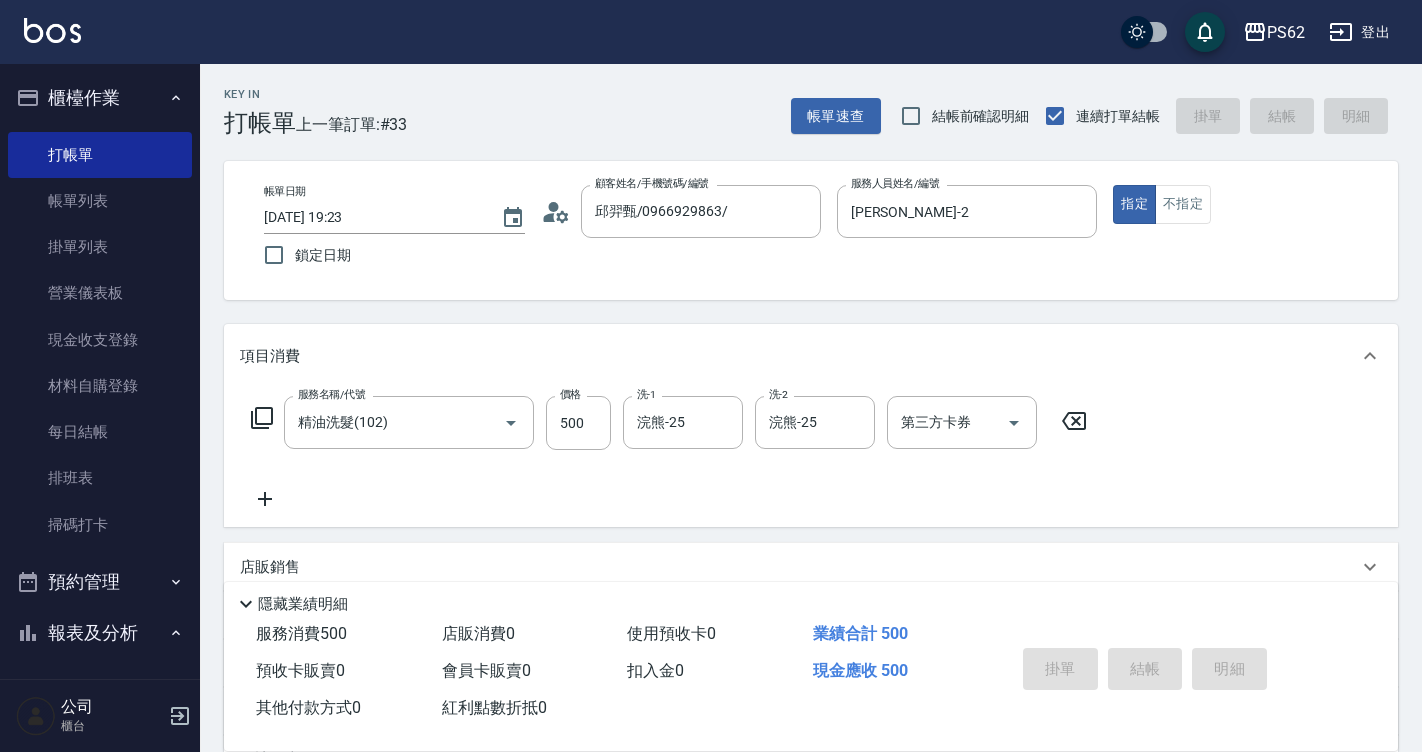 type on "[DATE] 19:24" 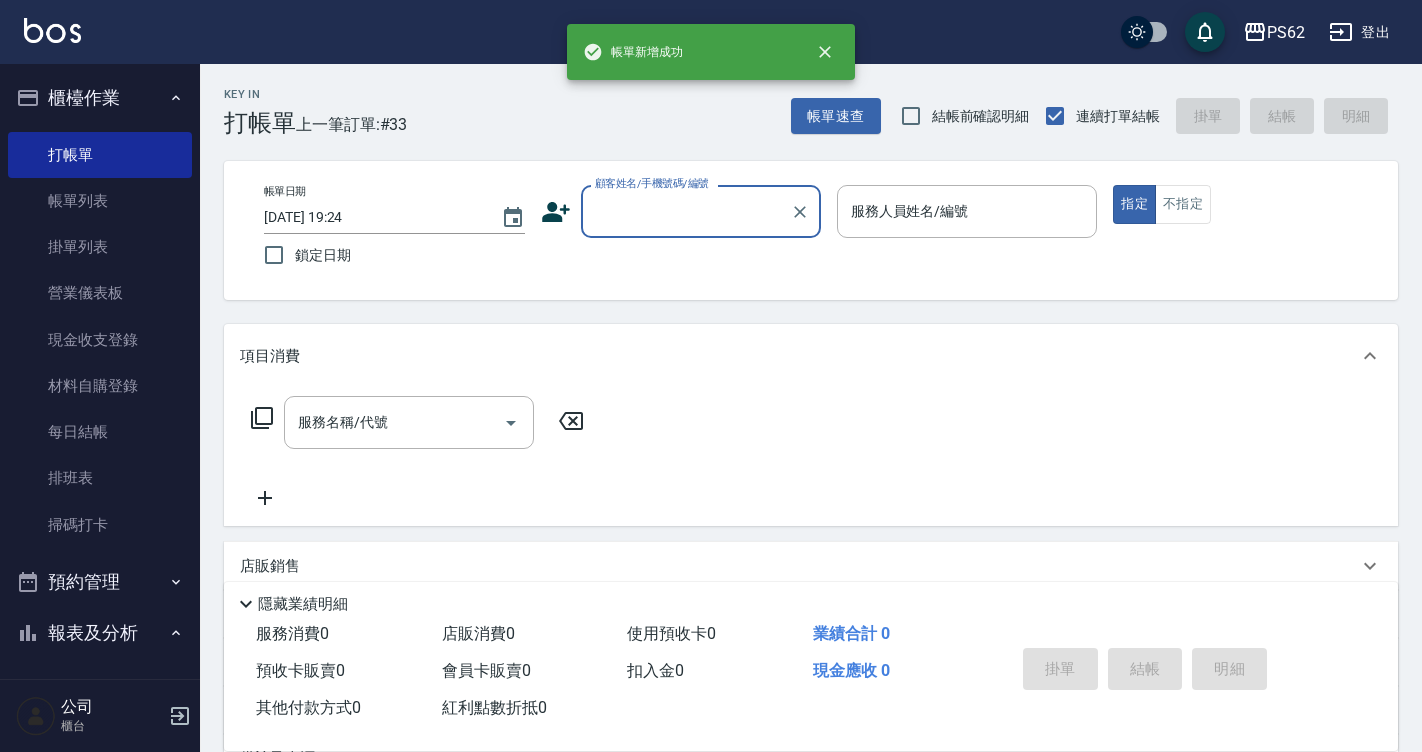 click on "顧客姓名/手機號碼/編號" at bounding box center [652, 183] 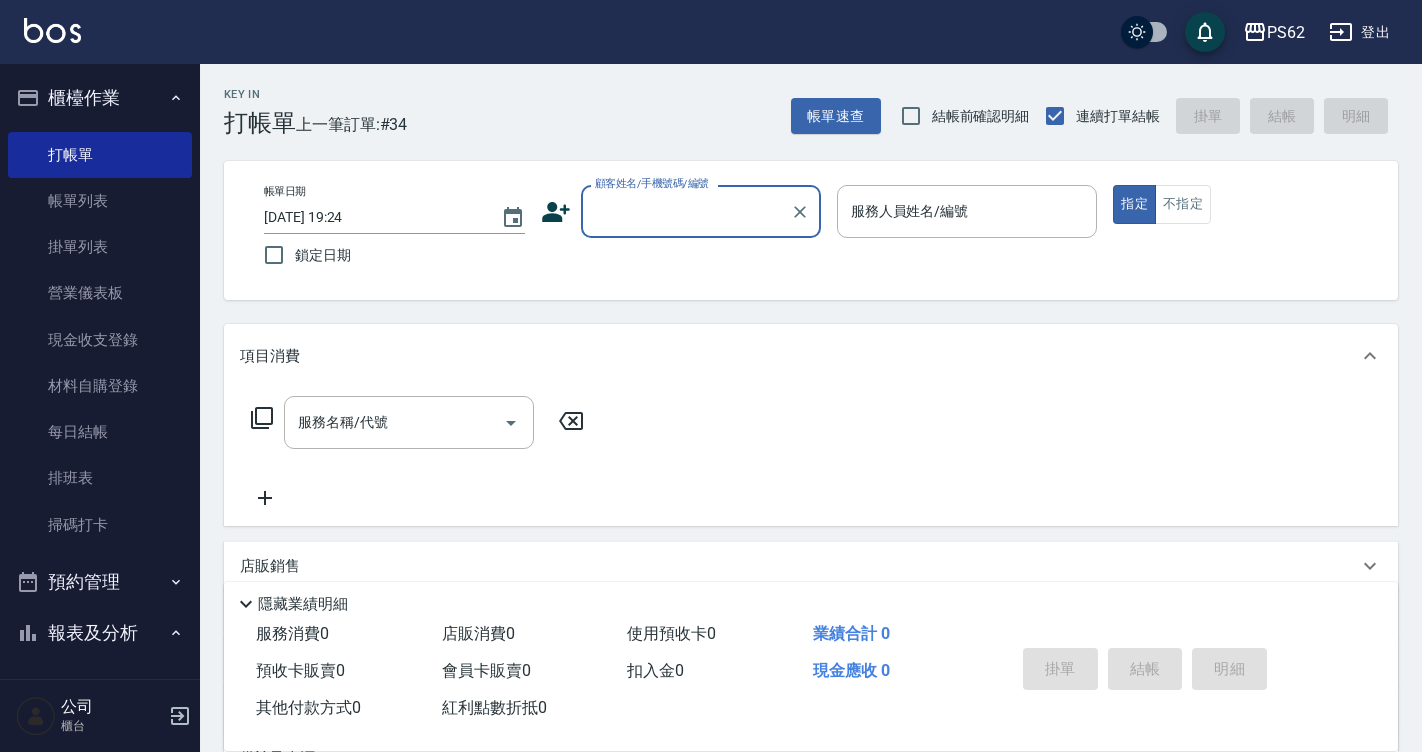 click on "顧客姓名/手機號碼/編號" at bounding box center [686, 211] 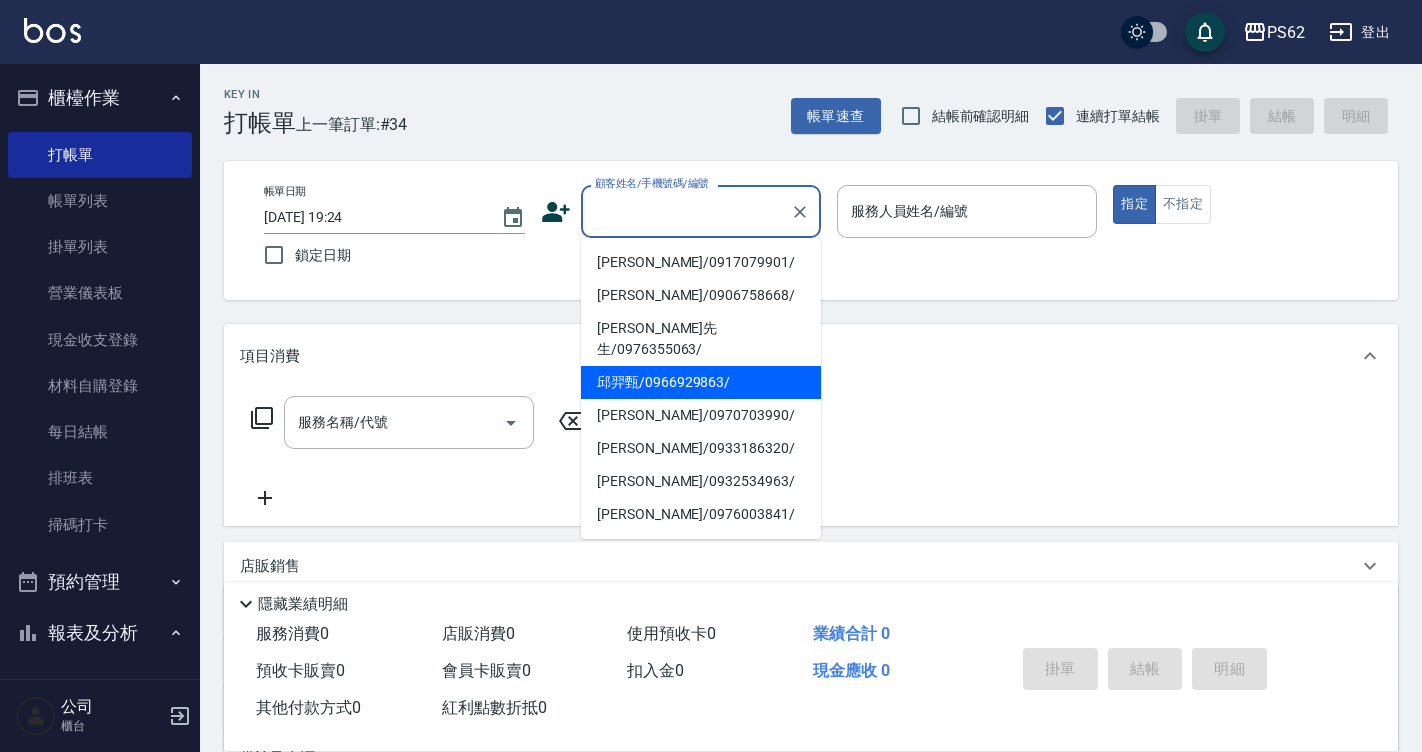 type on "邱羿甄/0966929863/" 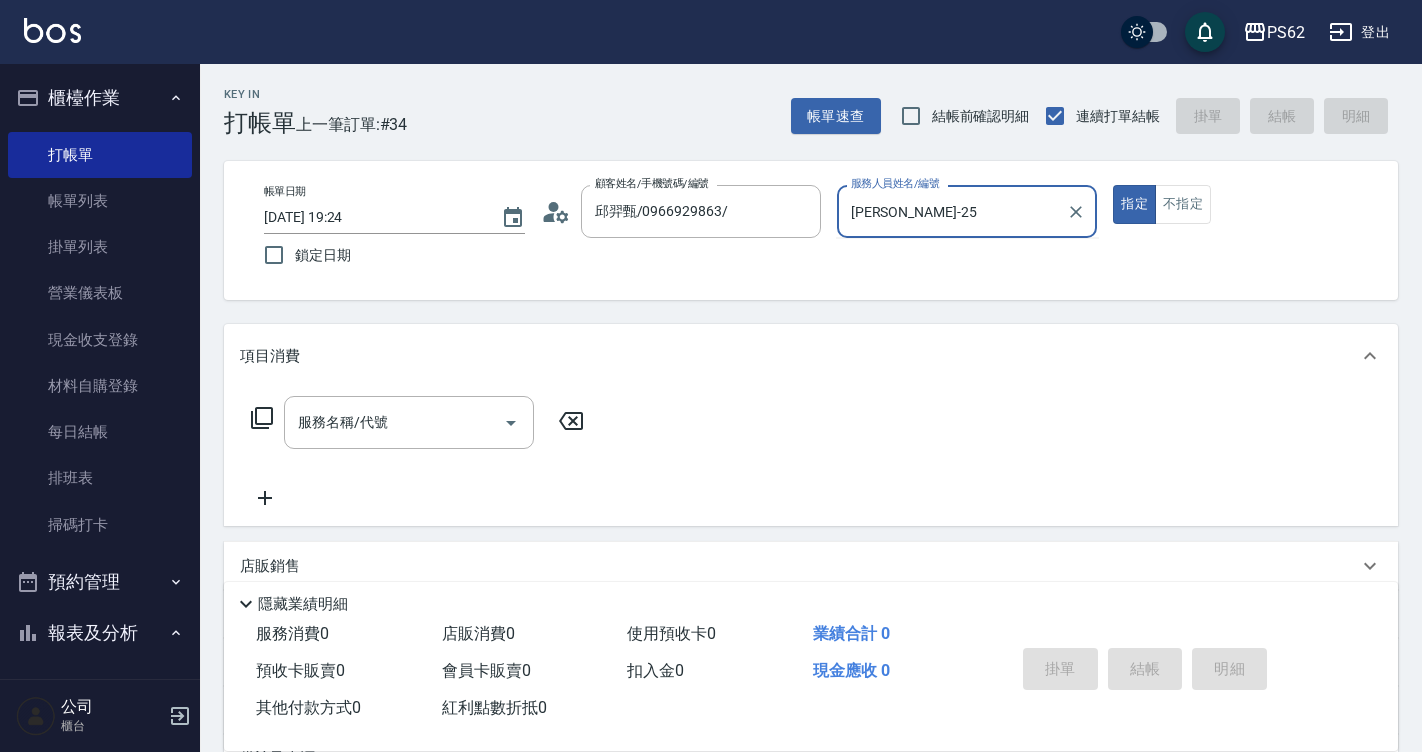 click on "指定" at bounding box center [1134, 204] 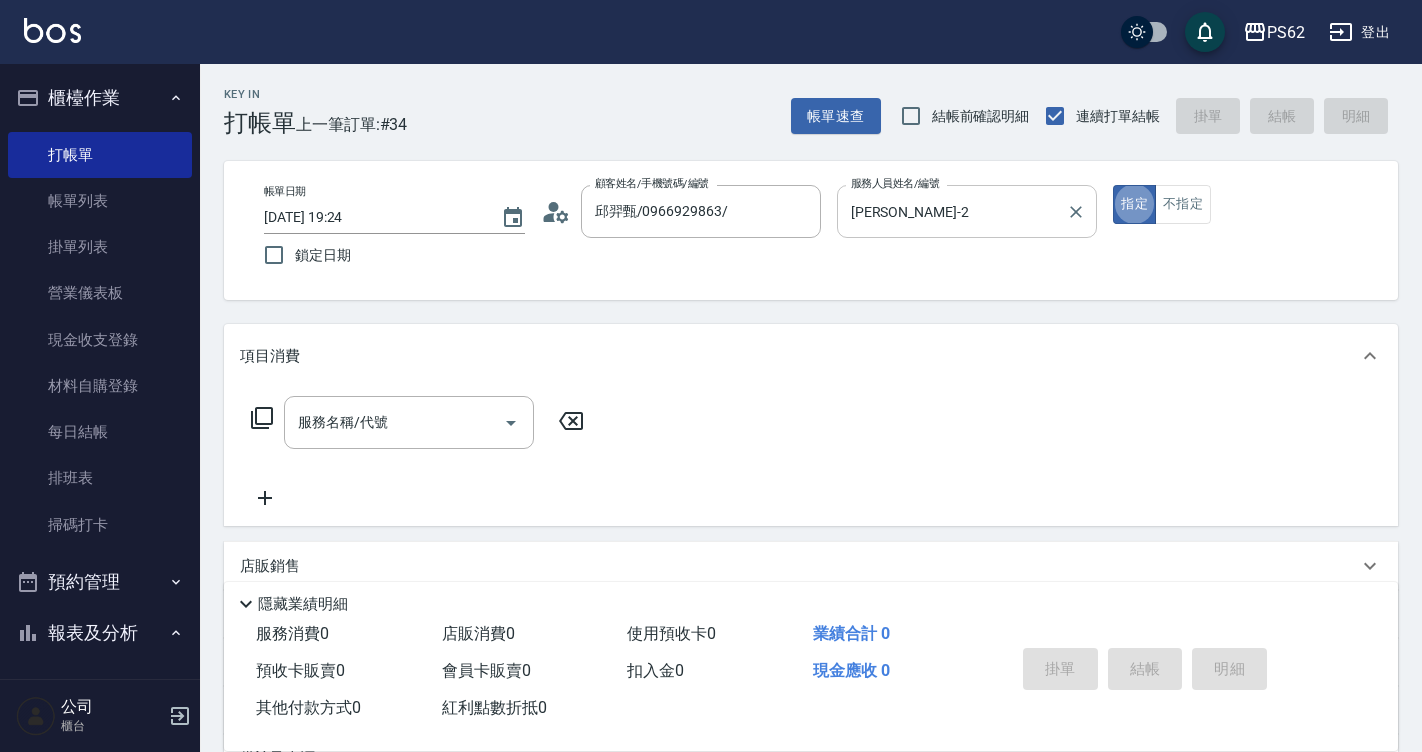 click on "[PERSON_NAME]-2 服務人員姓名/編號" at bounding box center [967, 211] 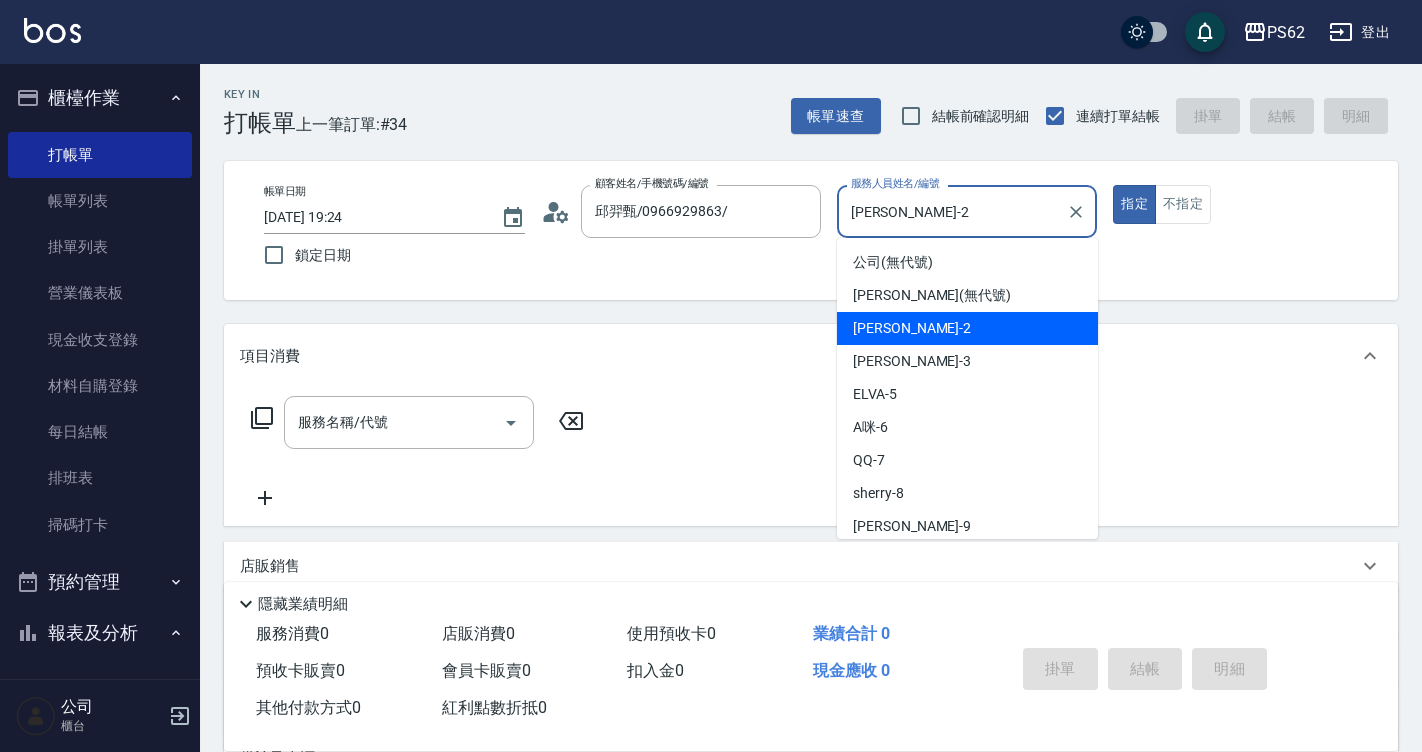 click on "[PERSON_NAME]-2 服務人員姓名/編號" at bounding box center [967, 211] 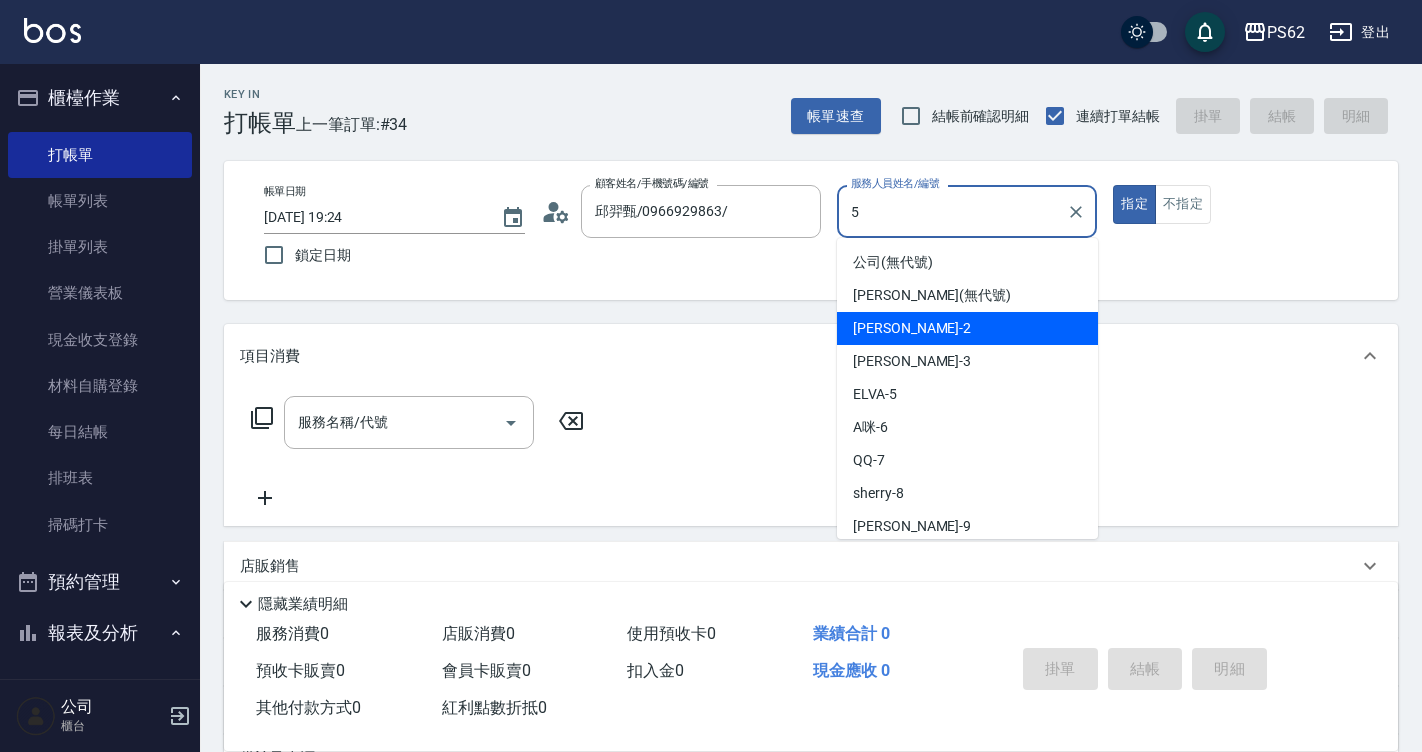type on "ELVA-5" 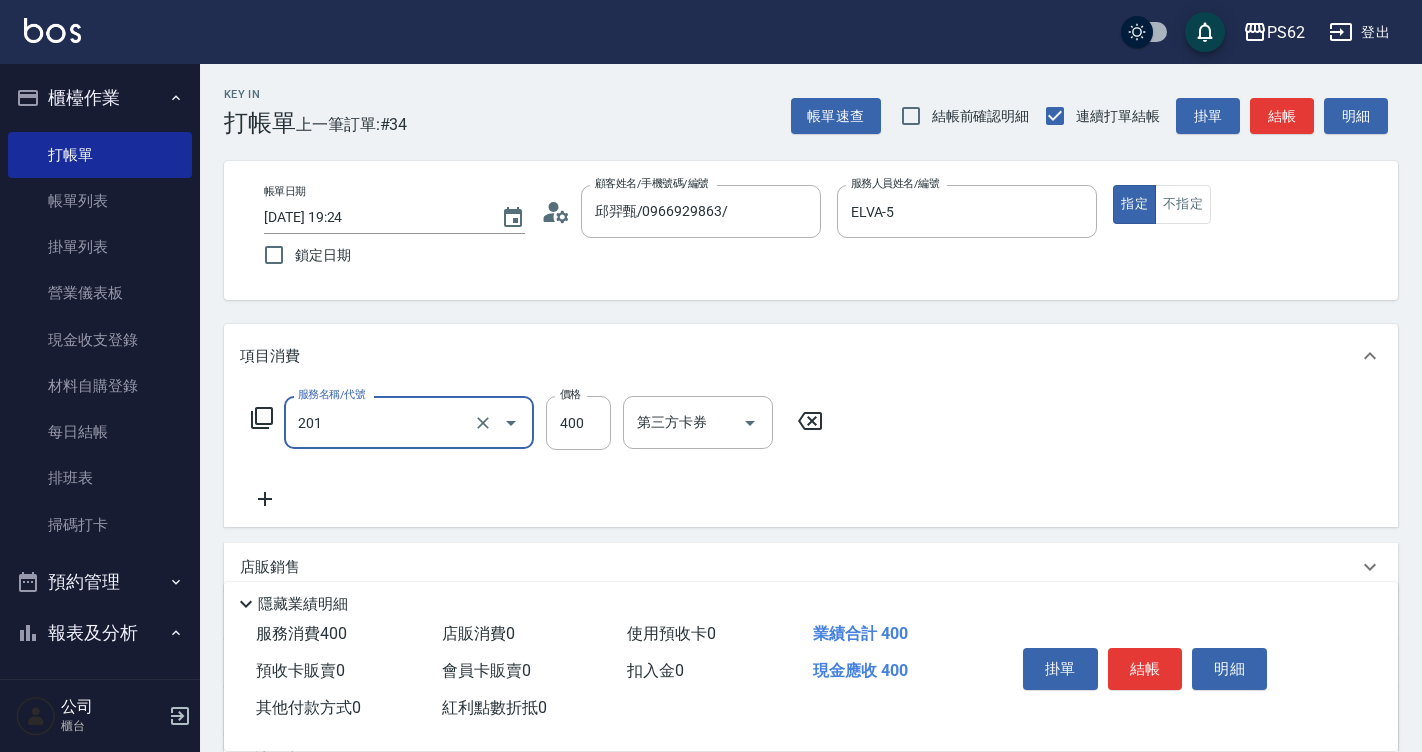 type on "洗剪400(201)" 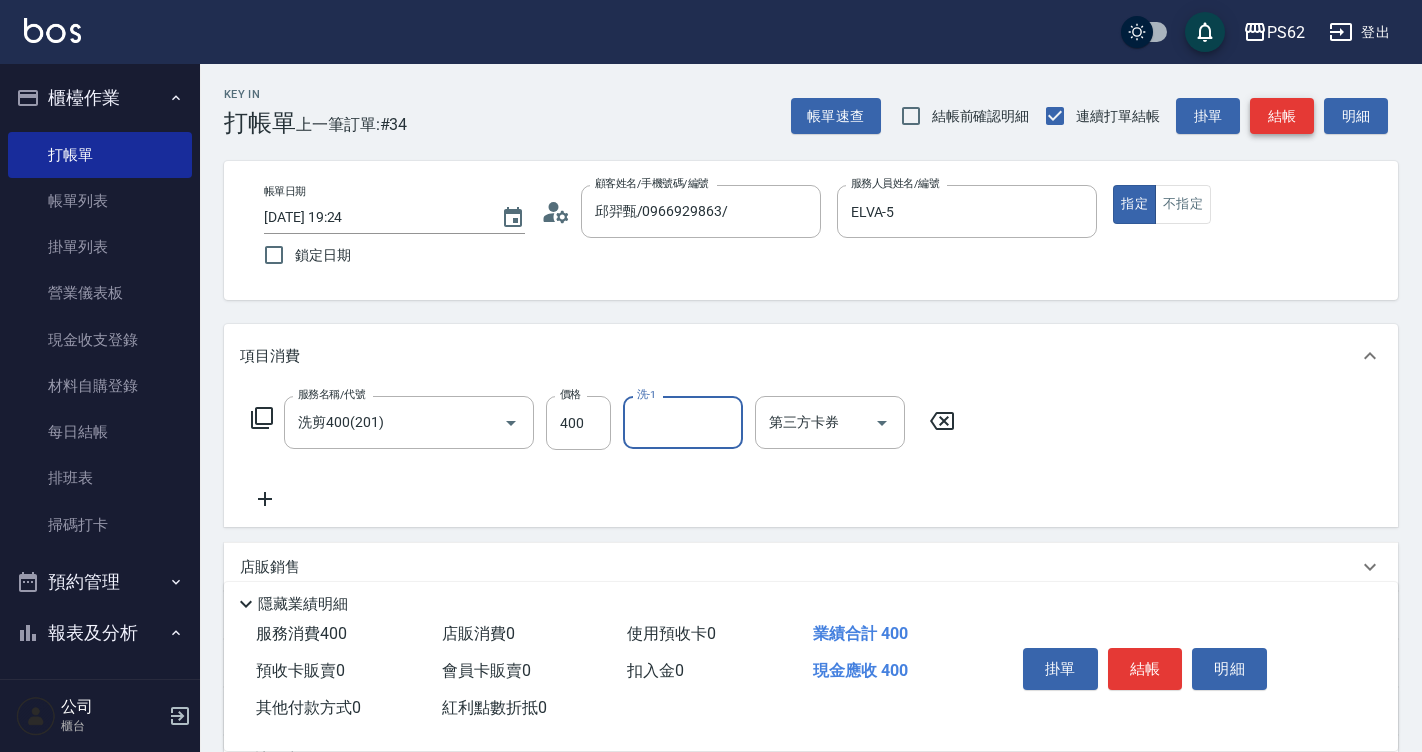 click on "結帳" at bounding box center (1282, 116) 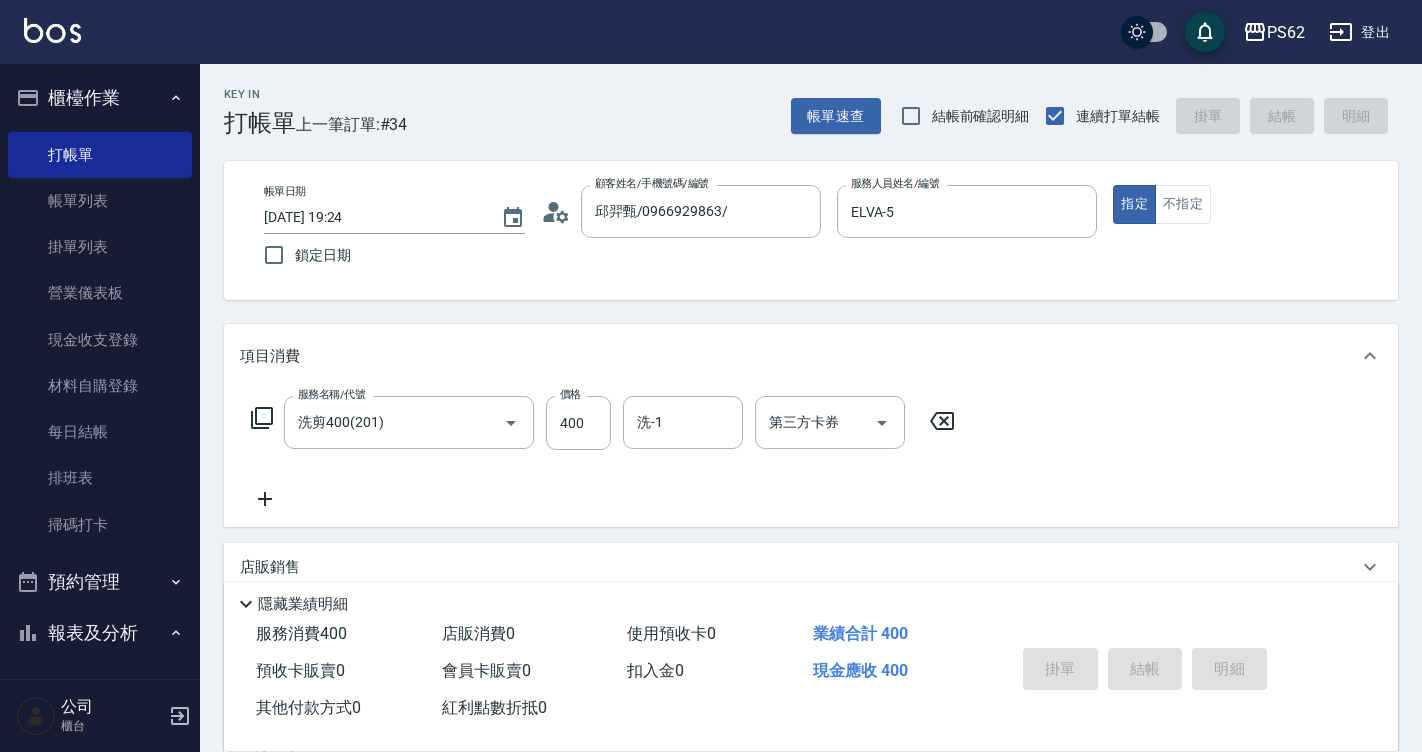 type 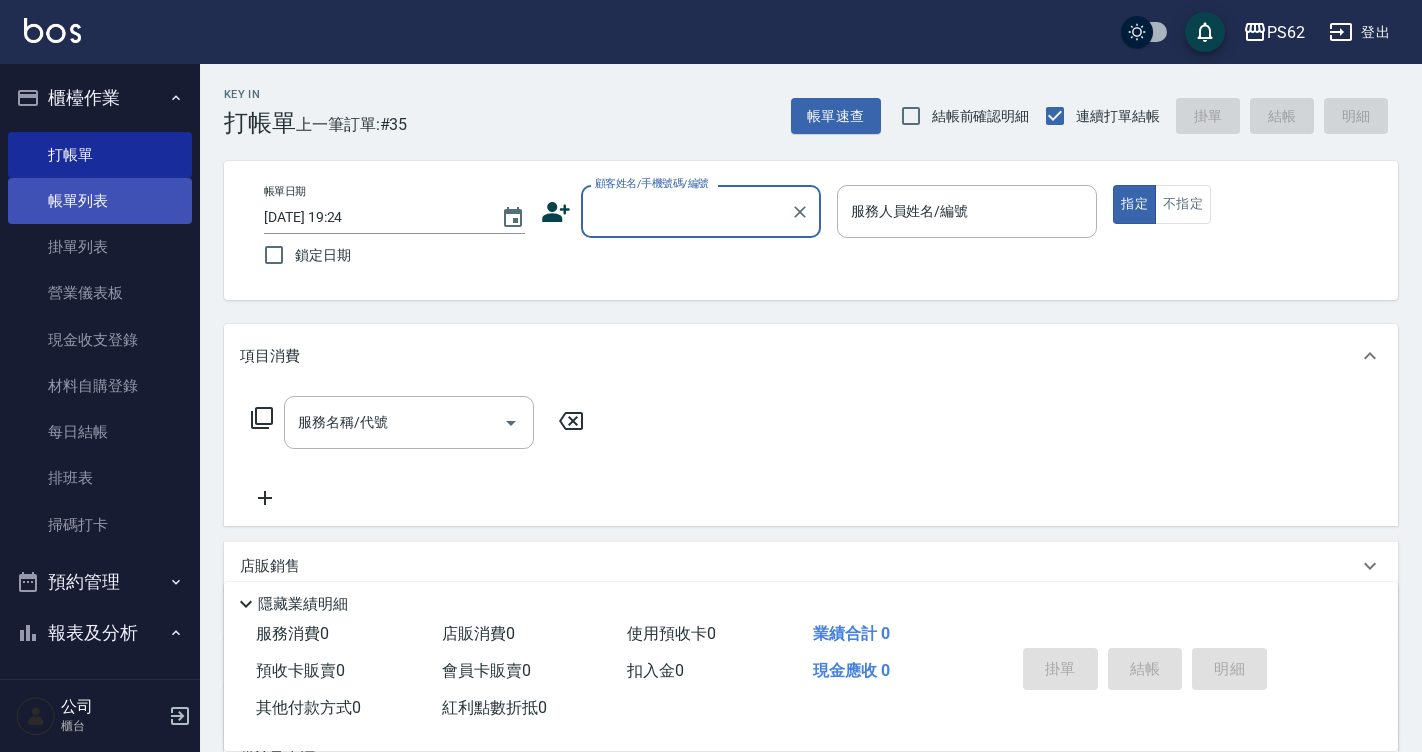 click on "帳單列表" at bounding box center [100, 201] 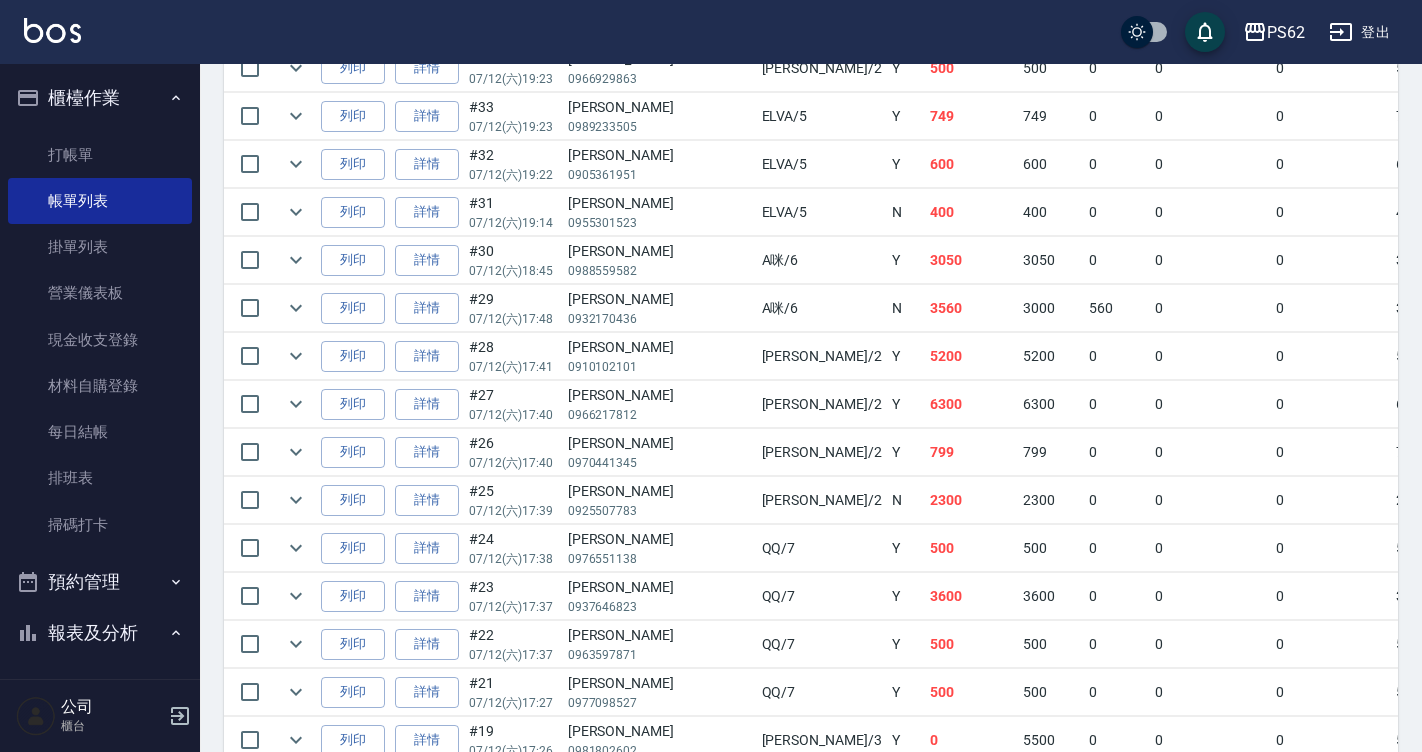 scroll, scrollTop: 700, scrollLeft: 0, axis: vertical 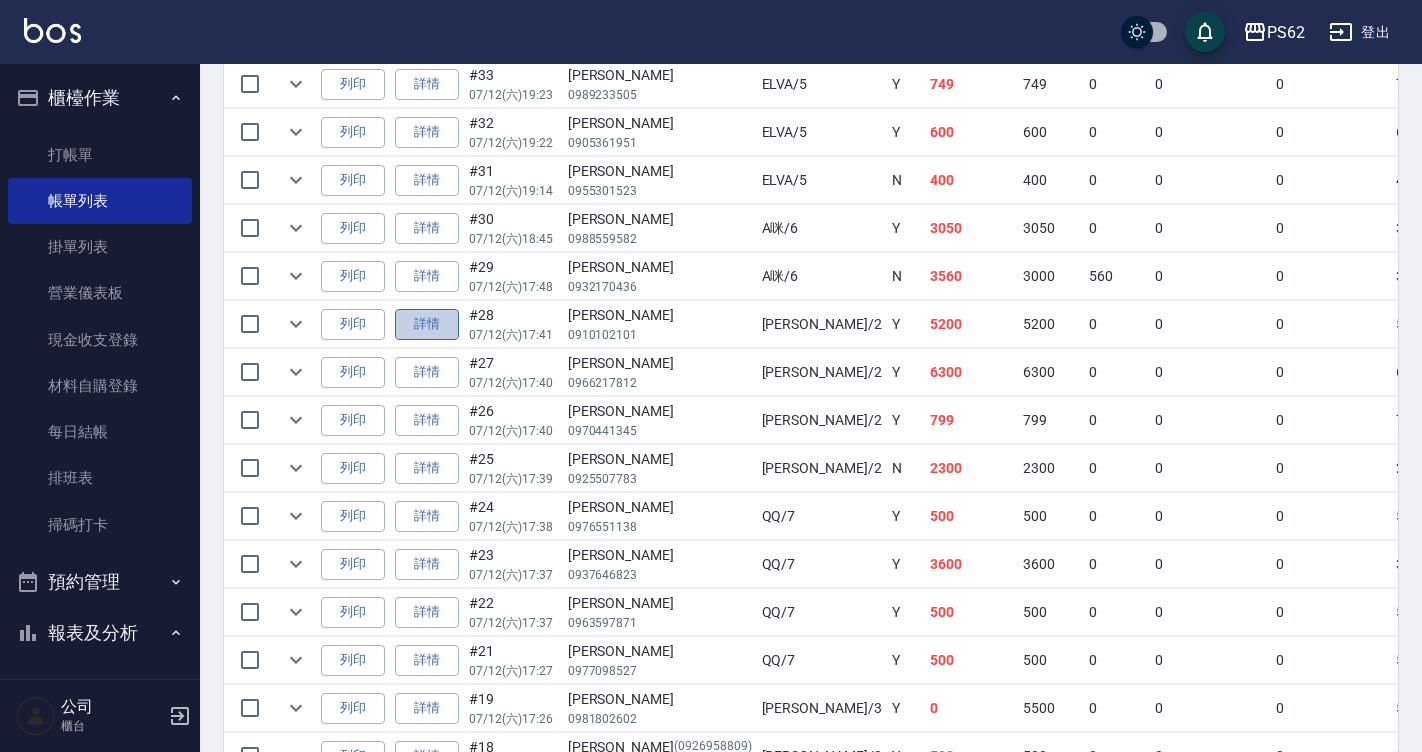 click on "詳情" at bounding box center [427, 324] 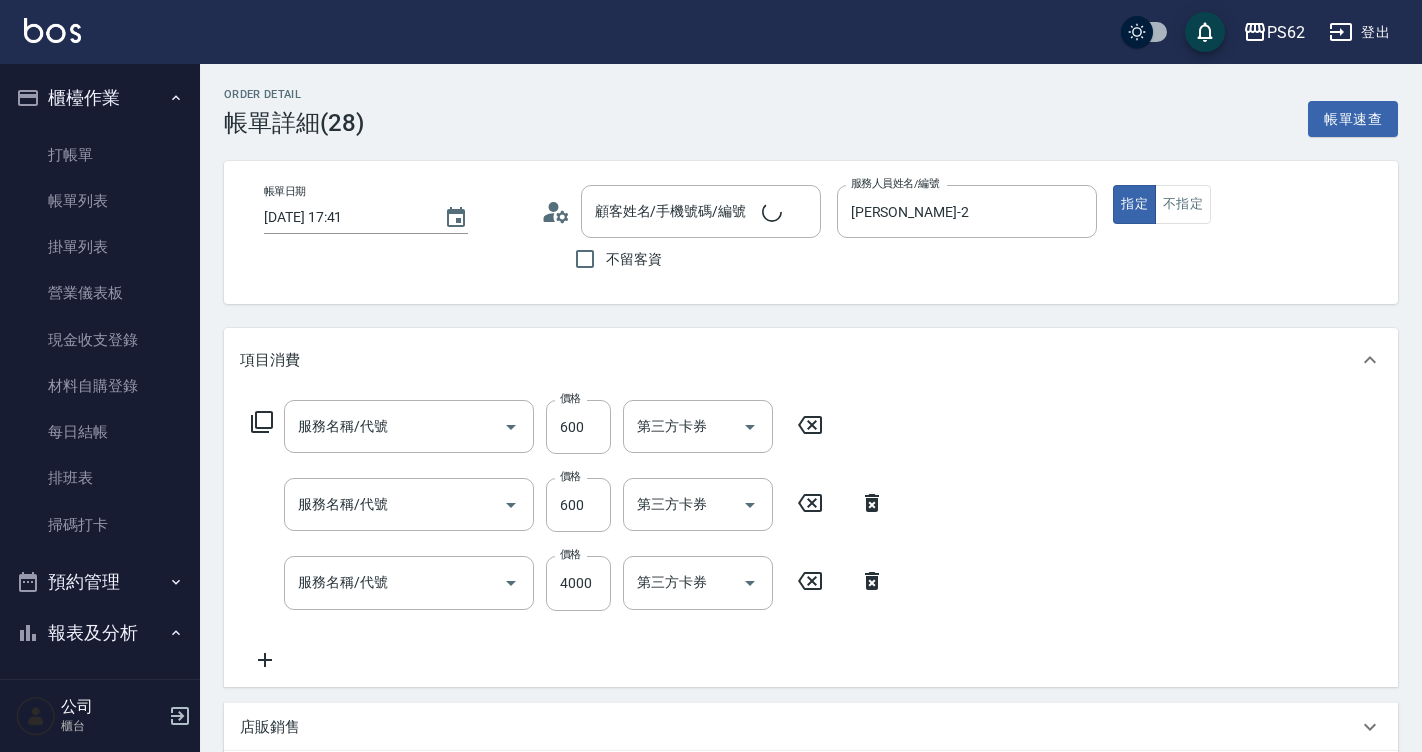 type on "[DATE] 17:41" 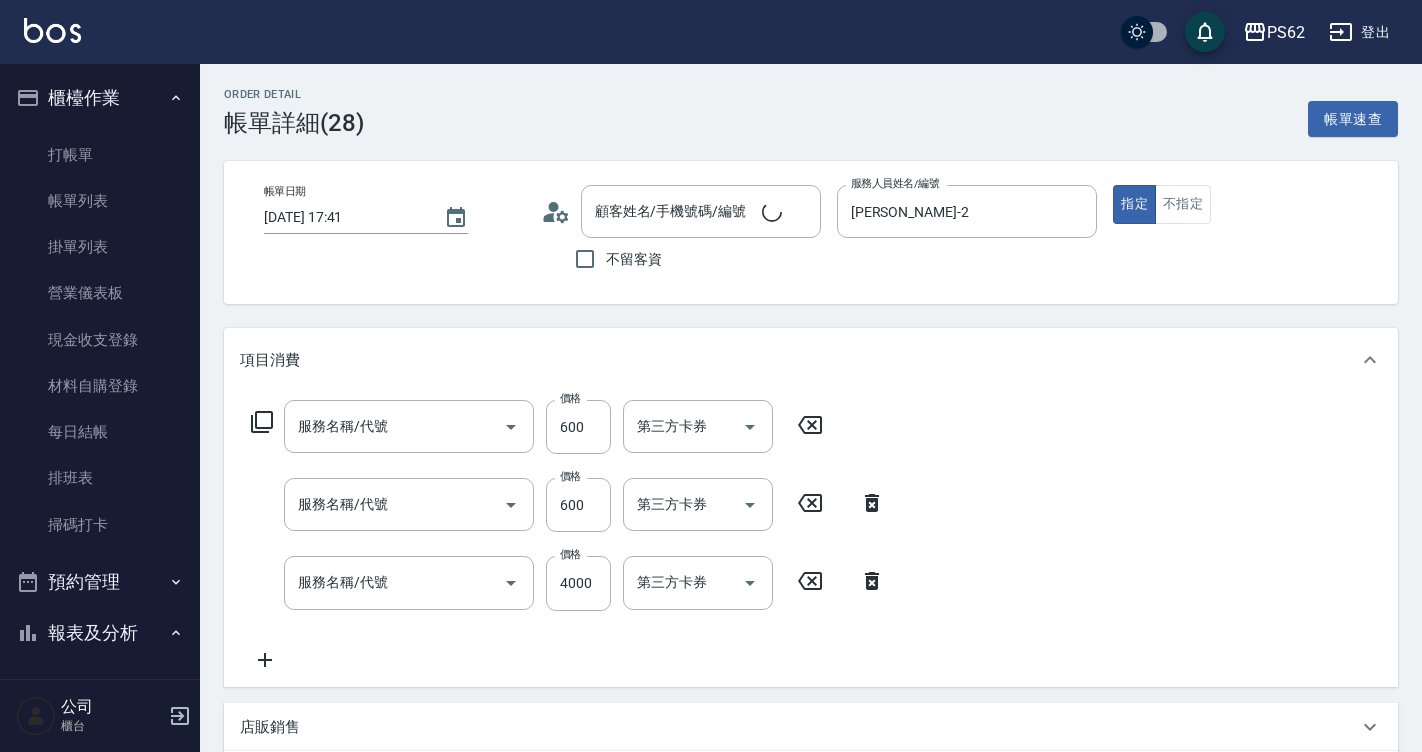 type on "[PERSON_NAME]-2" 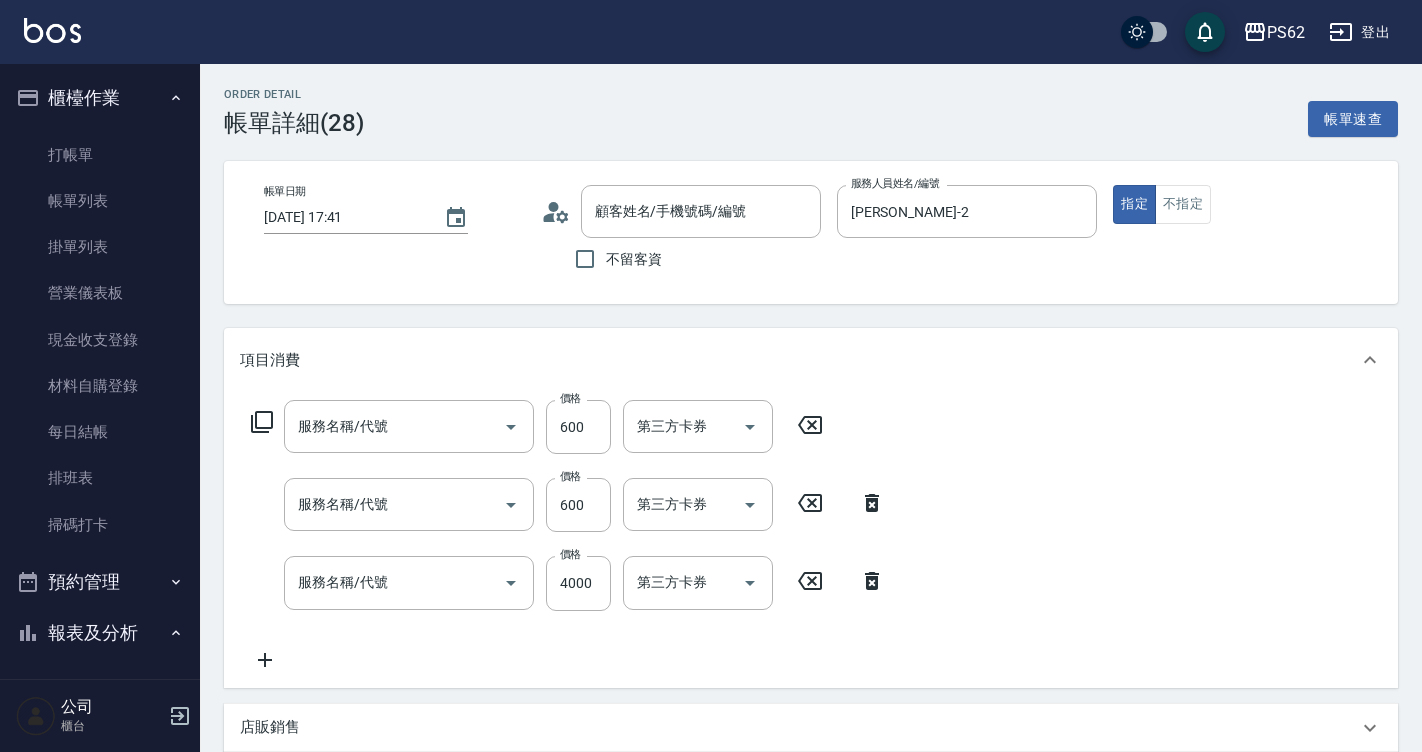 scroll, scrollTop: 370, scrollLeft: 0, axis: vertical 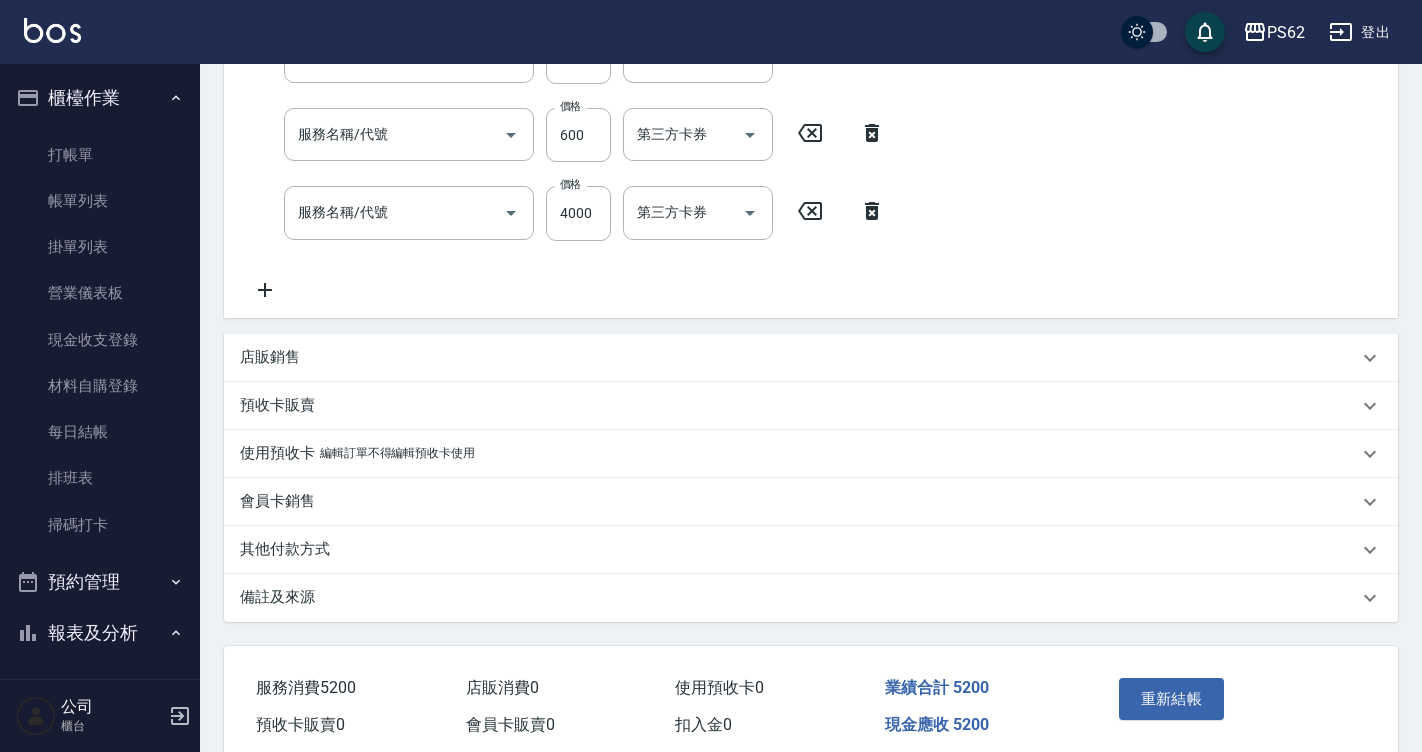 type on "A級洗剪400(205)" 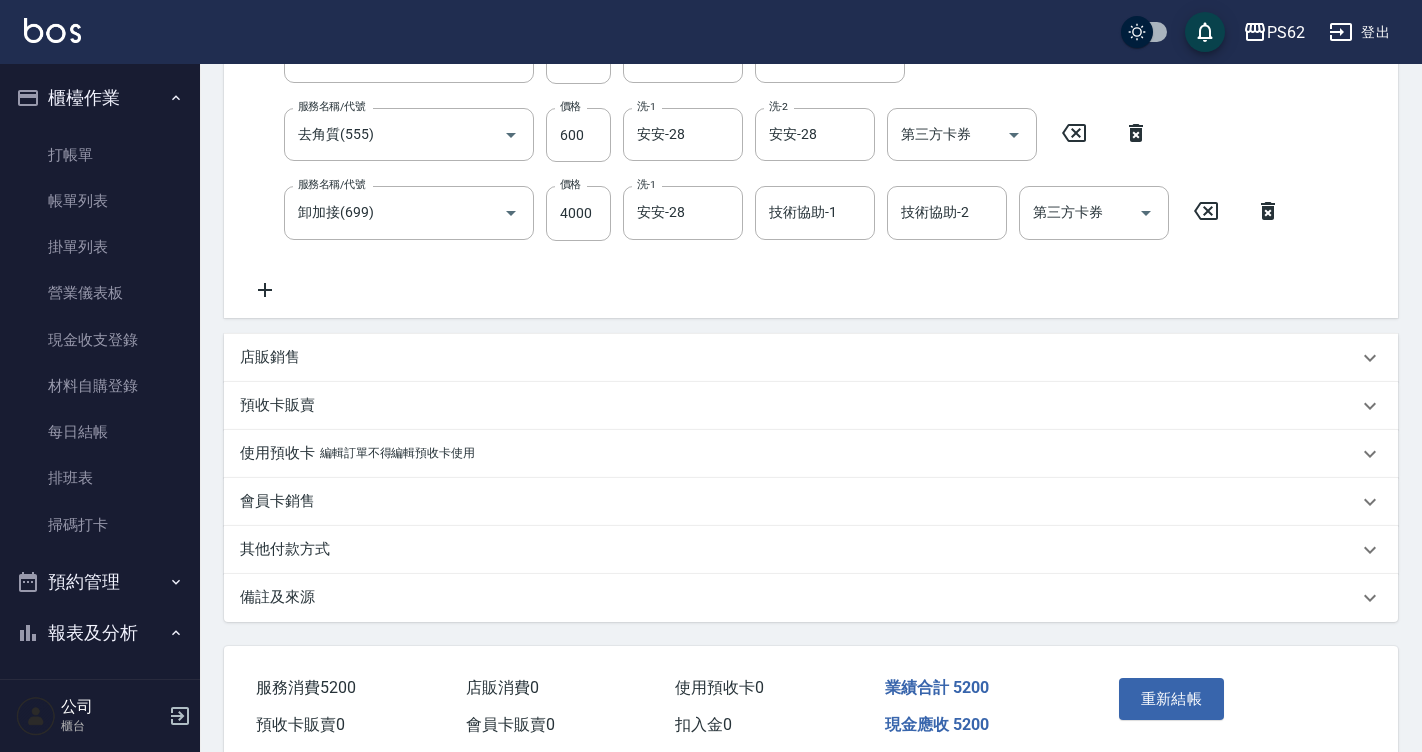 type on "孫文萱/0910102101/" 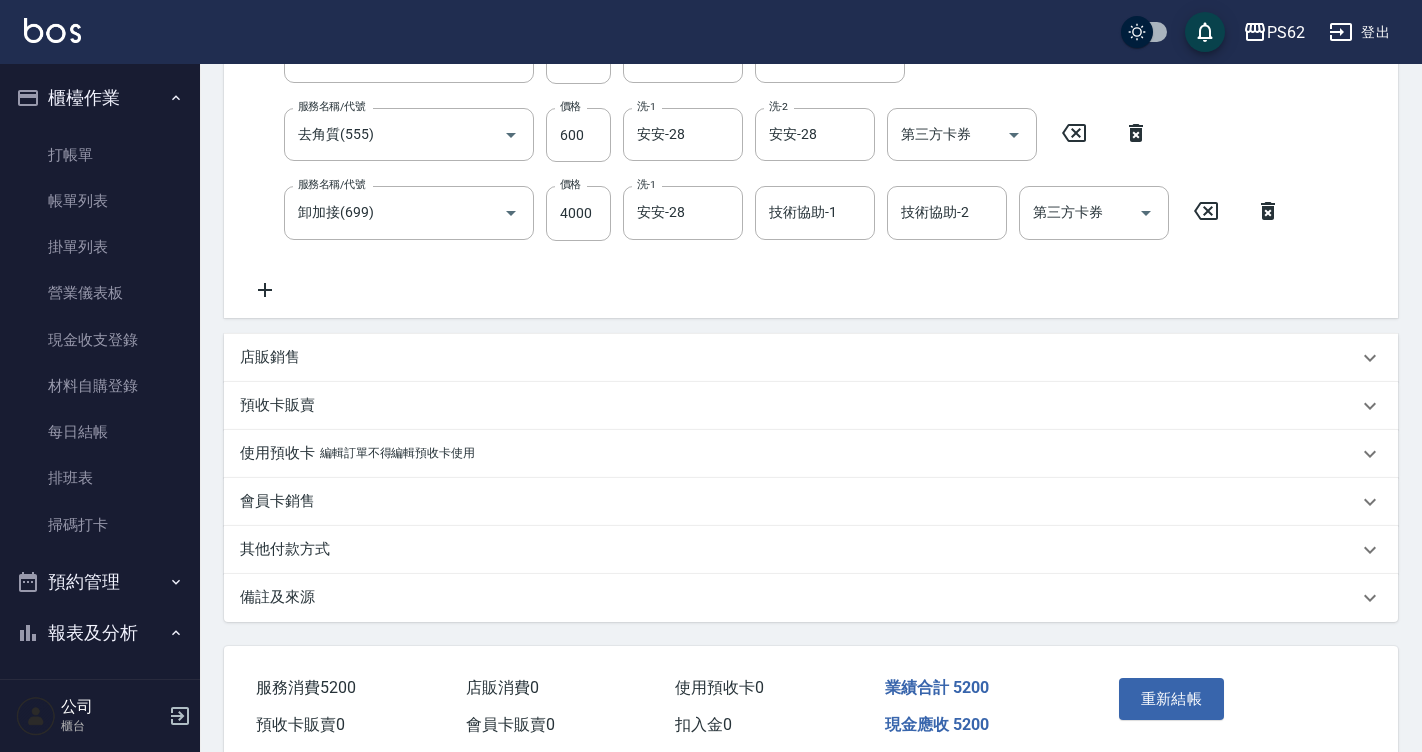 click on "其他付款方式" at bounding box center [285, 549] 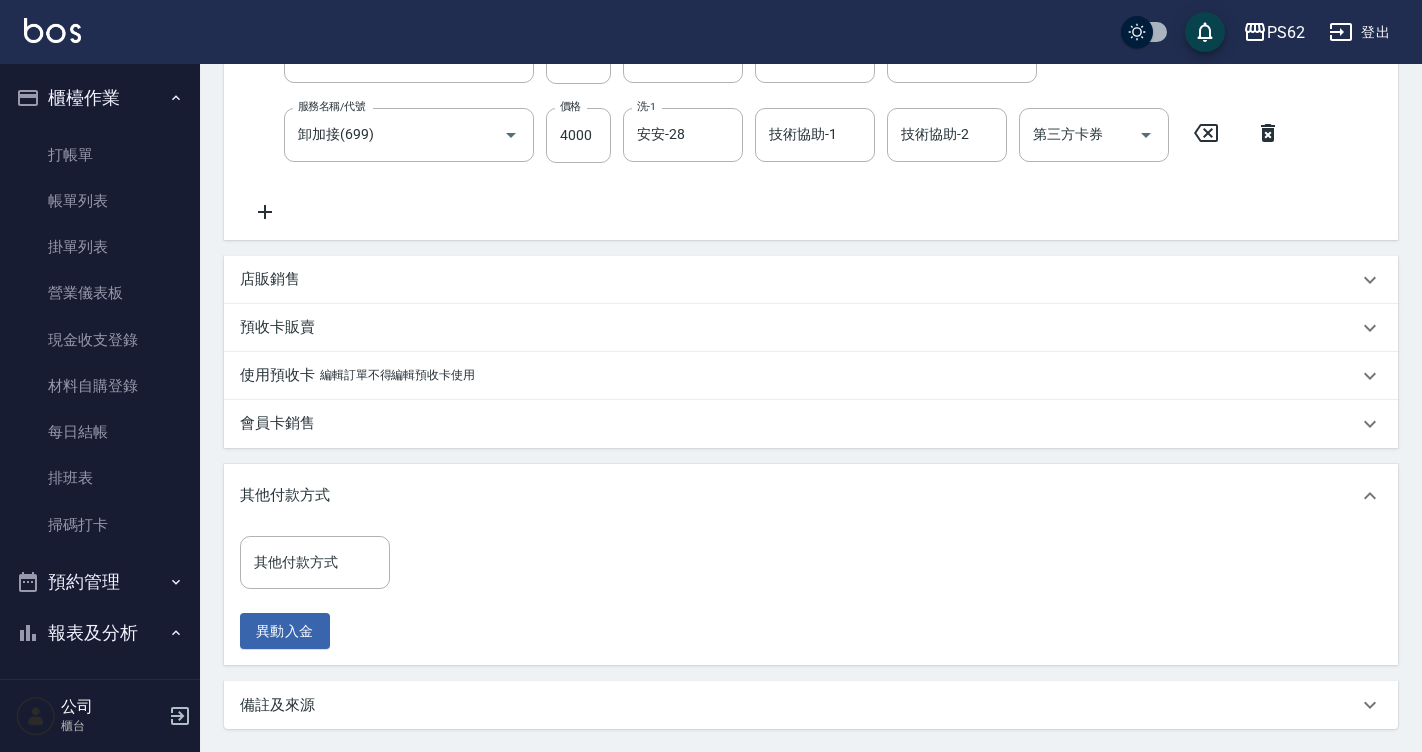 scroll, scrollTop: 470, scrollLeft: 0, axis: vertical 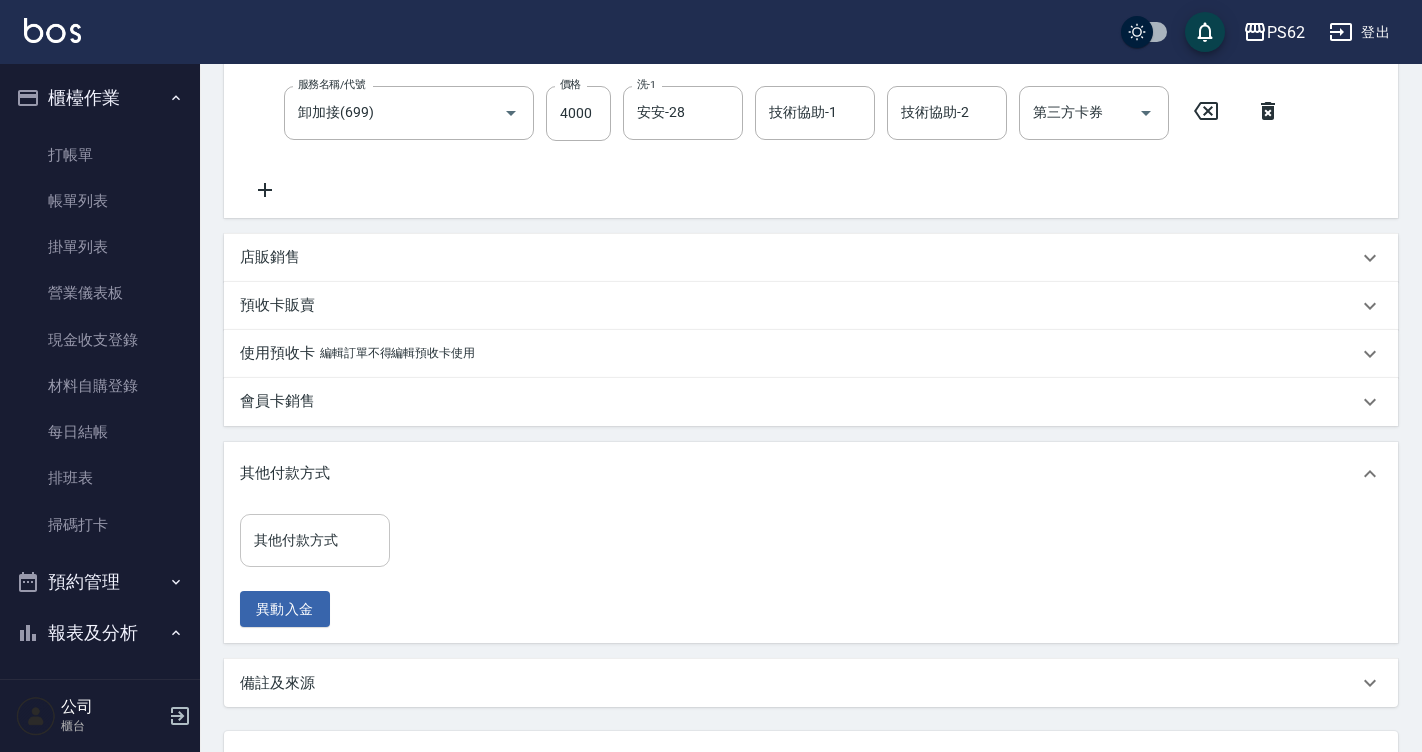click on "其他付款方式" at bounding box center (315, 540) 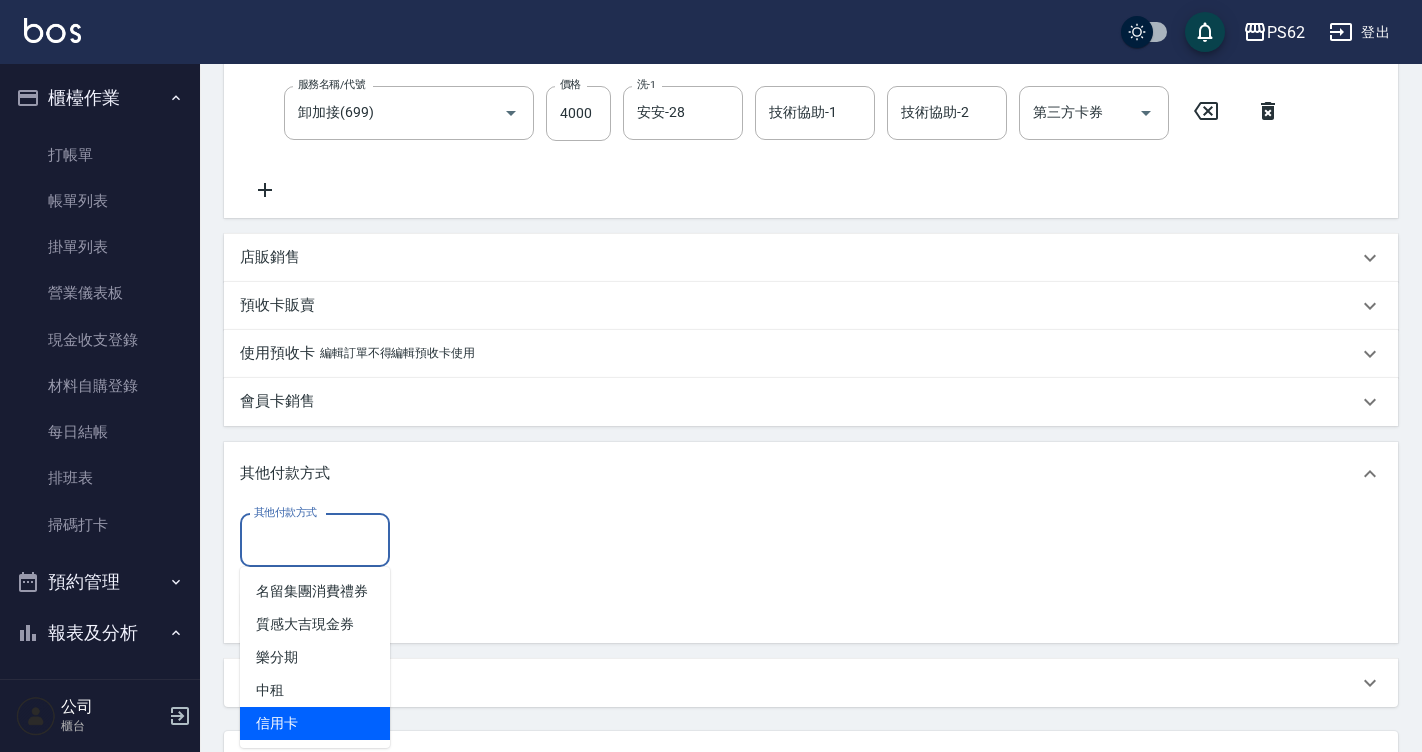 drag, startPoint x: 280, startPoint y: 711, endPoint x: 310, endPoint y: 637, distance: 79.84986 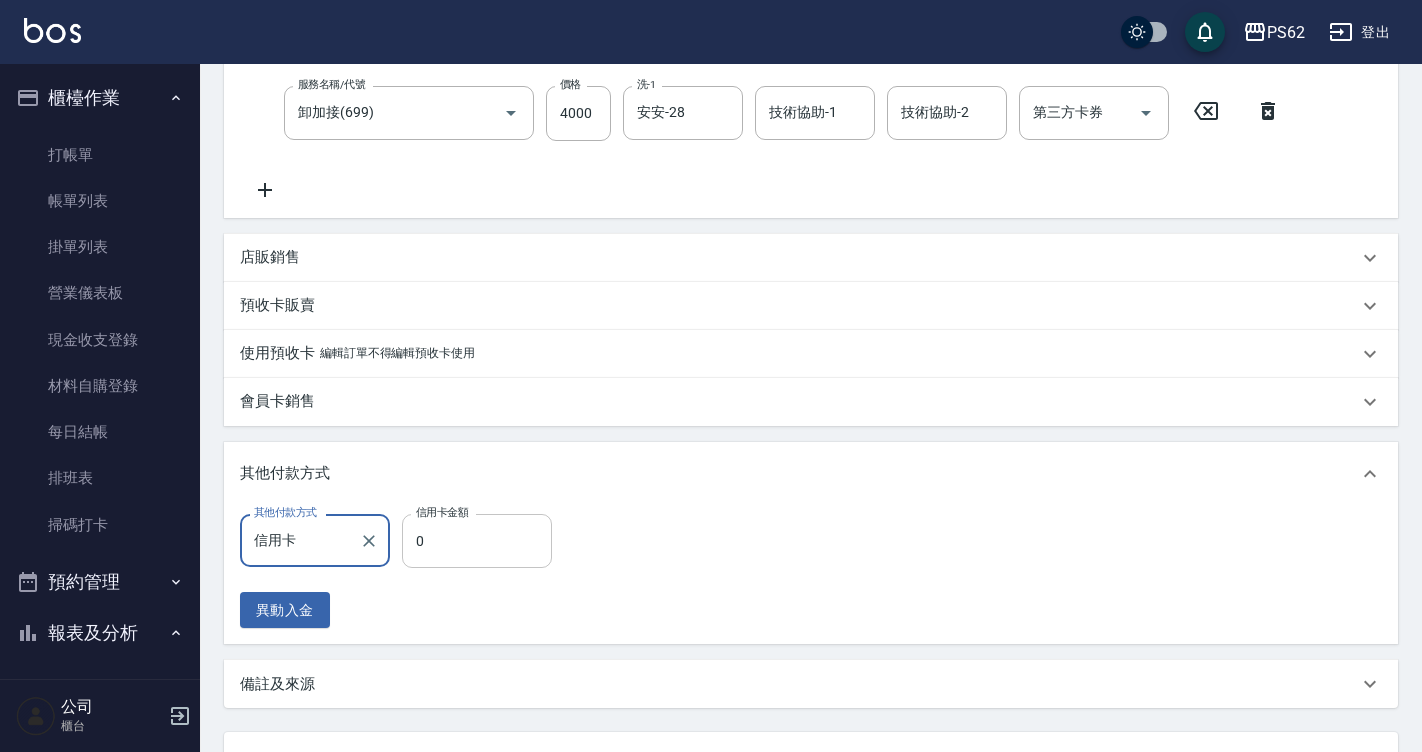click on "0" at bounding box center [477, 541] 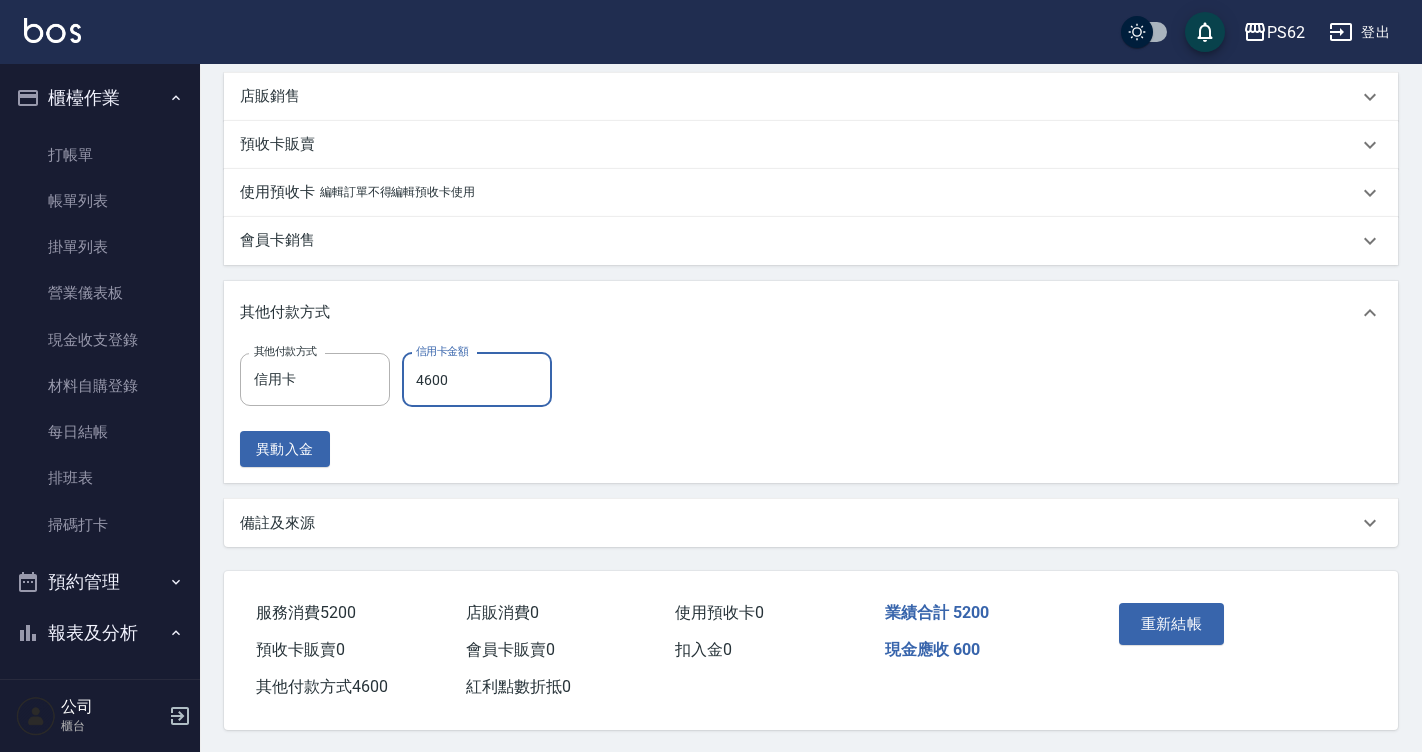 scroll, scrollTop: 642, scrollLeft: 0, axis: vertical 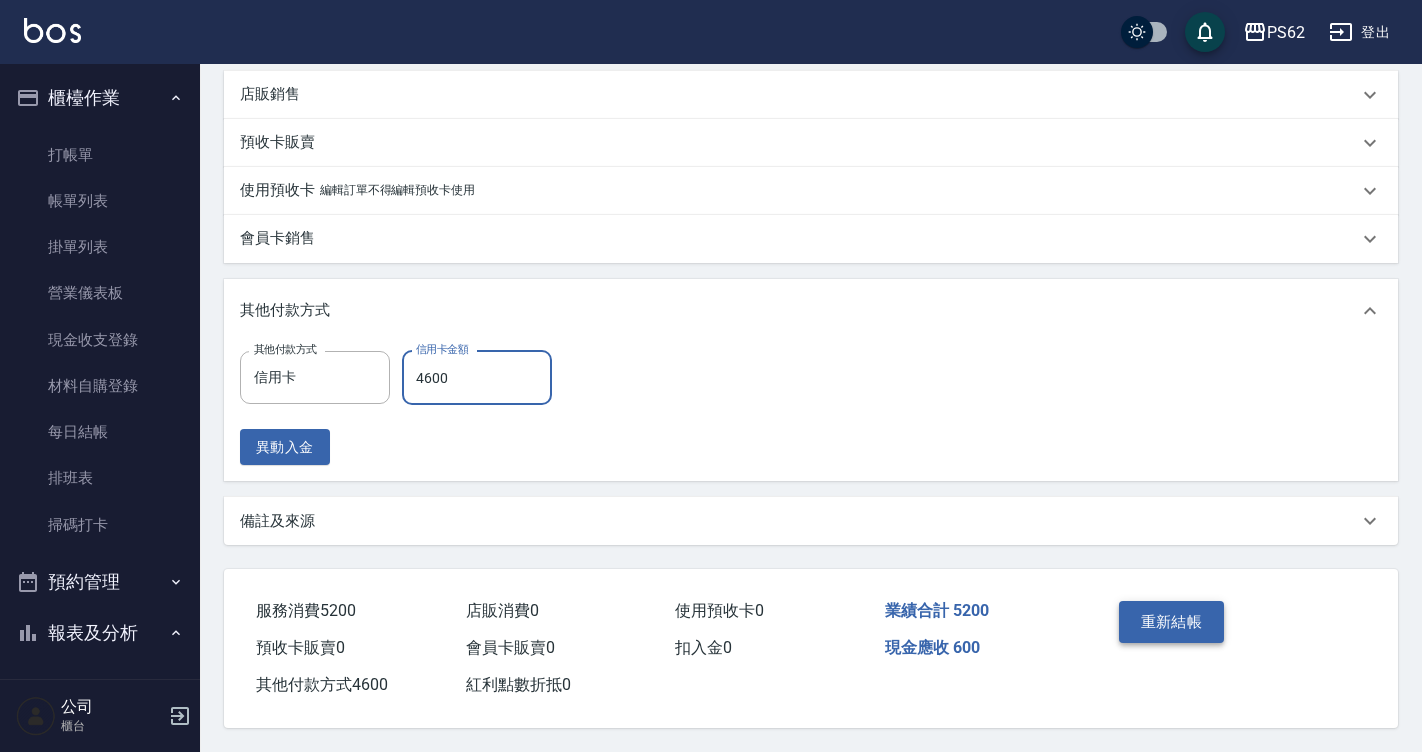 type on "4600" 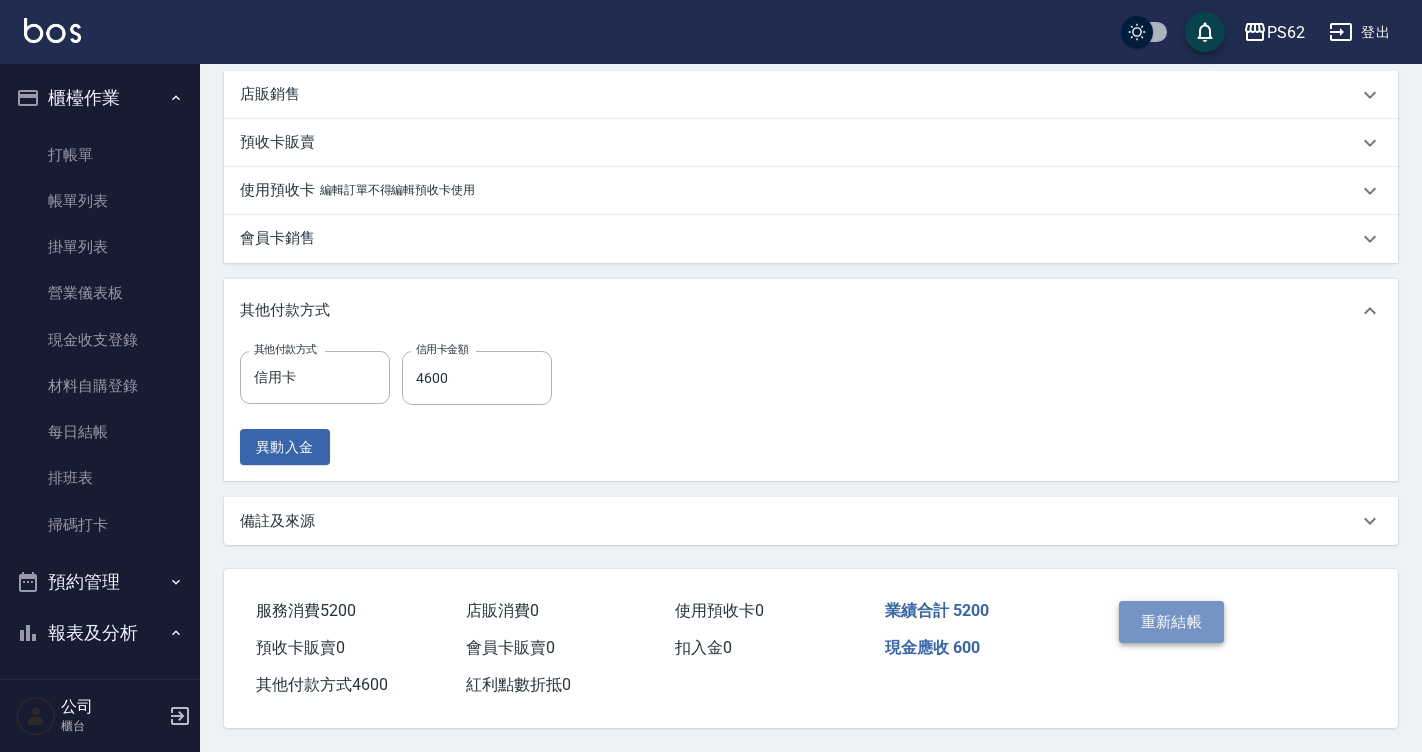 click on "重新結帳" at bounding box center [1172, 622] 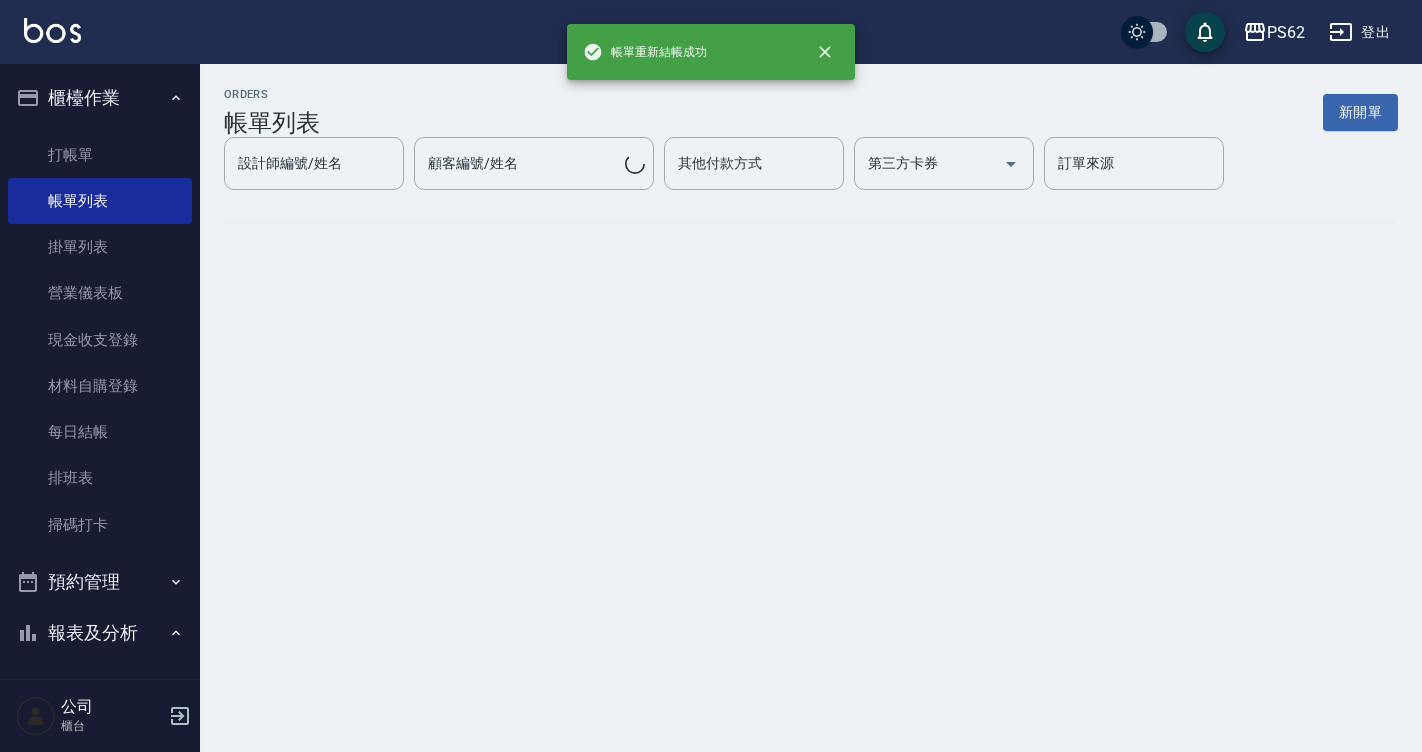 scroll, scrollTop: 0, scrollLeft: 0, axis: both 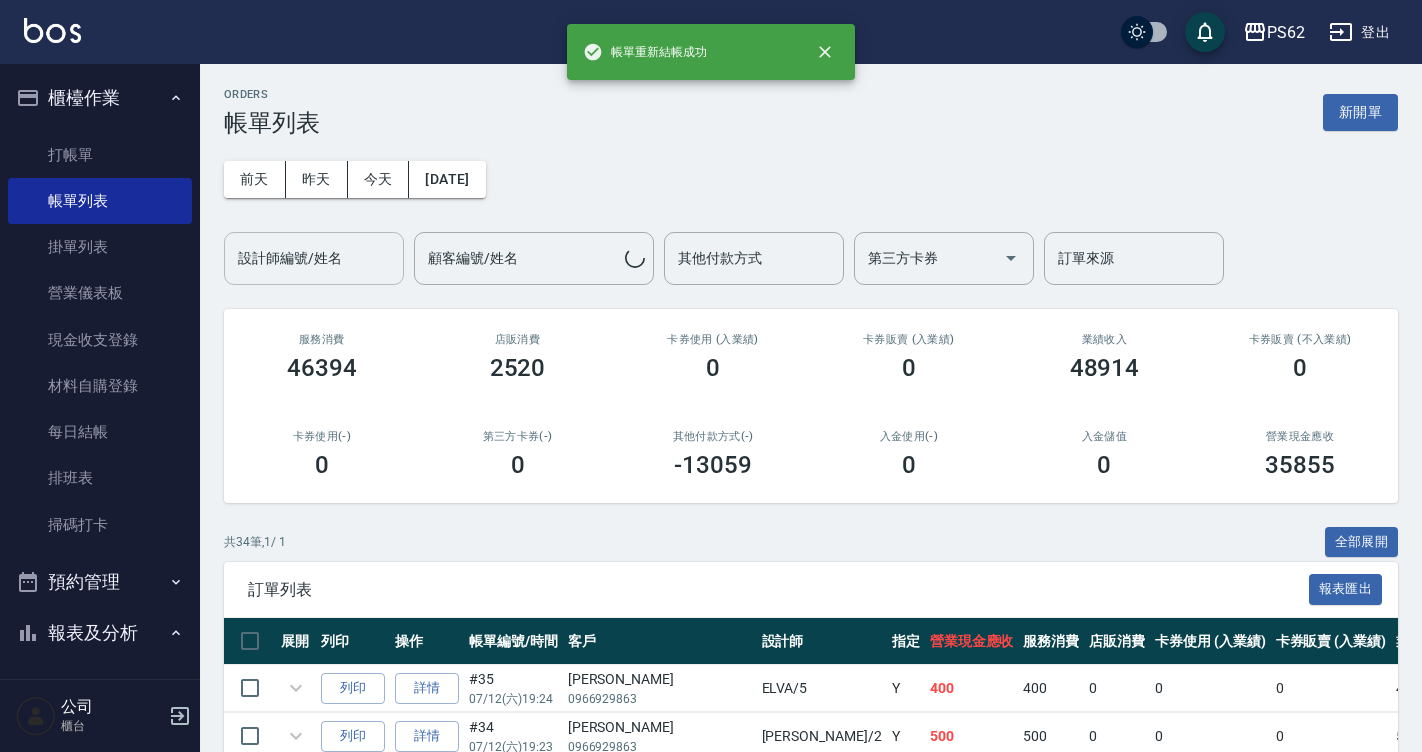 click on "設計師編號/姓名 設計師編號/姓名" at bounding box center [314, 258] 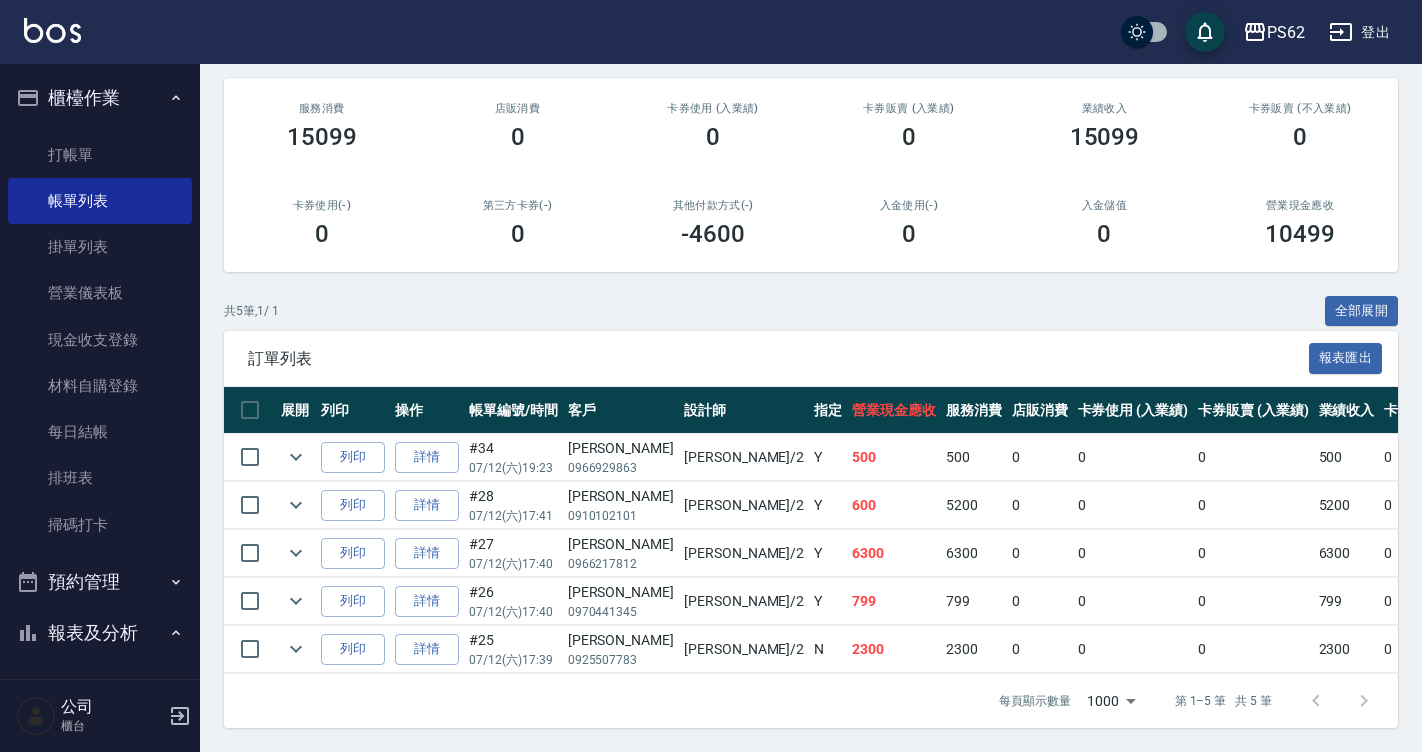 scroll, scrollTop: 246, scrollLeft: 0, axis: vertical 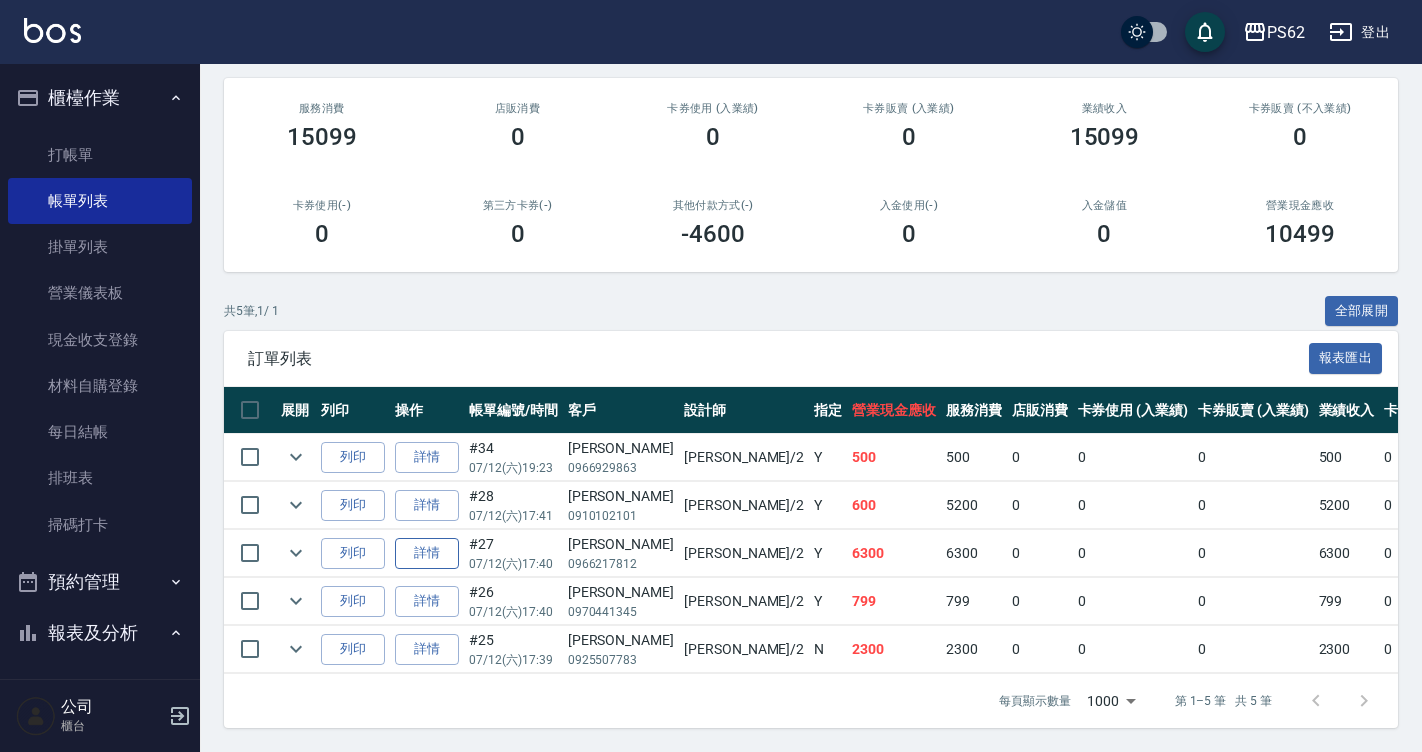 type on "[PERSON_NAME]-2" 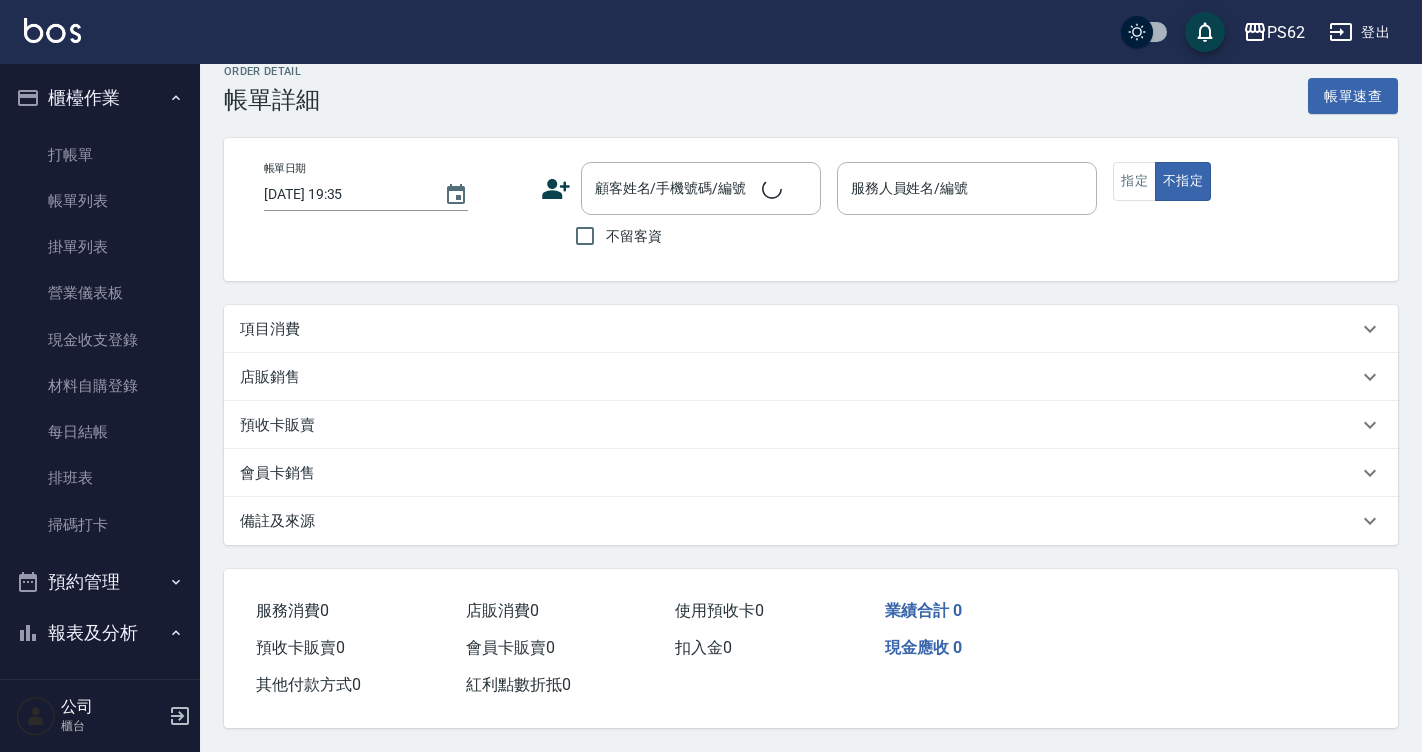 scroll, scrollTop: 0, scrollLeft: 0, axis: both 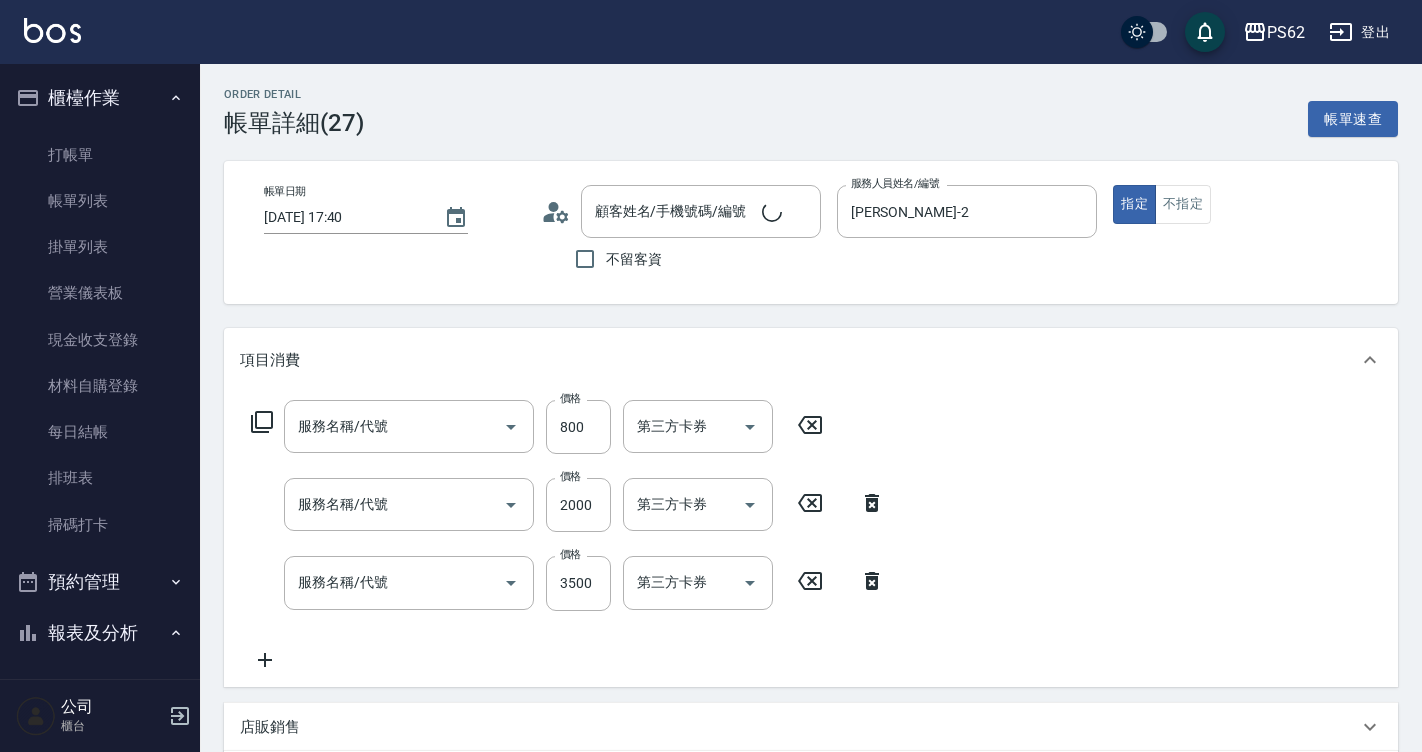 type on "[DATE] 17:40" 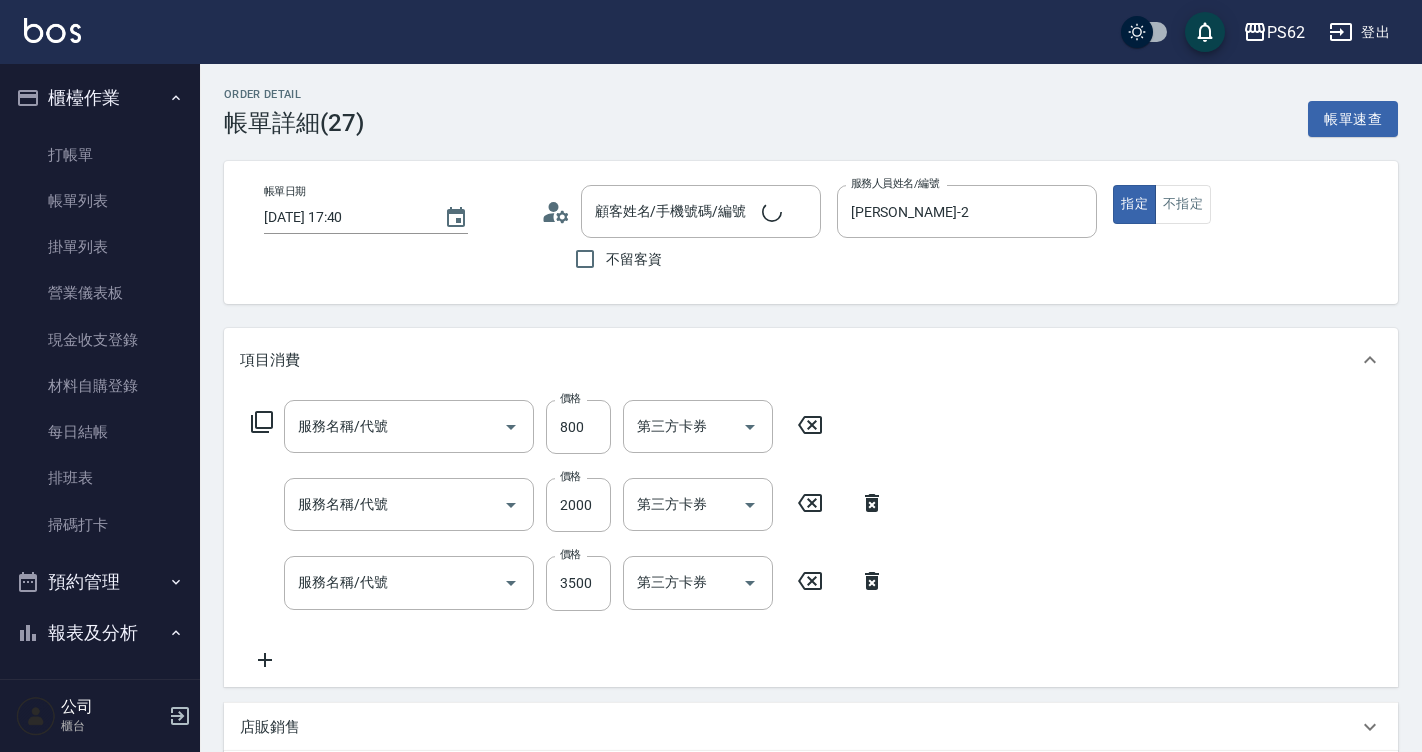 type on "[PERSON_NAME]-2" 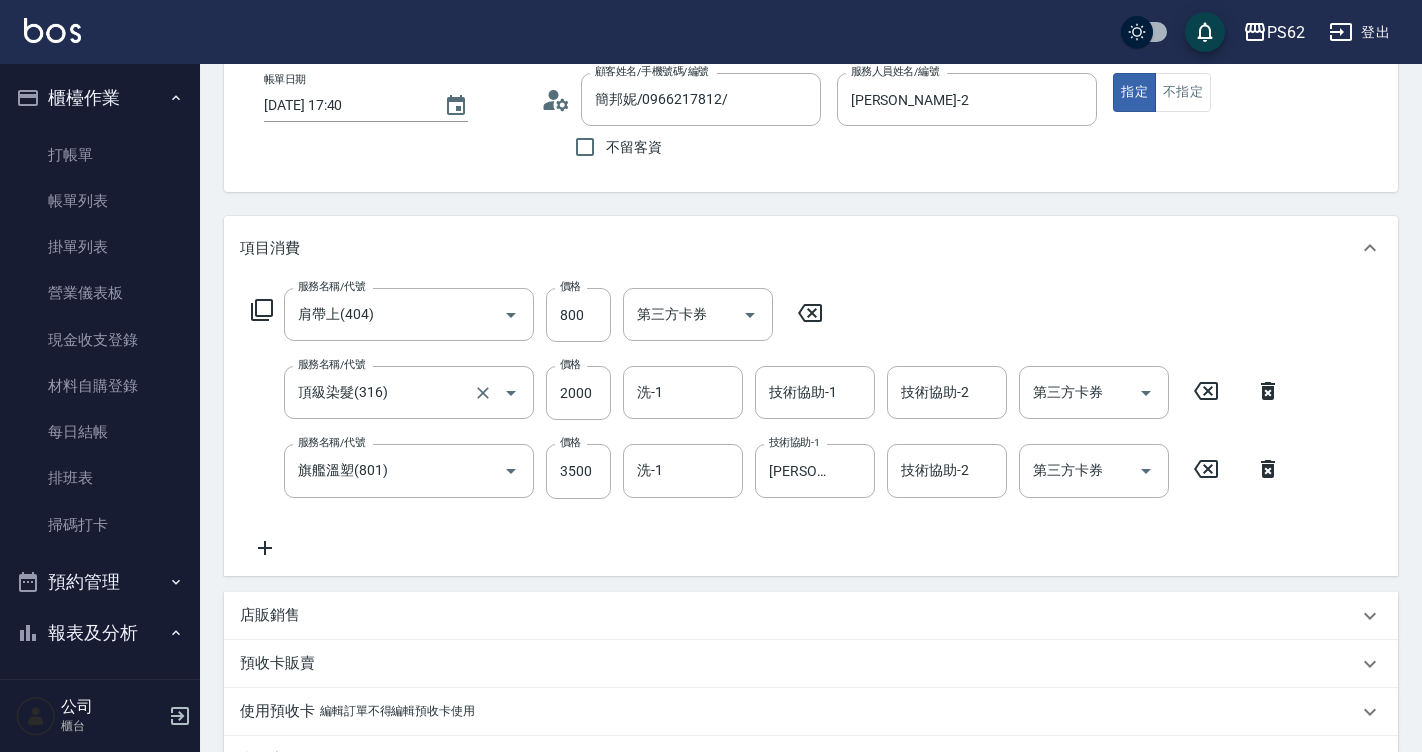 type on "簡邦妮/0966217812/" 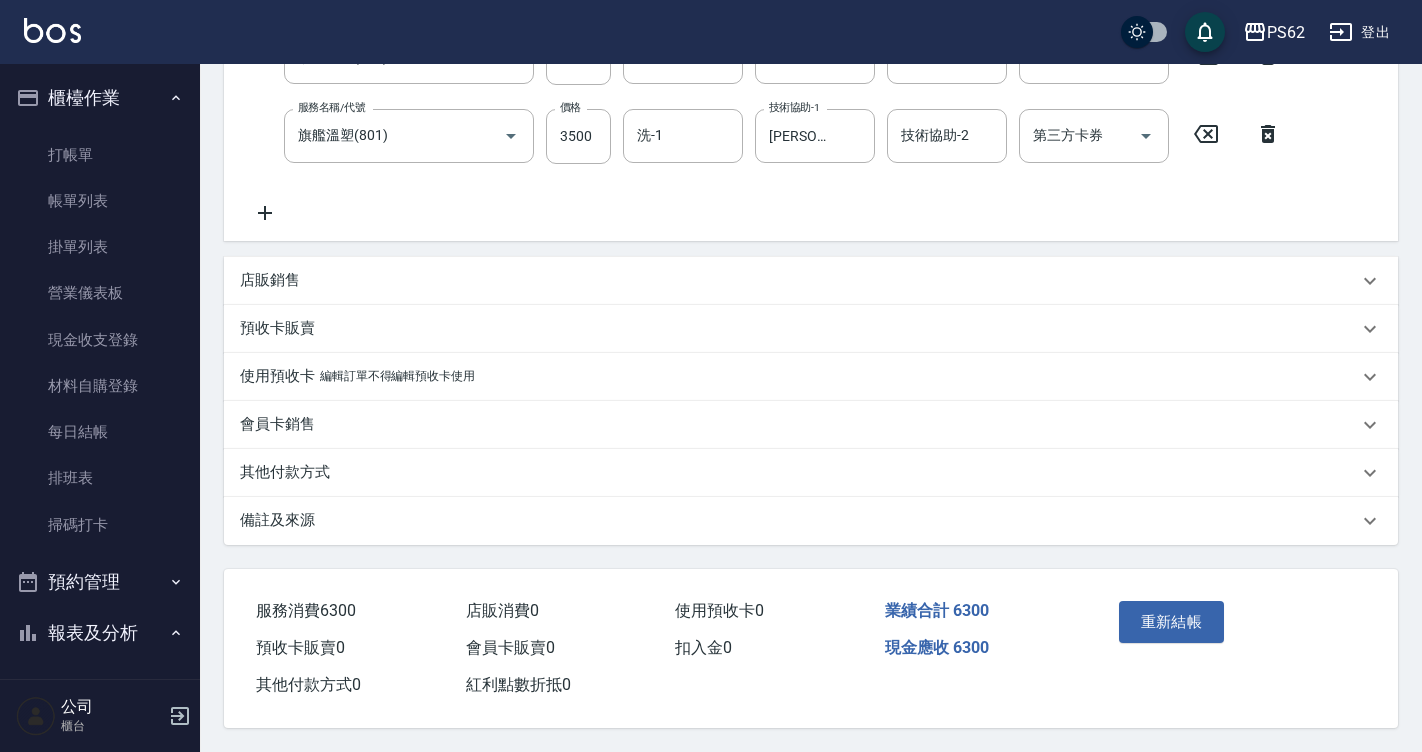 click on "其他付款方式" at bounding box center [285, 472] 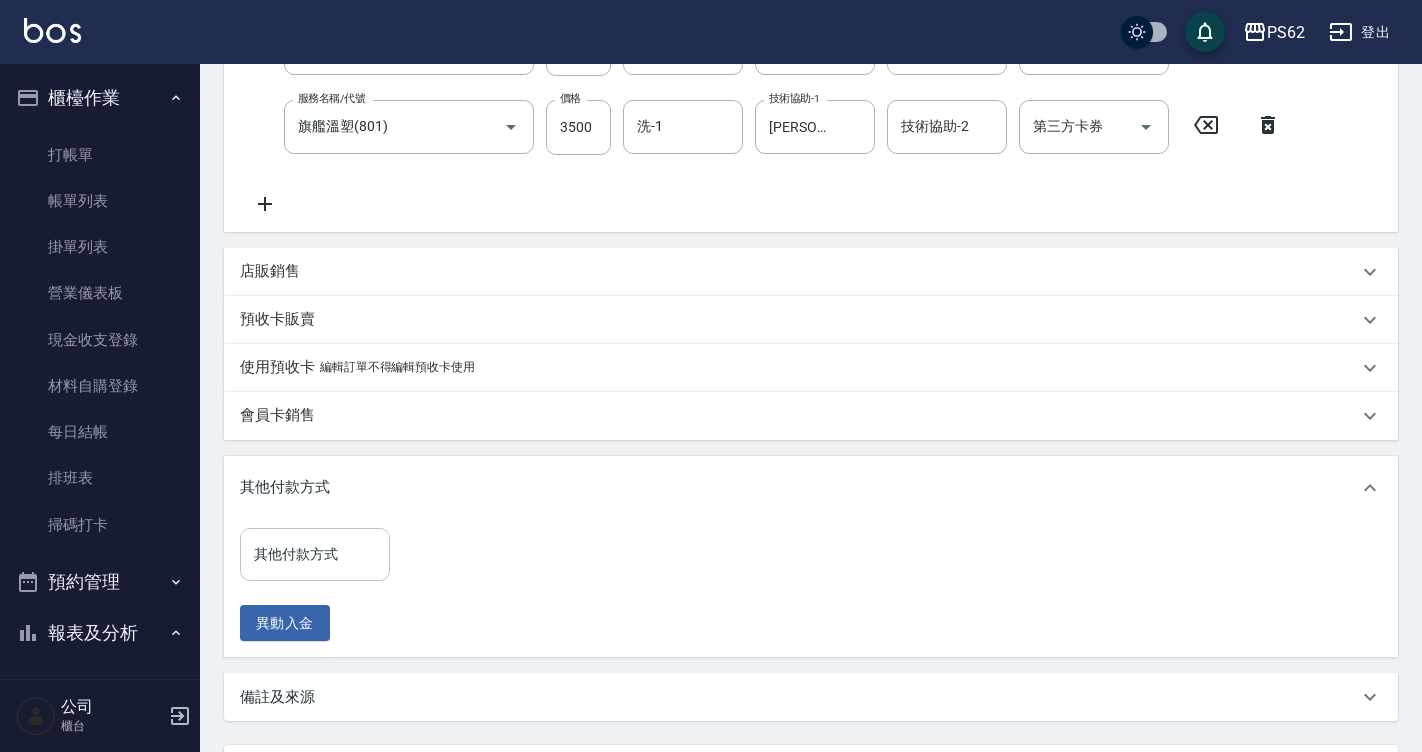 click on "其他付款方式" at bounding box center [315, 554] 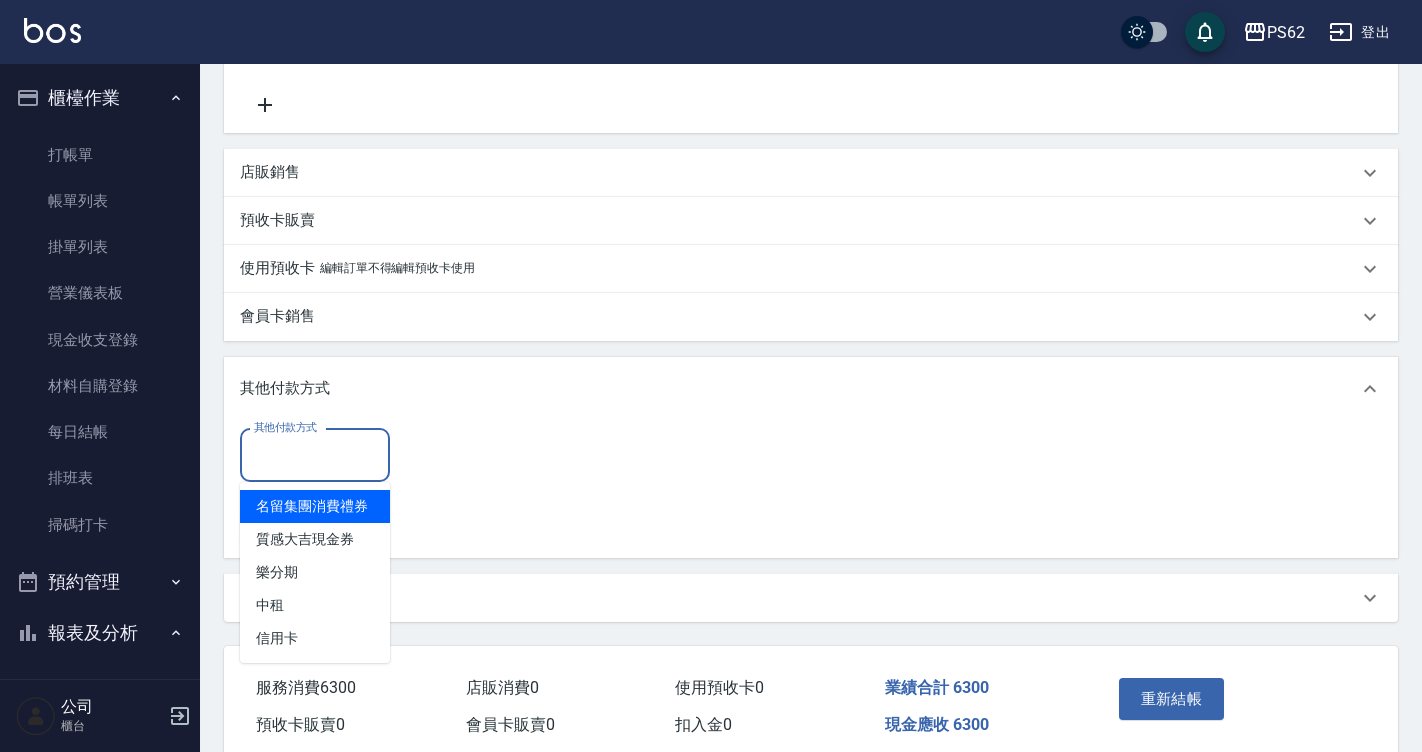 scroll, scrollTop: 556, scrollLeft: 0, axis: vertical 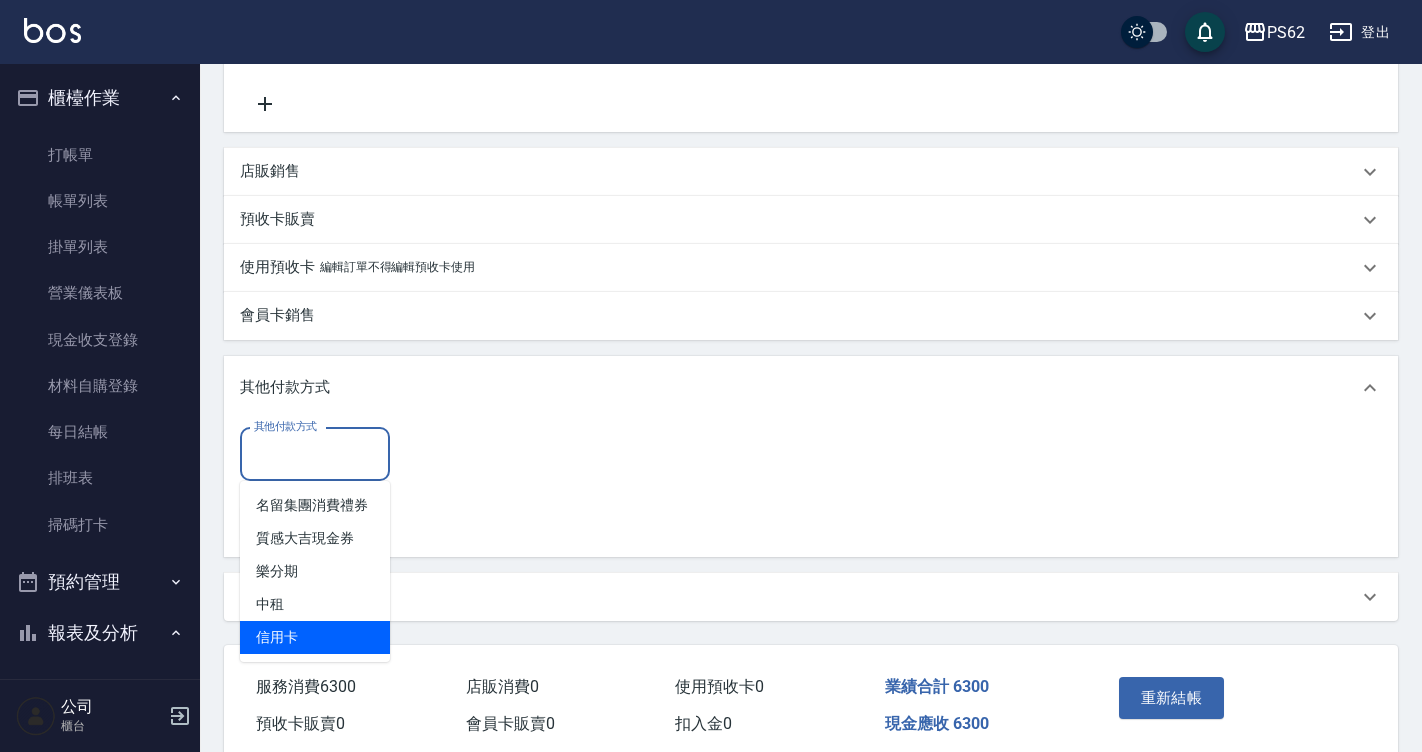 click on "信用卡" at bounding box center (315, 637) 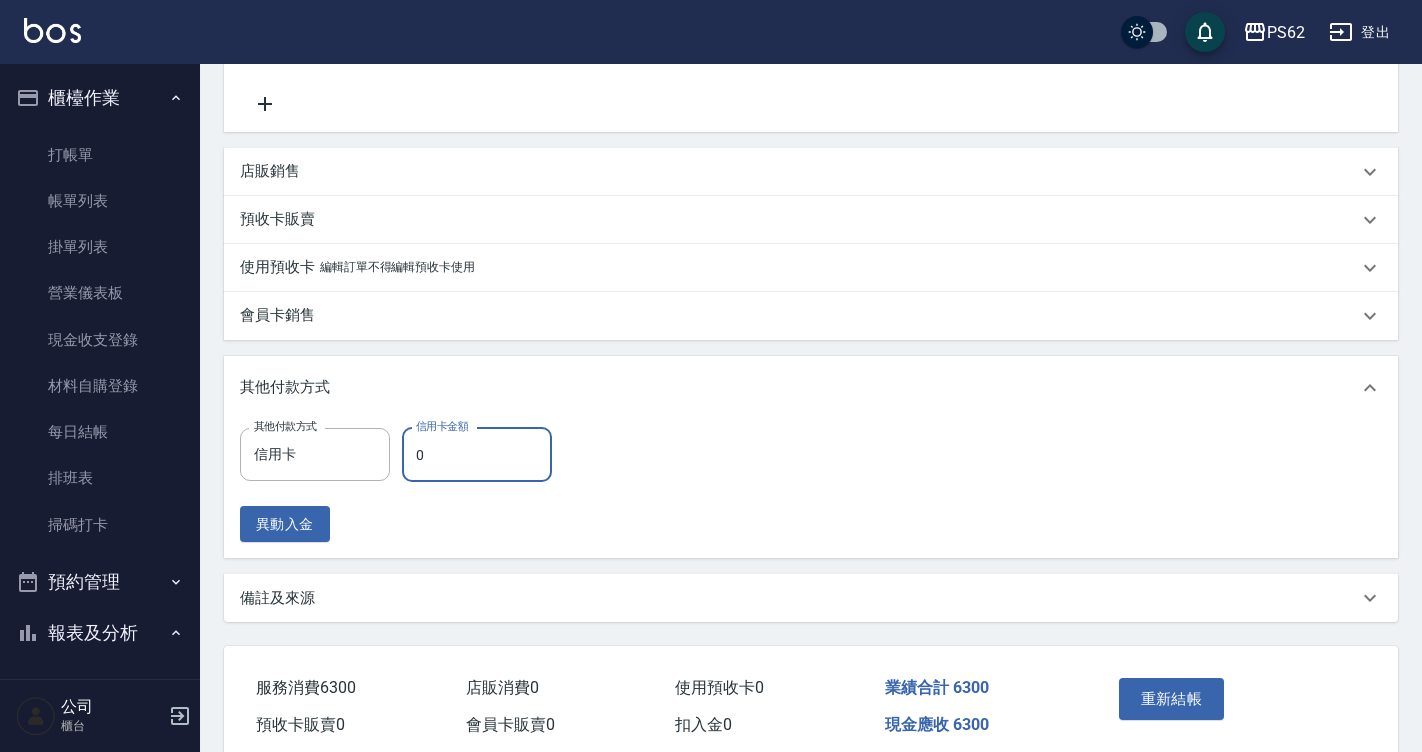 click on "0" at bounding box center (477, 455) 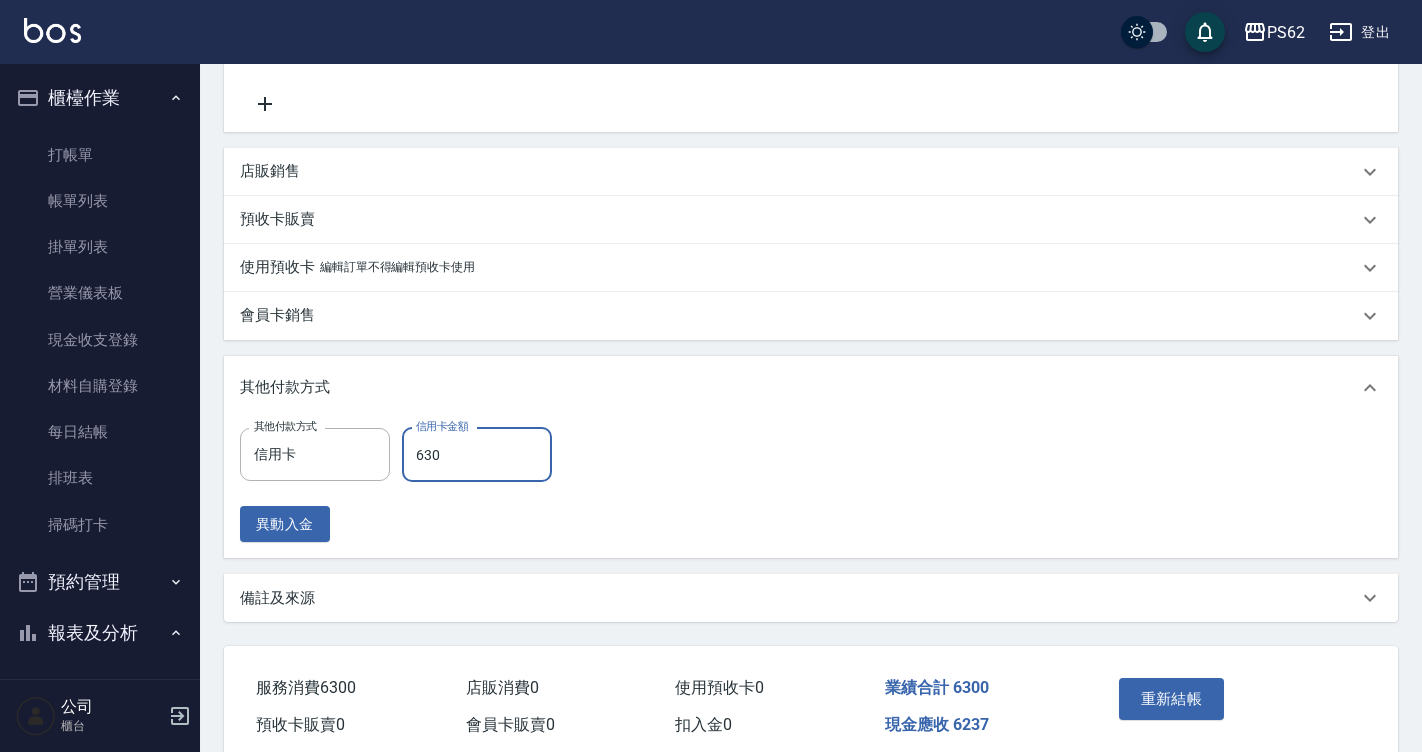 type on "6300" 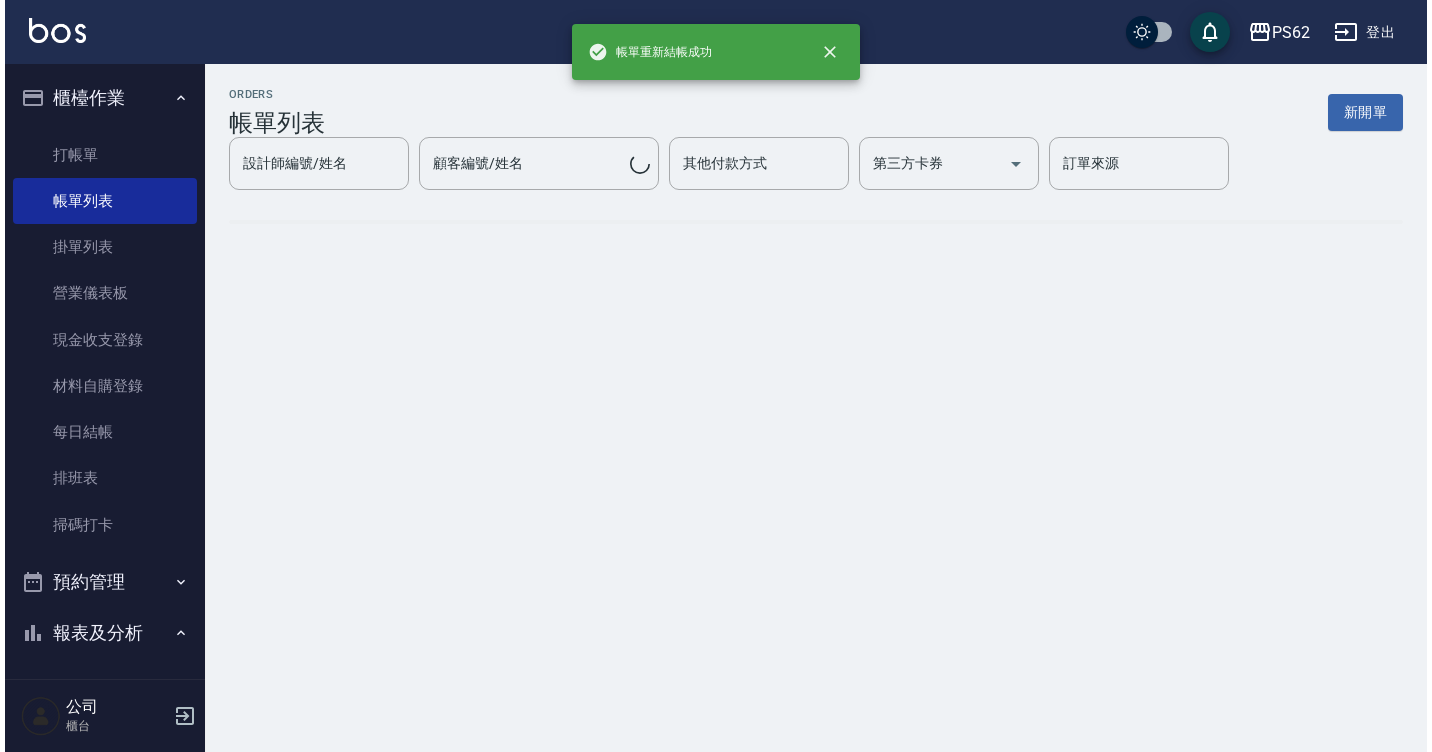 scroll, scrollTop: 0, scrollLeft: 0, axis: both 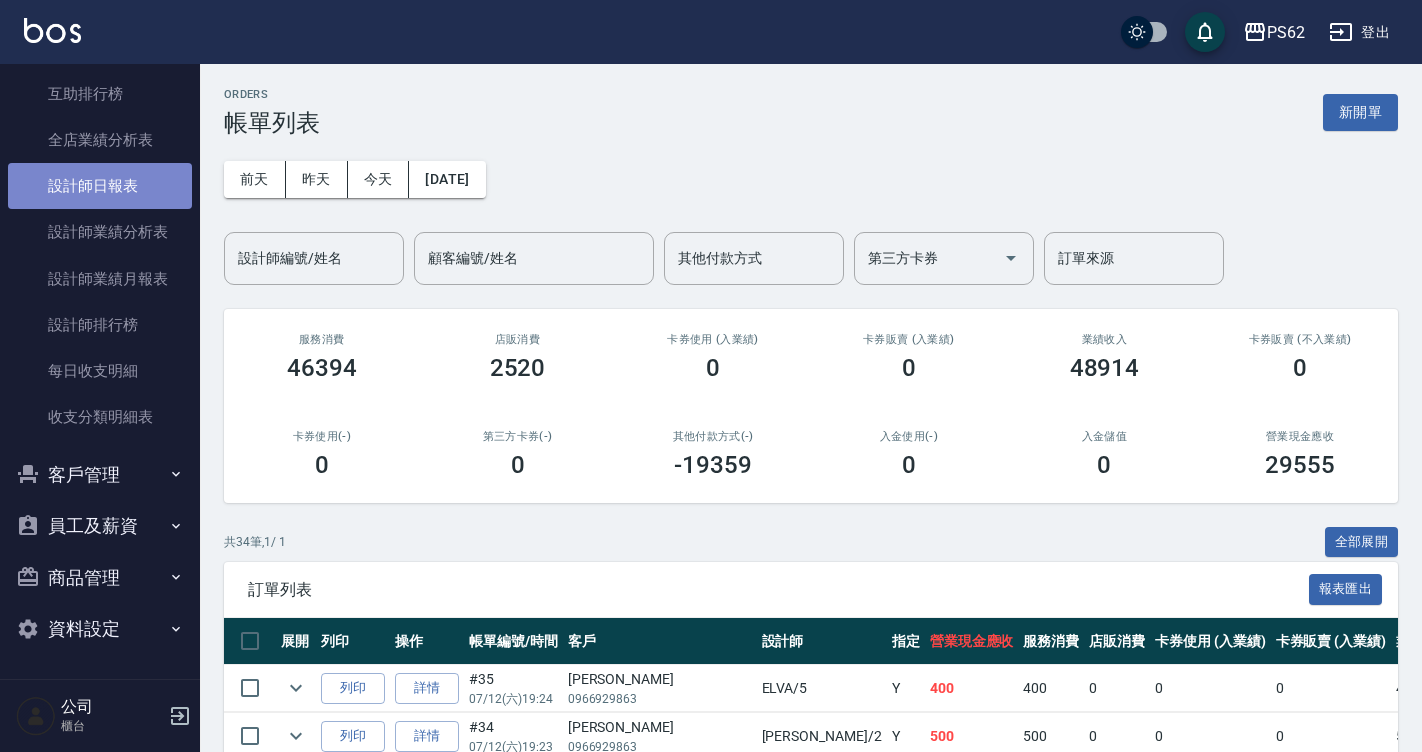 click on "設計師日報表" at bounding box center [100, 186] 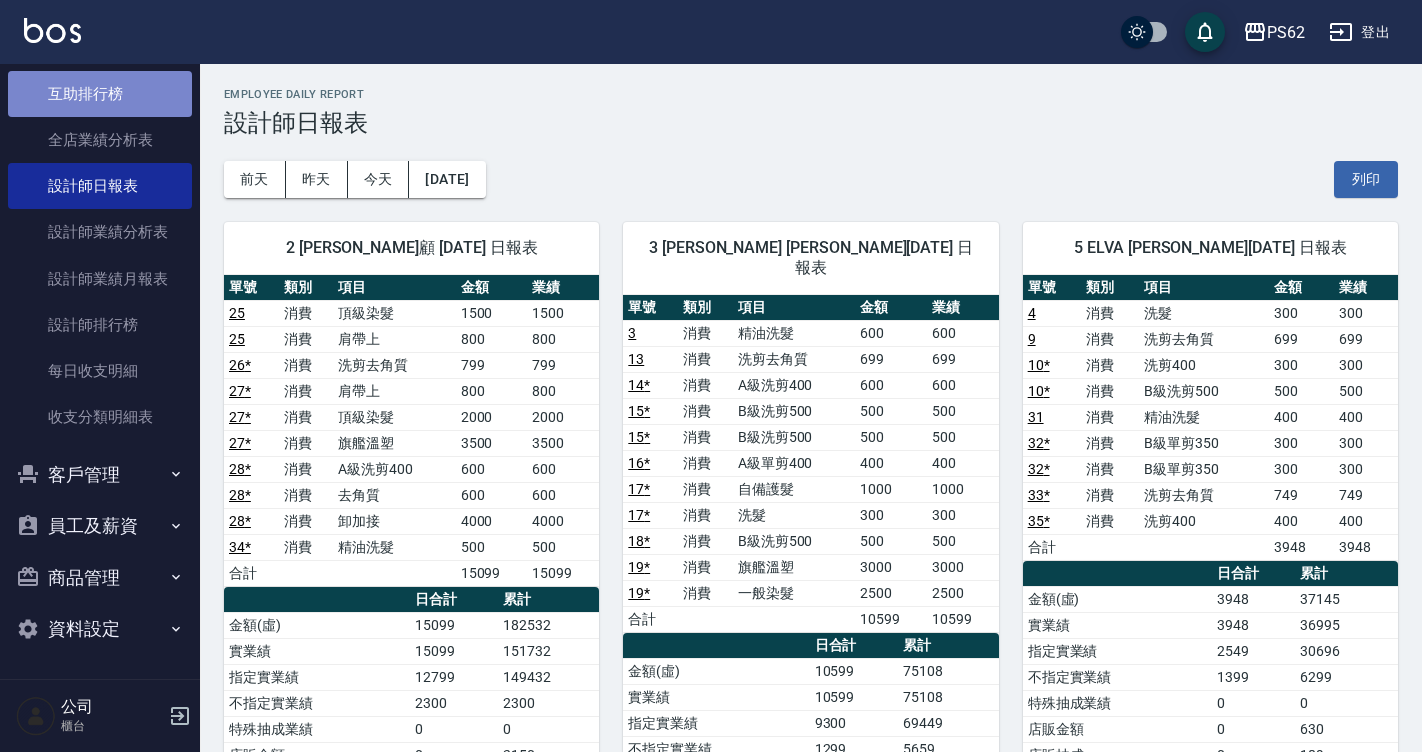 click on "互助排行榜" at bounding box center (100, 94) 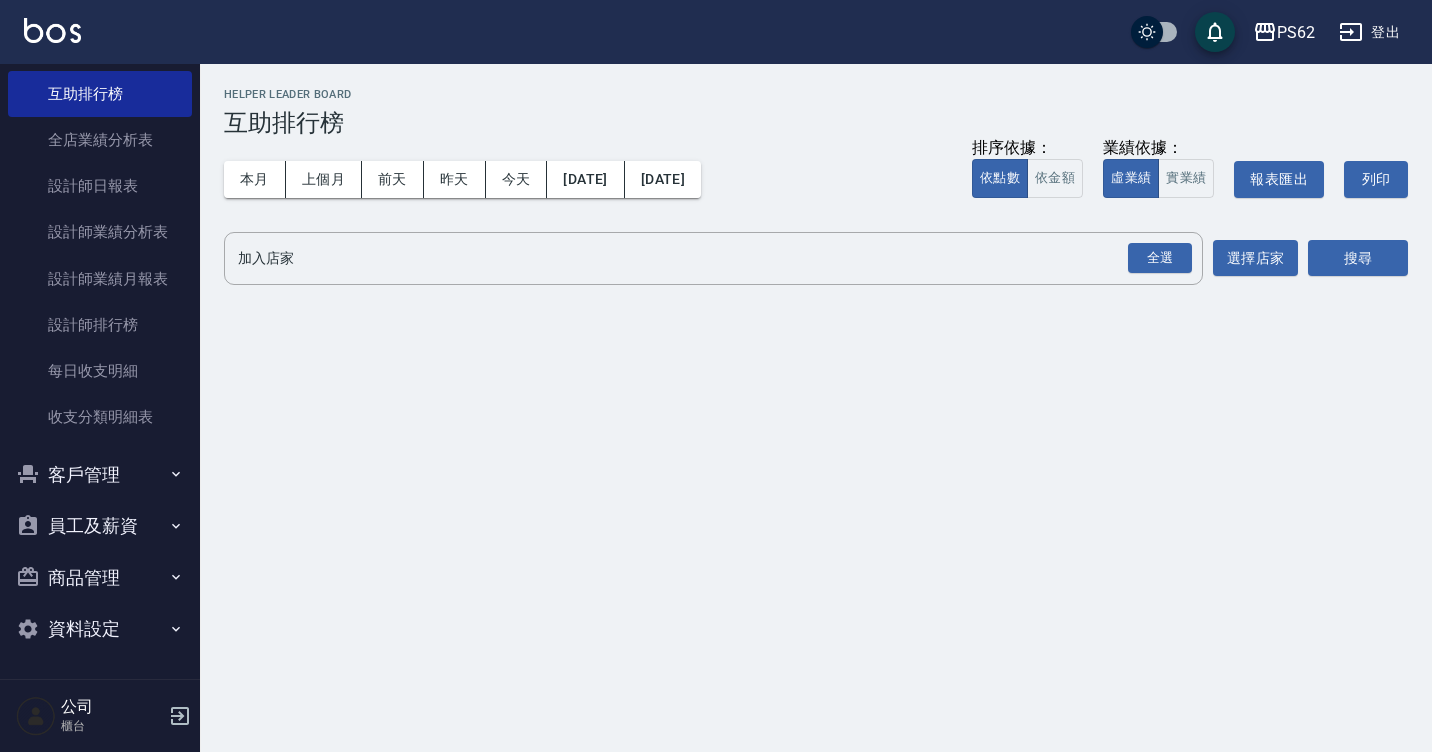 click on "客戶管理" at bounding box center (100, 475) 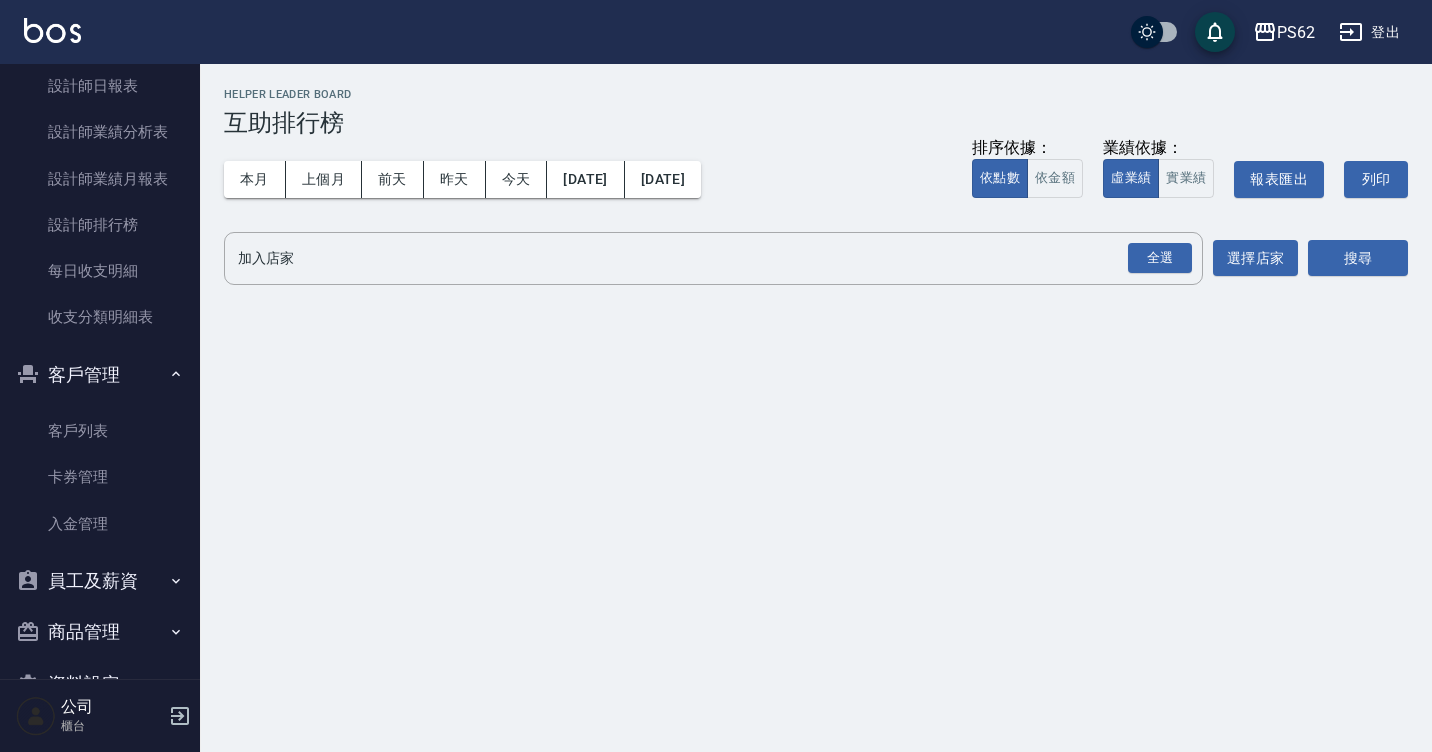 click on "員工及薪資" at bounding box center (100, 581) 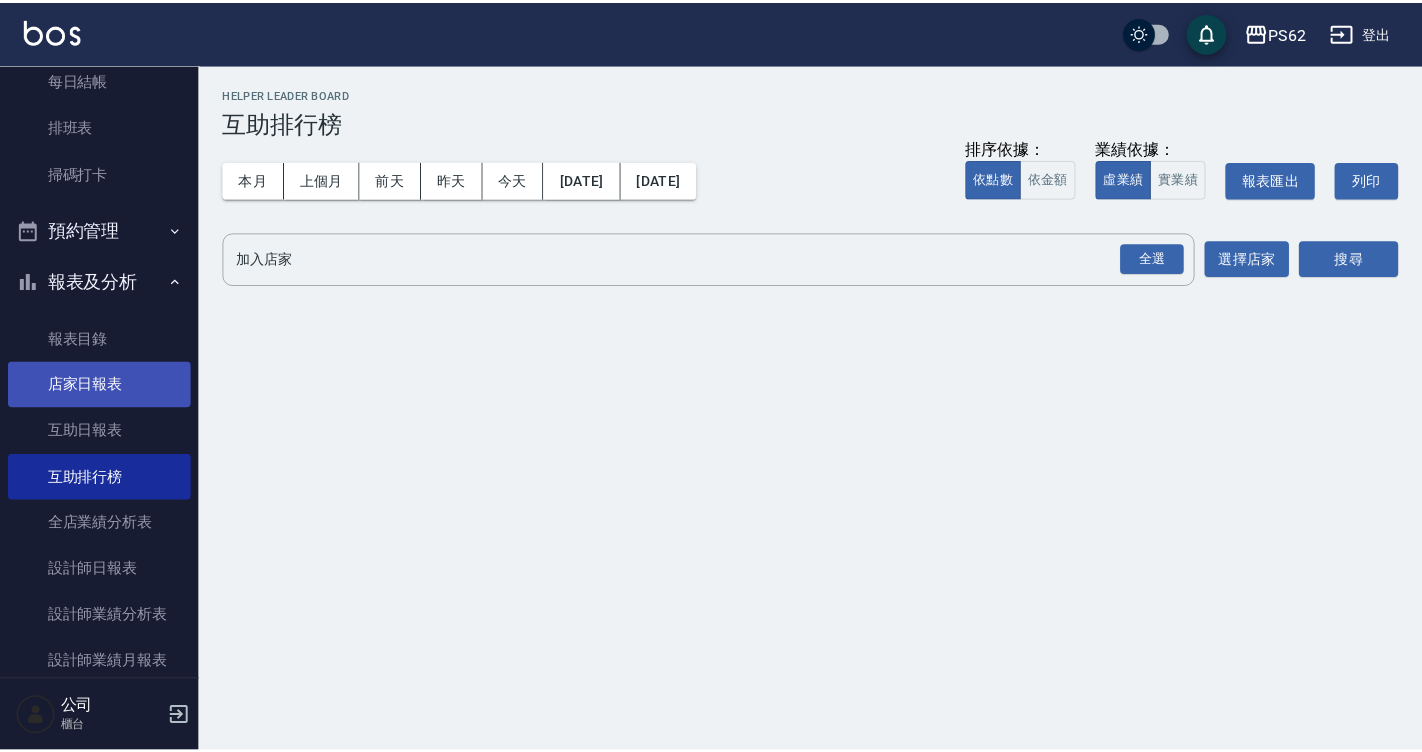 scroll, scrollTop: 0, scrollLeft: 0, axis: both 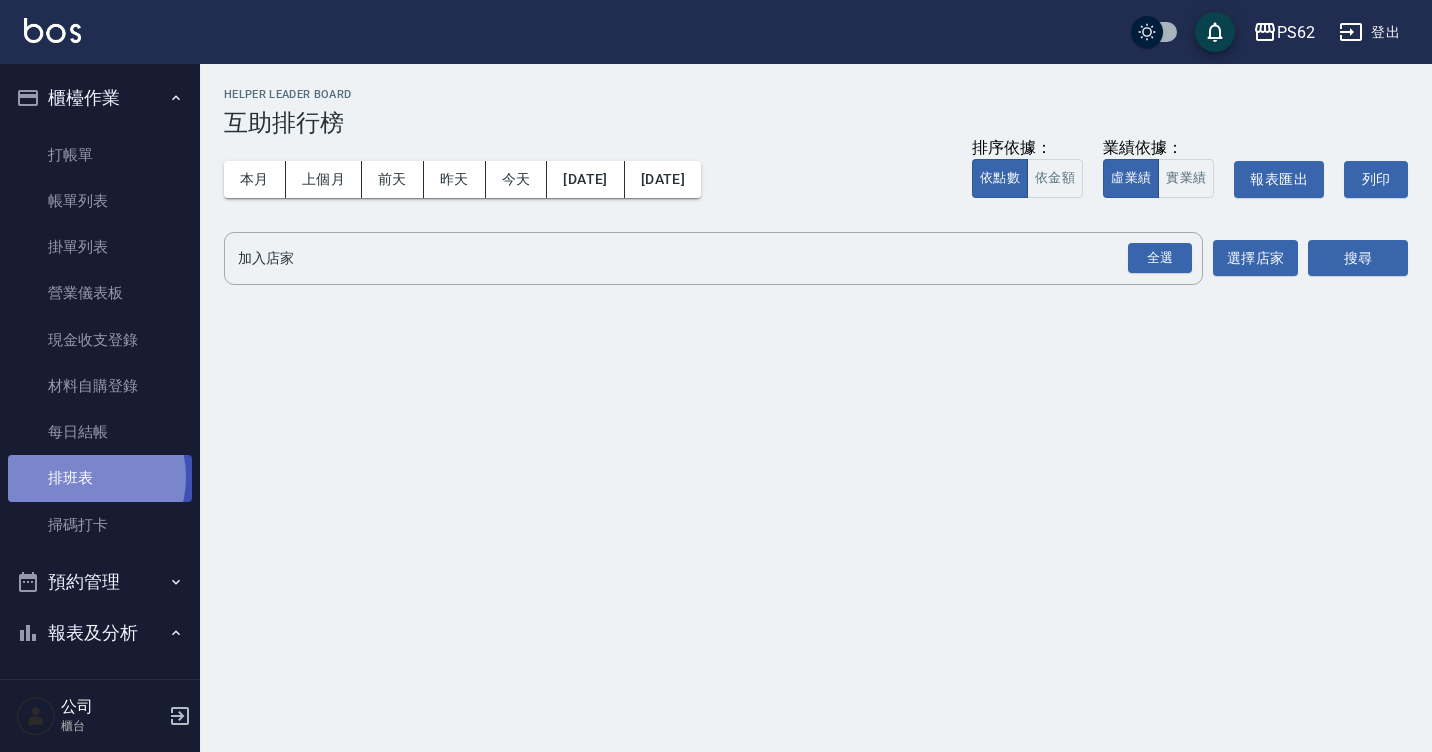 click on "排班表" at bounding box center [100, 478] 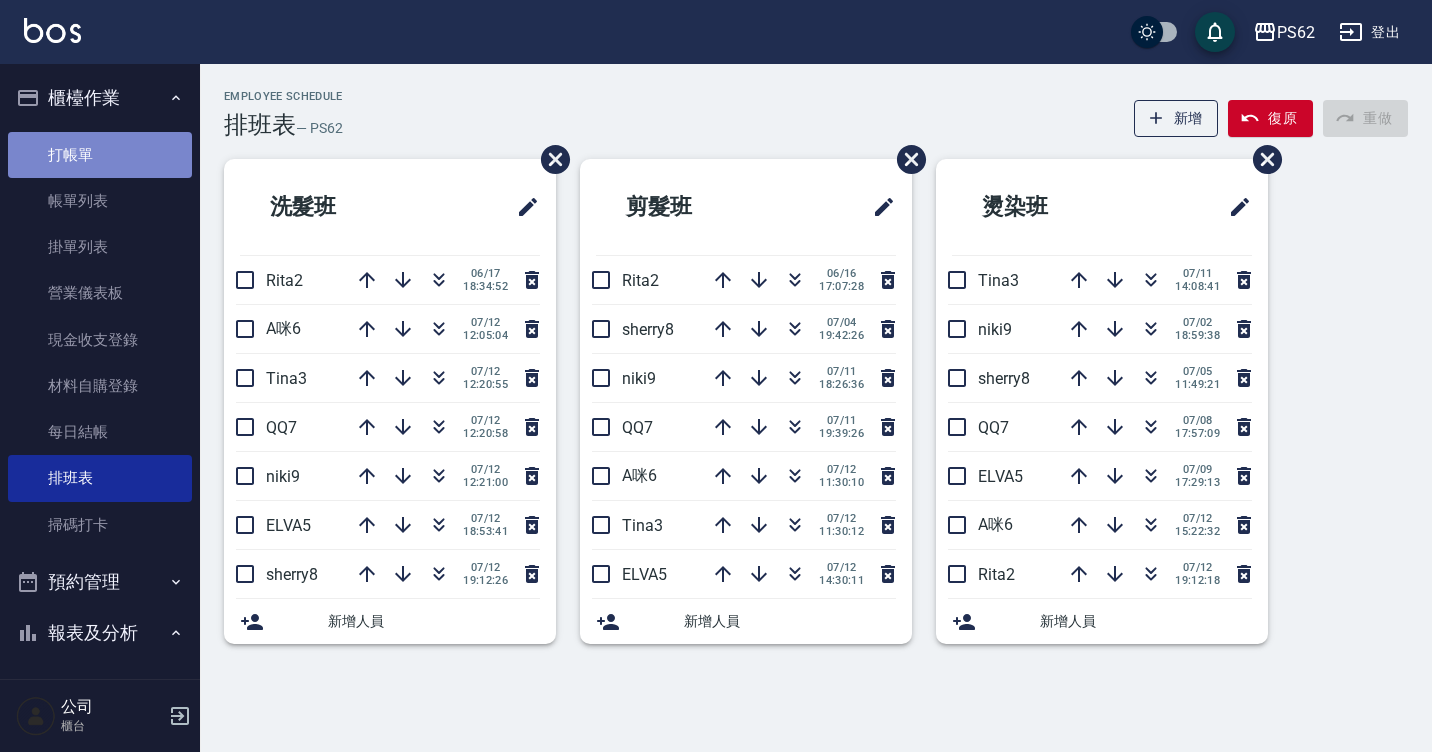click on "打帳單" at bounding box center [100, 155] 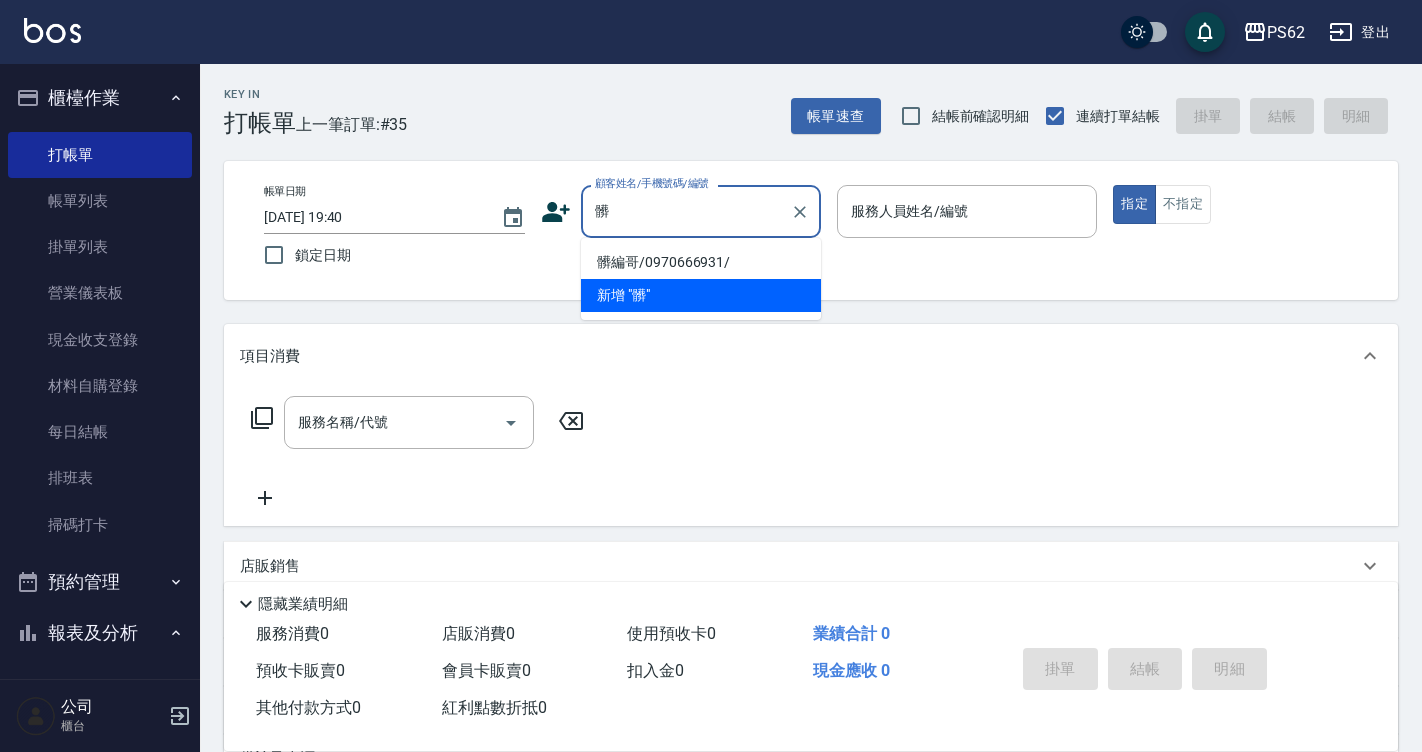 type on "髒編哥/0970666931/" 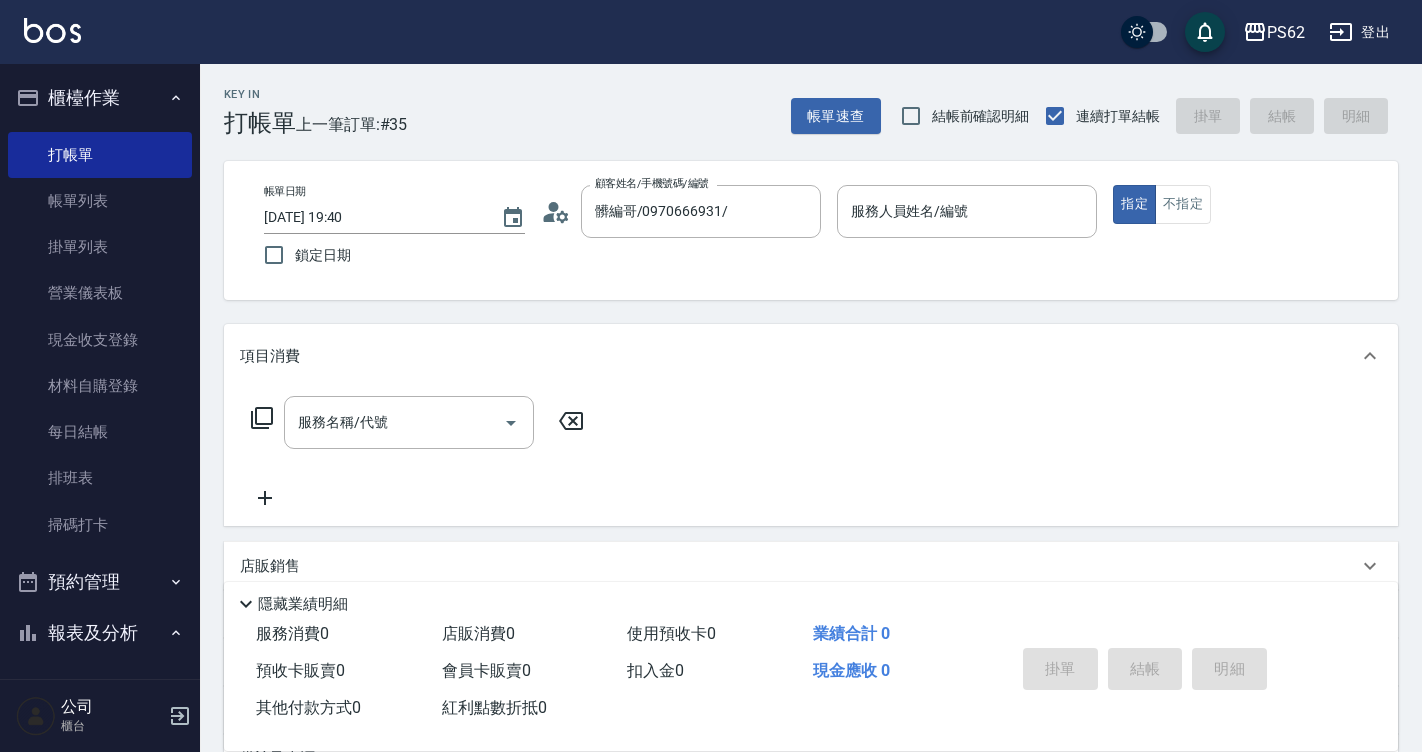 click 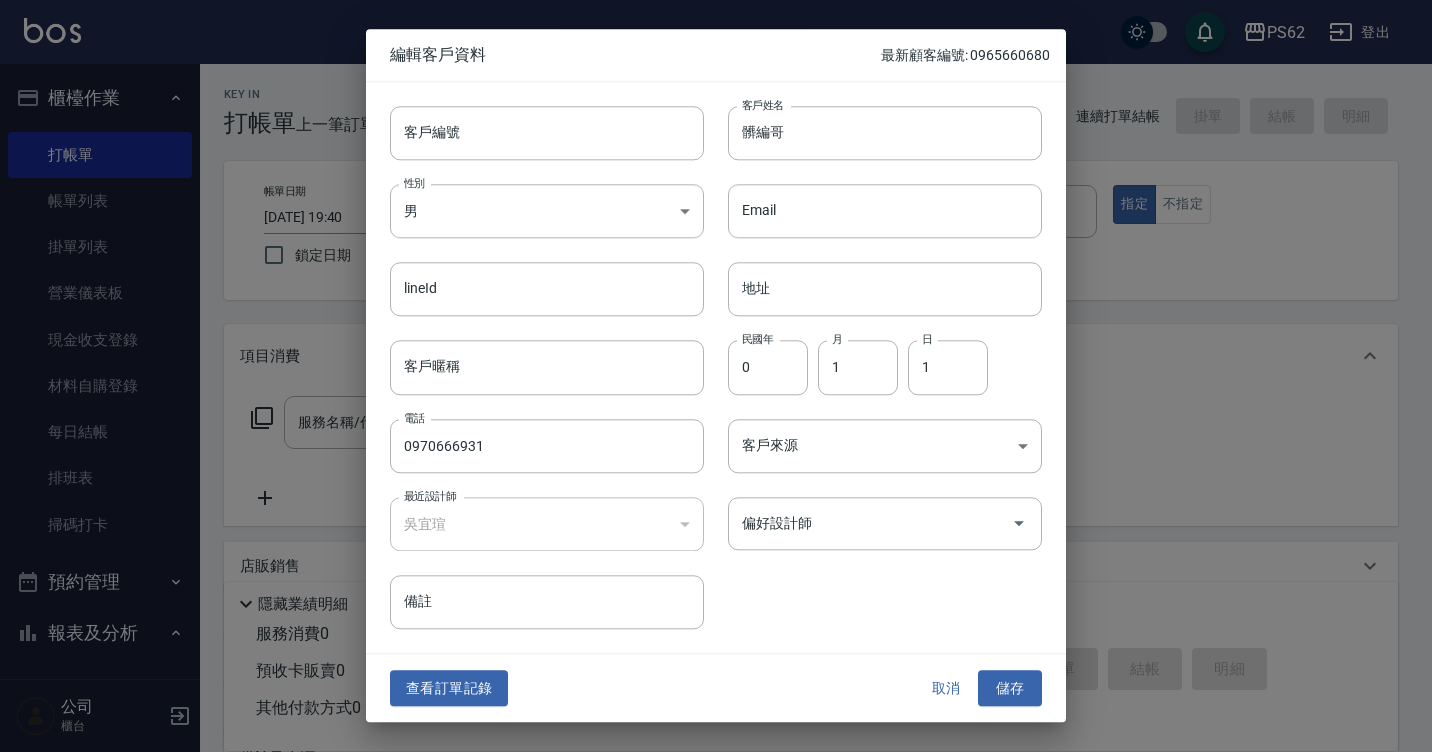 click on "查看訂單記錄" at bounding box center [449, 688] 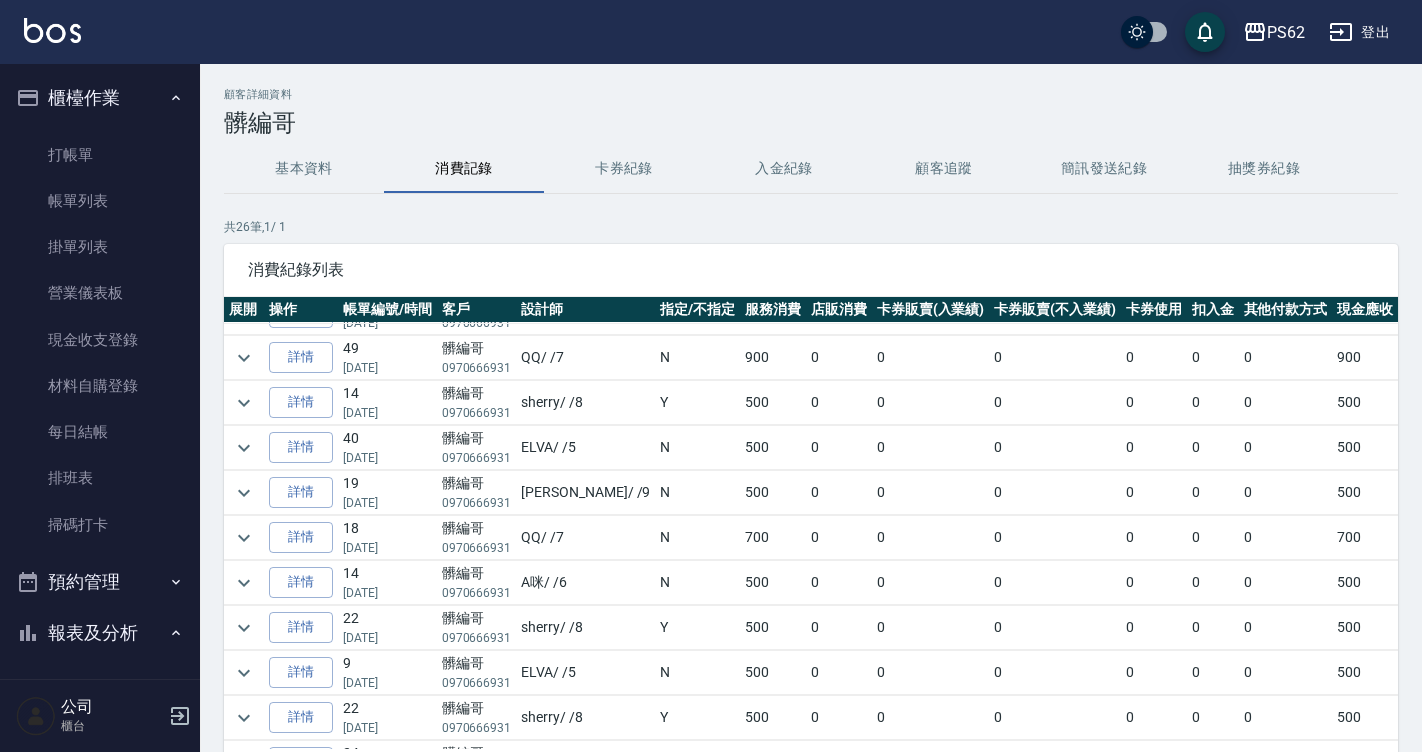 scroll, scrollTop: 744, scrollLeft: 0, axis: vertical 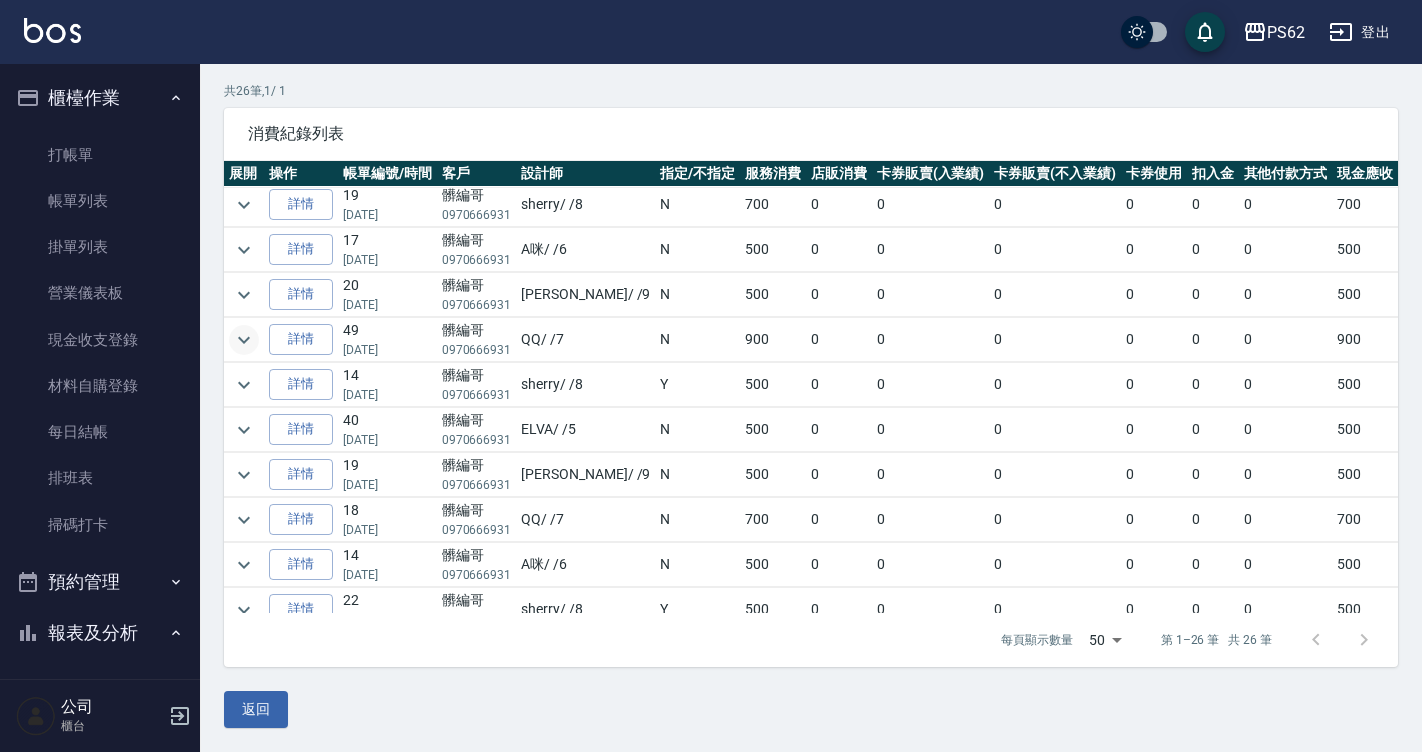 click 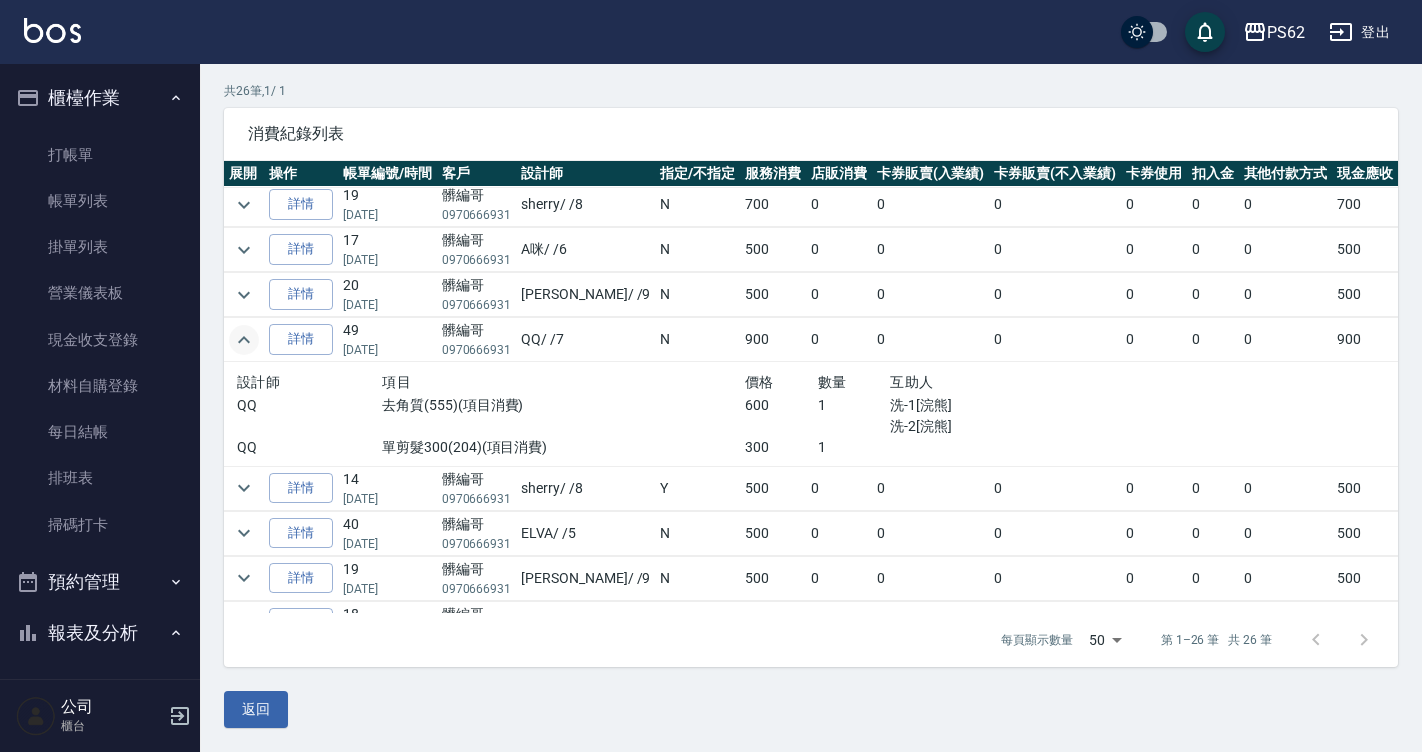 click 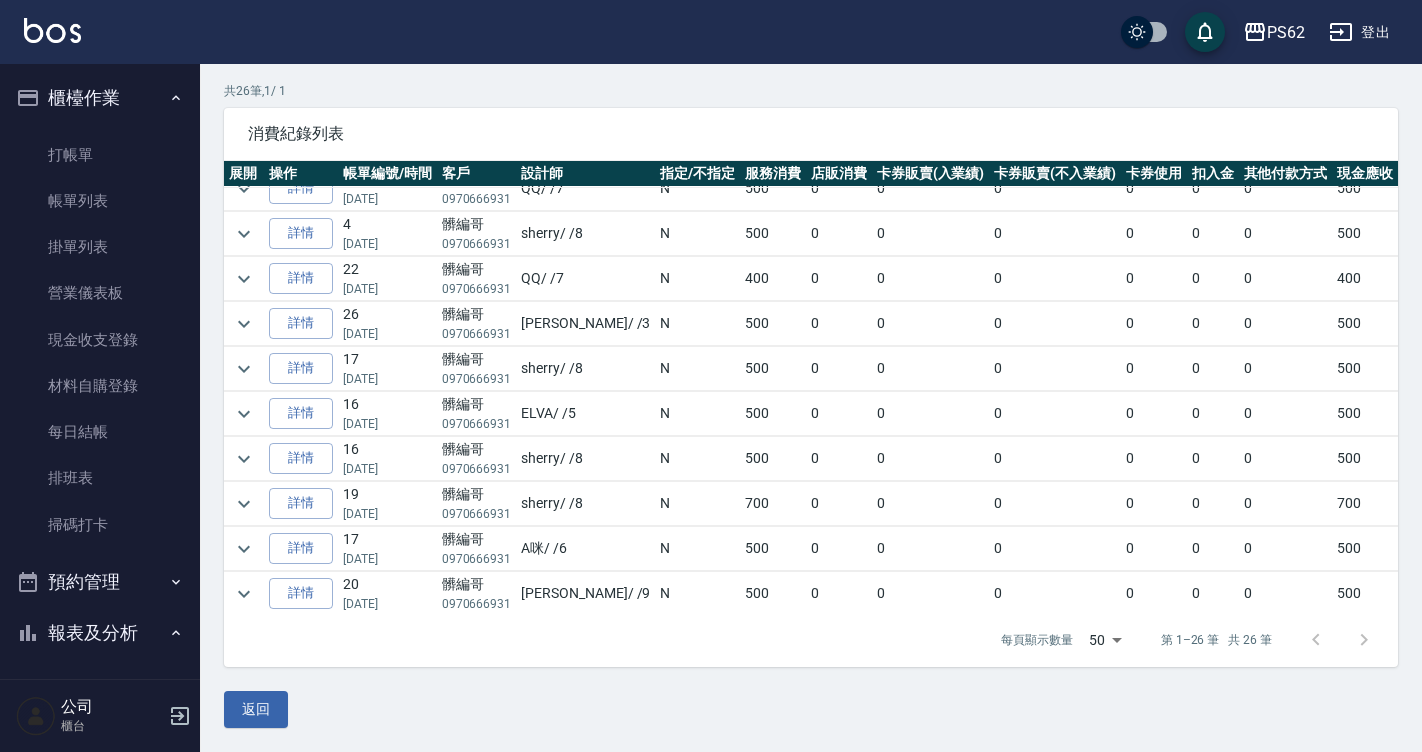 scroll, scrollTop: 244, scrollLeft: 0, axis: vertical 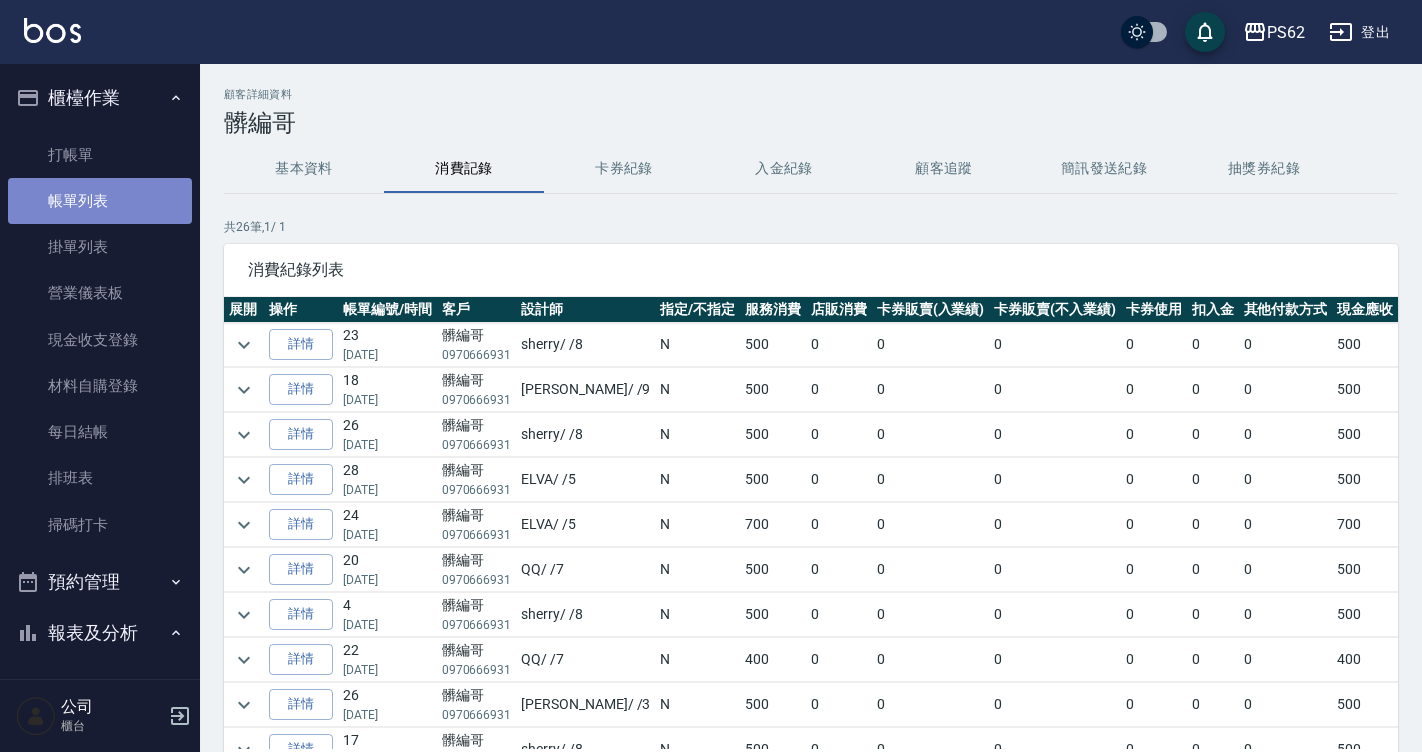 click on "帳單列表" at bounding box center [100, 201] 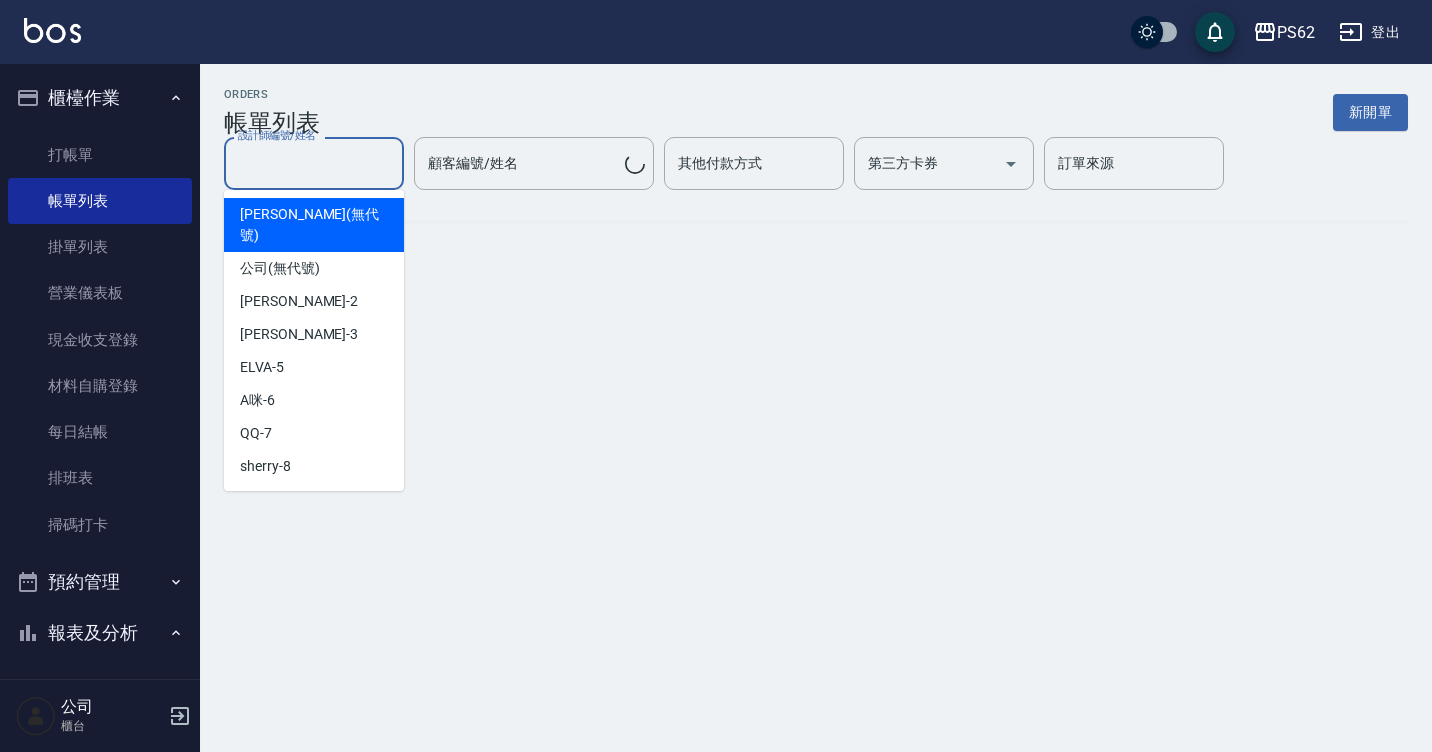 drag, startPoint x: 323, startPoint y: 177, endPoint x: 1431, endPoint y: 201, distance: 1108.2599 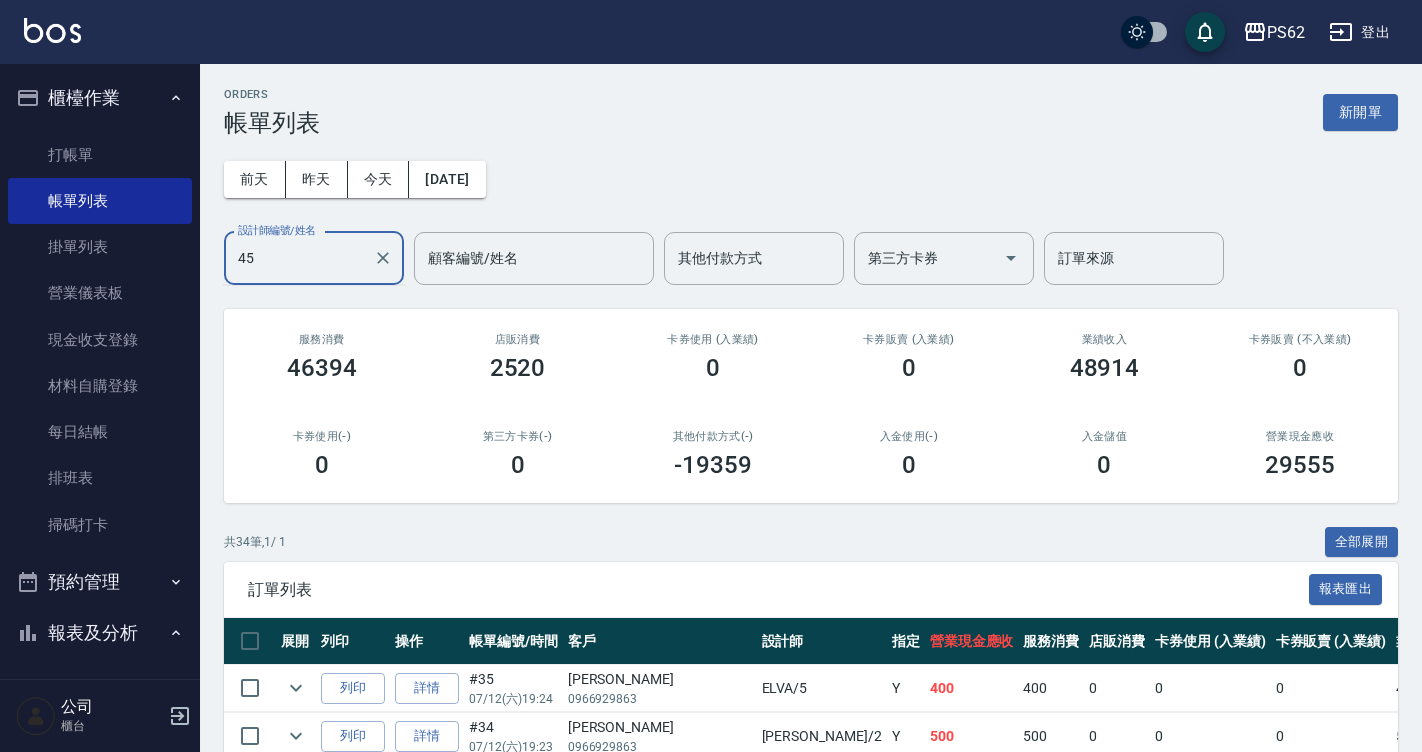 type on "4" 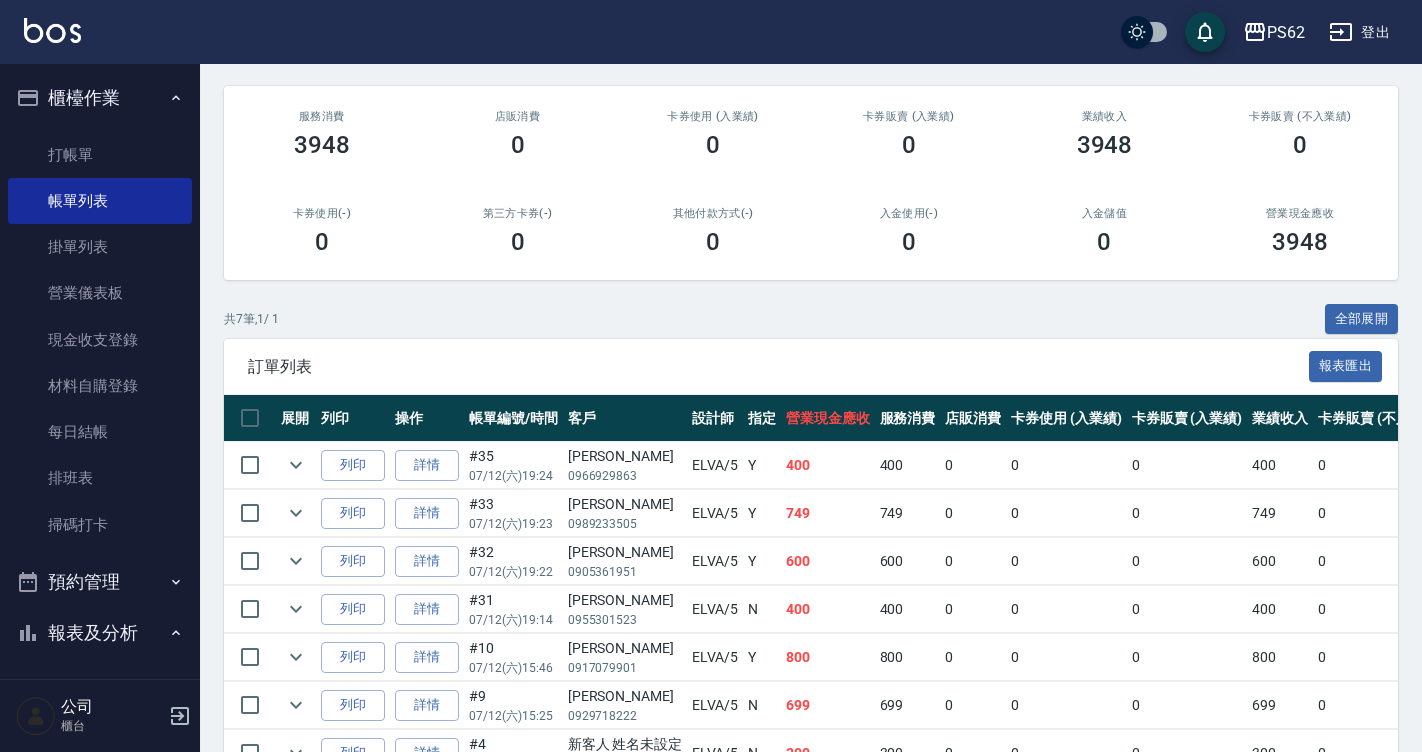scroll, scrollTop: 342, scrollLeft: 0, axis: vertical 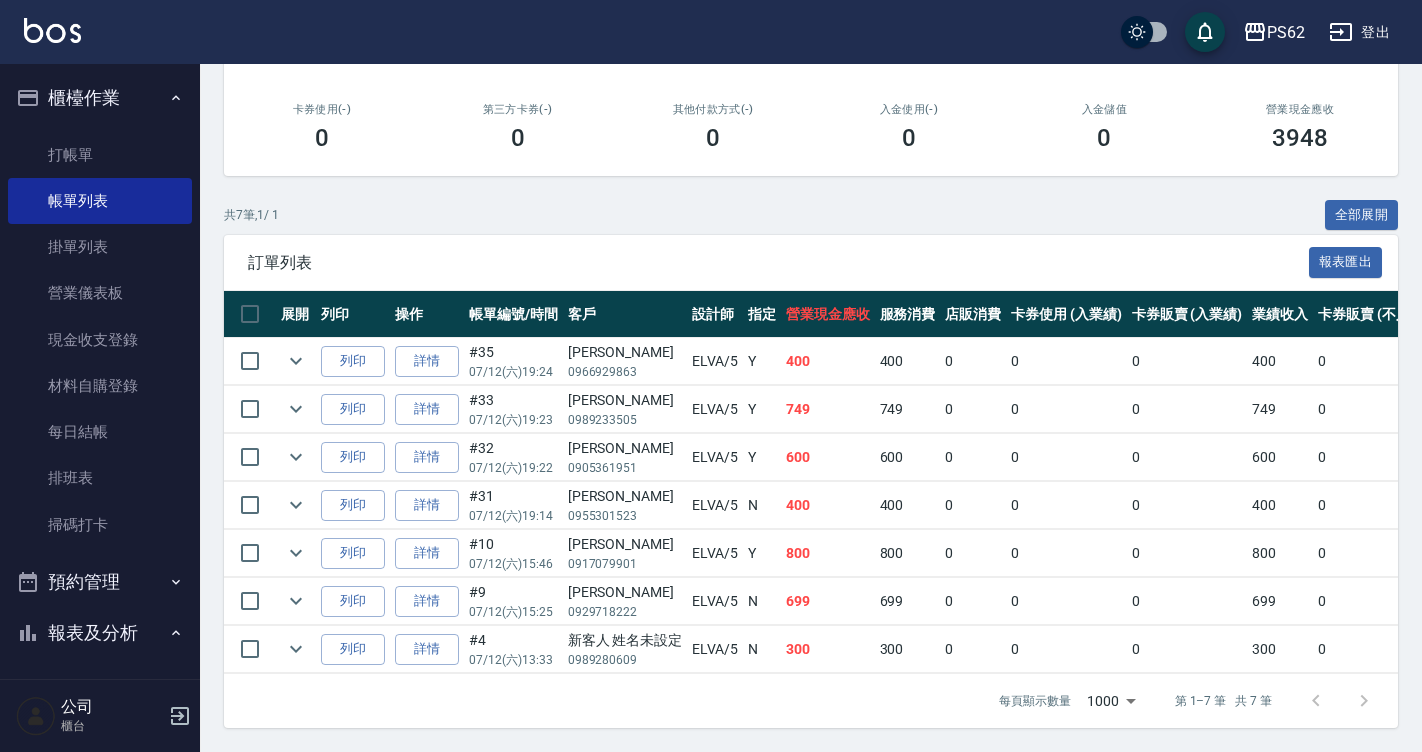 type on "ELVA-5" 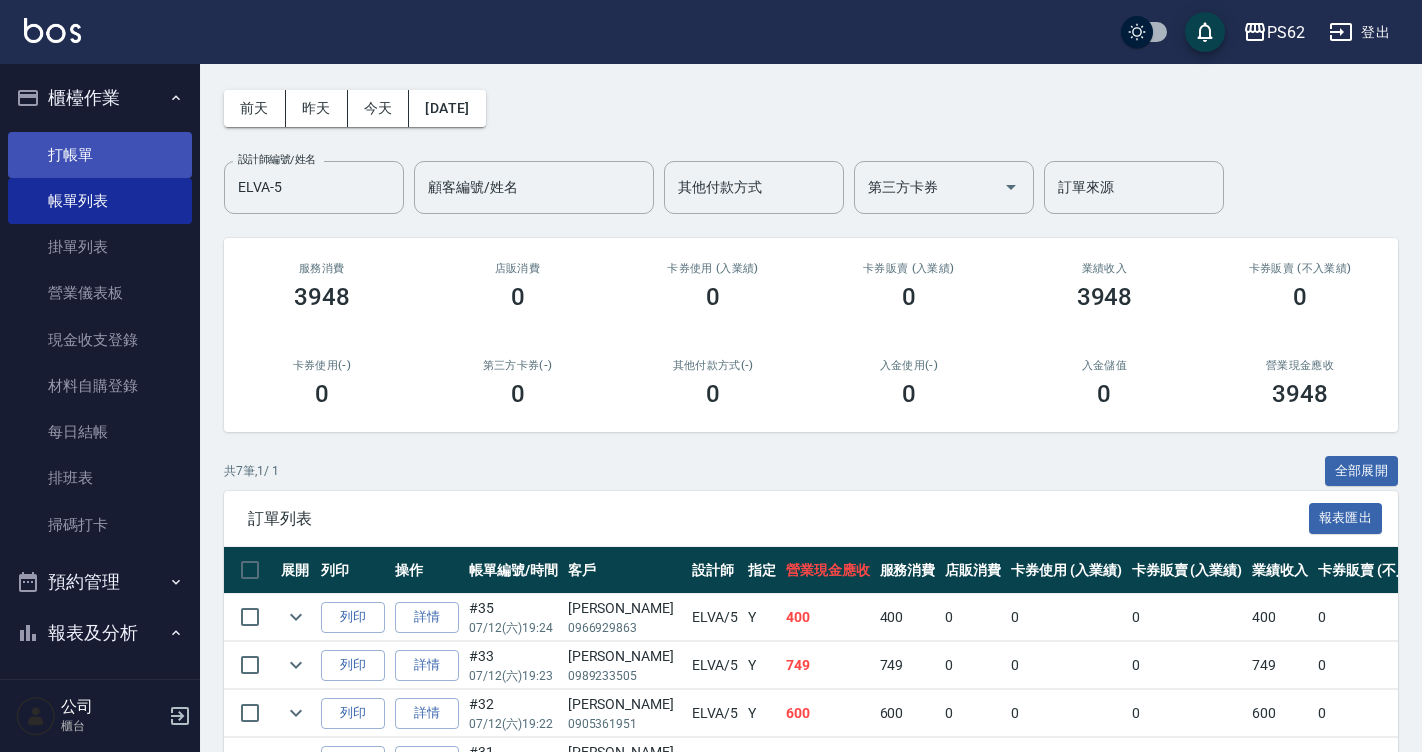 scroll, scrollTop: 0, scrollLeft: 0, axis: both 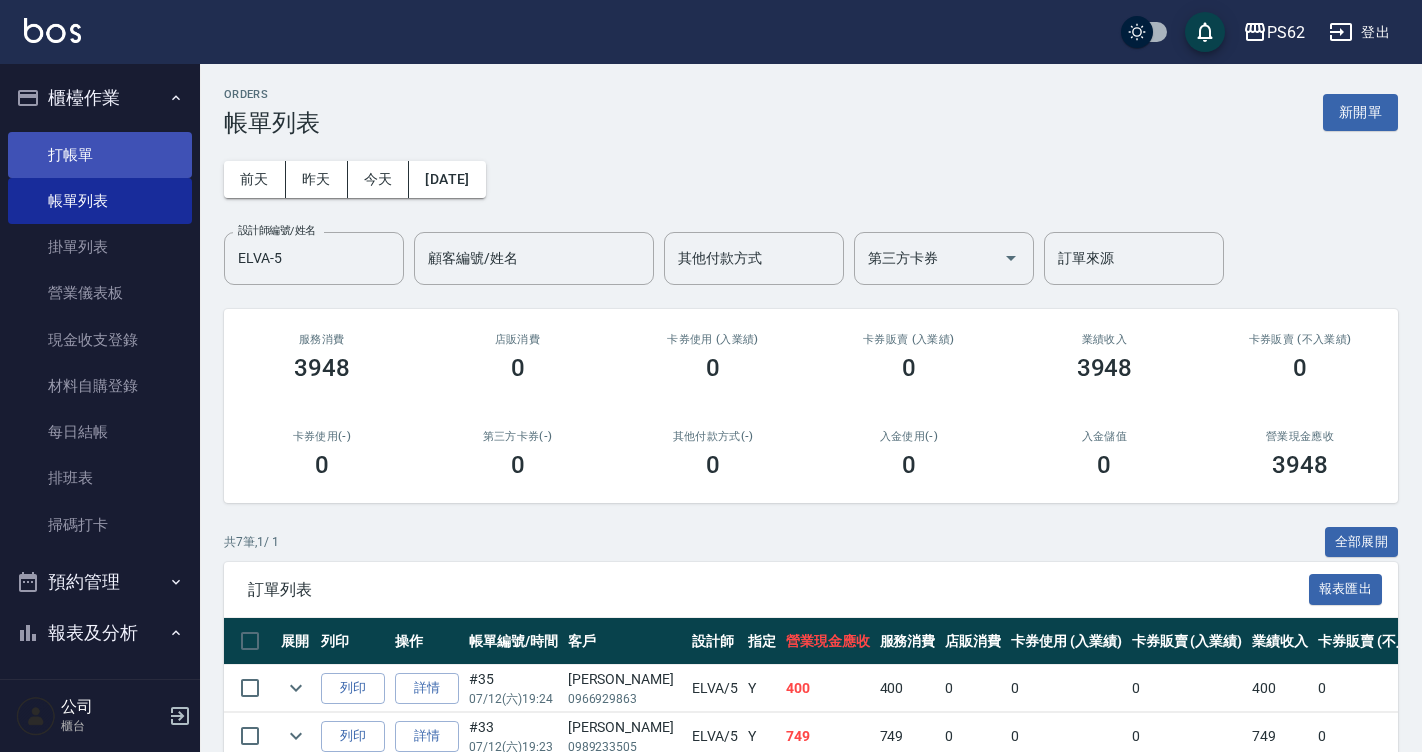 click on "打帳單" at bounding box center [100, 155] 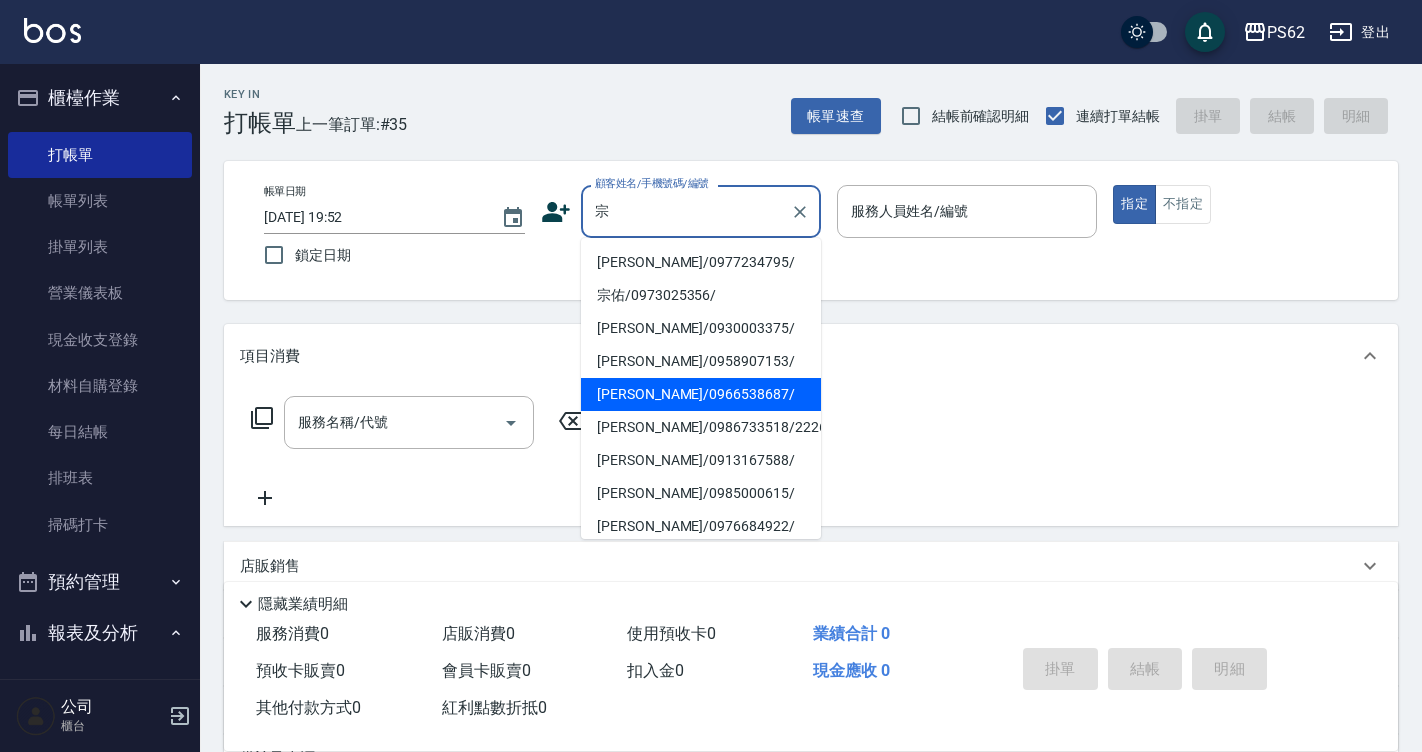 type on "[PERSON_NAME]/0986733518/222641" 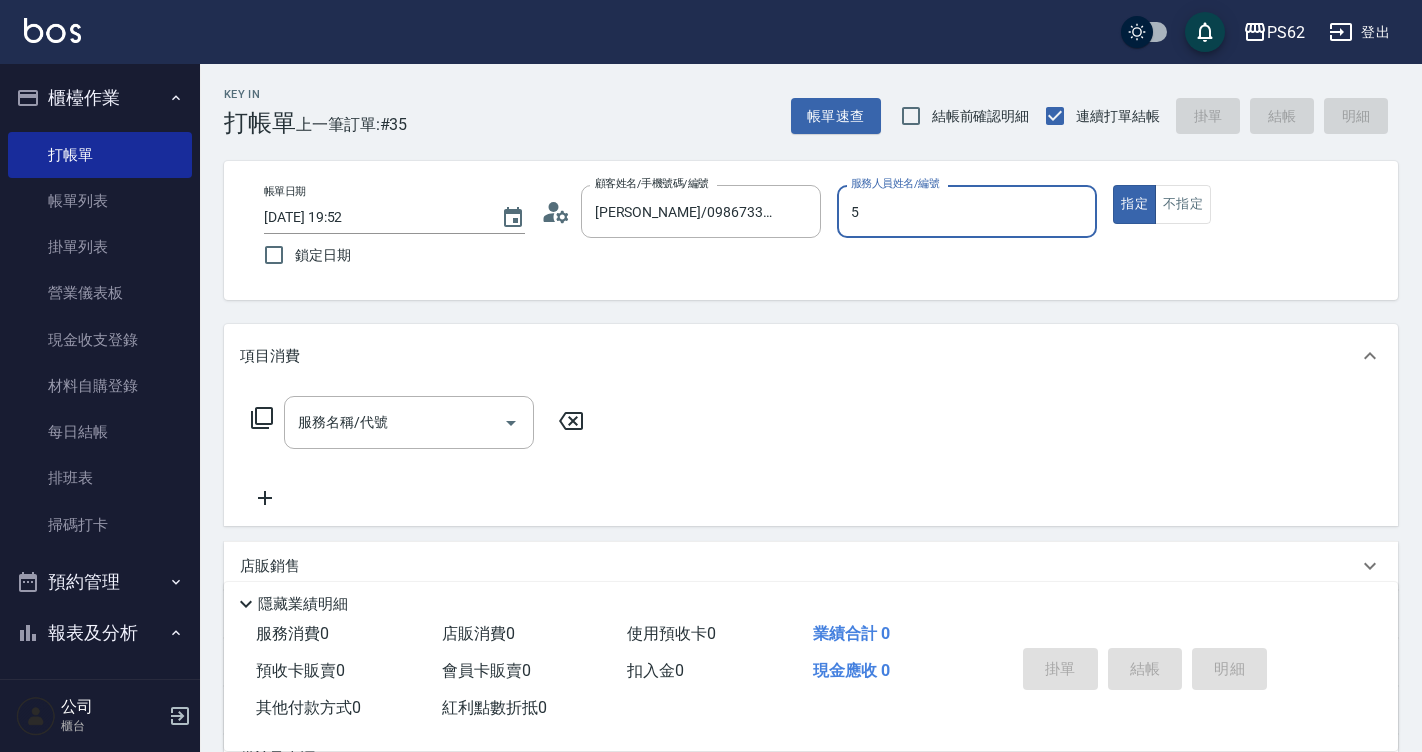type on "ELVA-5" 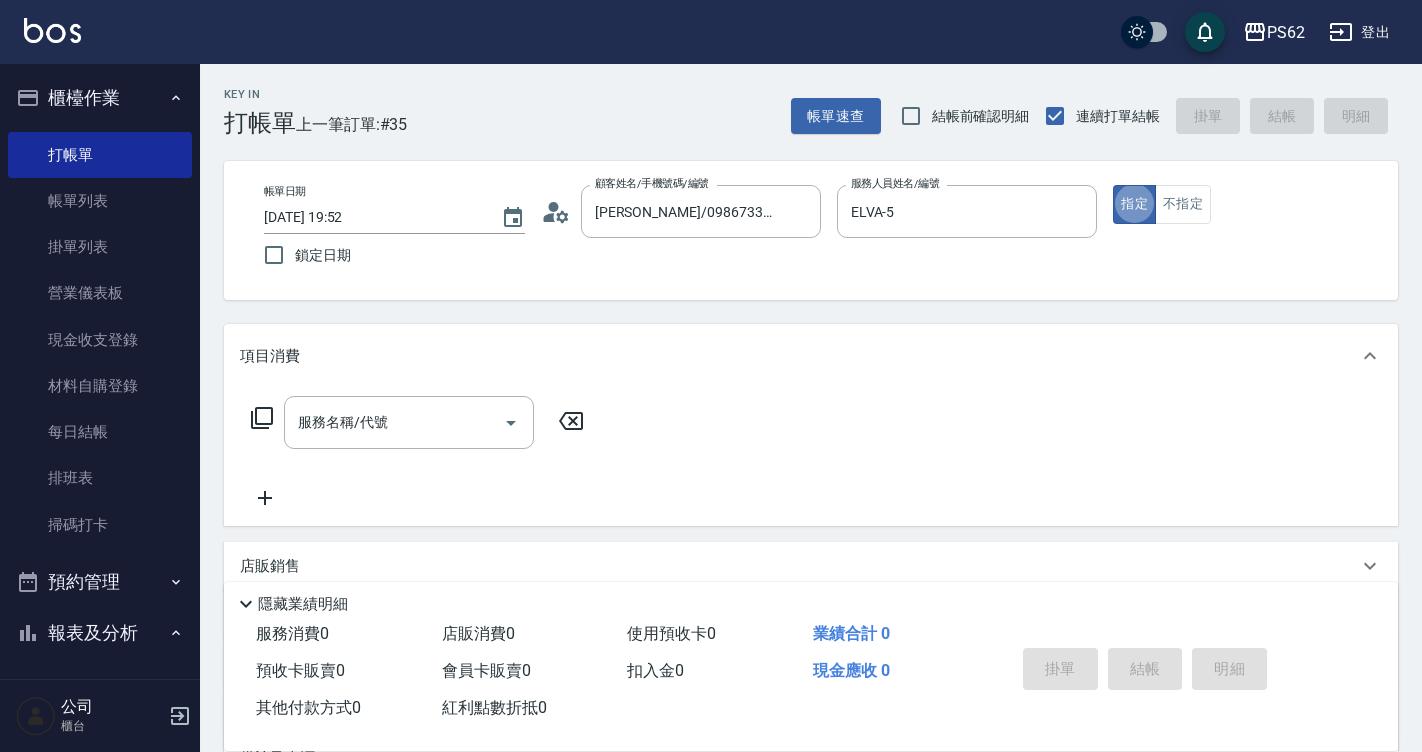 type on "true" 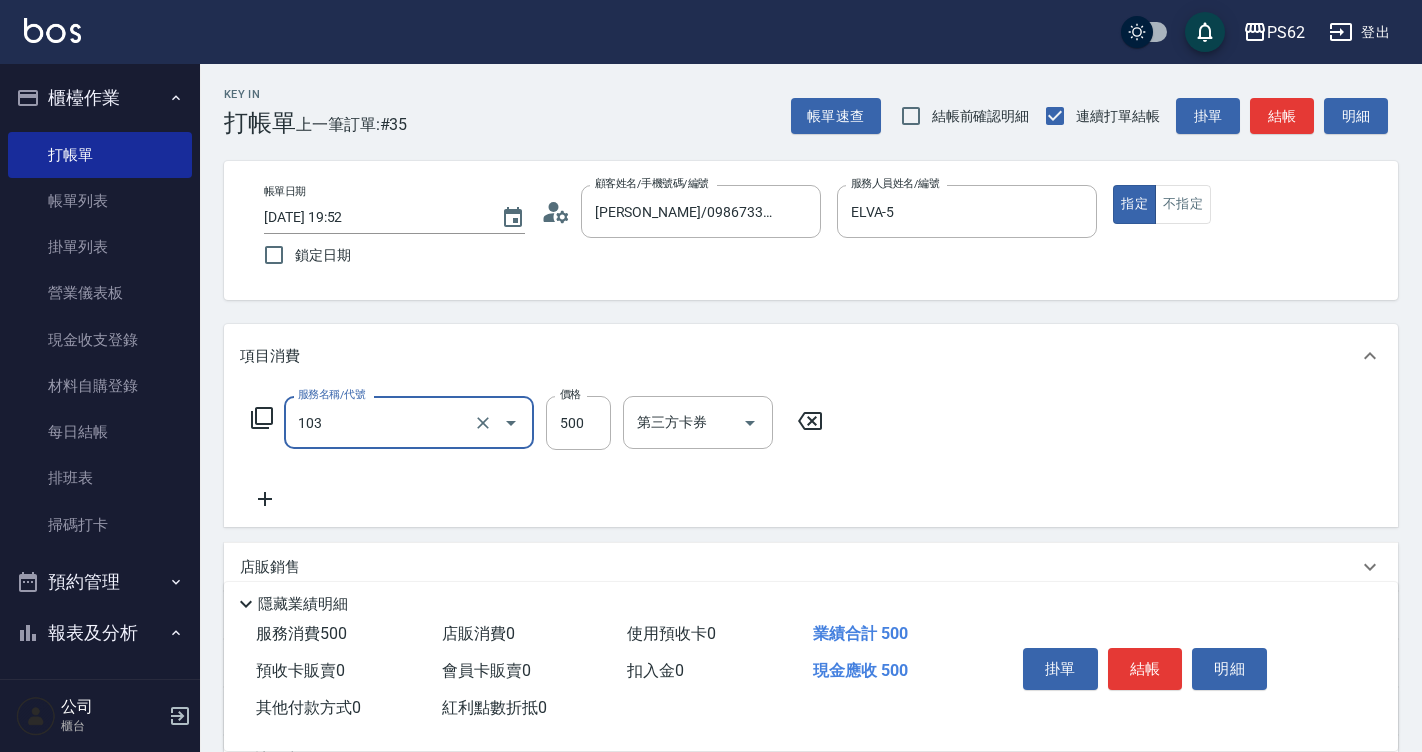 type on "B級洗剪500(103)" 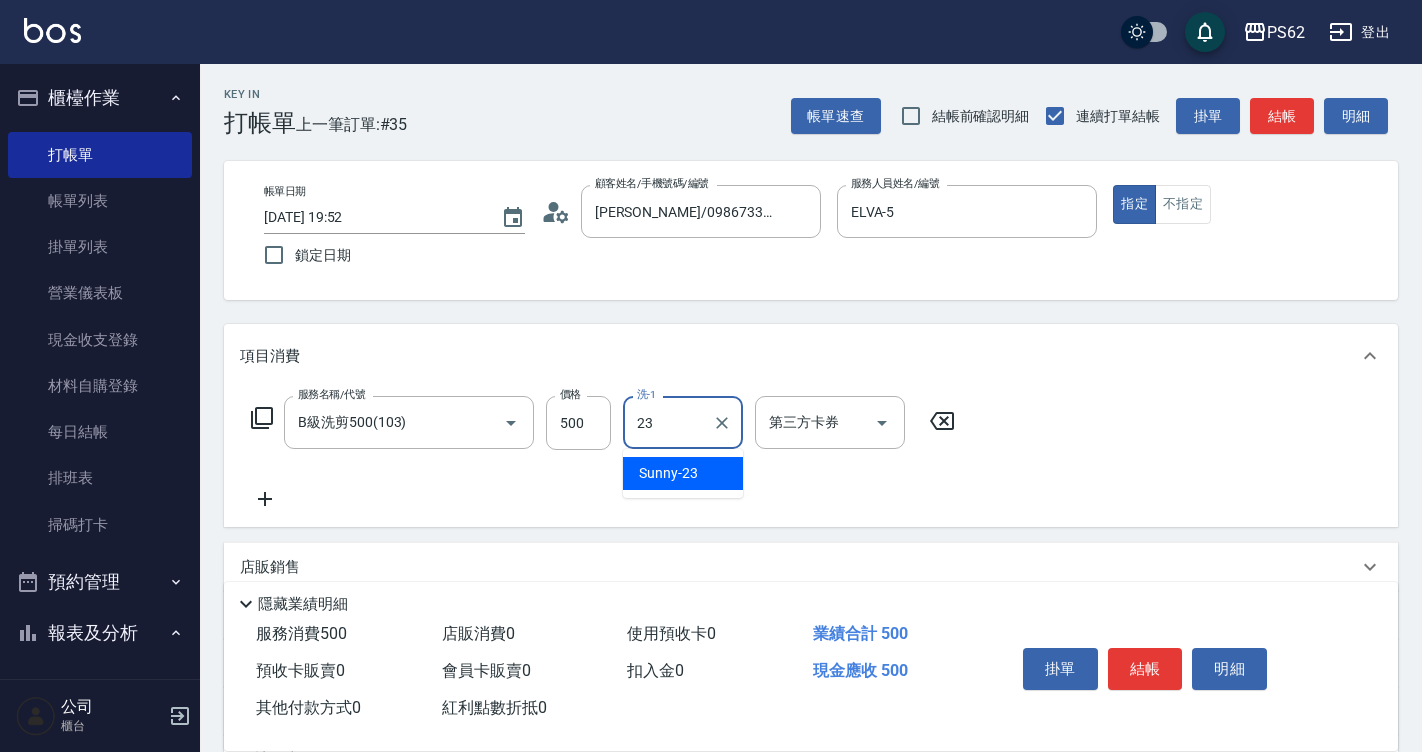 type on "Sunny-23" 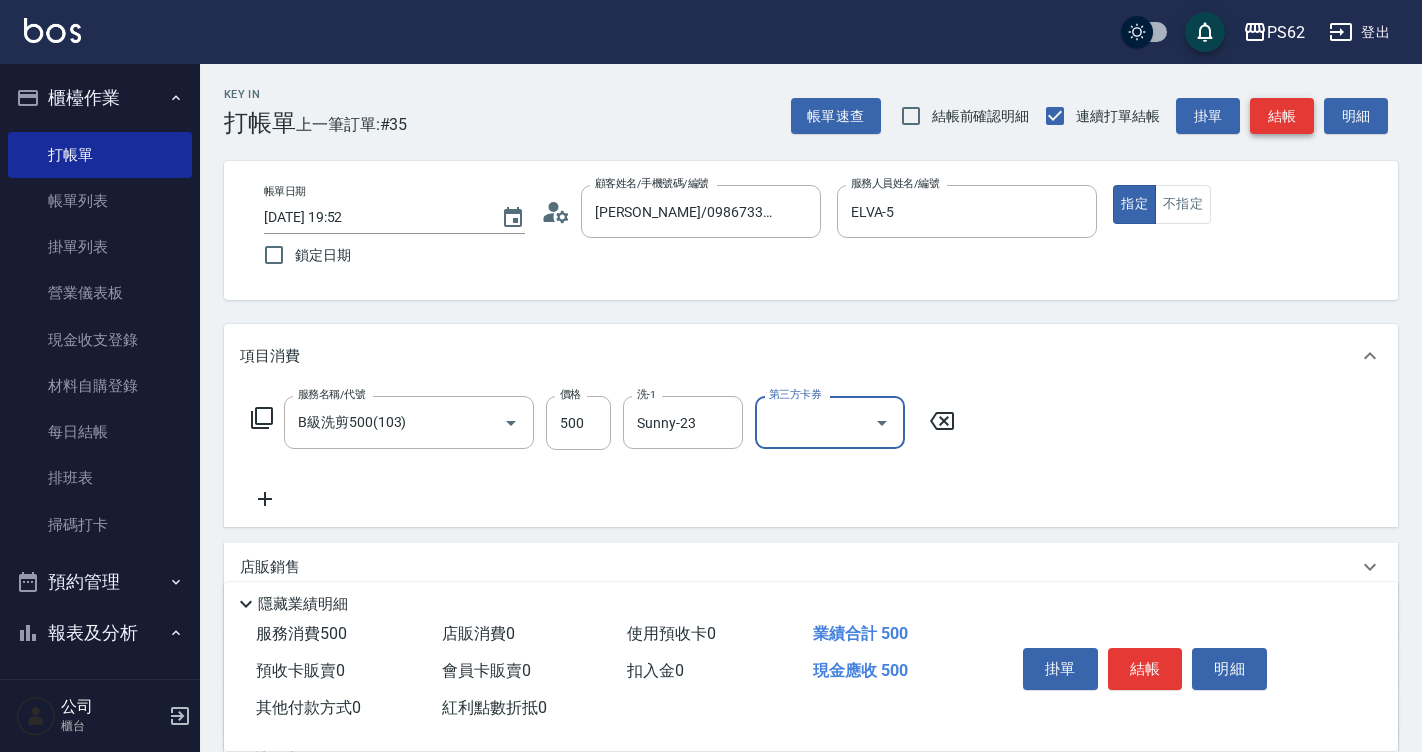 click on "結帳" at bounding box center [1282, 116] 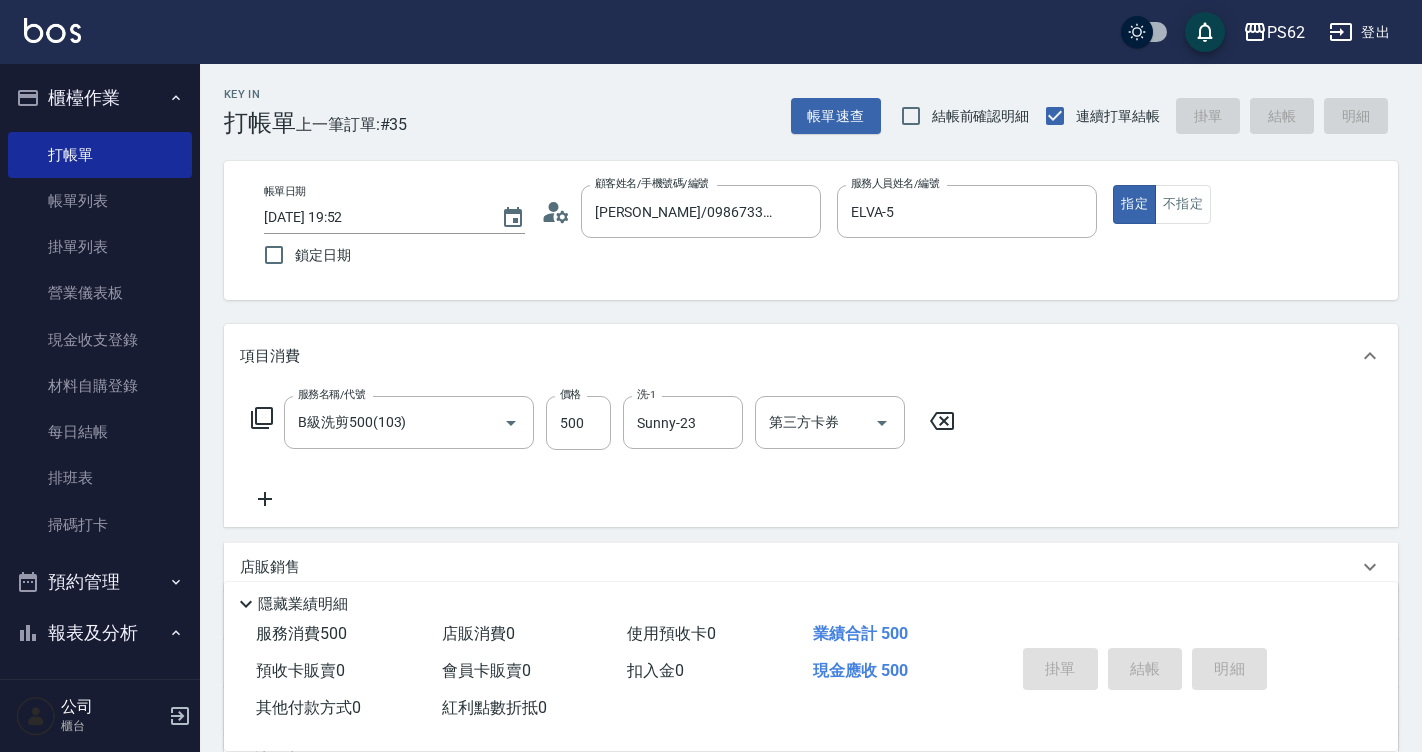 type 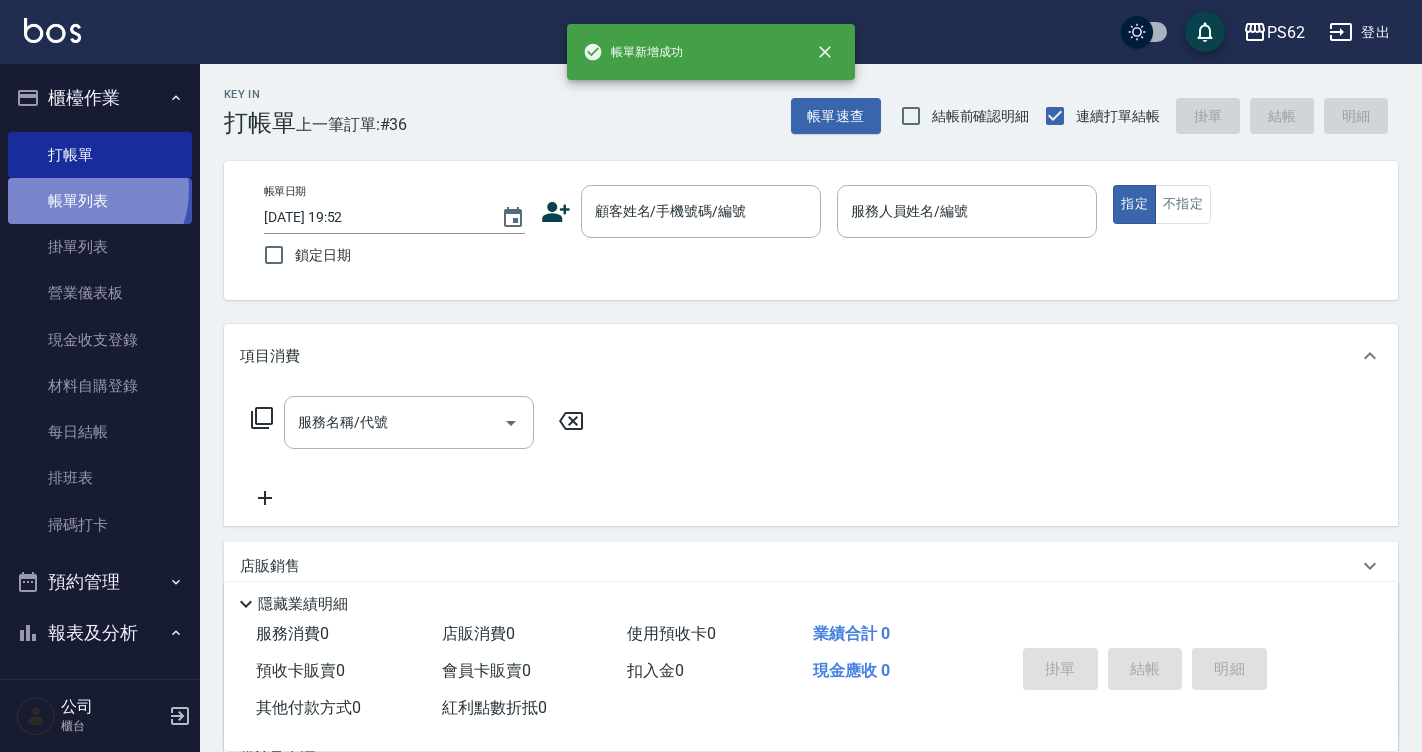 click on "帳單列表" at bounding box center (100, 201) 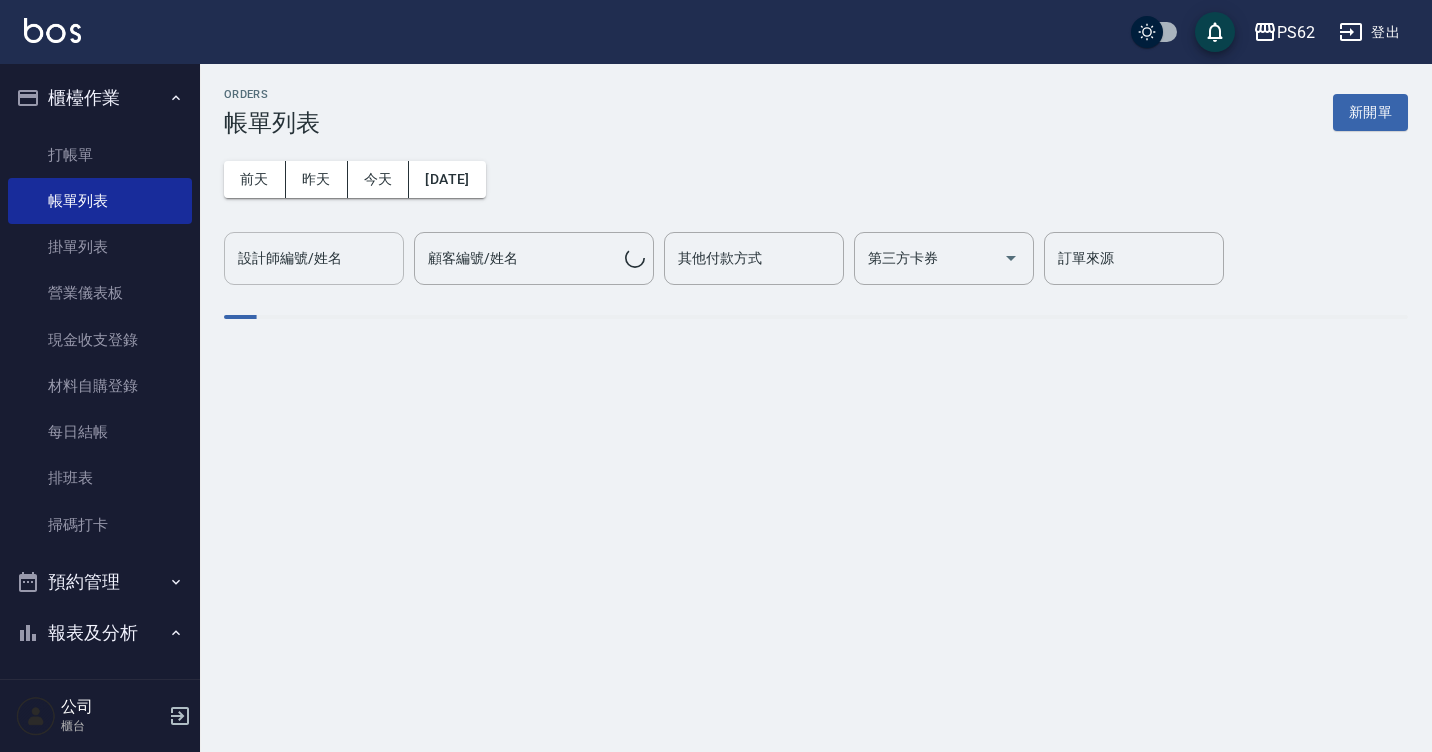 click on "設計師編號/姓名" at bounding box center [314, 258] 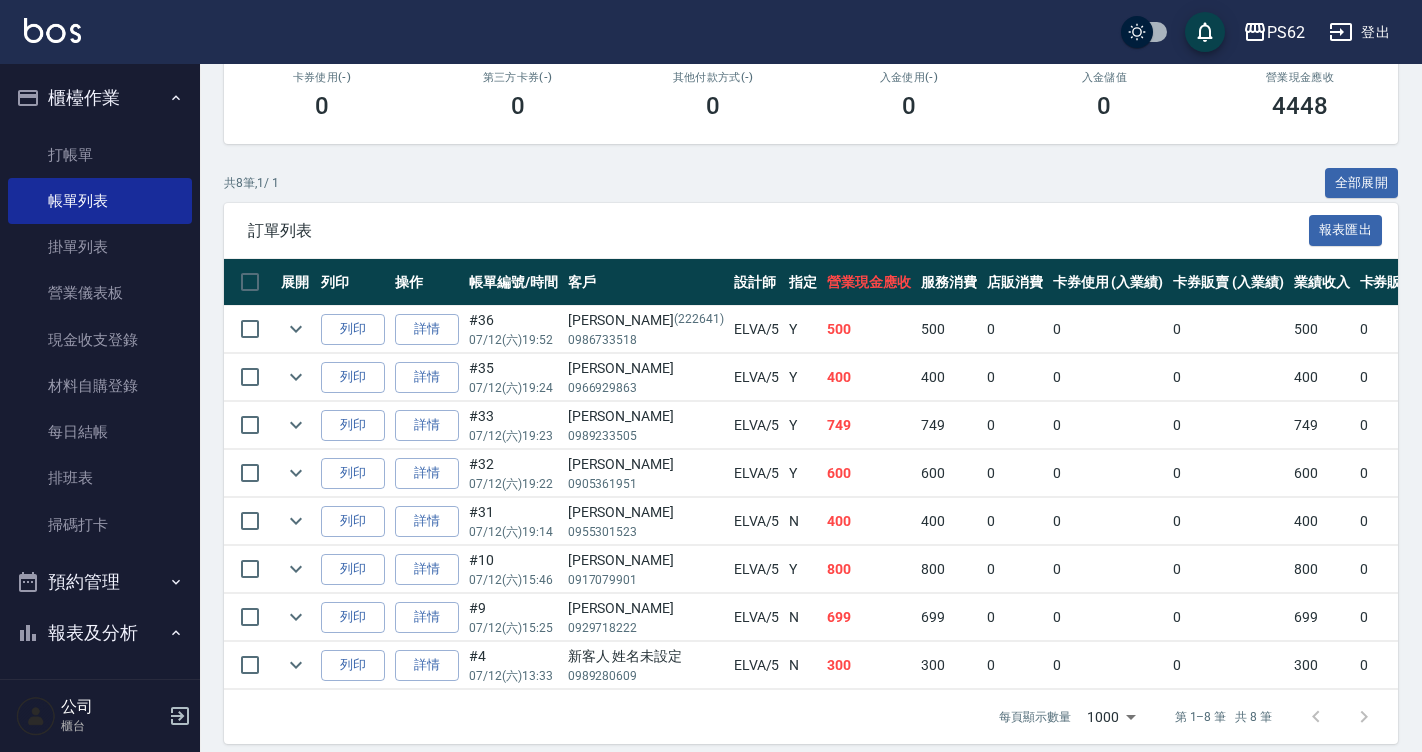 scroll, scrollTop: 390, scrollLeft: 0, axis: vertical 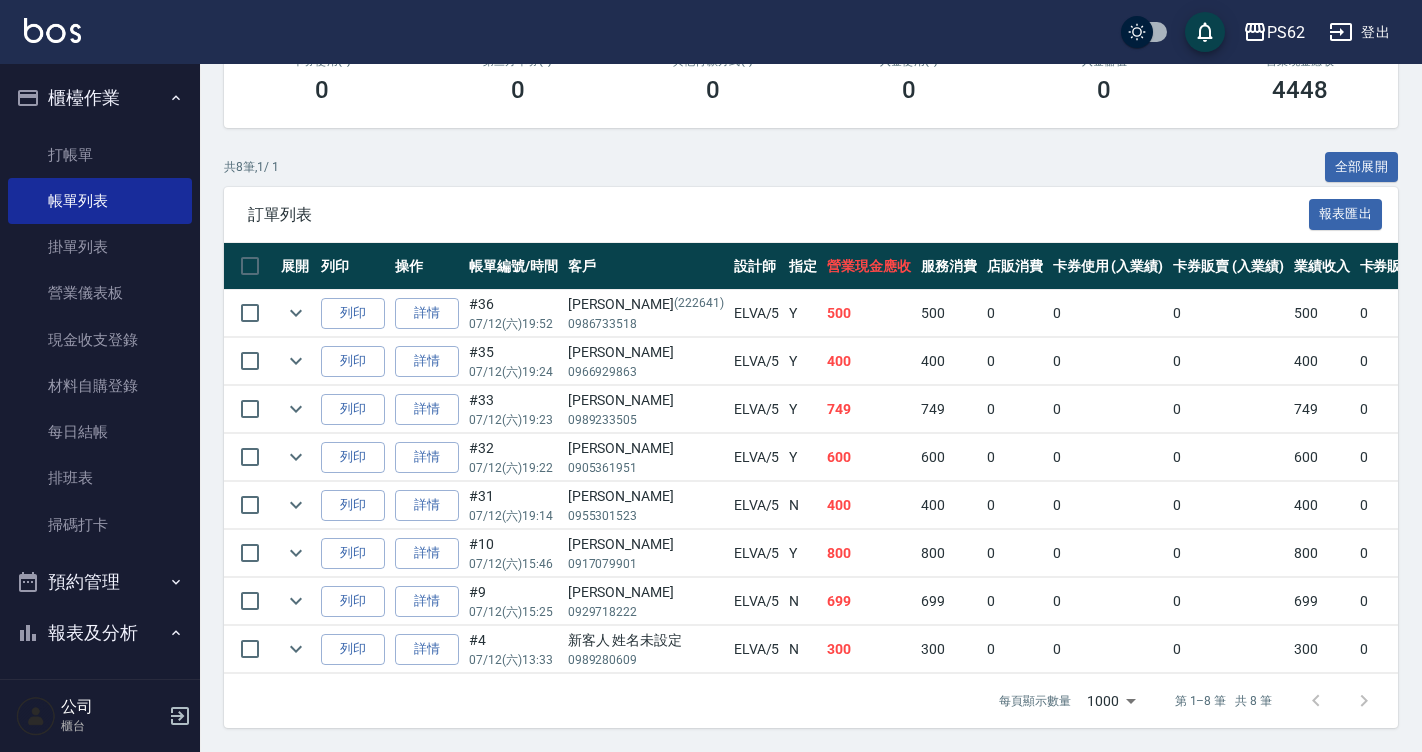 type on "ELVA-5" 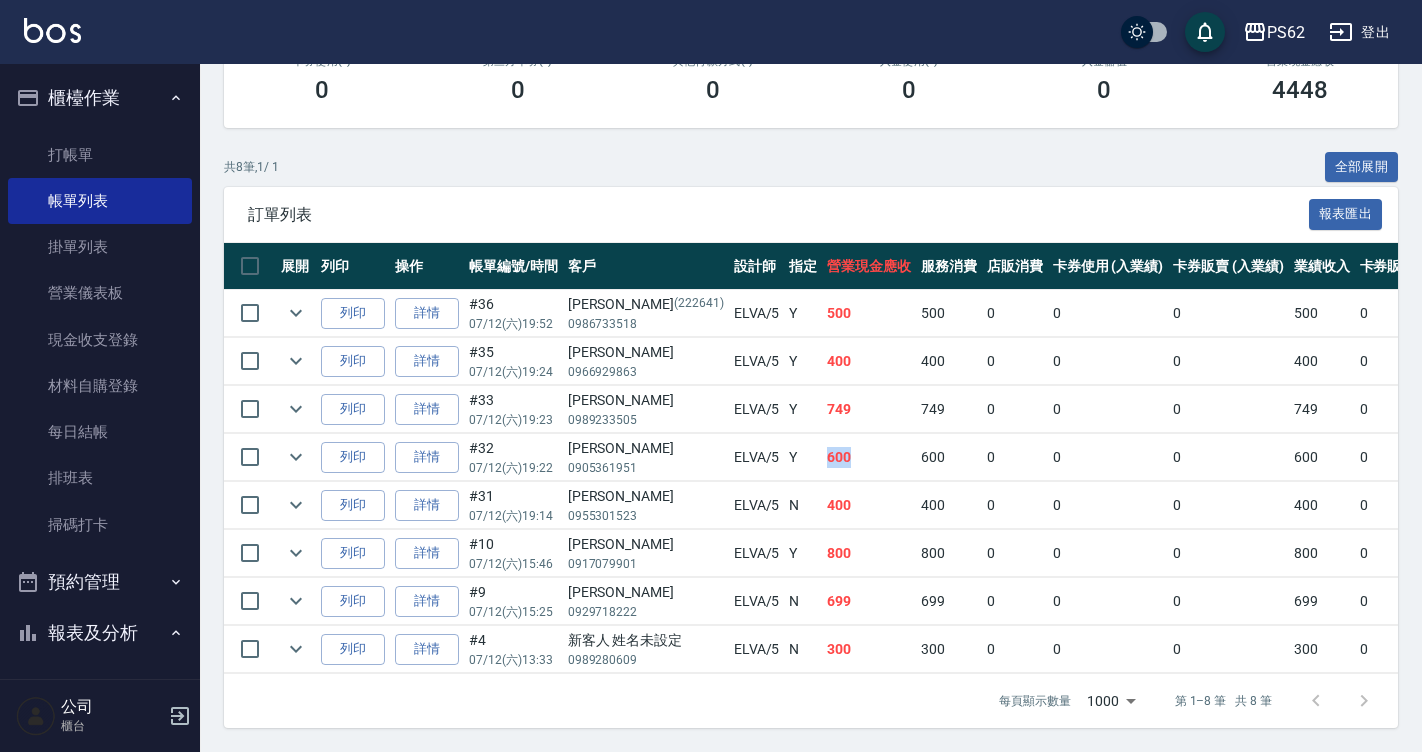 click on "600" at bounding box center (869, 457) 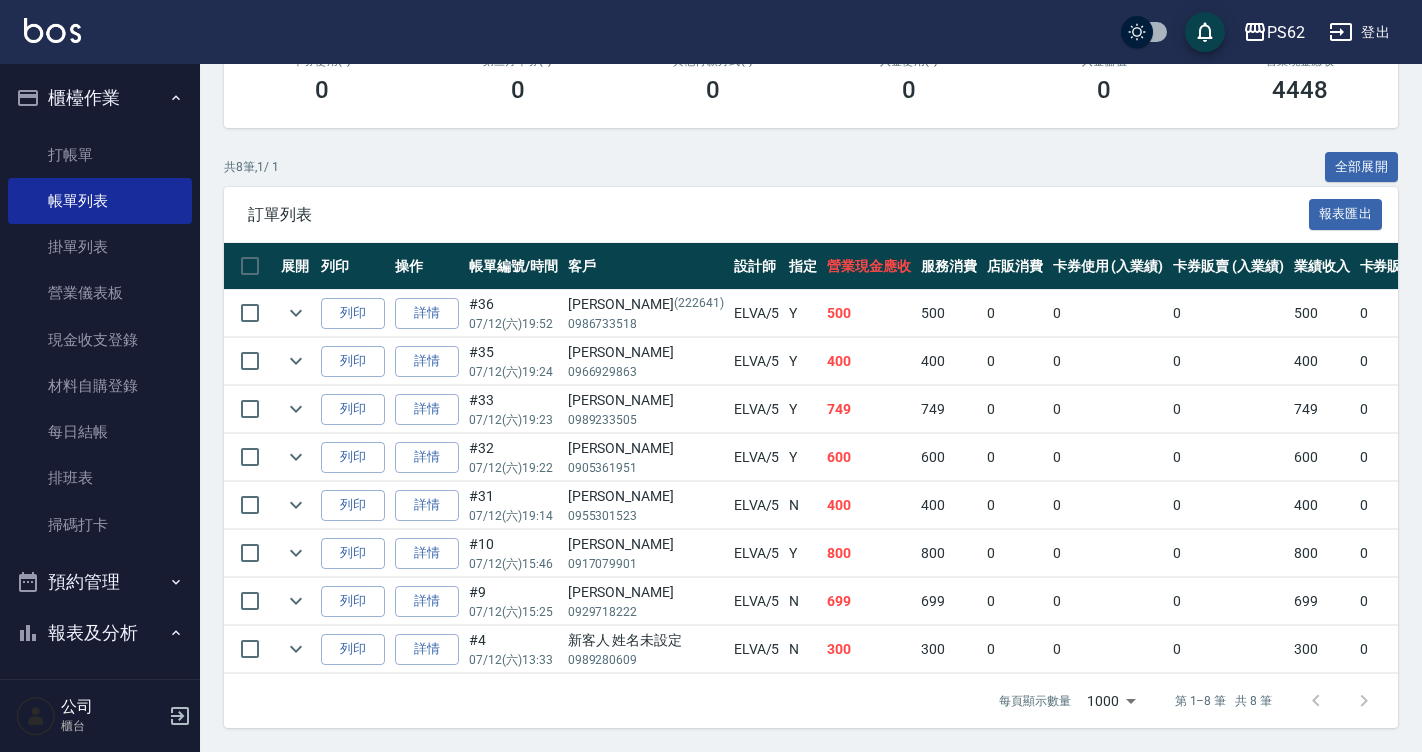 click on "800" at bounding box center [869, 553] 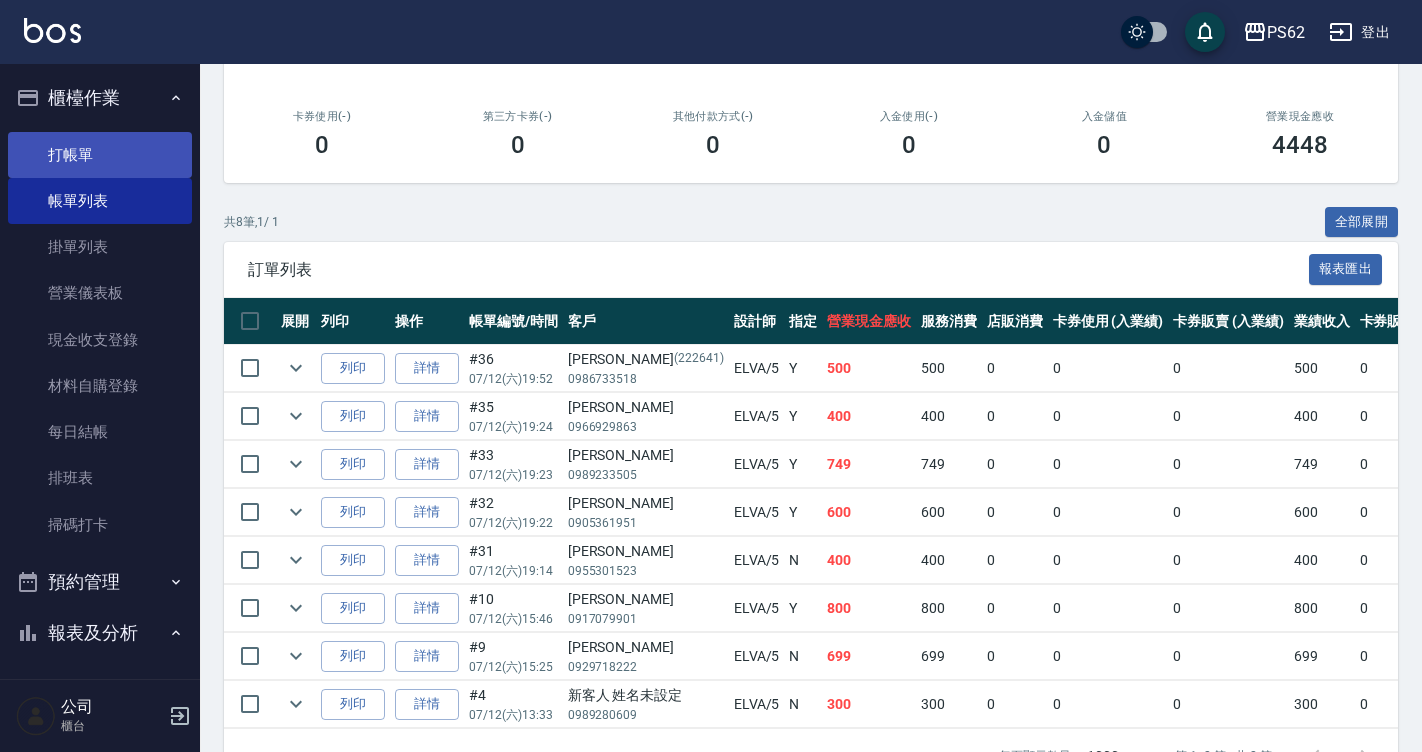 scroll, scrollTop: 290, scrollLeft: 0, axis: vertical 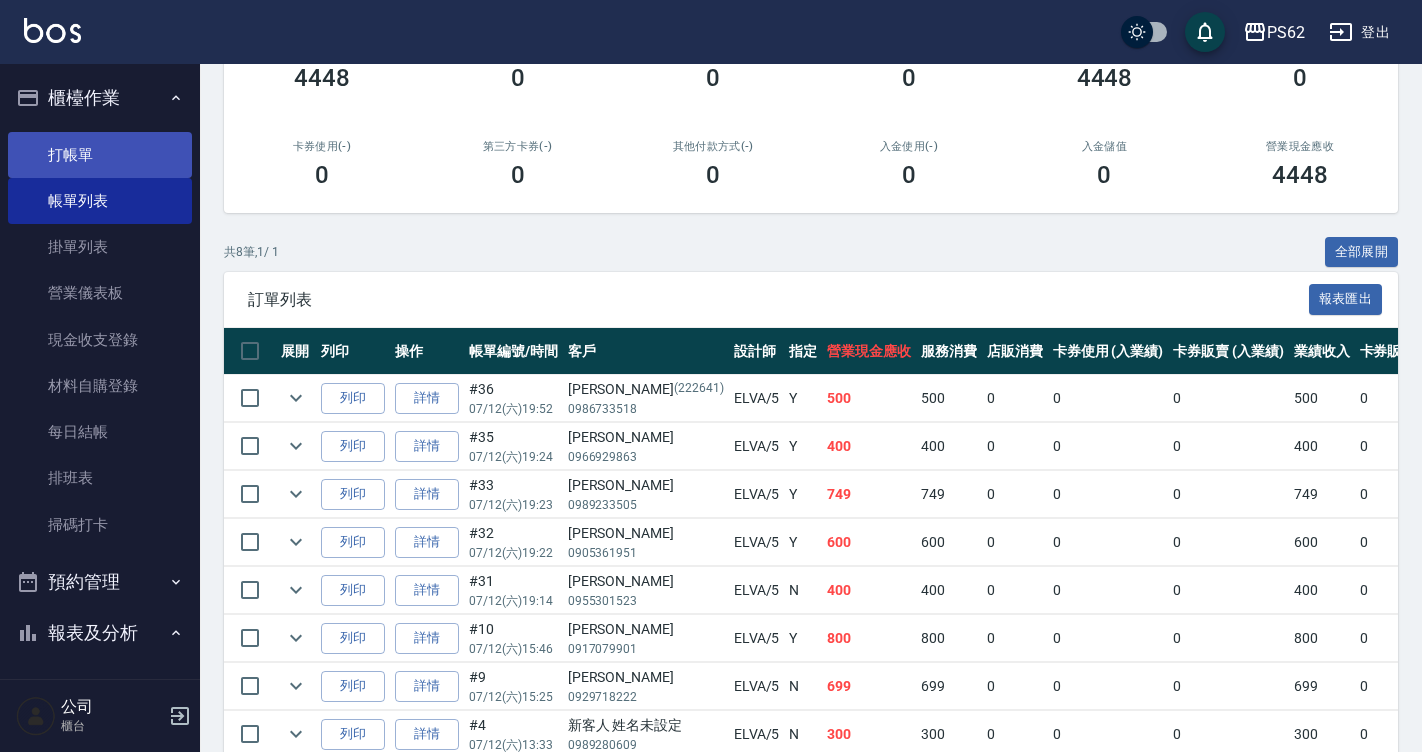 click on "打帳單" at bounding box center [100, 155] 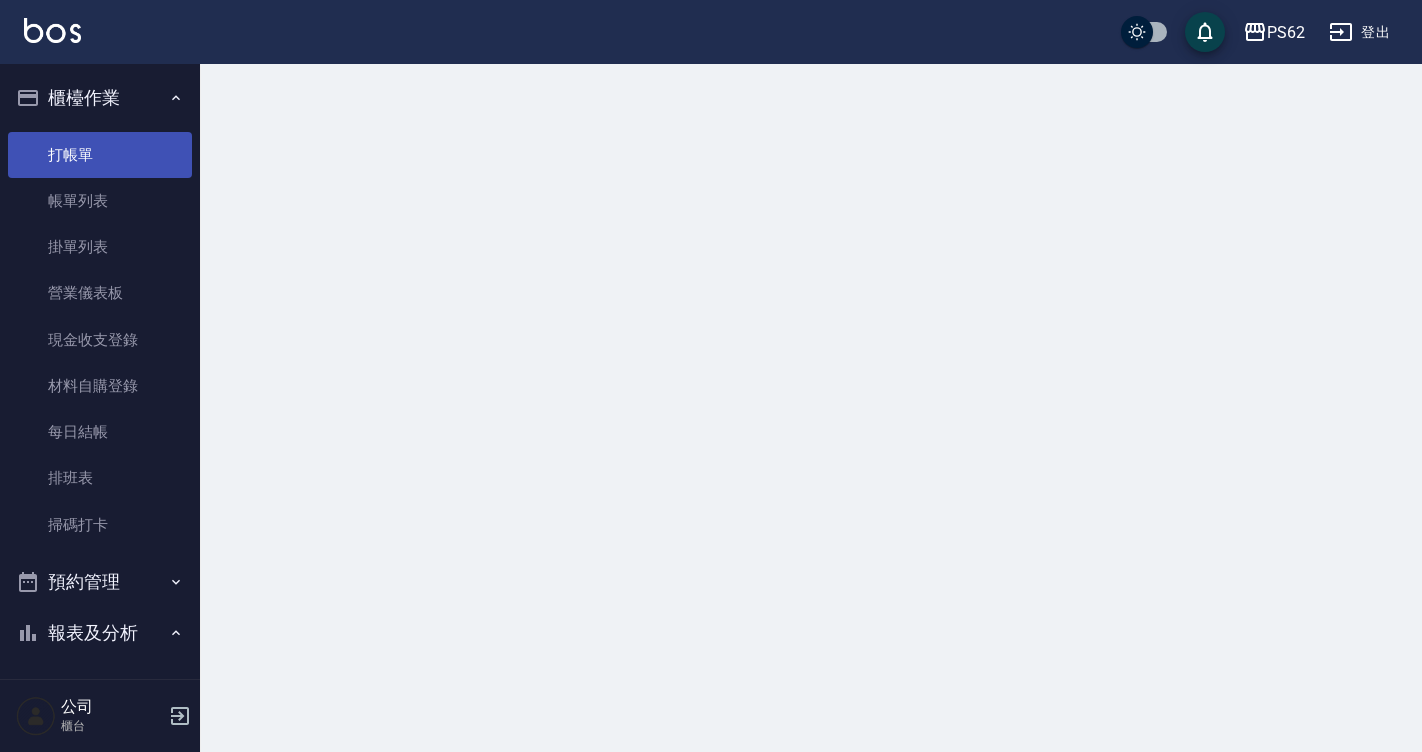 scroll, scrollTop: 0, scrollLeft: 0, axis: both 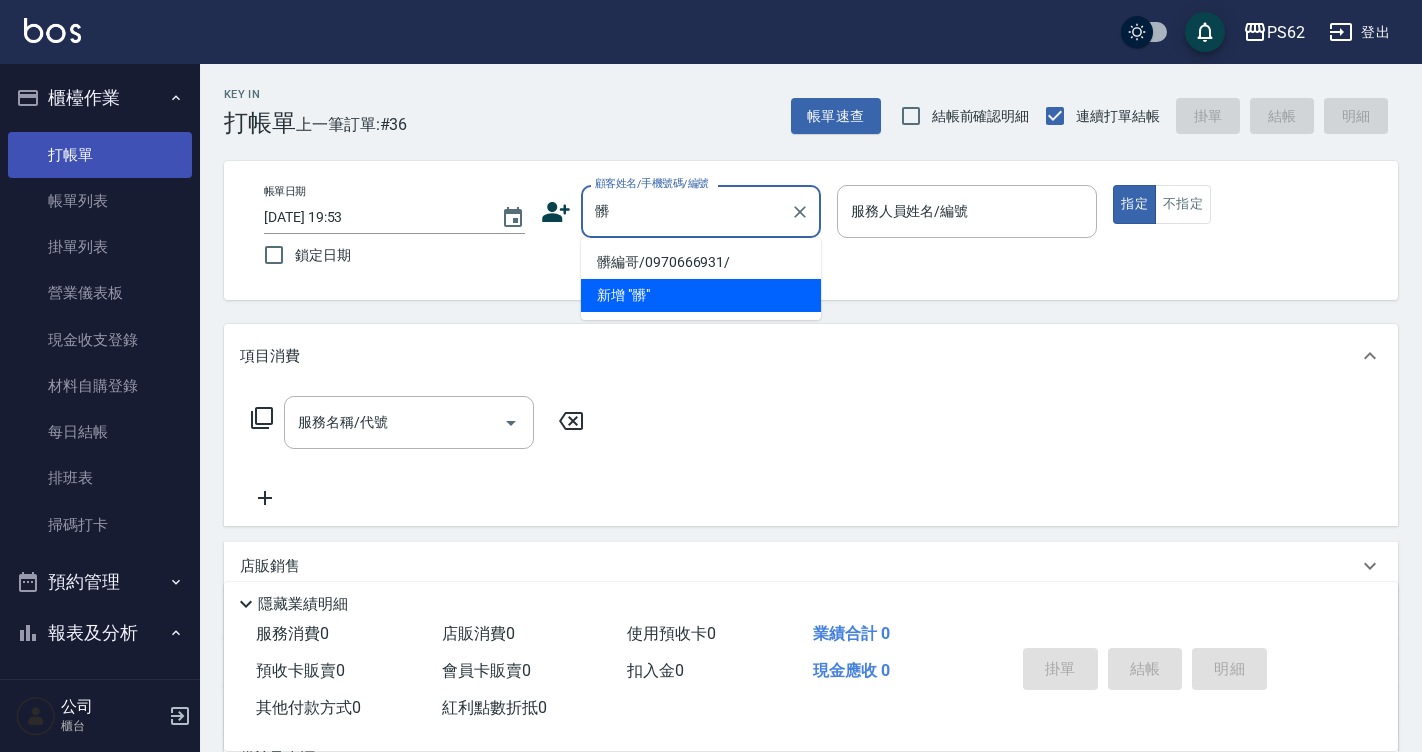 type on "髒編哥/0970666931/" 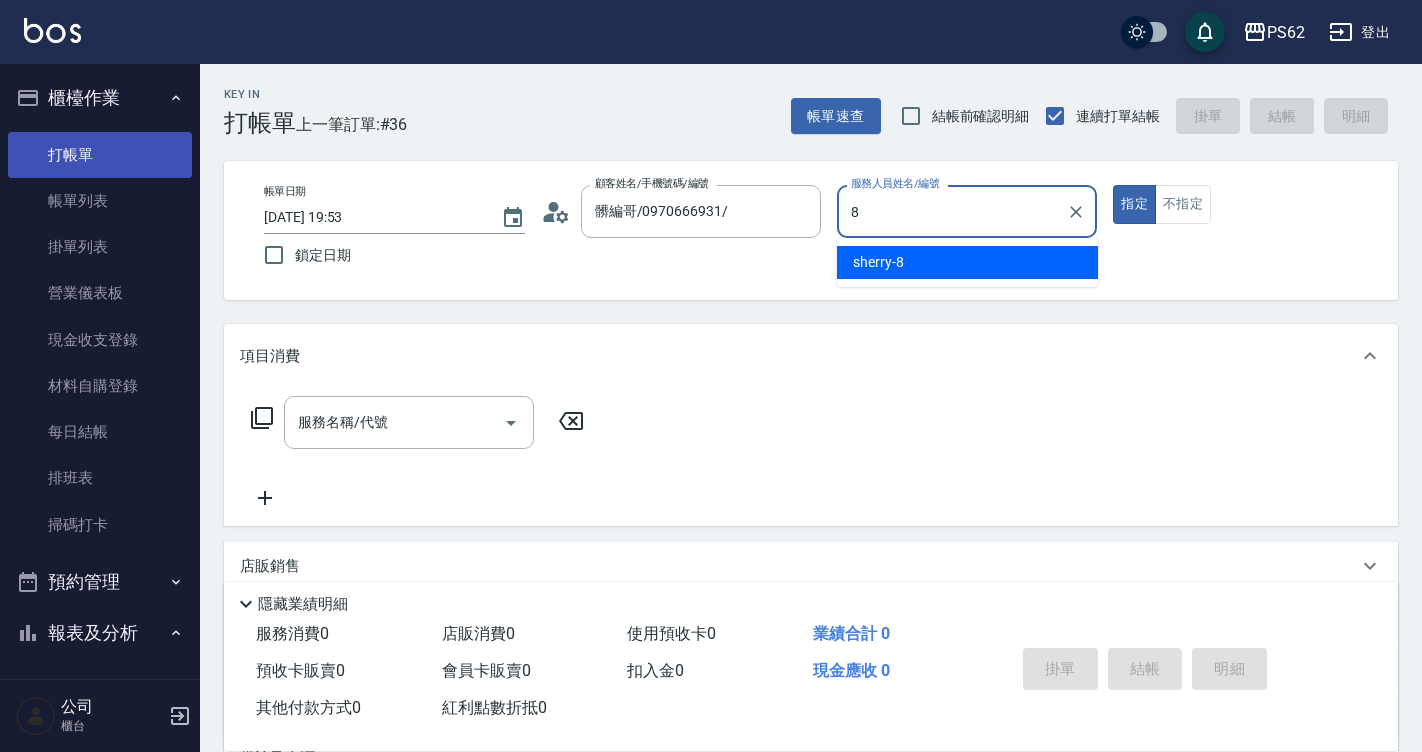 type on "sherry-8" 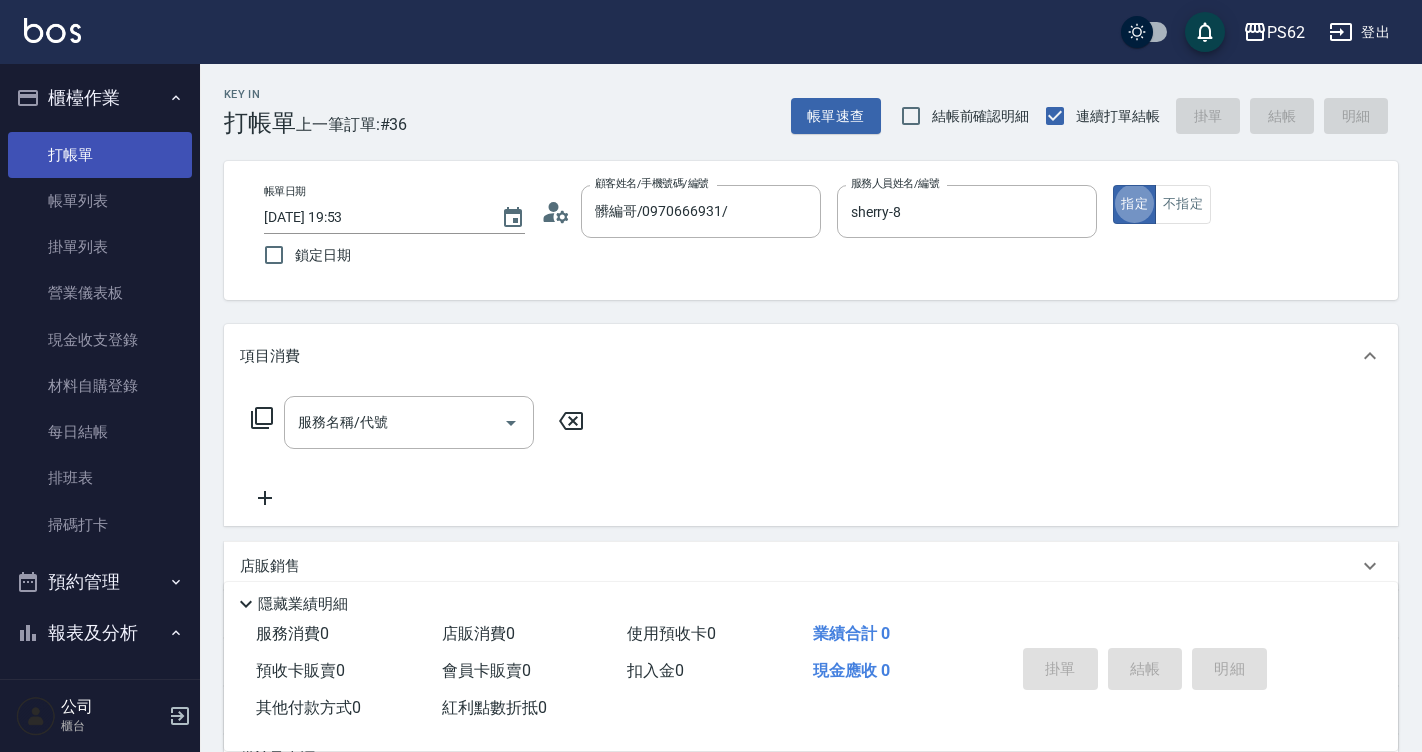 type on "true" 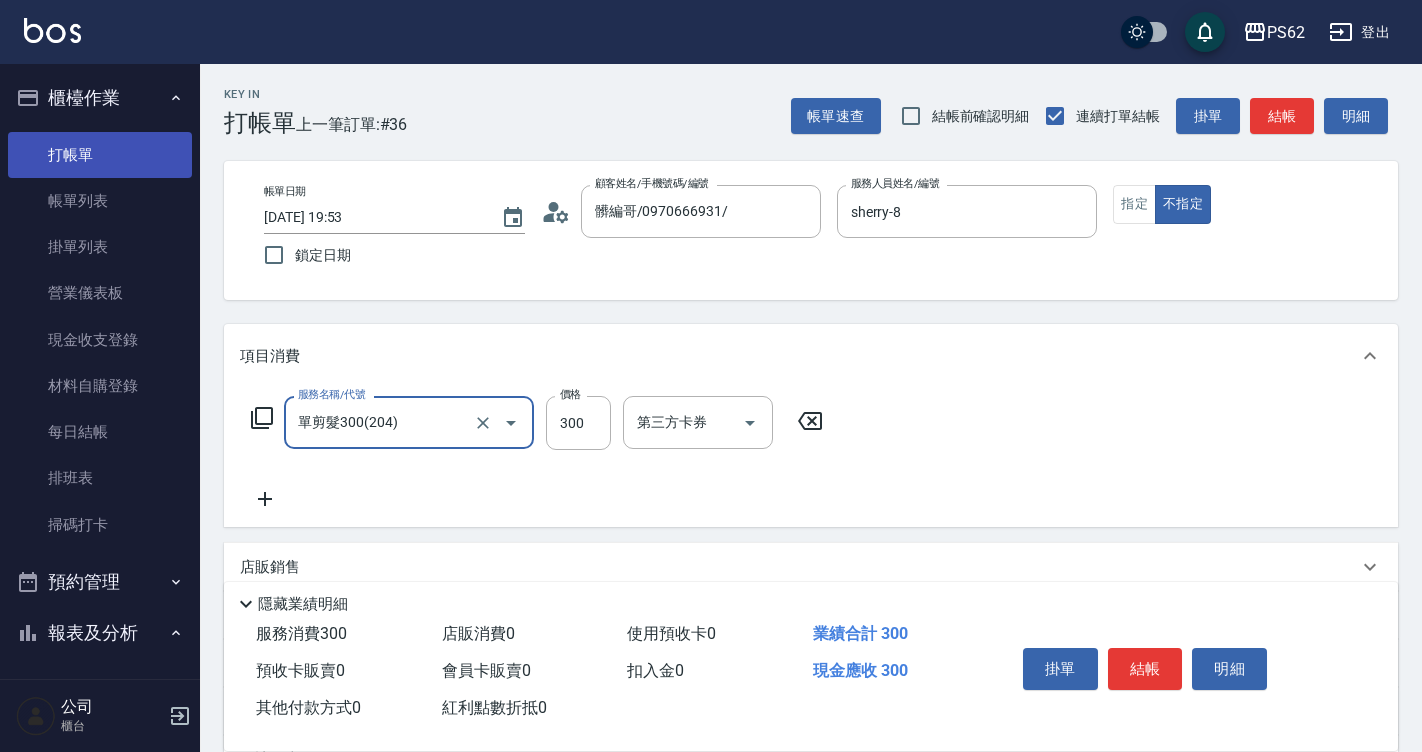 type on "單剪髮300(204)" 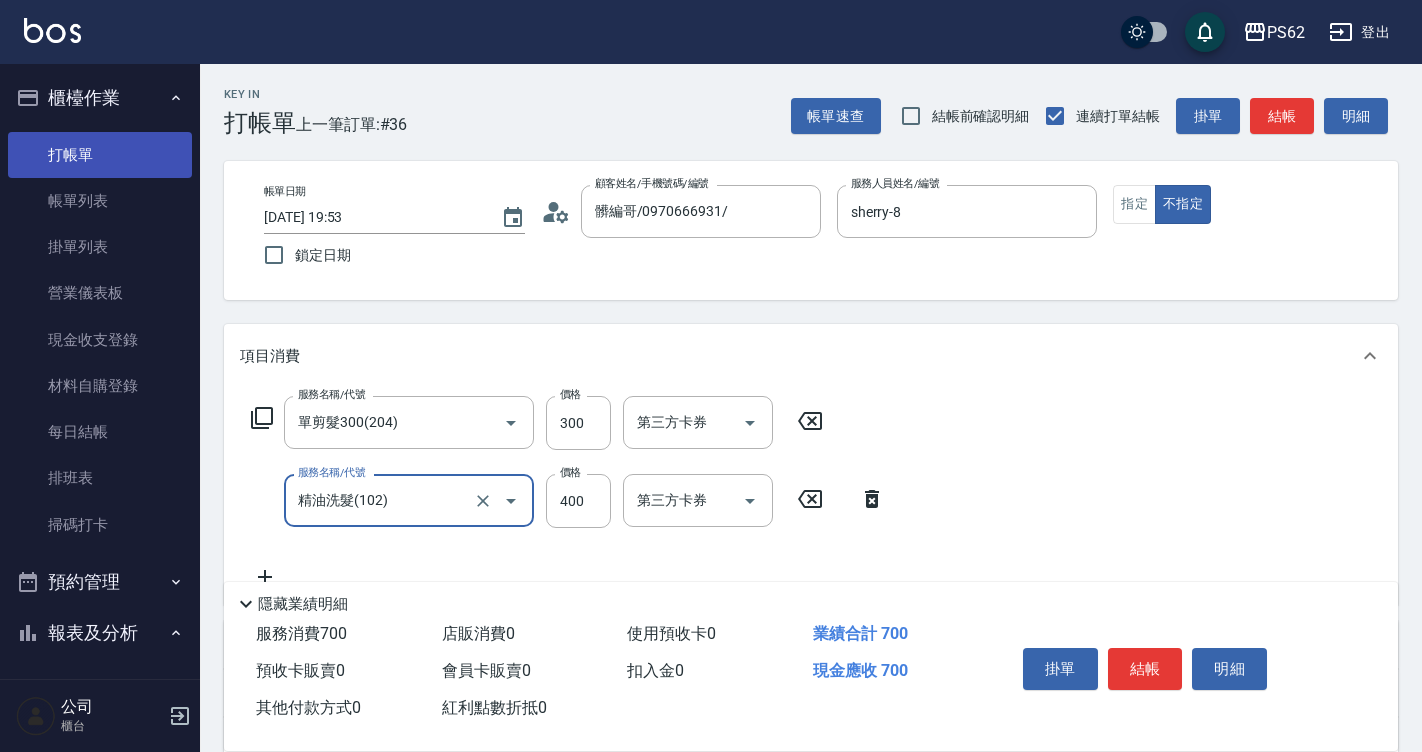 type on "精油洗髮(102)" 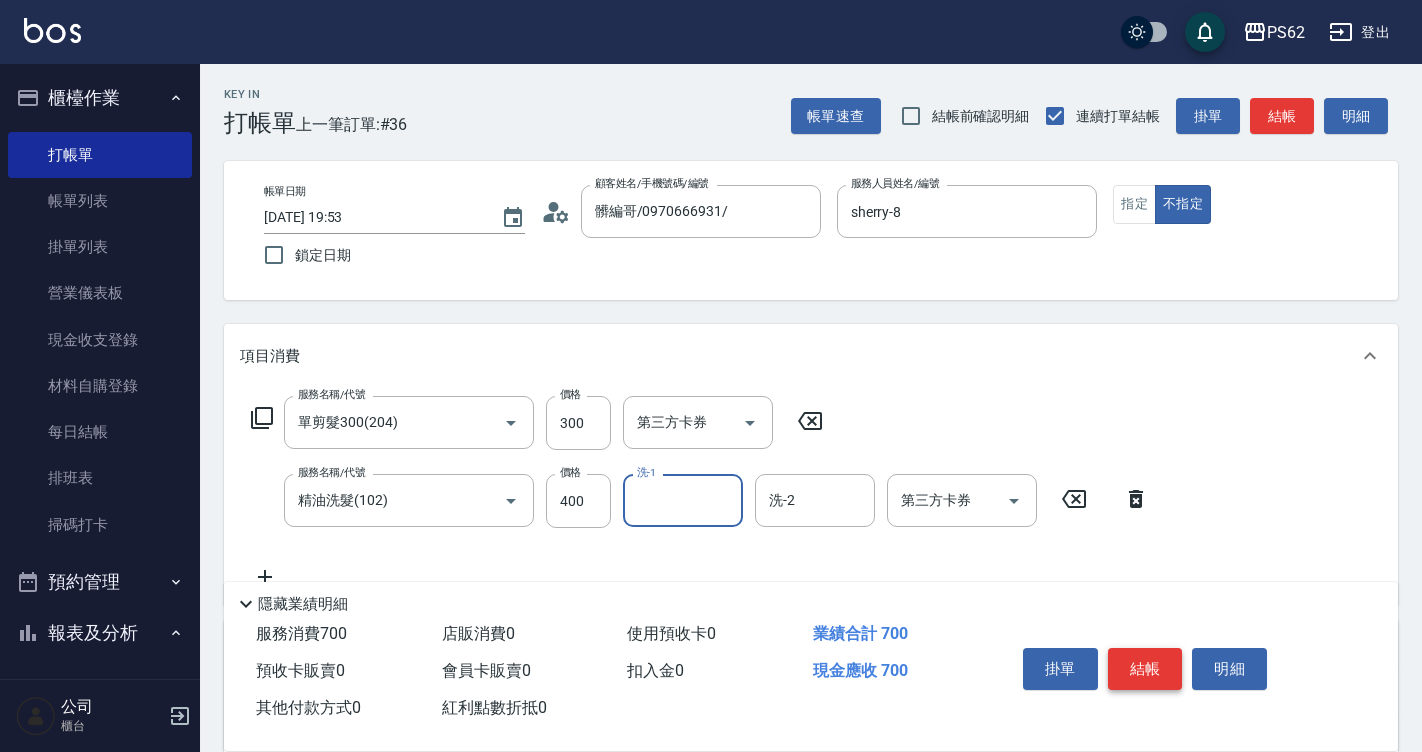 click on "結帳" at bounding box center (1145, 669) 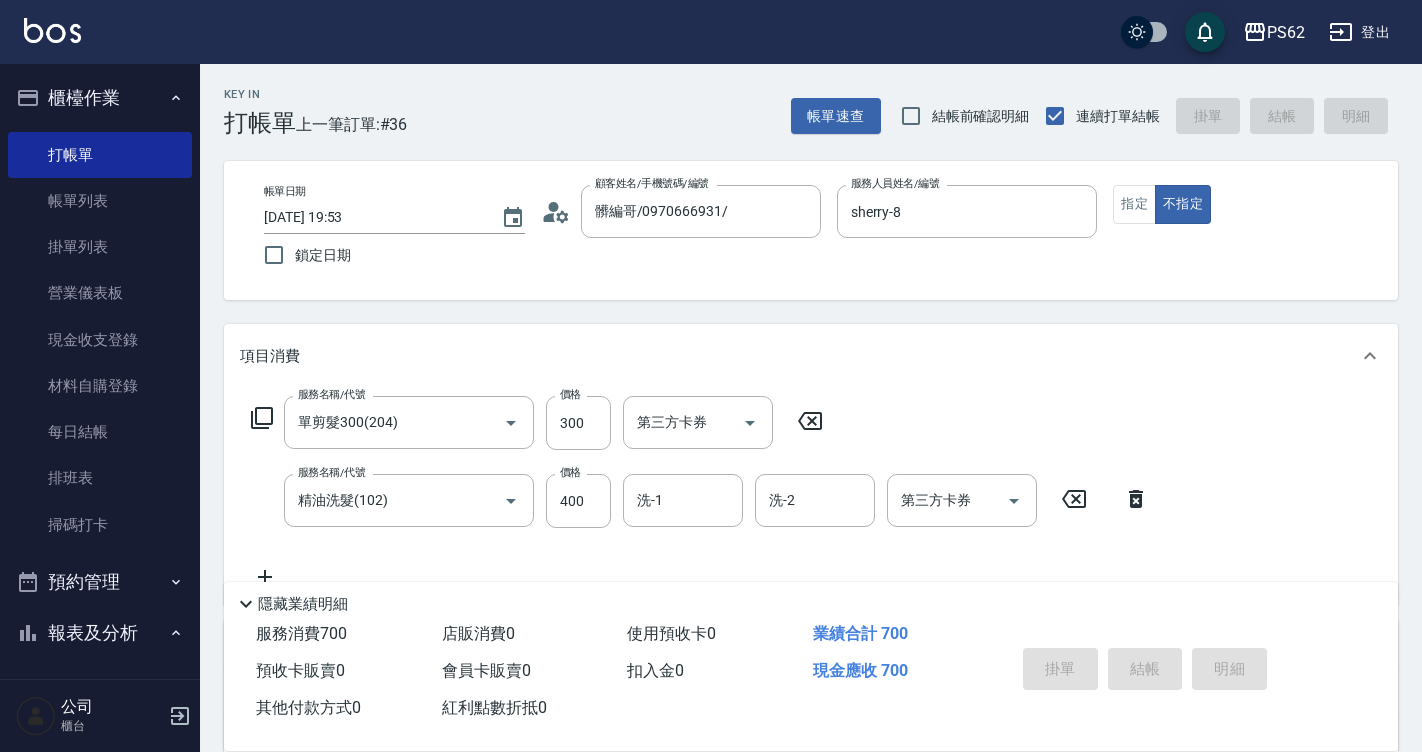 type on "[DATE] 19:54" 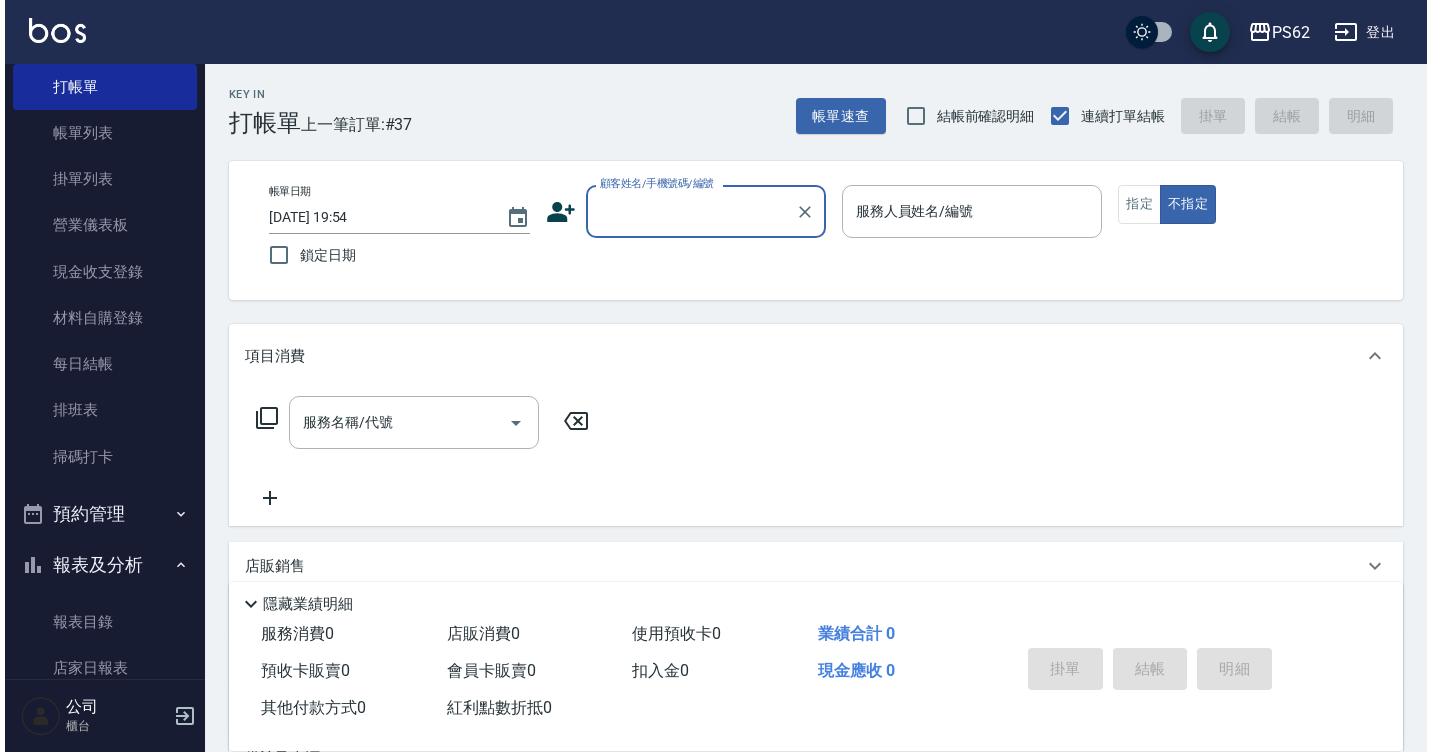 scroll, scrollTop: 200, scrollLeft: 0, axis: vertical 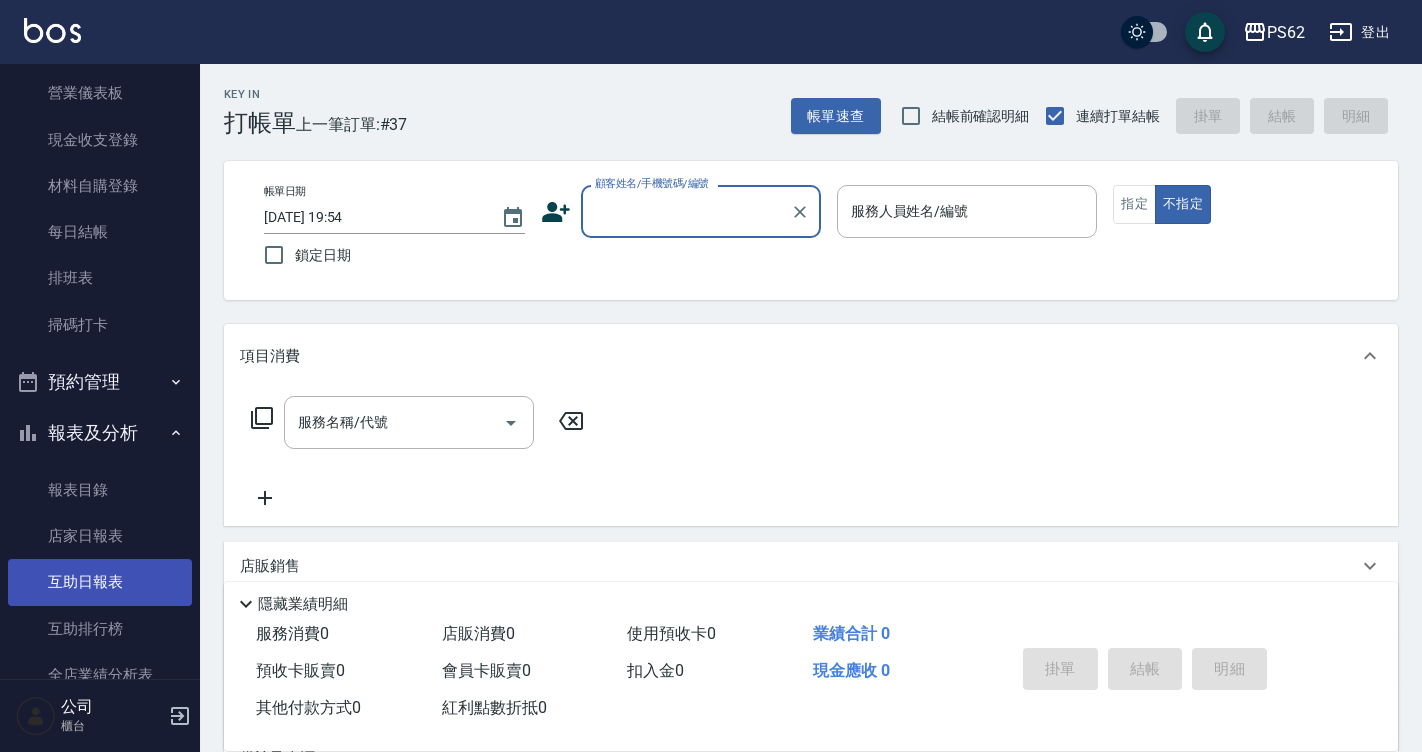 click on "互助日報表" at bounding box center (100, 582) 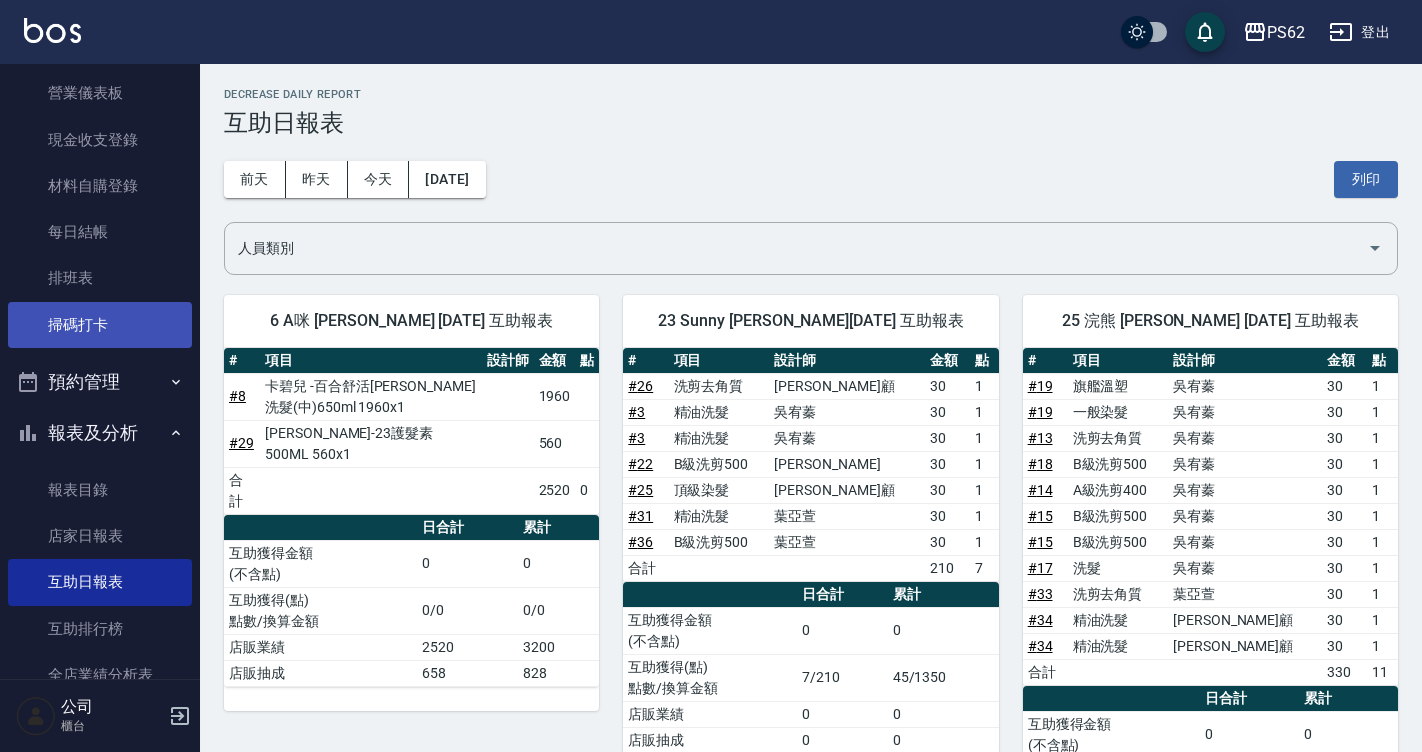 click on "掃碼打卡" at bounding box center (100, 325) 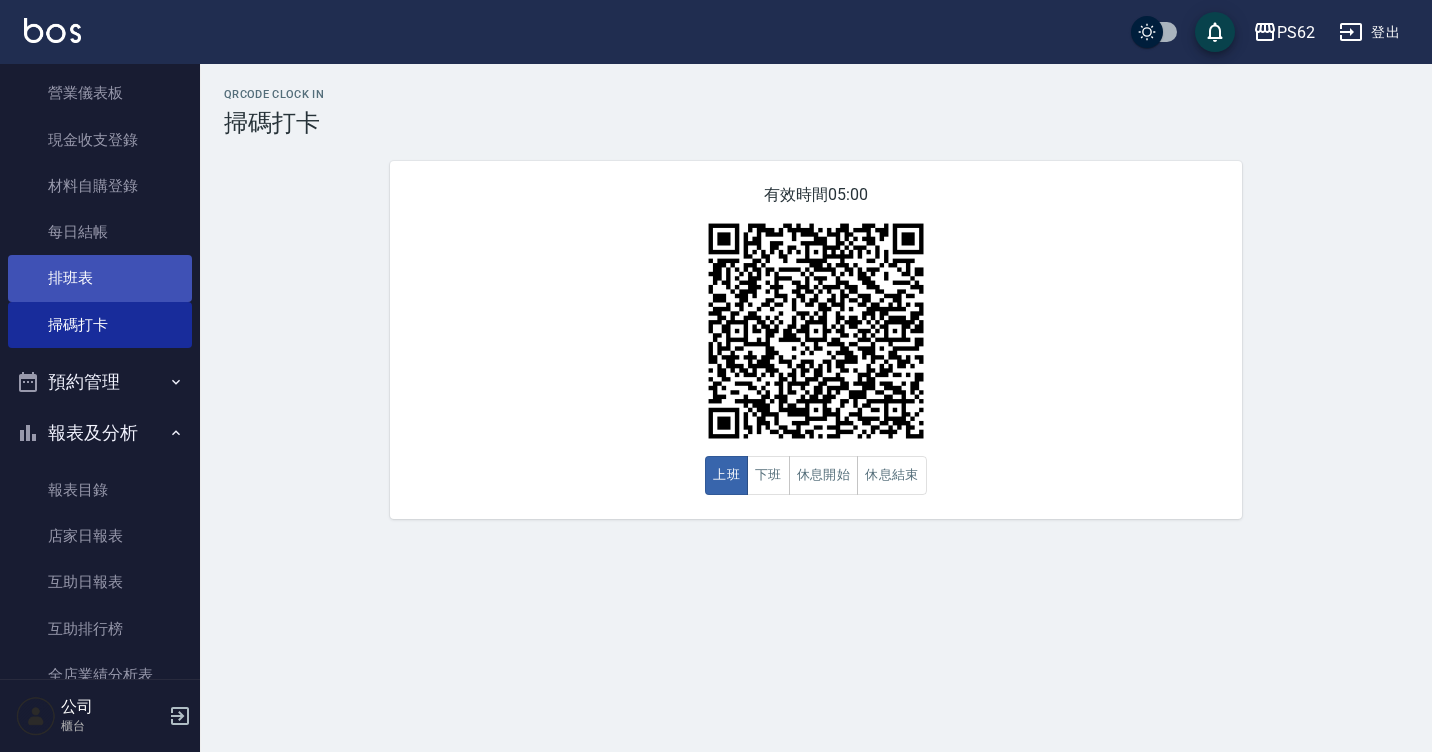click on "排班表" at bounding box center [100, 278] 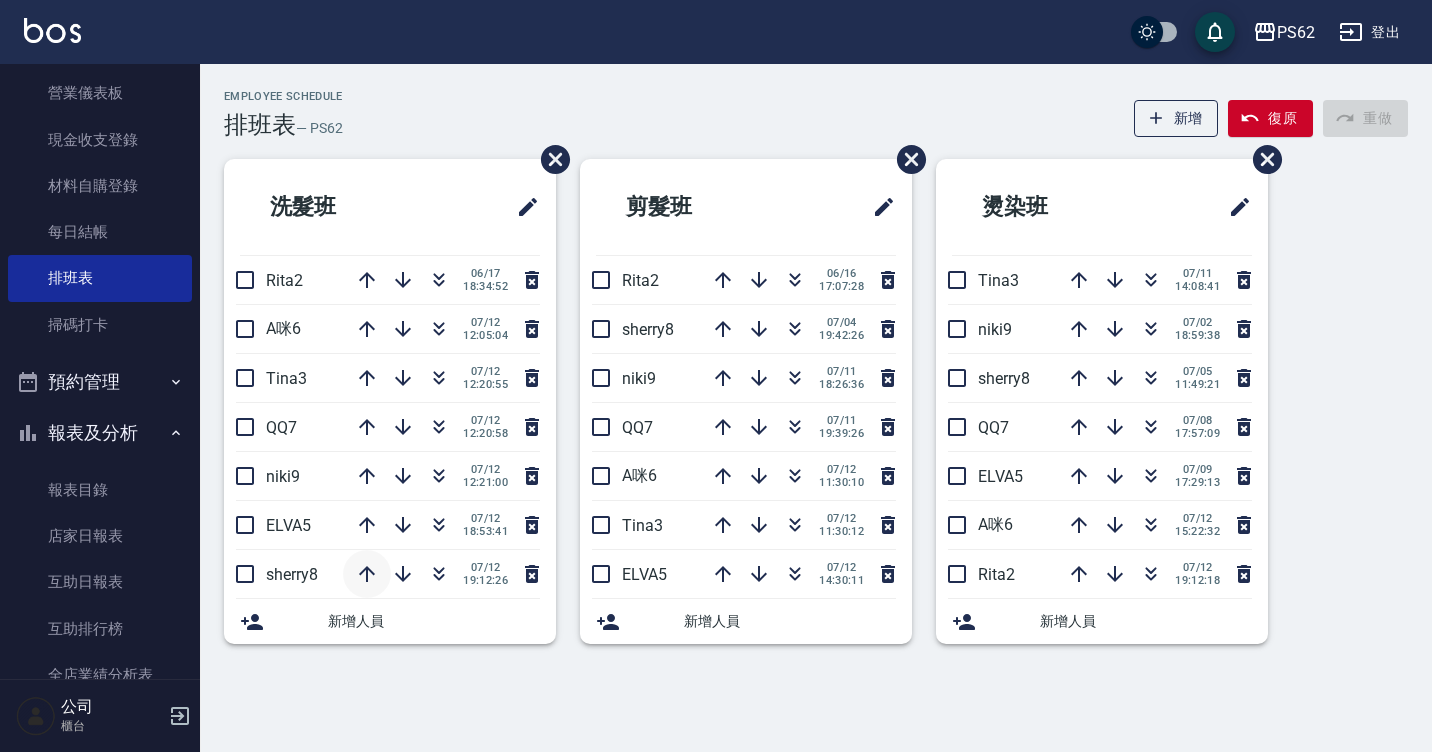 click 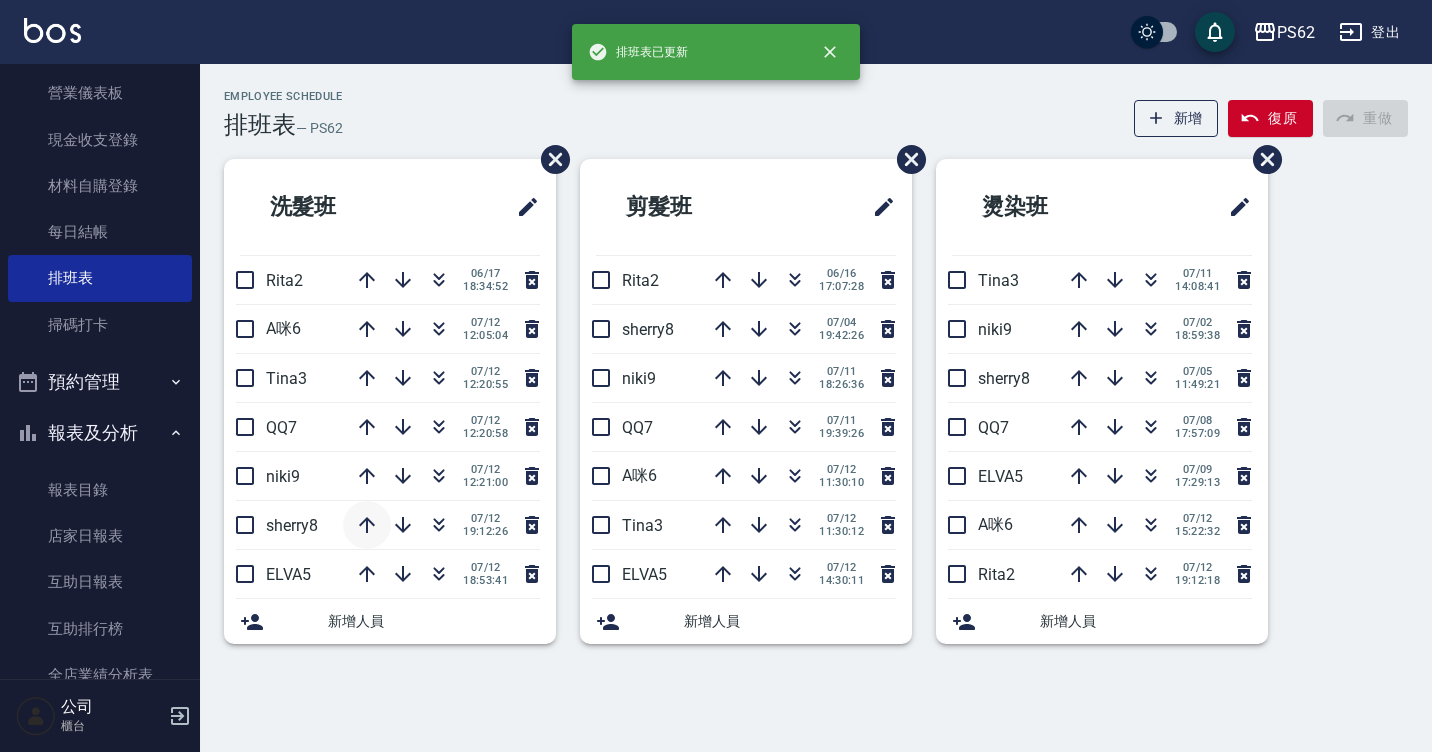 click 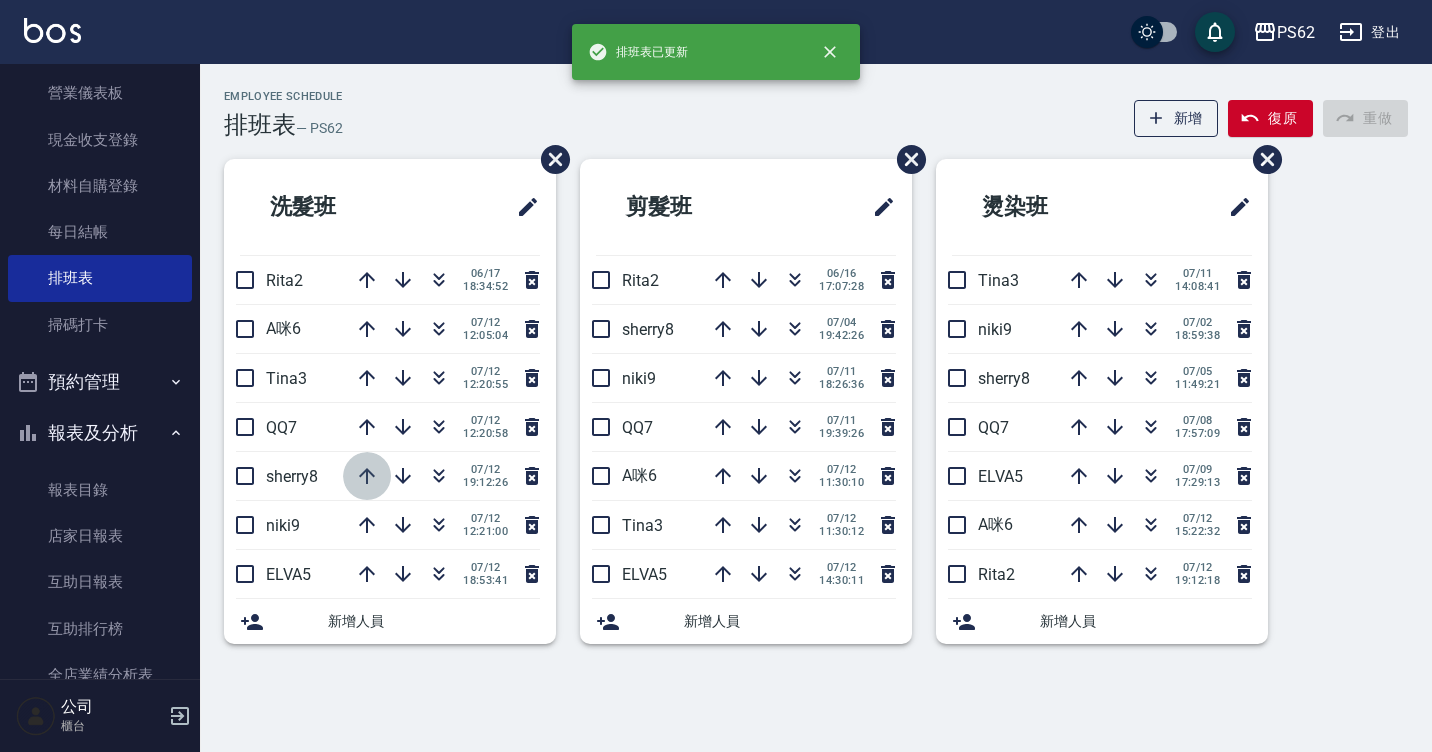click 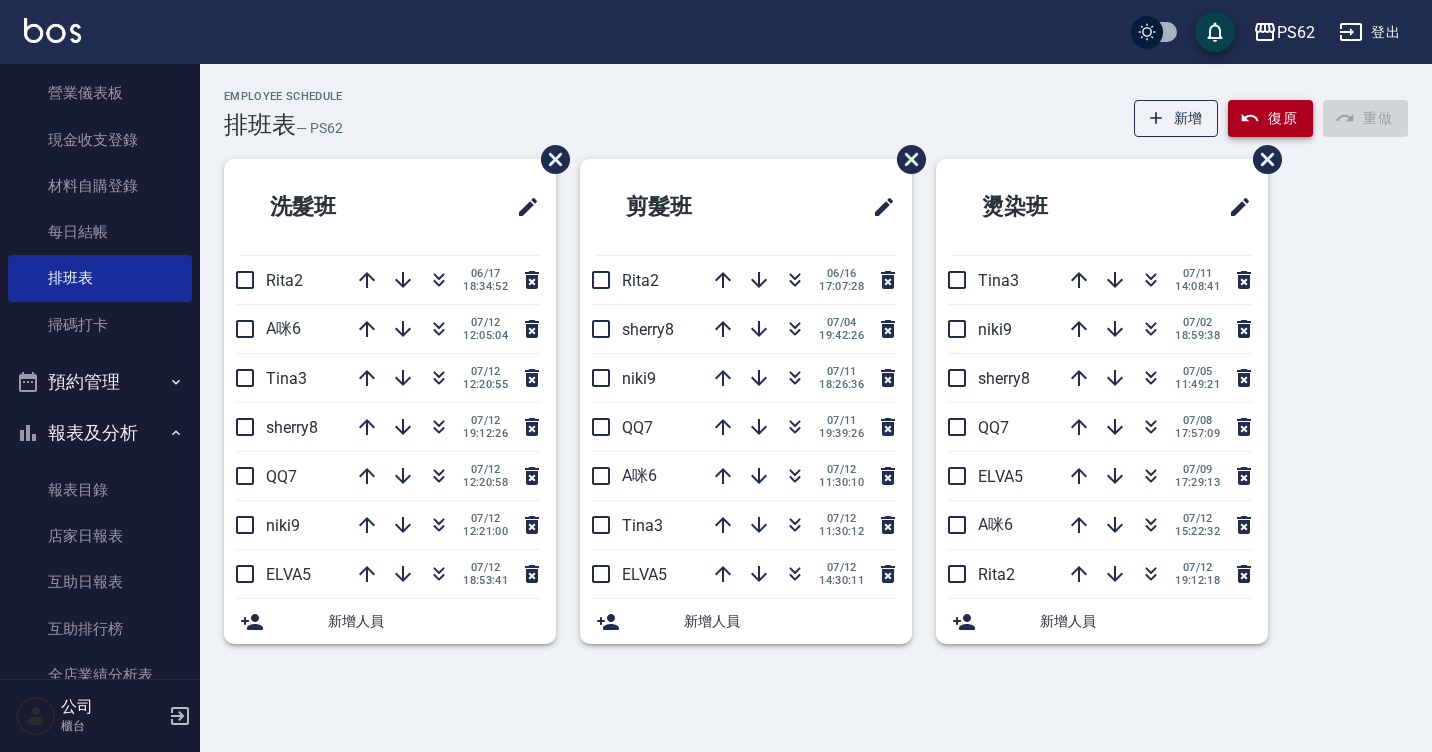 click 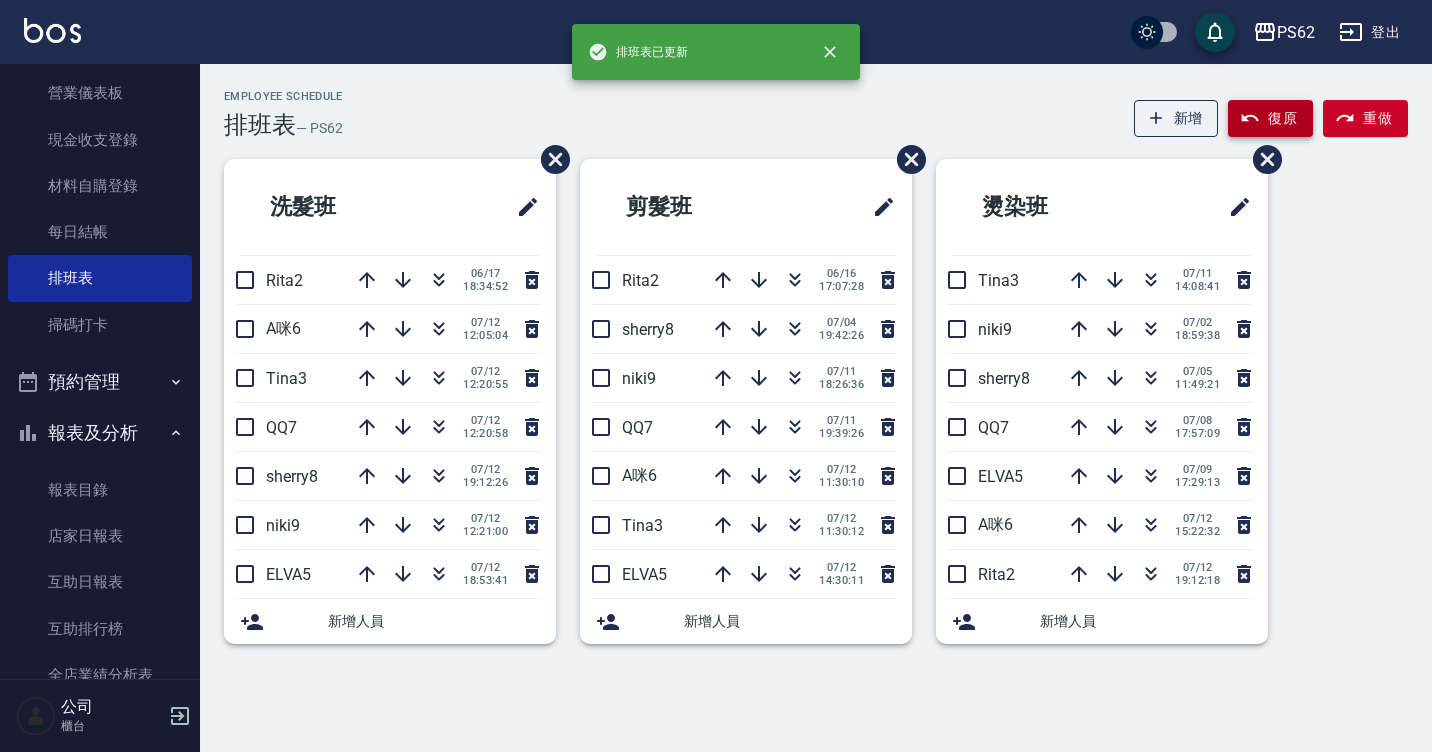 click 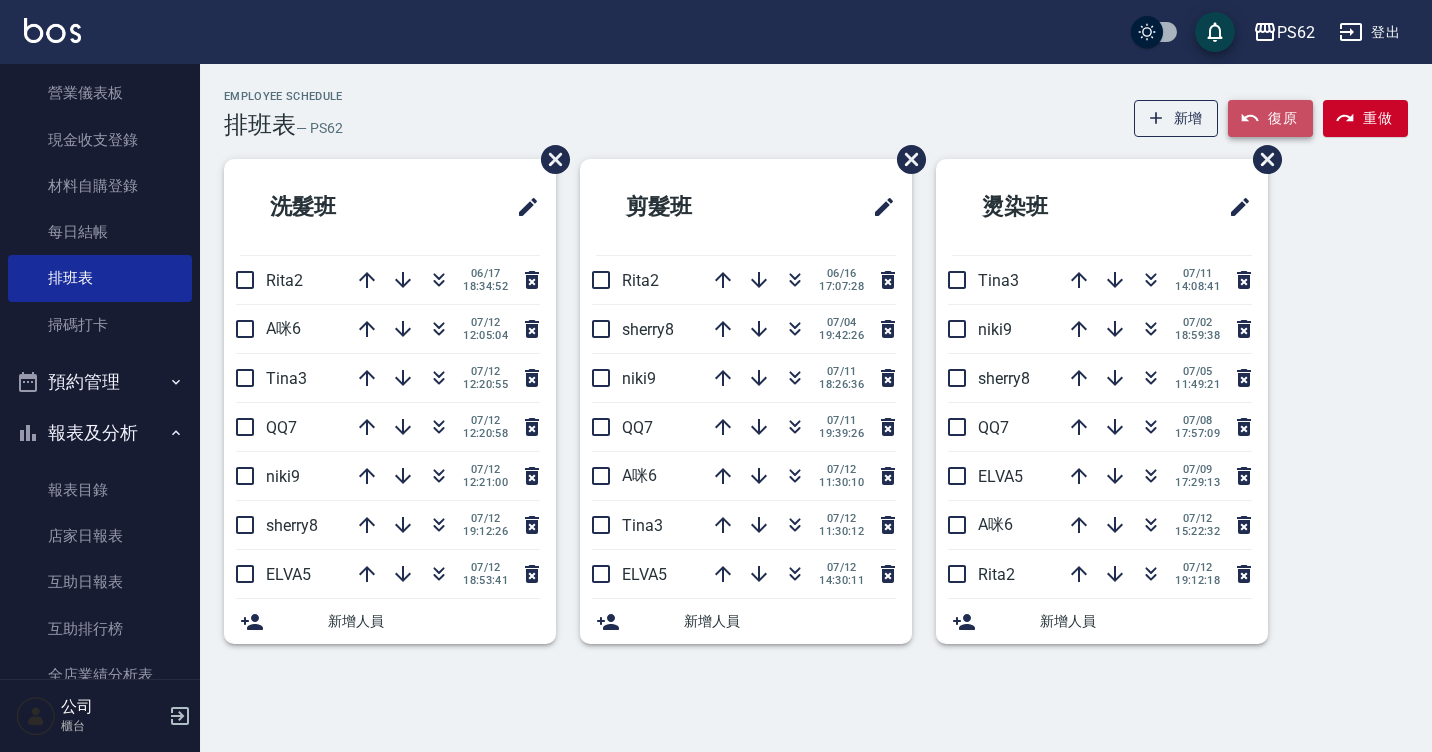 click 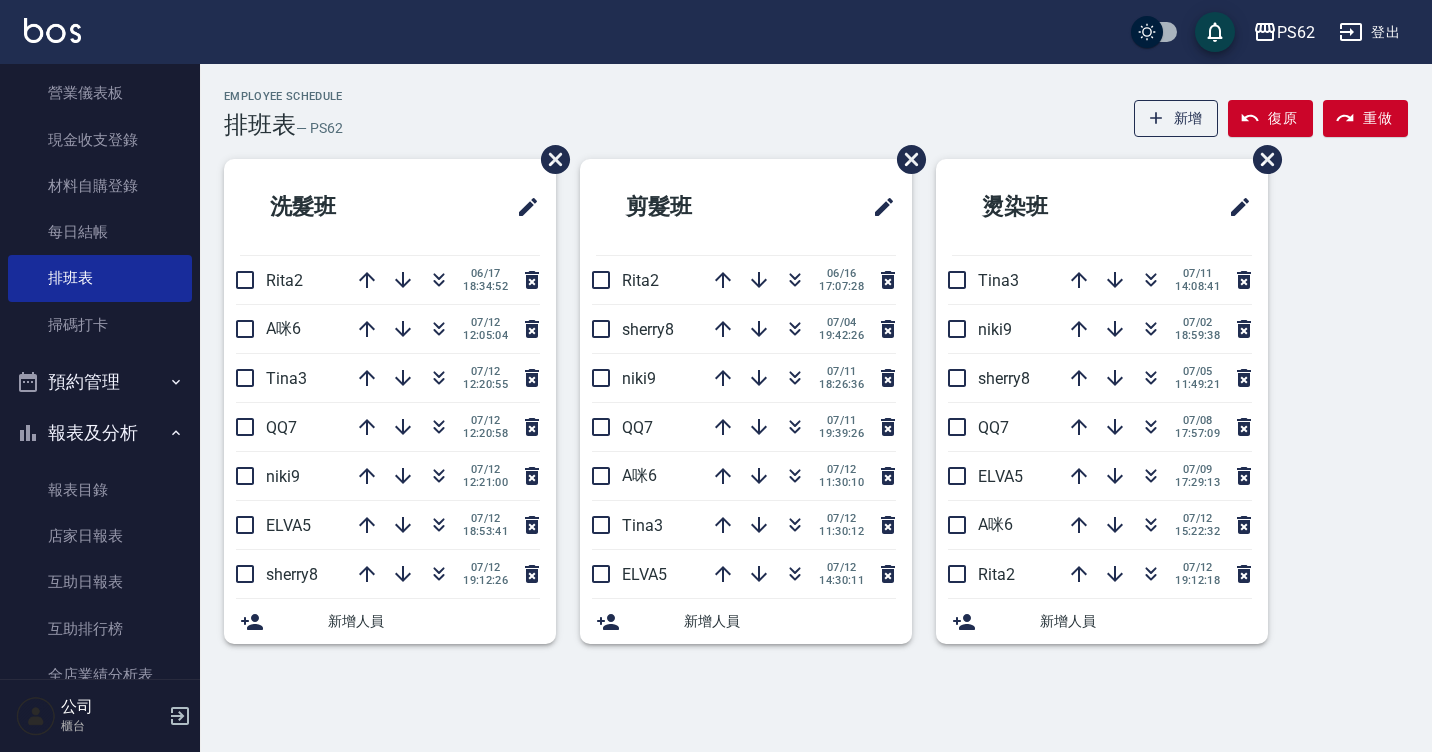 click on "Employee Schedule 排班表   —  PS62 新增 復原 重做" at bounding box center [816, 114] 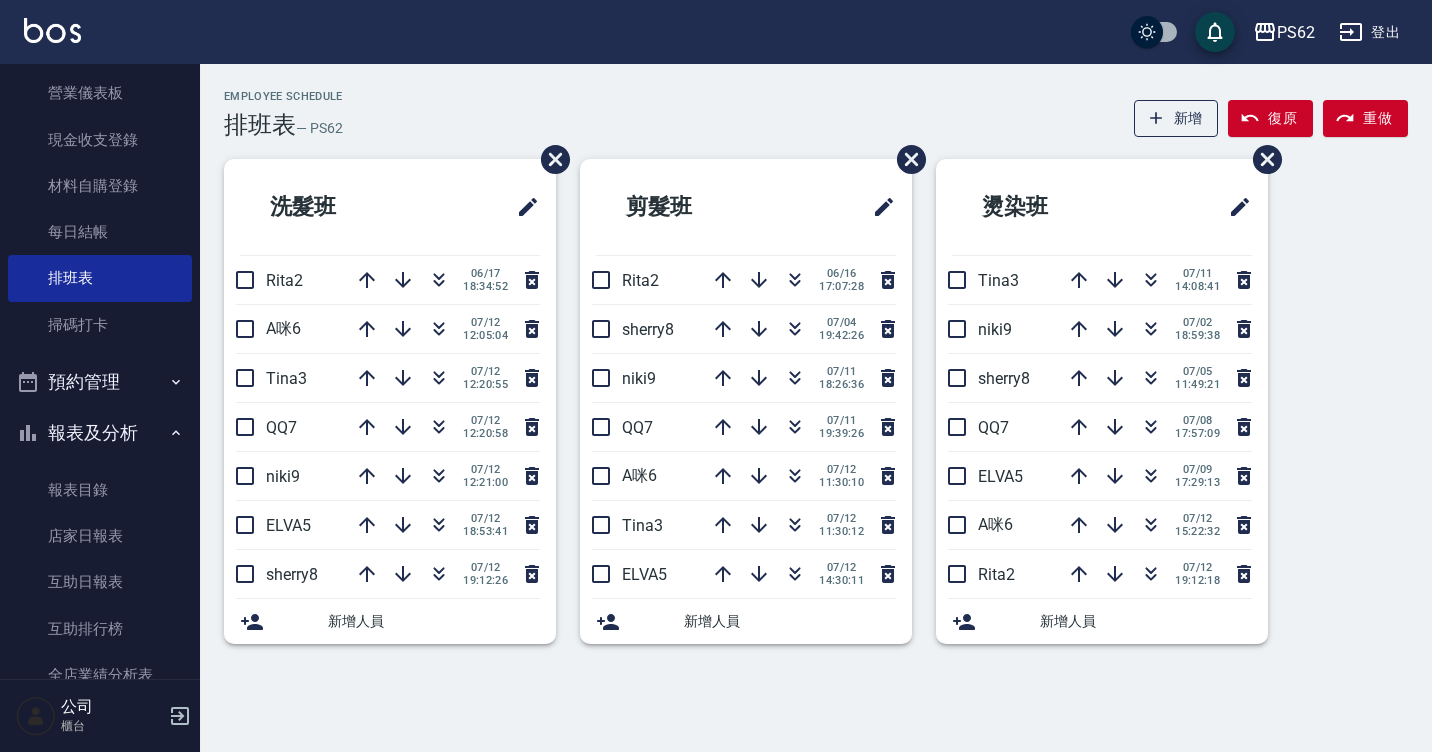 click 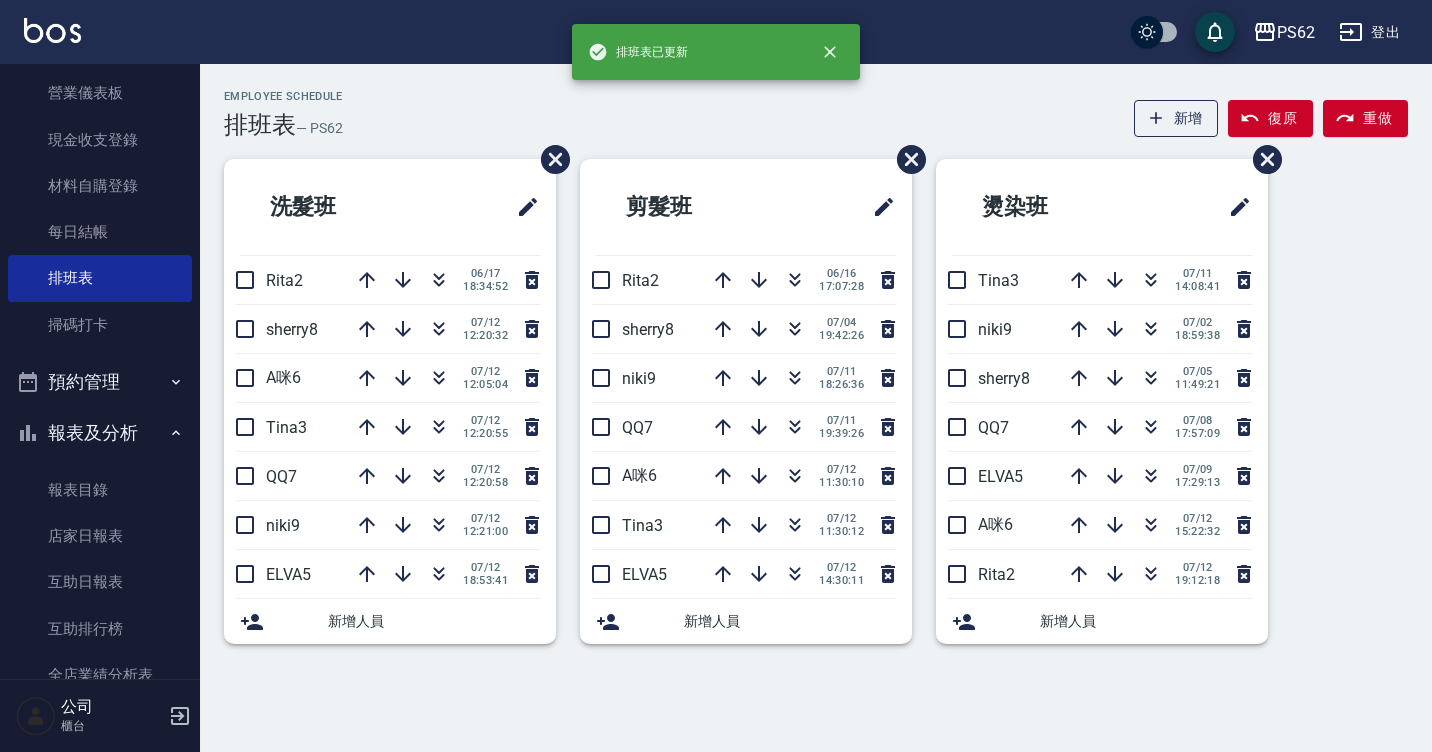 click on "Employee Schedule 排班表   —  PS62 新增 復原 重做" at bounding box center (816, 114) 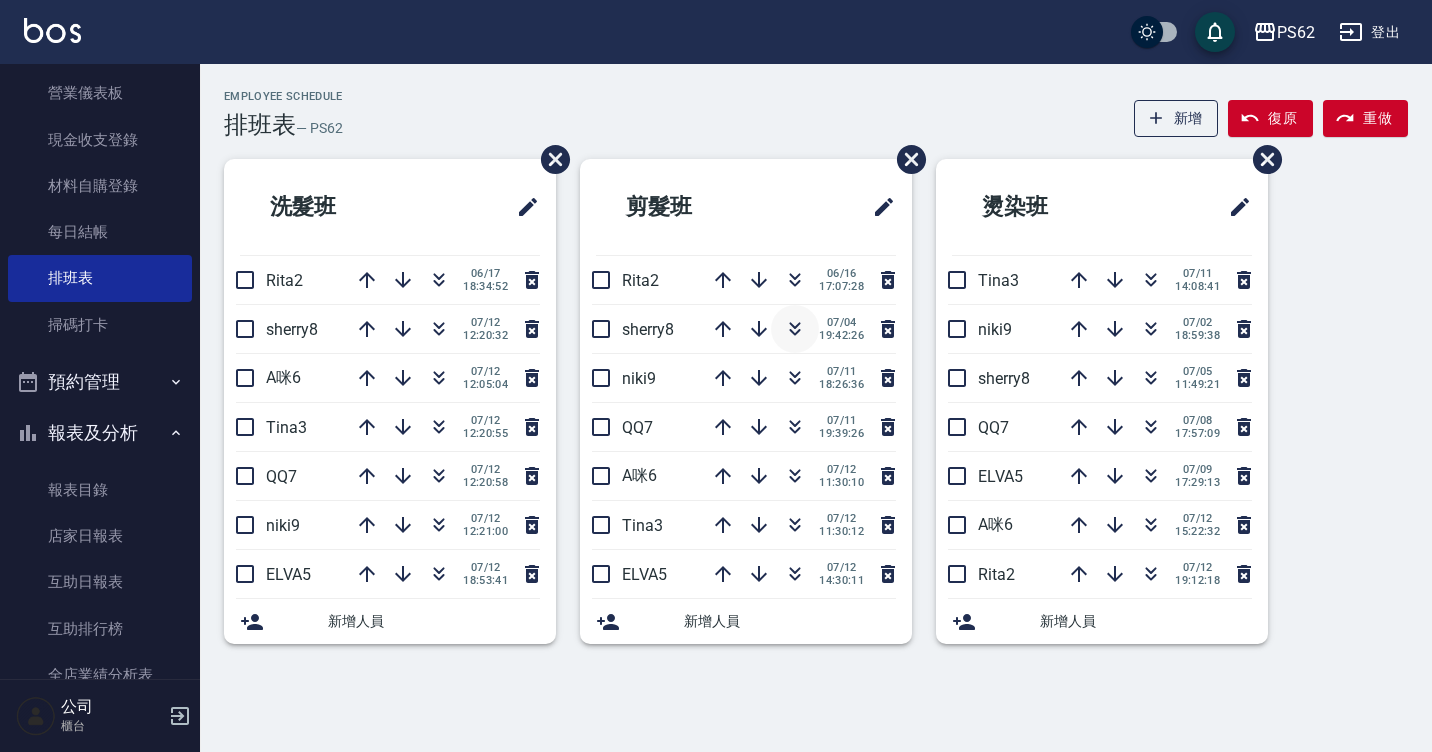 click 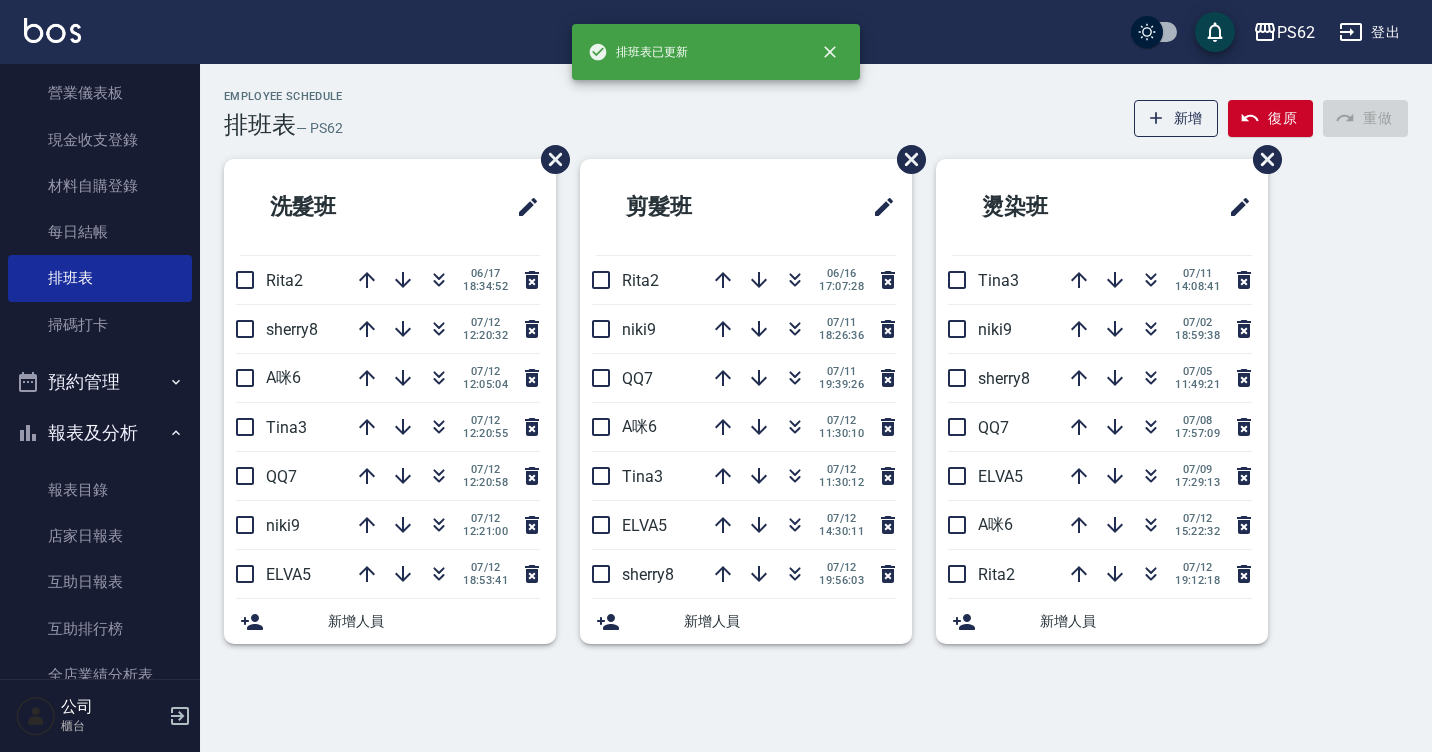 click on "Employee Schedule 排班表   —  PS62 新增 復原 重做" at bounding box center [816, 114] 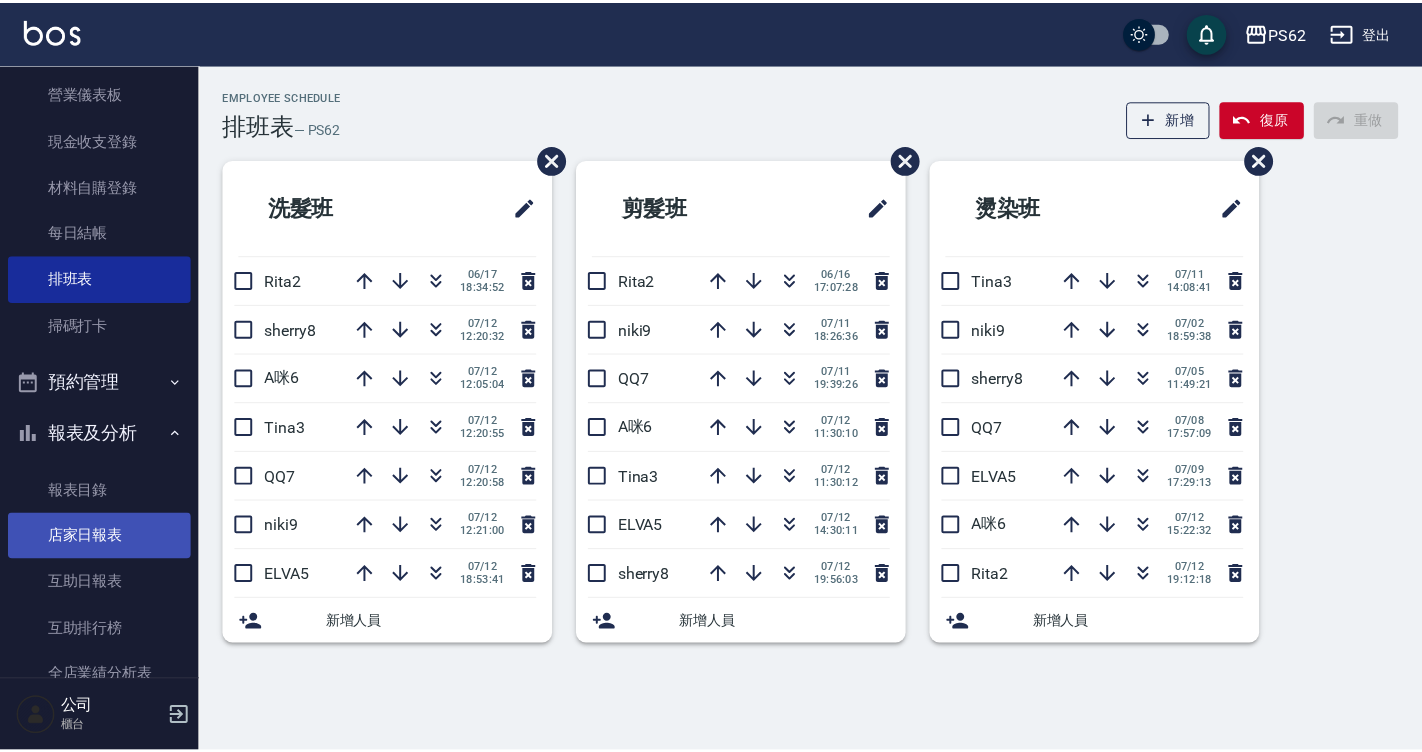 scroll, scrollTop: 300, scrollLeft: 0, axis: vertical 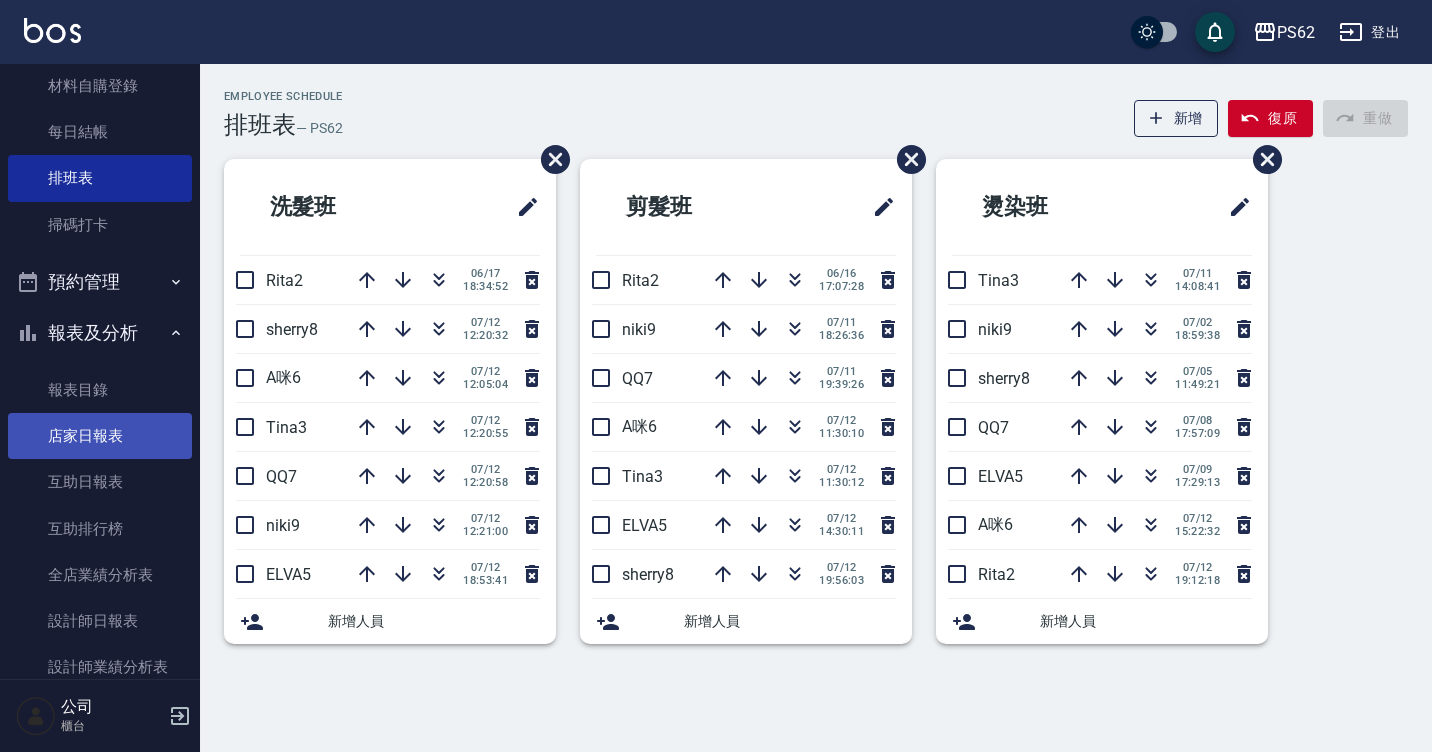 click on "店家日報表" at bounding box center [100, 436] 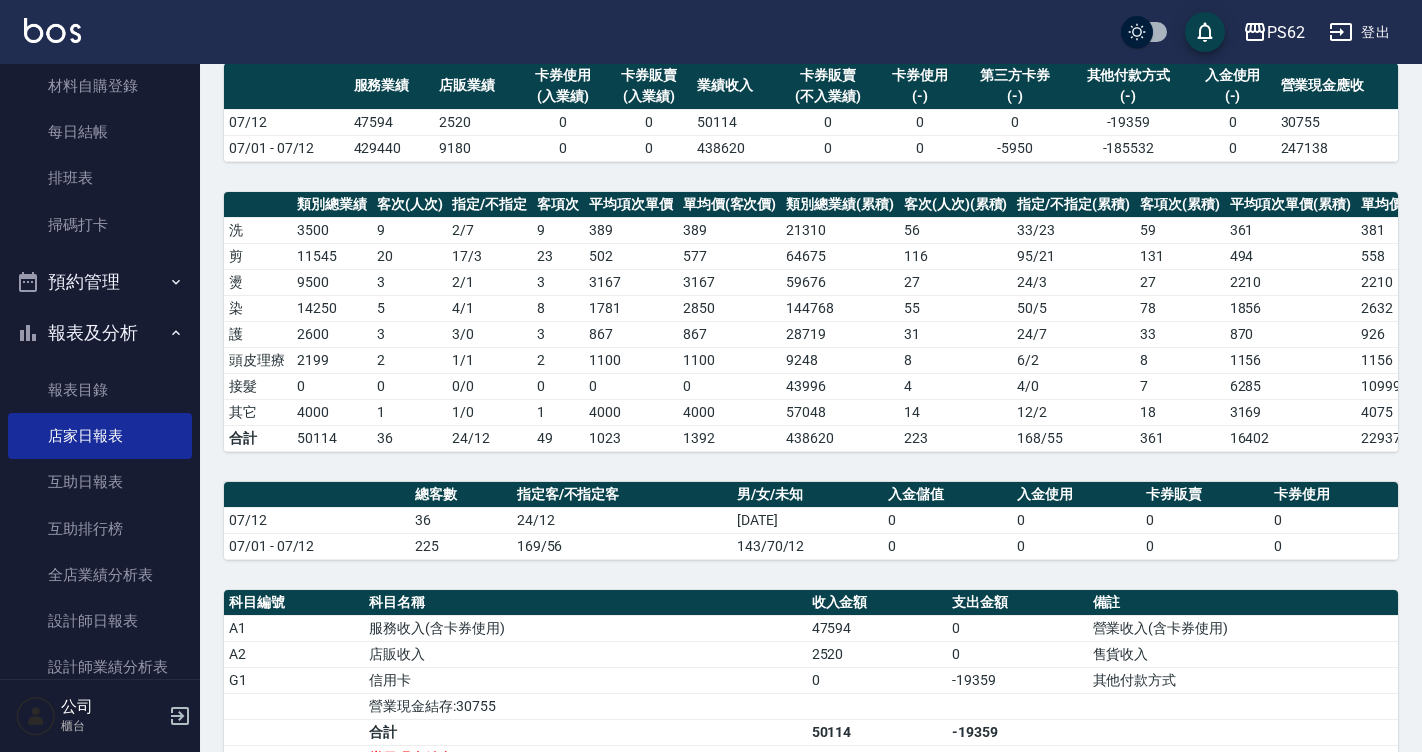 scroll, scrollTop: 200, scrollLeft: 0, axis: vertical 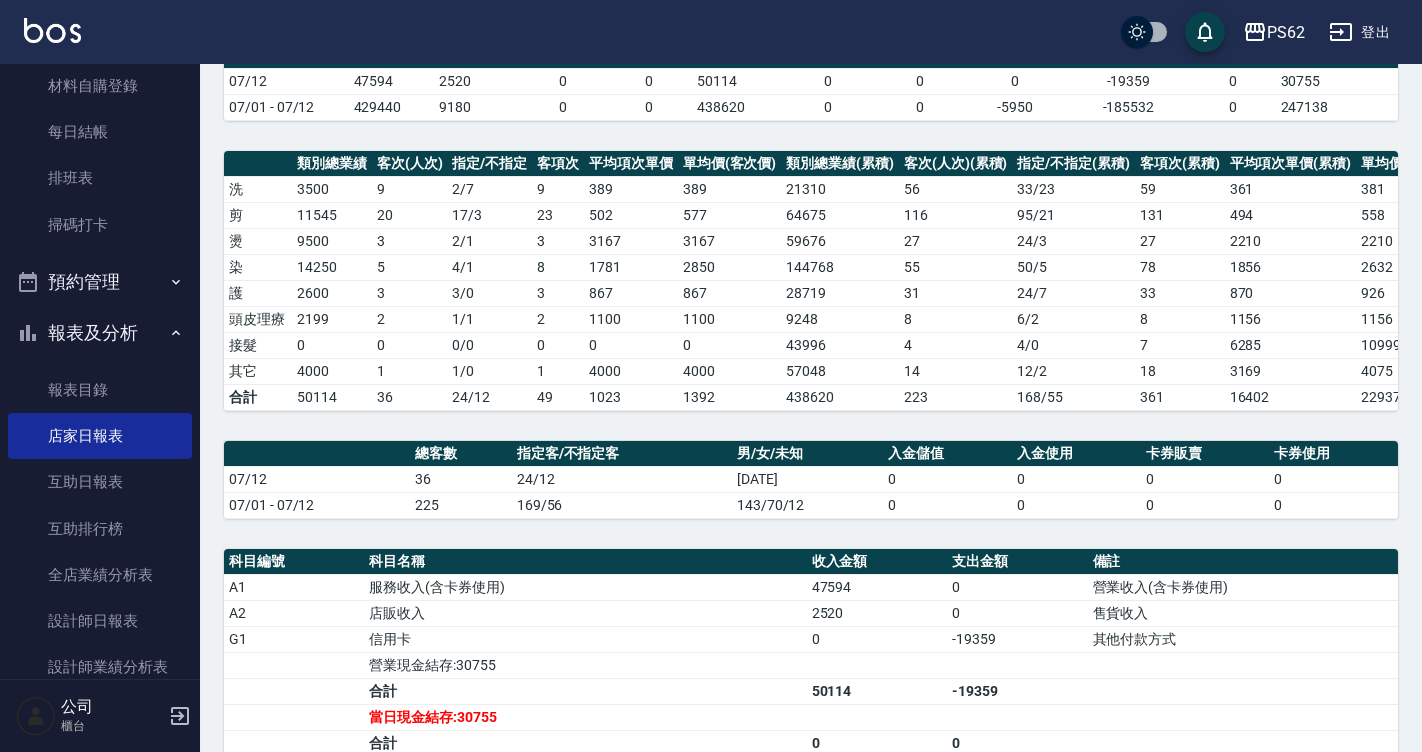 click on "143/70/12" at bounding box center (808, 505) 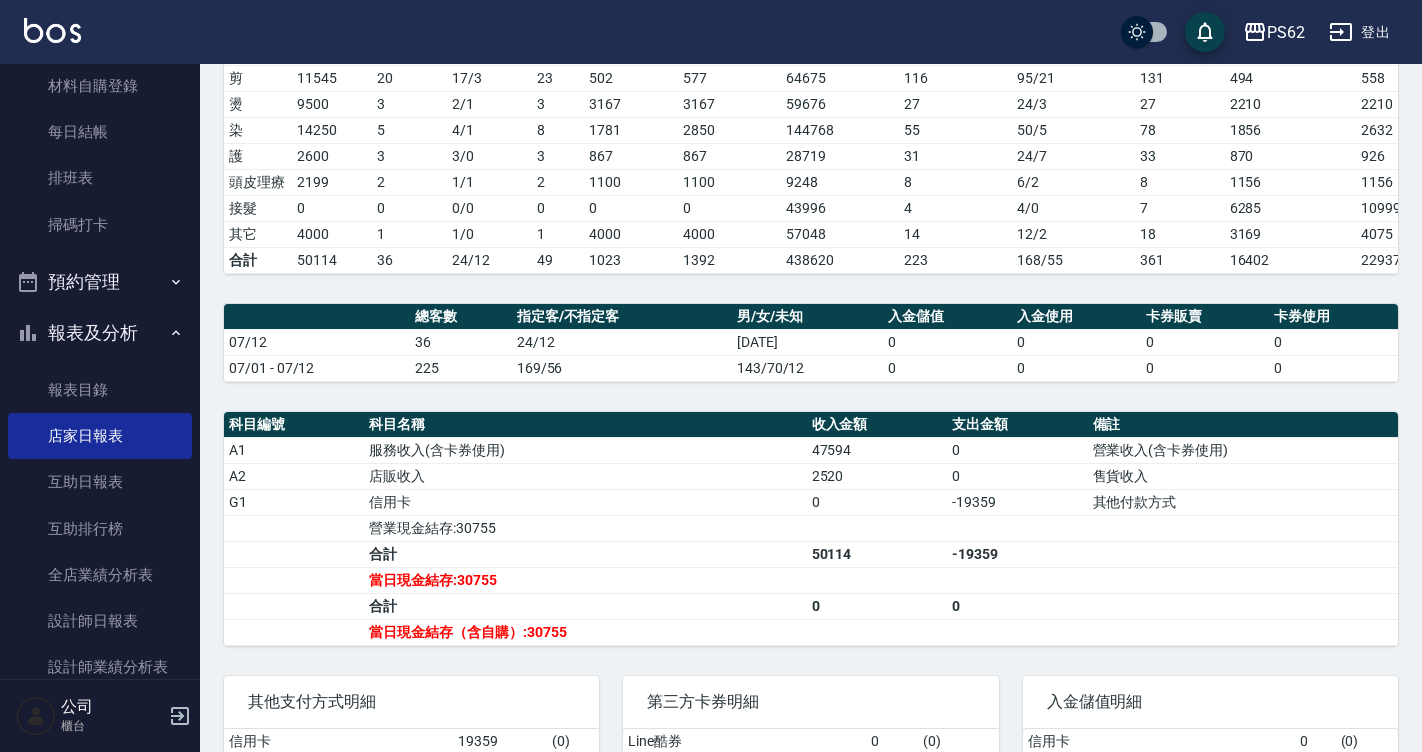 scroll, scrollTop: 500, scrollLeft: 0, axis: vertical 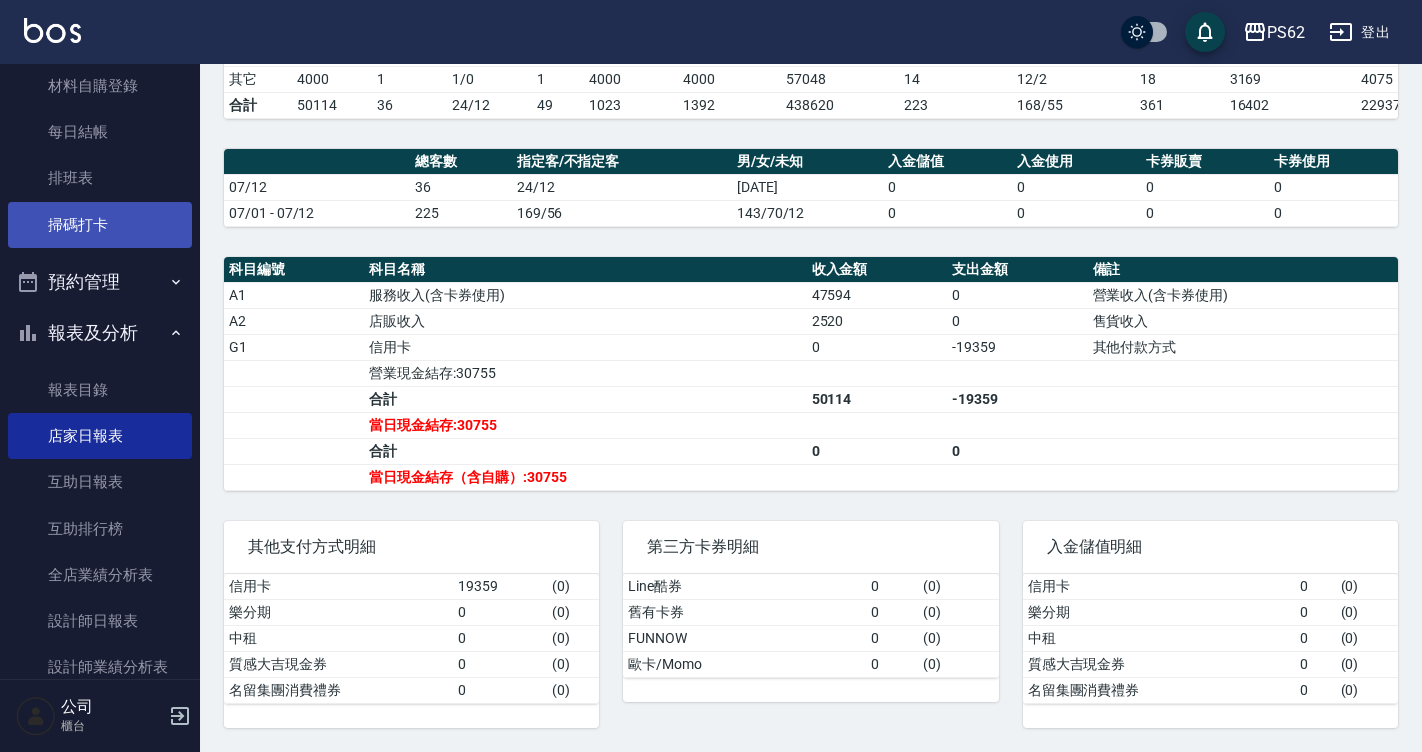 click on "掃碼打卡" at bounding box center [100, 225] 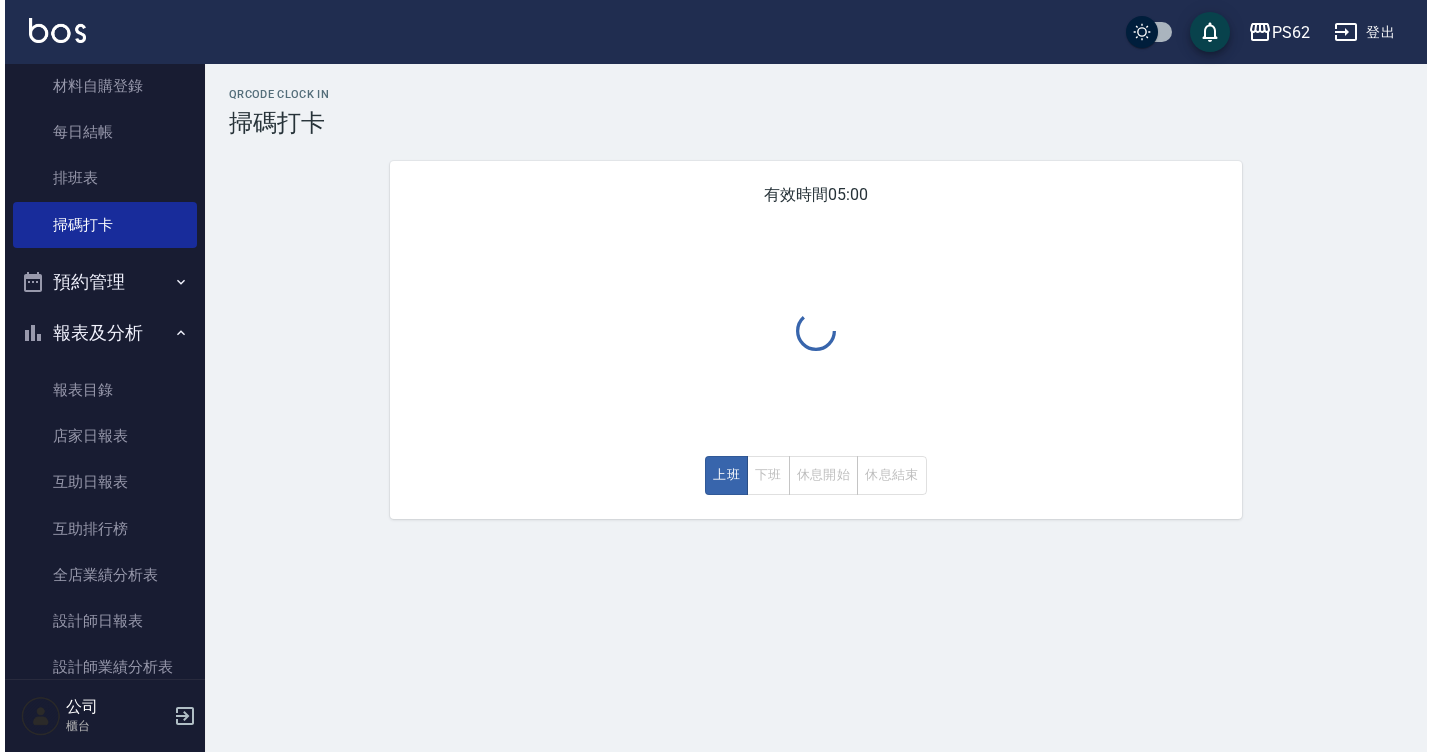 scroll, scrollTop: 0, scrollLeft: 0, axis: both 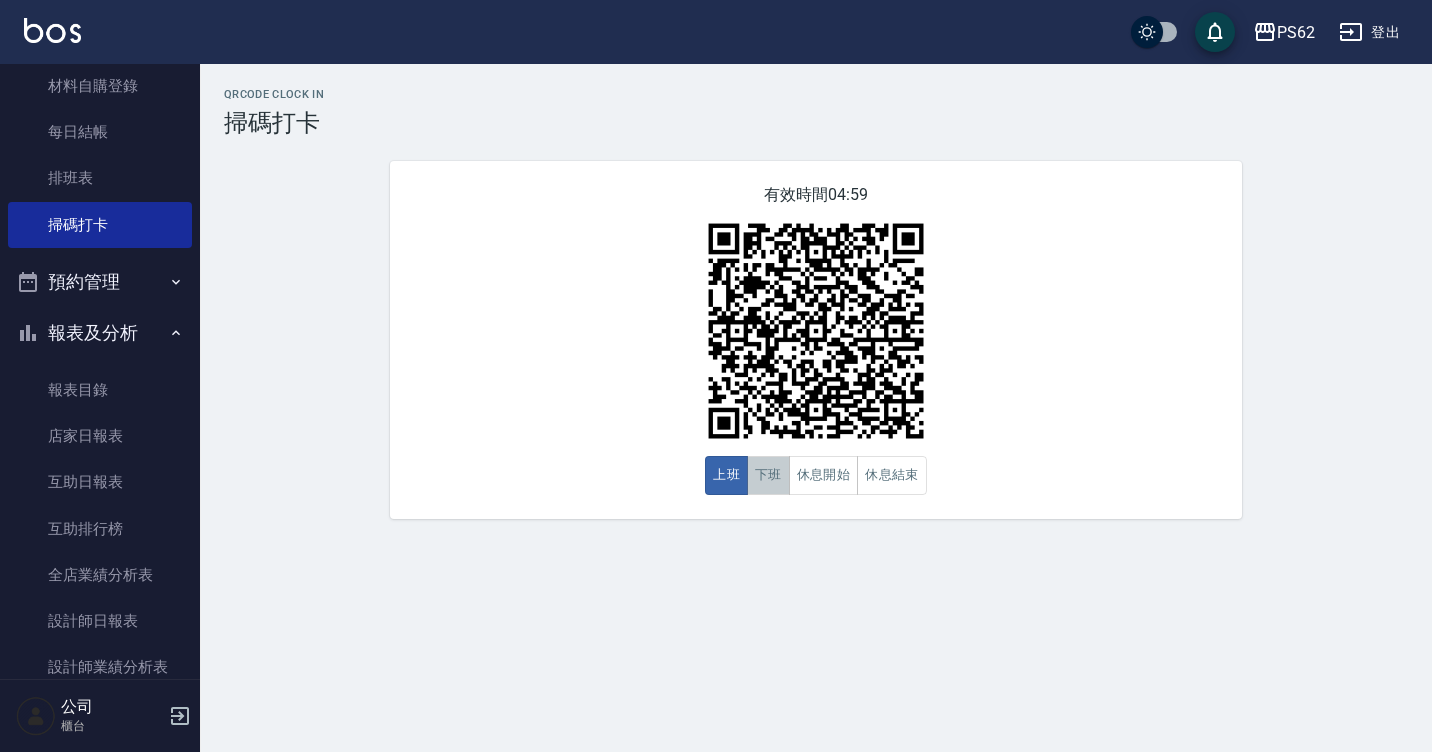 click on "下班" at bounding box center (768, 475) 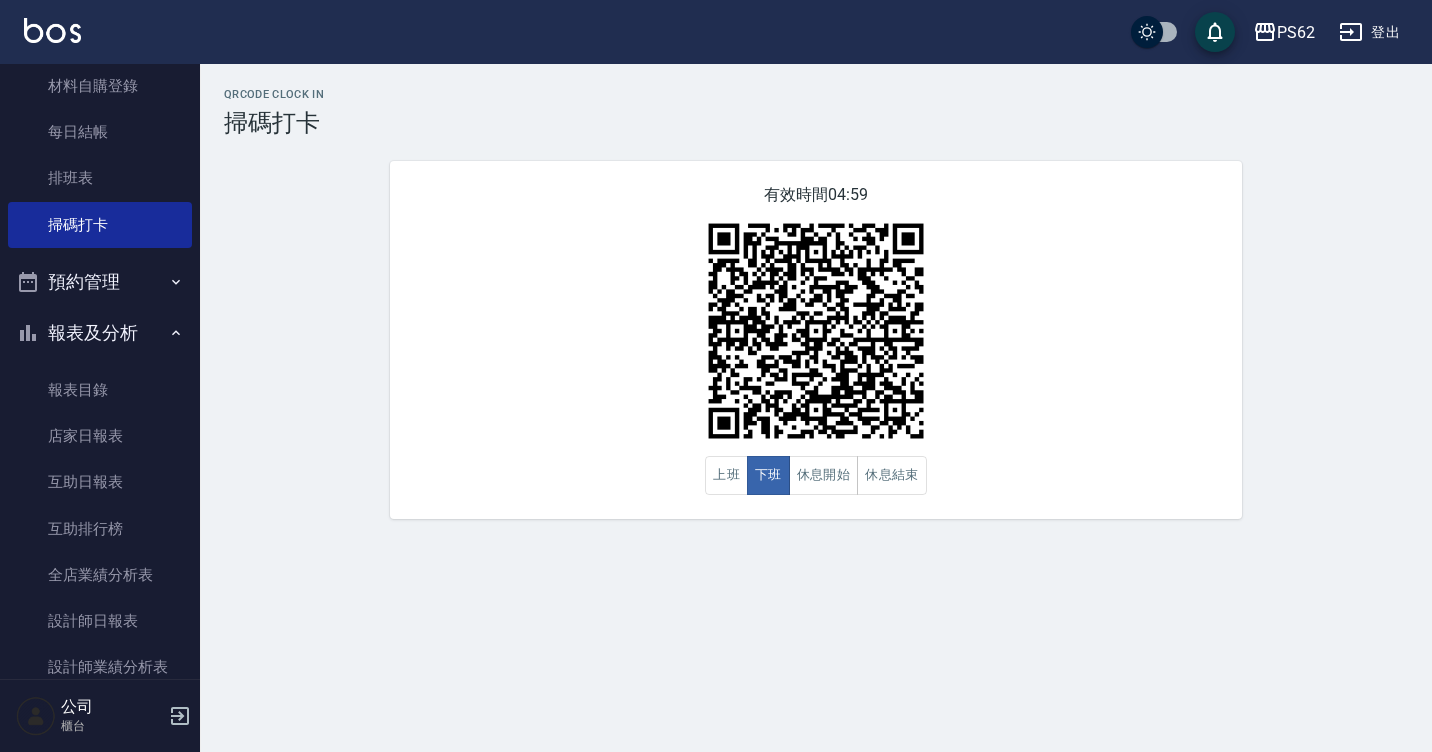 click on "有效時間 04:59 上班 下班 休息開始 休息結束" at bounding box center [816, 340] 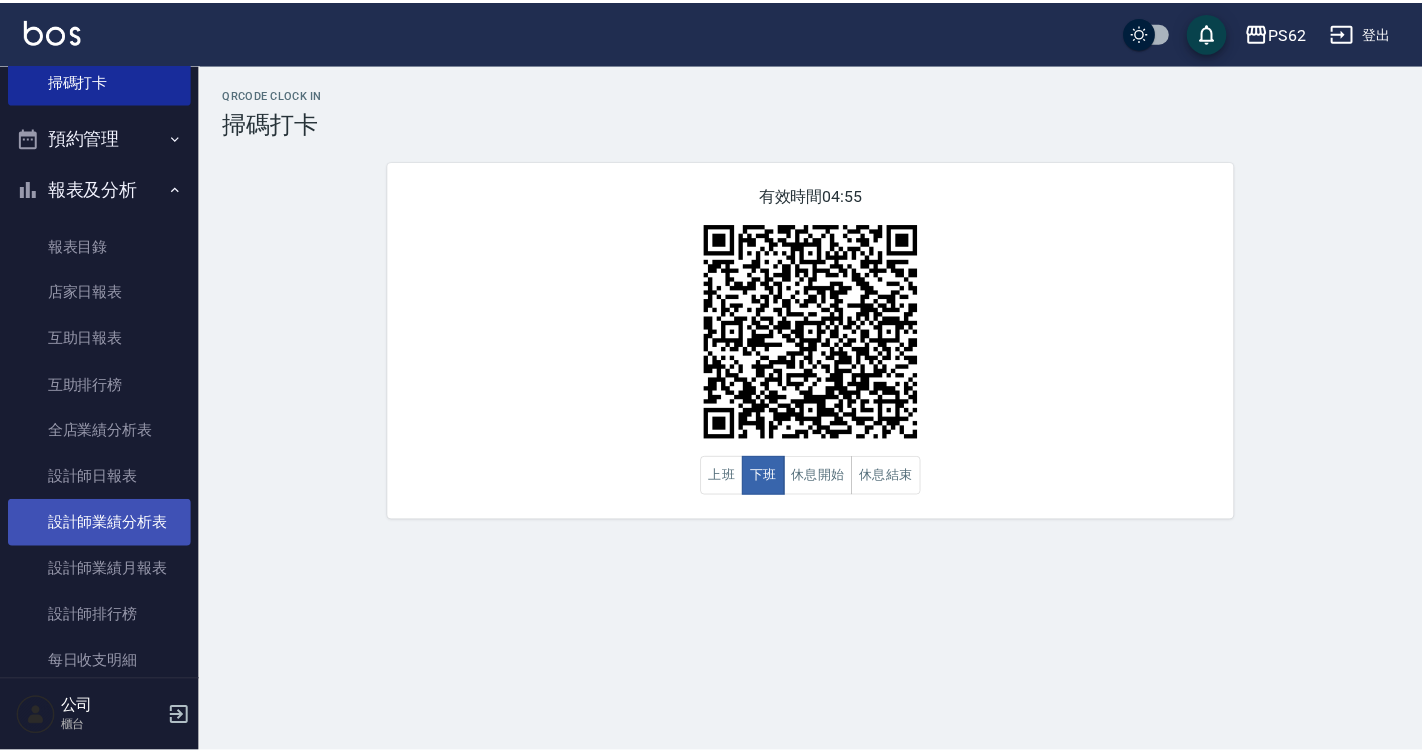 scroll, scrollTop: 400, scrollLeft: 0, axis: vertical 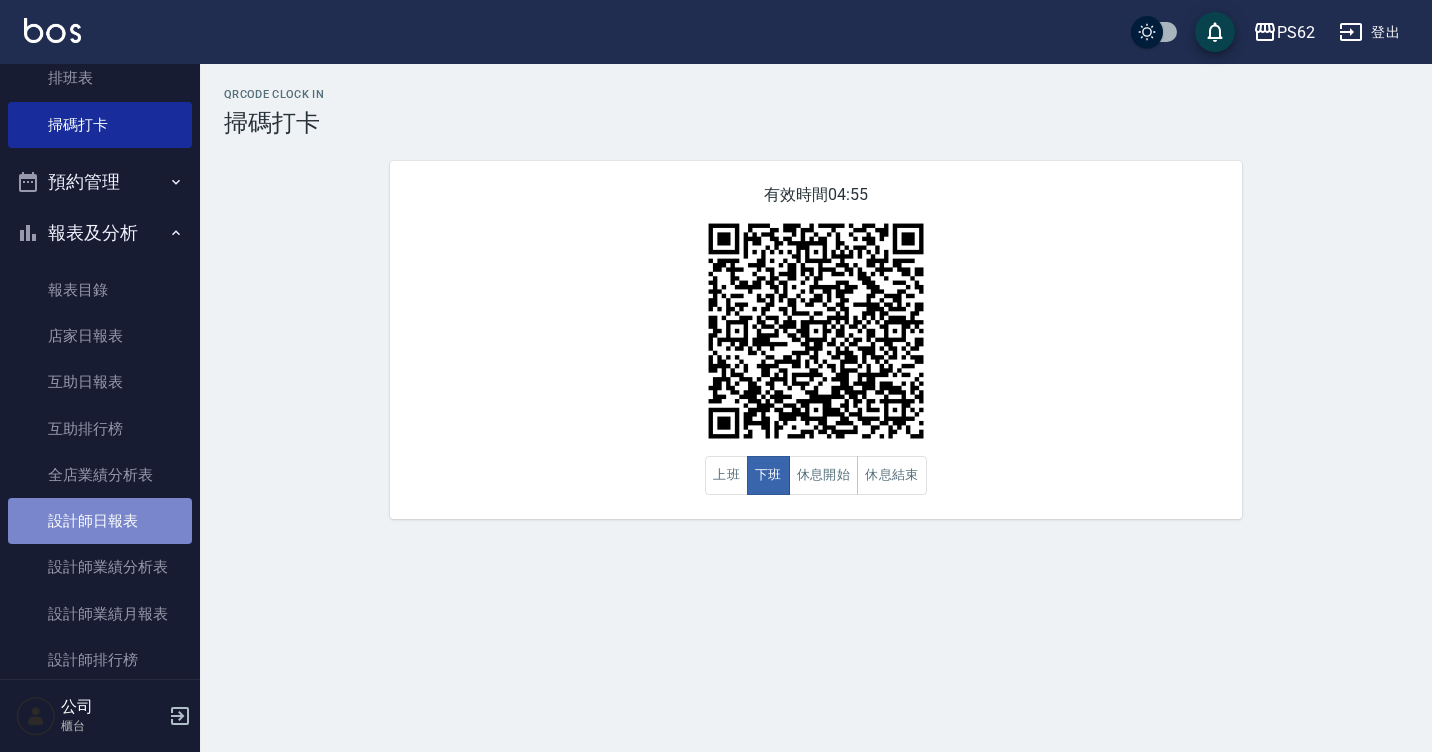 click on "設計師日報表" at bounding box center (100, 521) 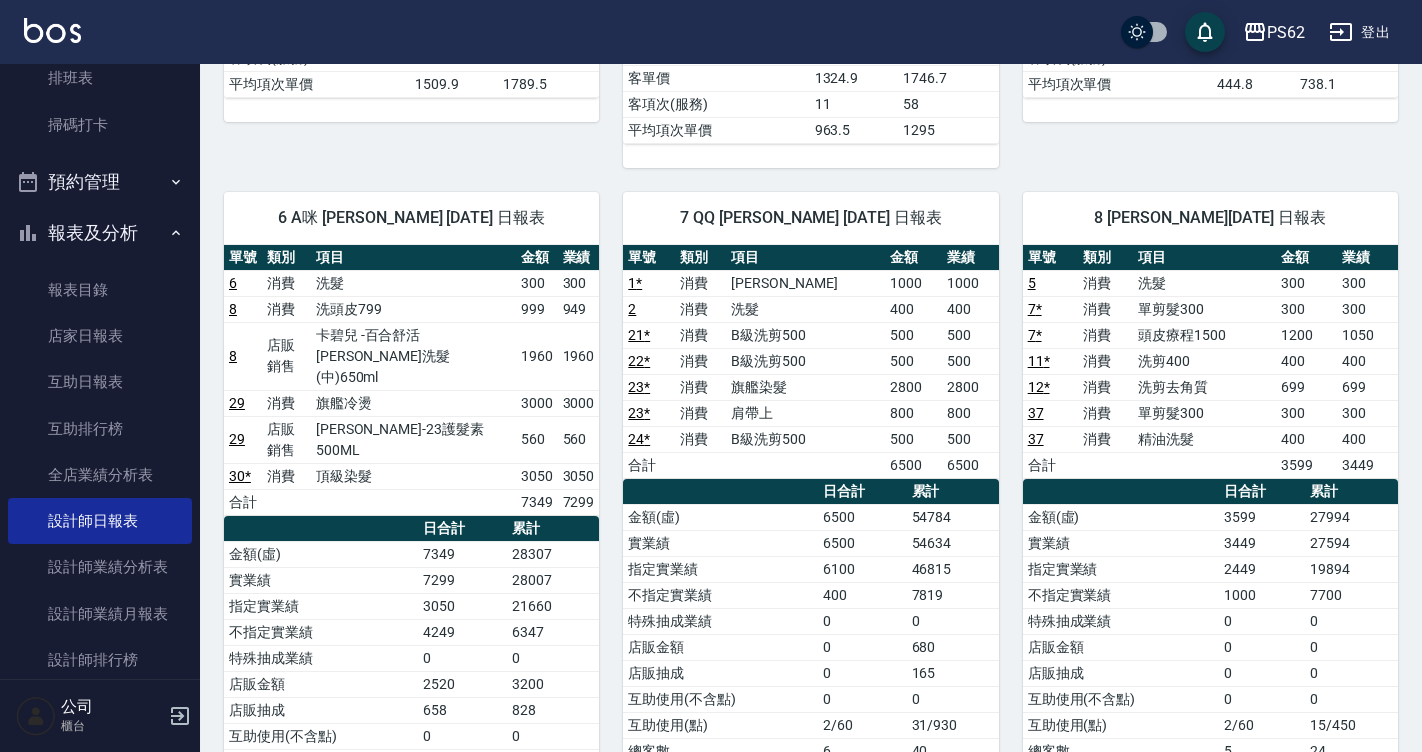 scroll, scrollTop: 892, scrollLeft: 0, axis: vertical 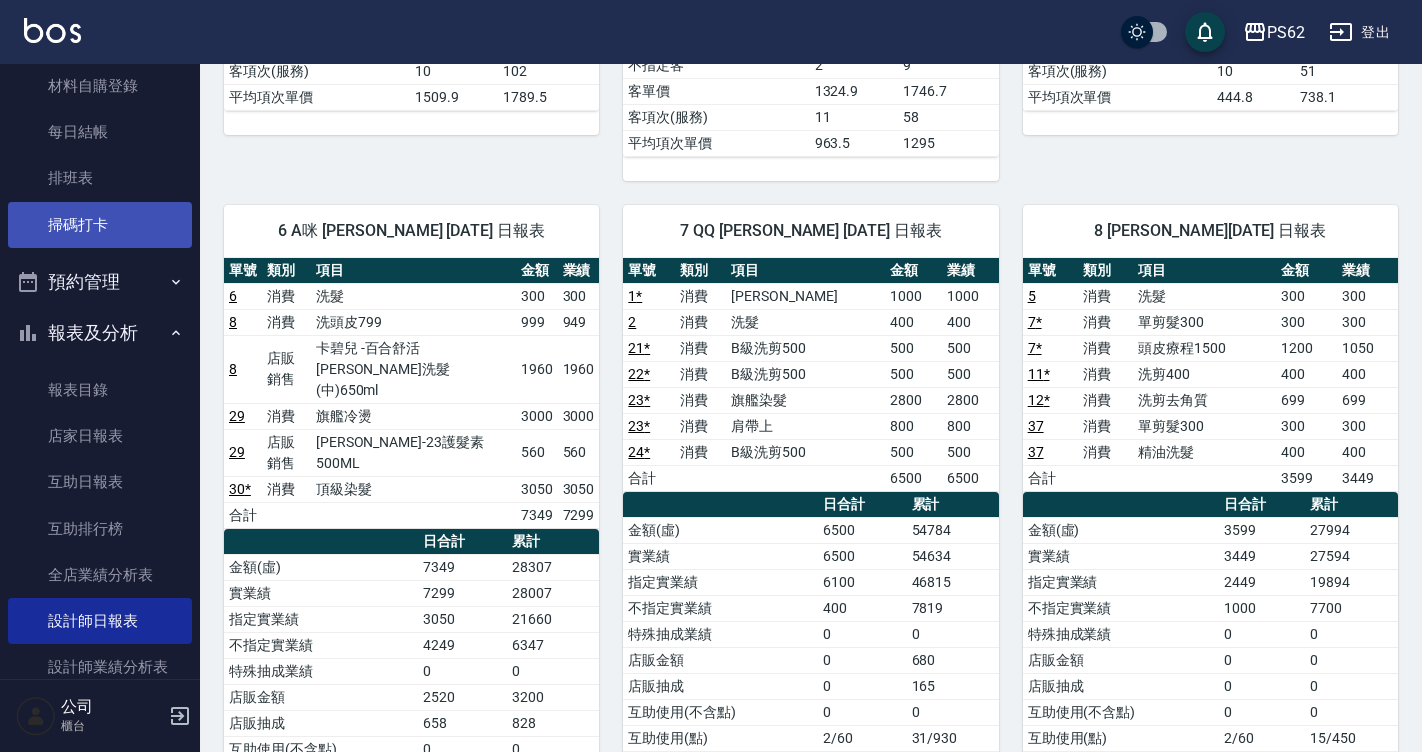 click on "掃碼打卡" at bounding box center (100, 225) 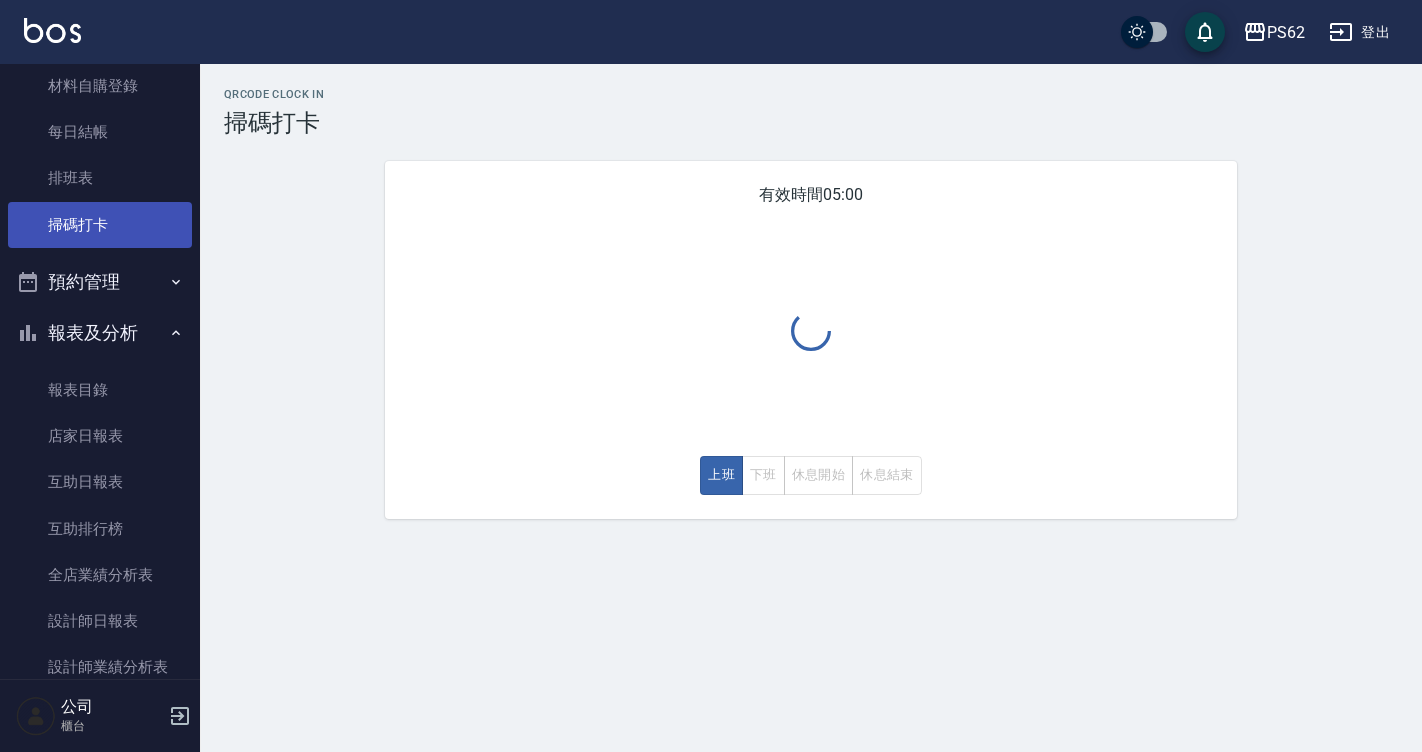 scroll, scrollTop: 0, scrollLeft: 0, axis: both 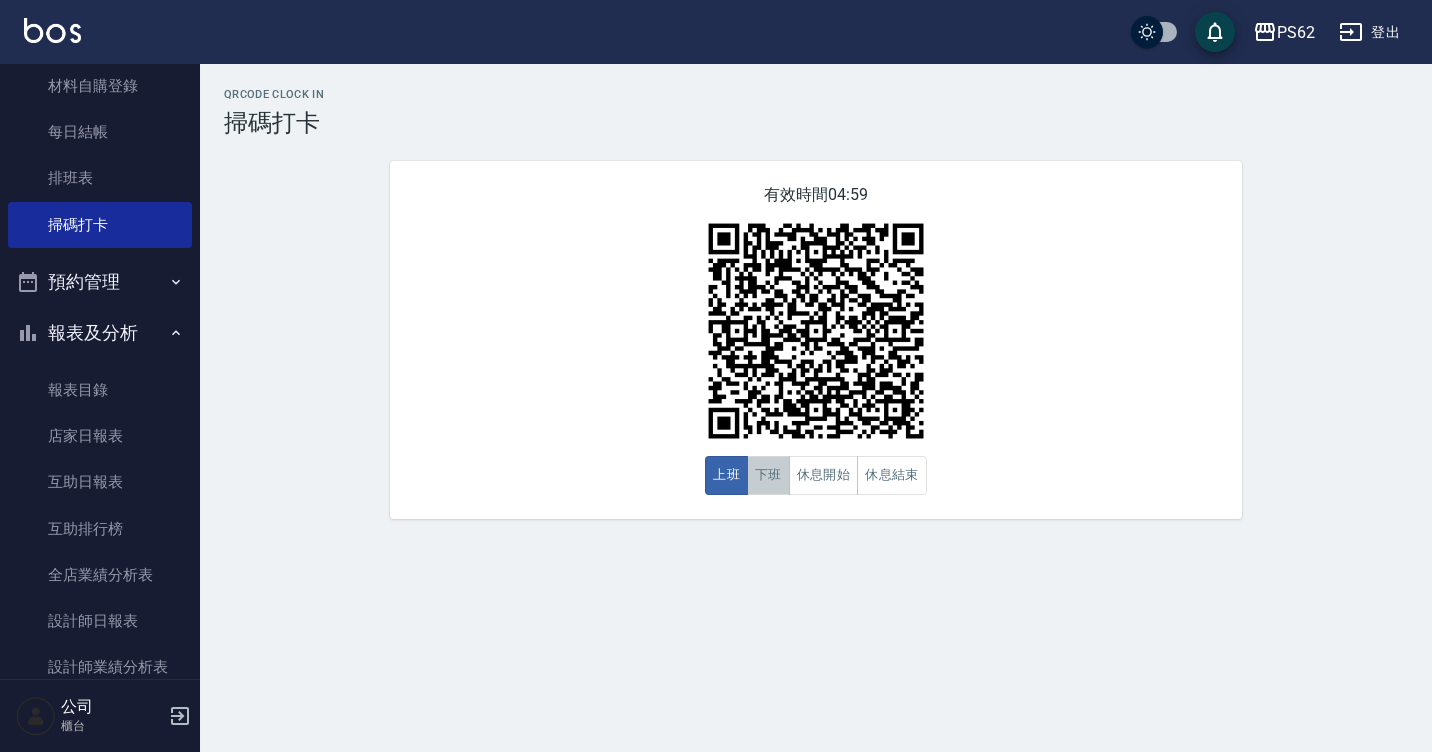 click on "下班" at bounding box center [768, 475] 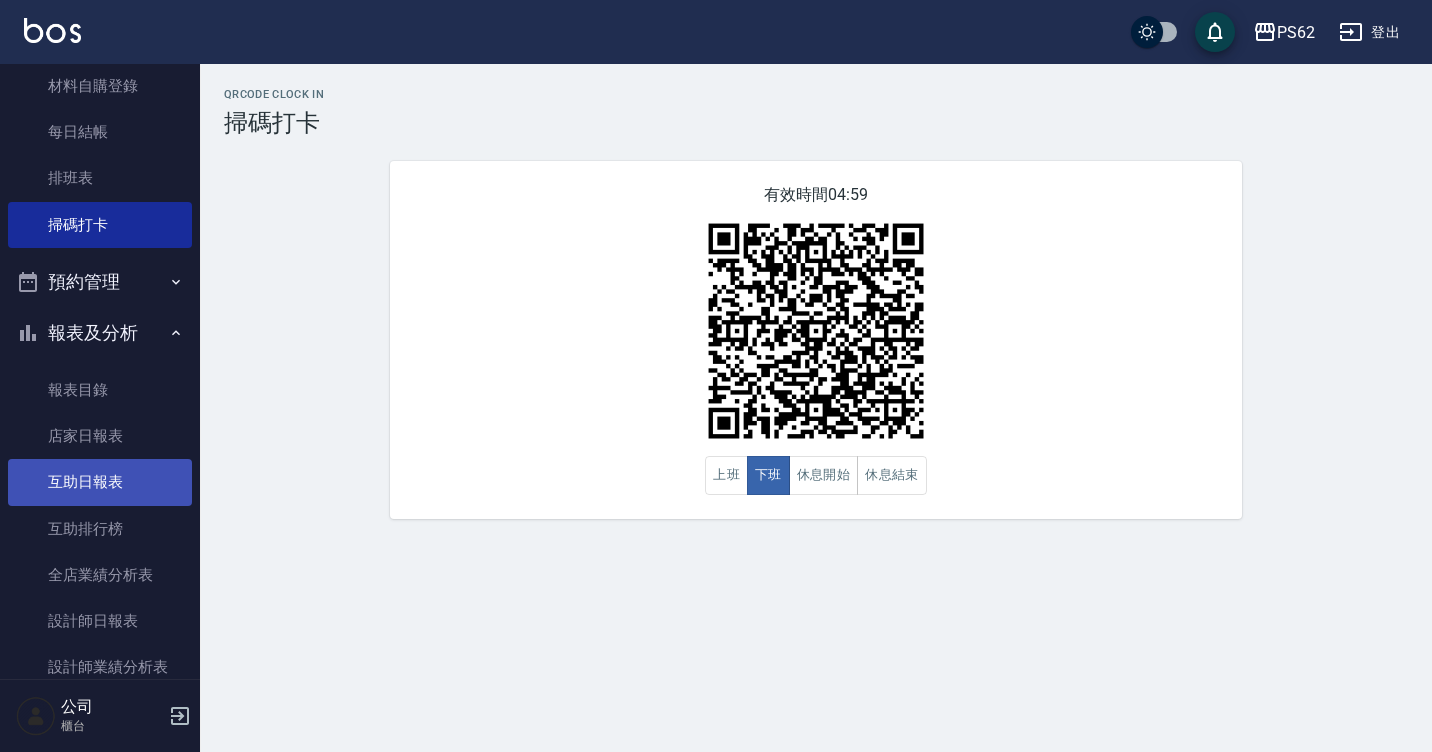 click on "互助日報表" at bounding box center [100, 482] 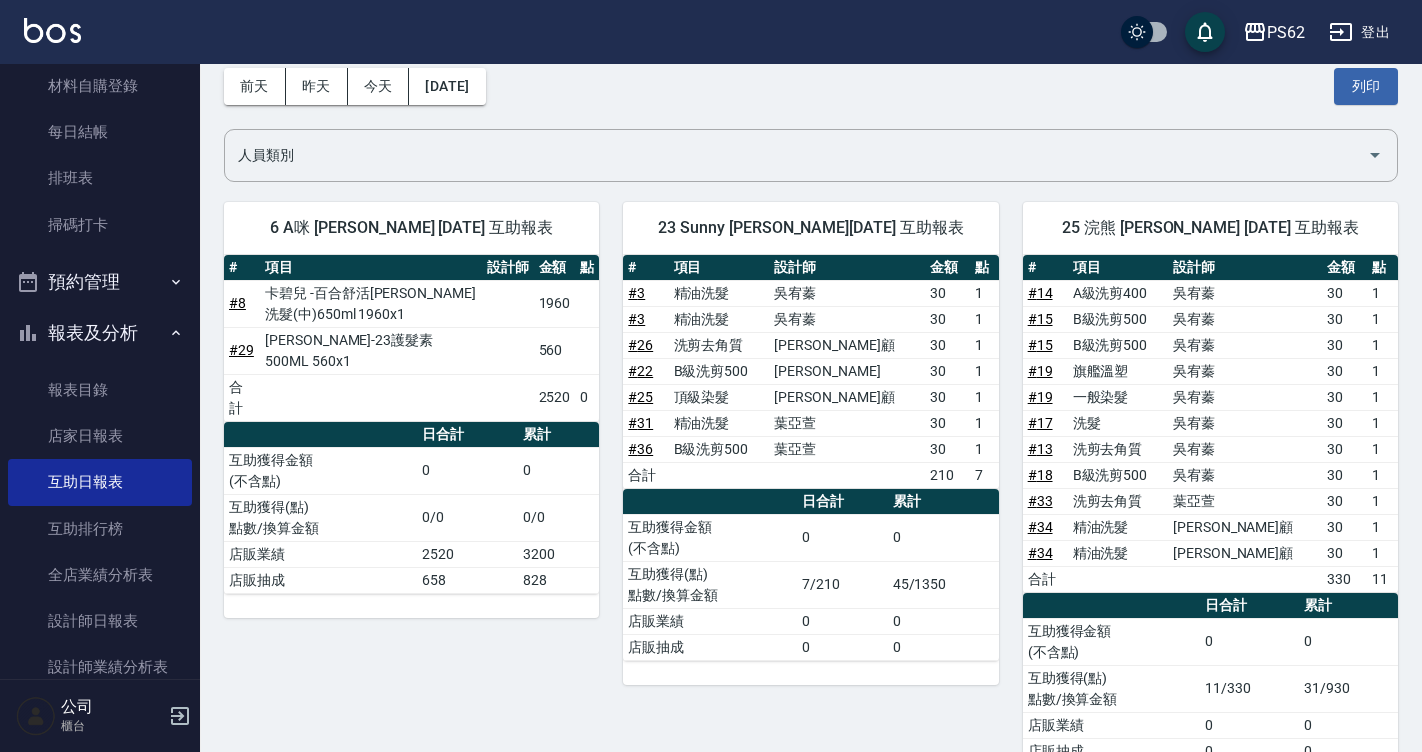 scroll, scrollTop: 0, scrollLeft: 0, axis: both 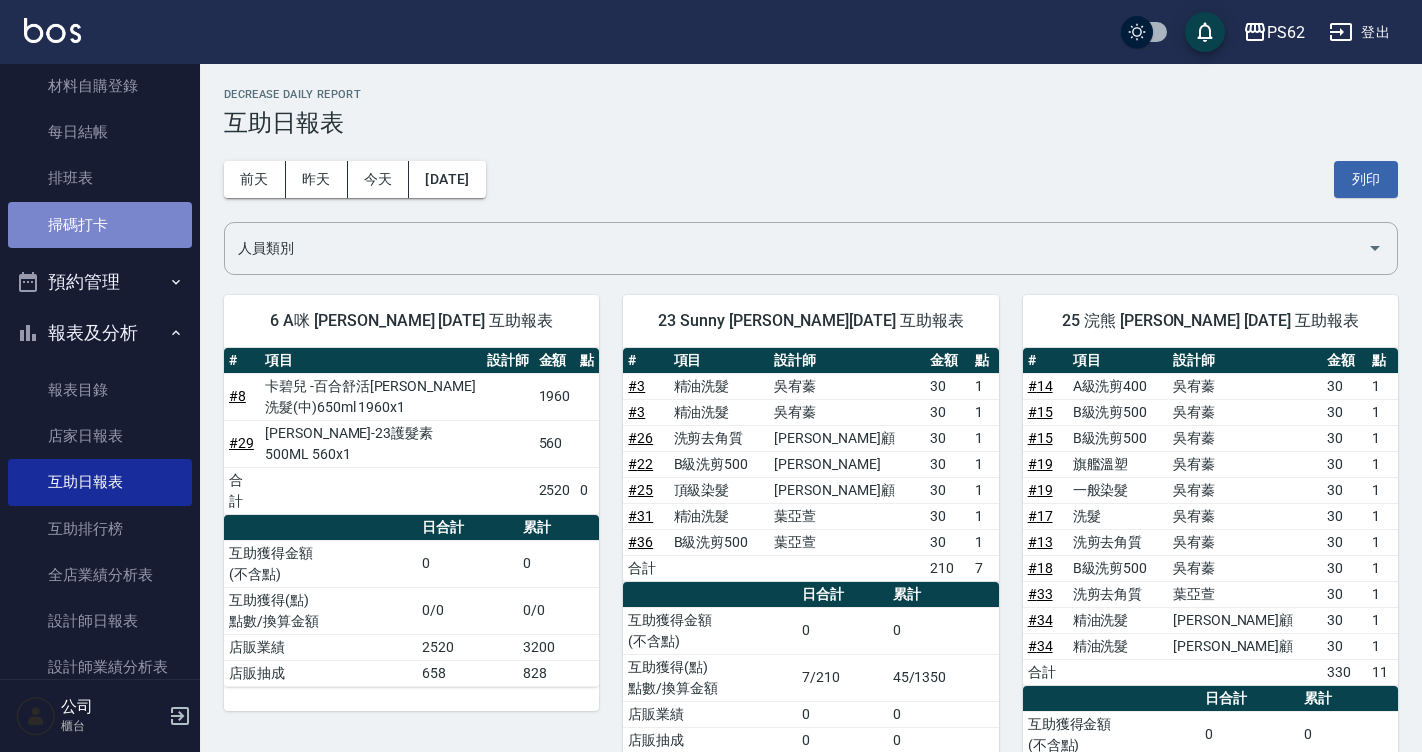 click on "掃碼打卡" at bounding box center (100, 225) 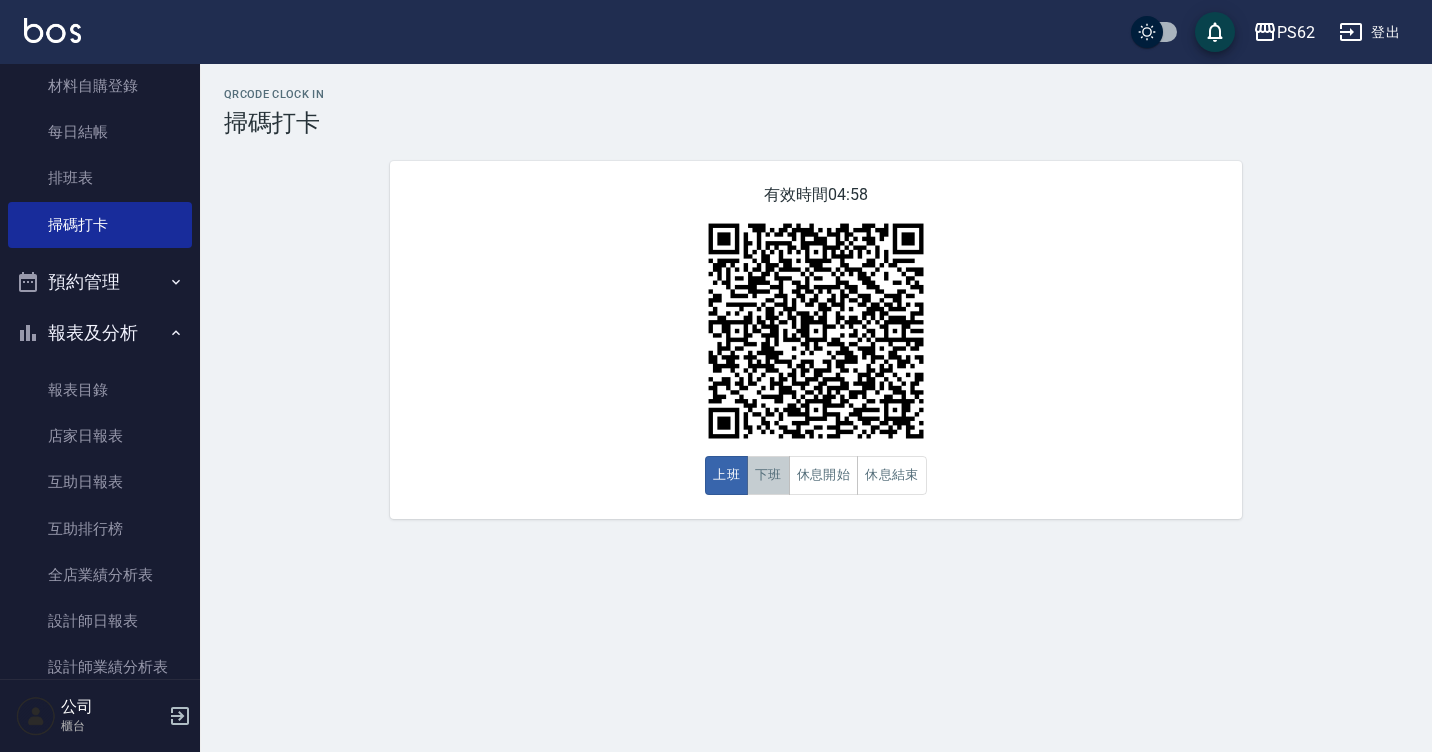 click on "下班" at bounding box center (768, 475) 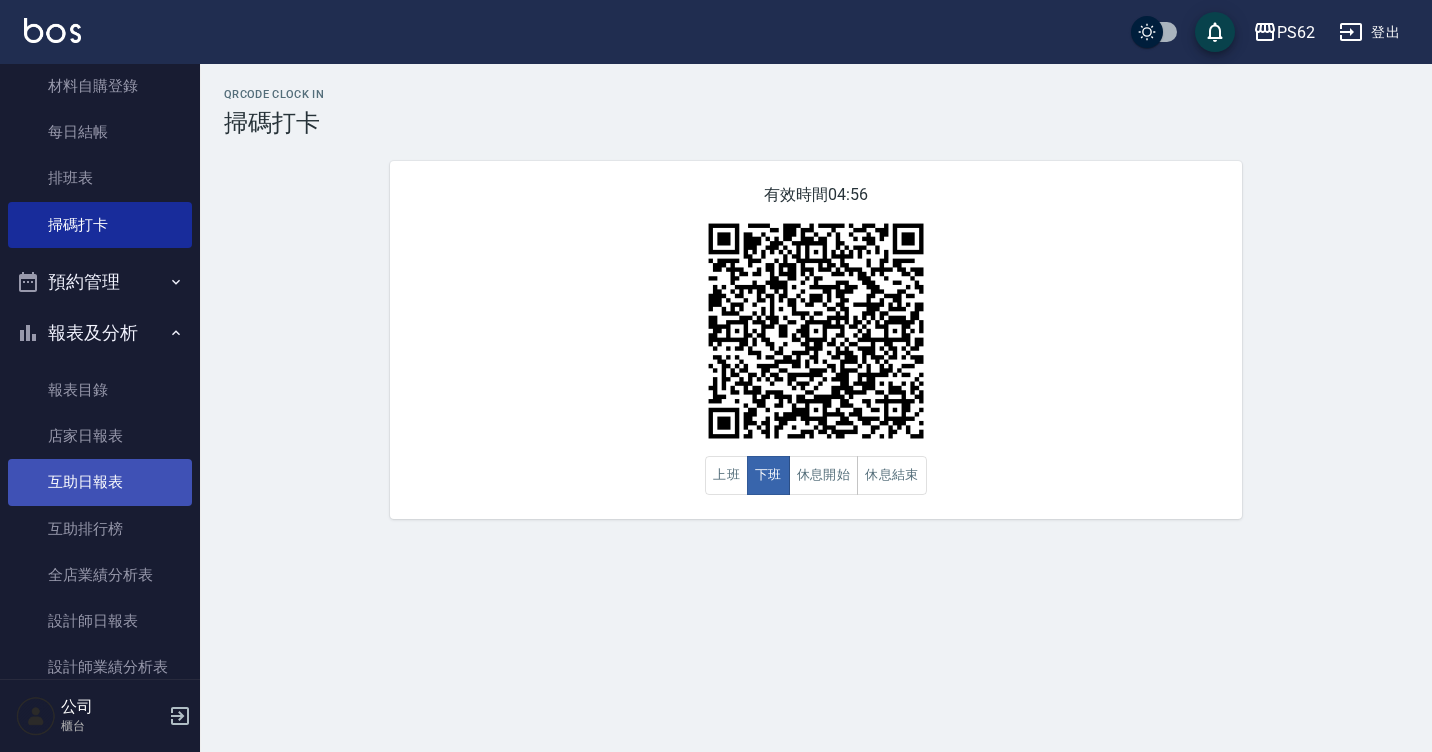 click on "互助日報表" at bounding box center [100, 482] 